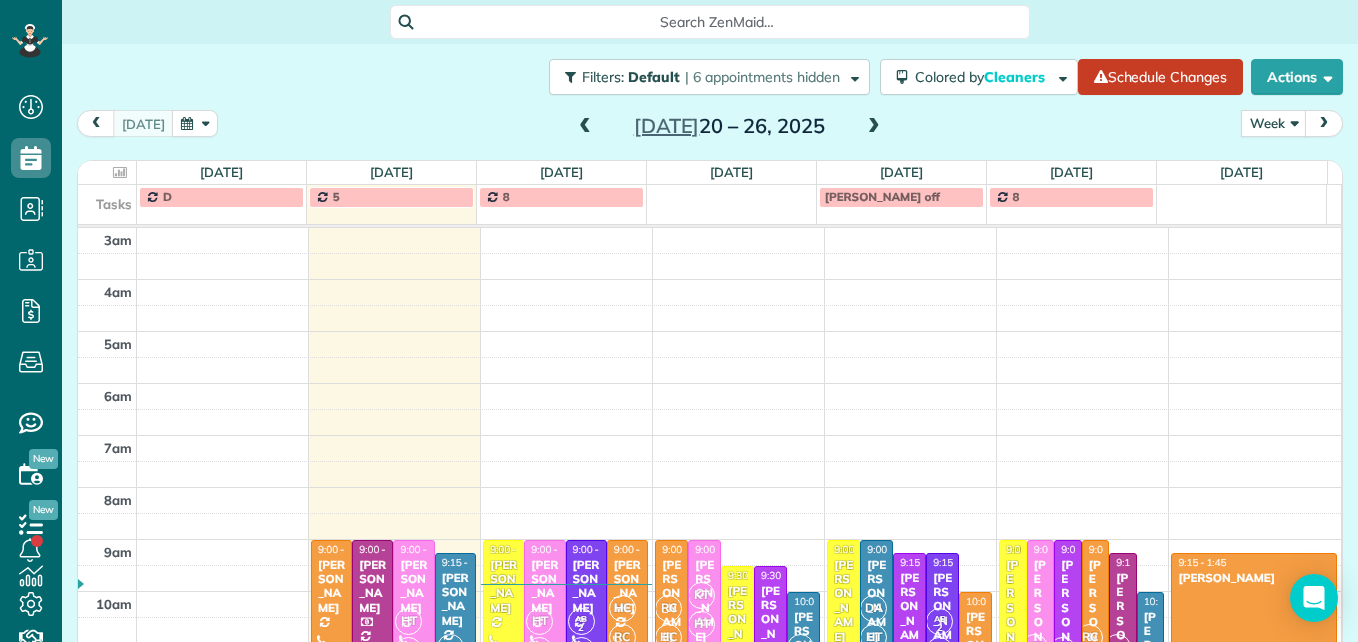 scroll, scrollTop: 0, scrollLeft: 0, axis: both 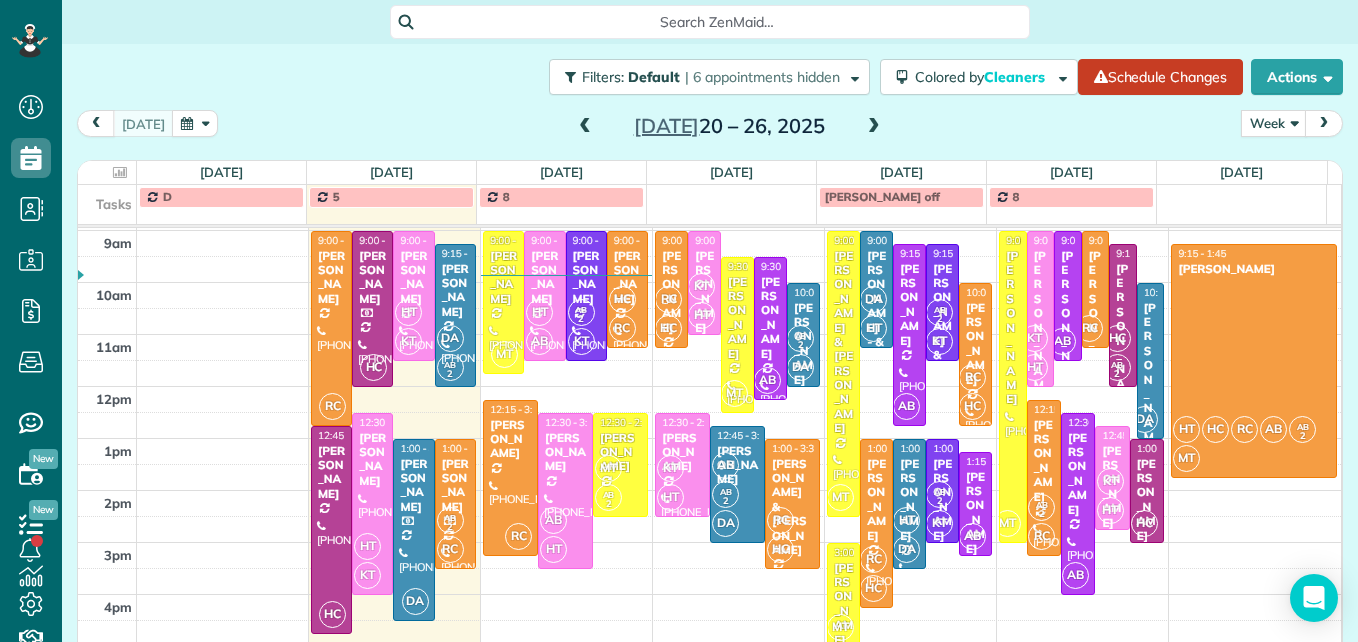 click at bounding box center [874, 127] 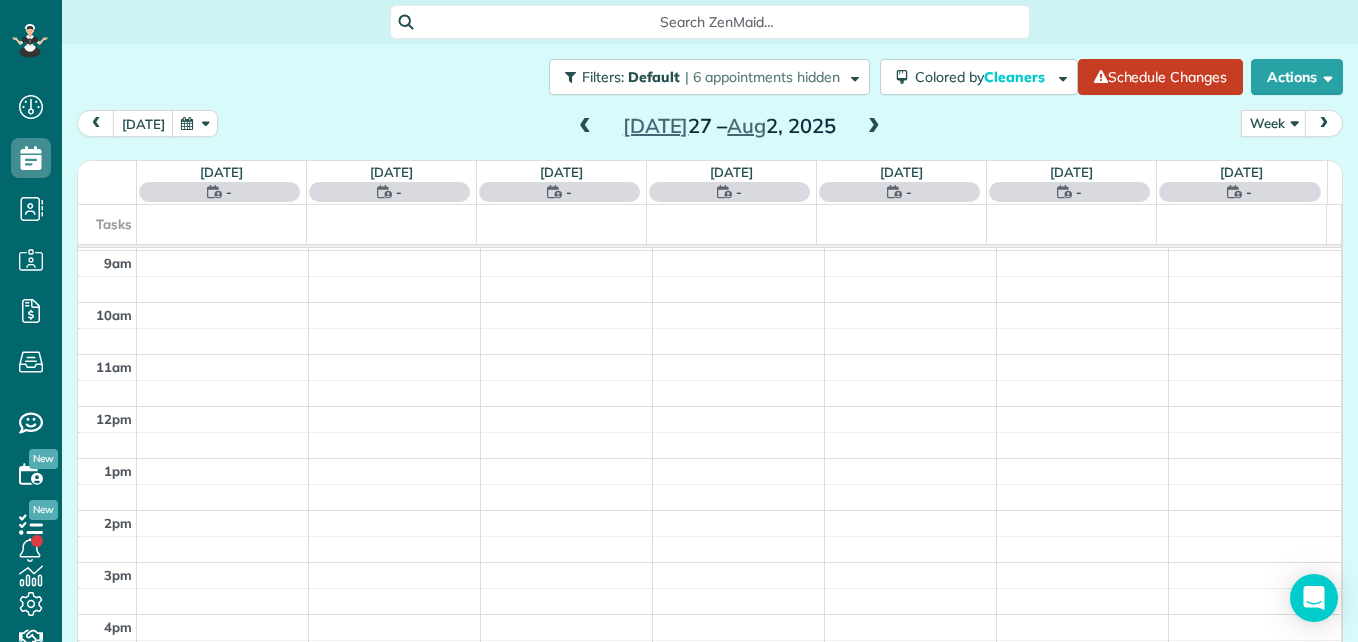 scroll, scrollTop: 209, scrollLeft: 0, axis: vertical 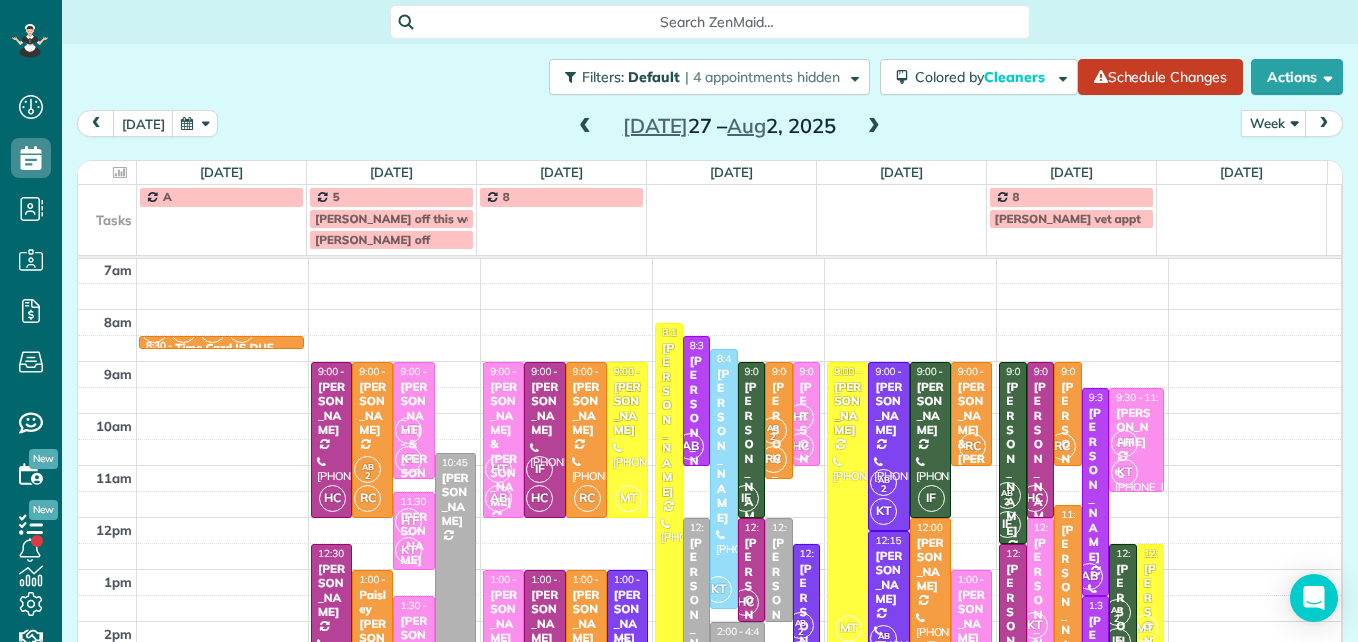 click at bounding box center [874, 127] 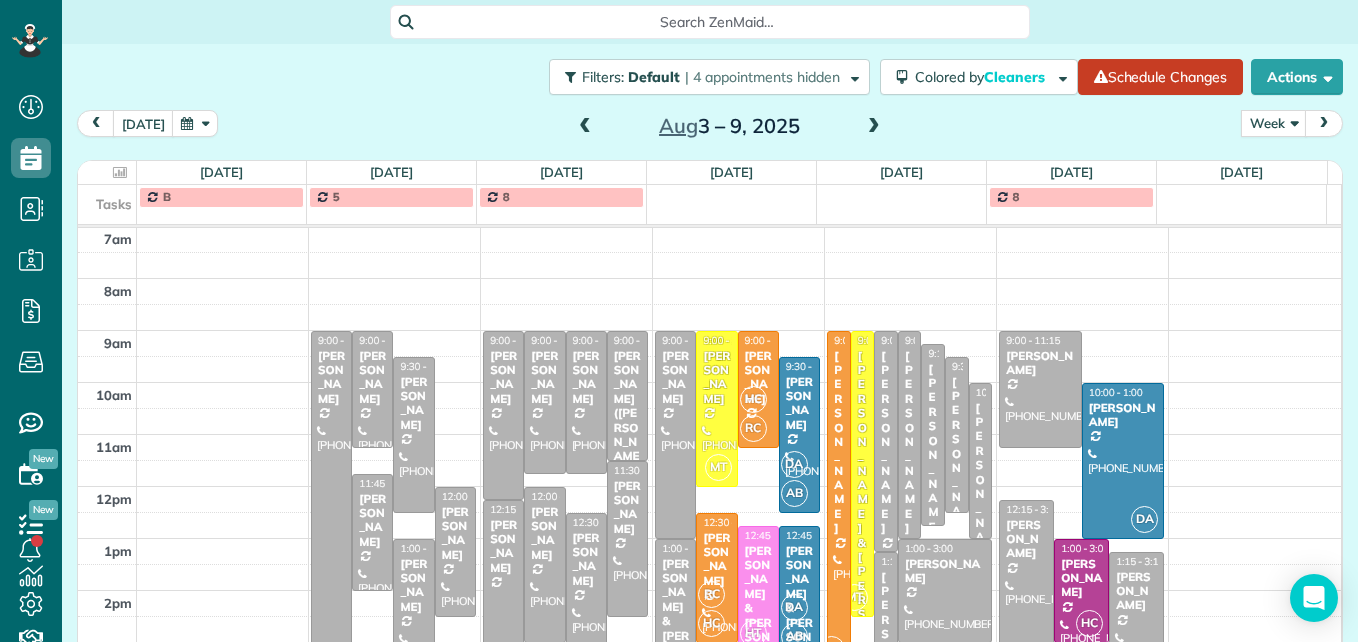 click at bounding box center [874, 127] 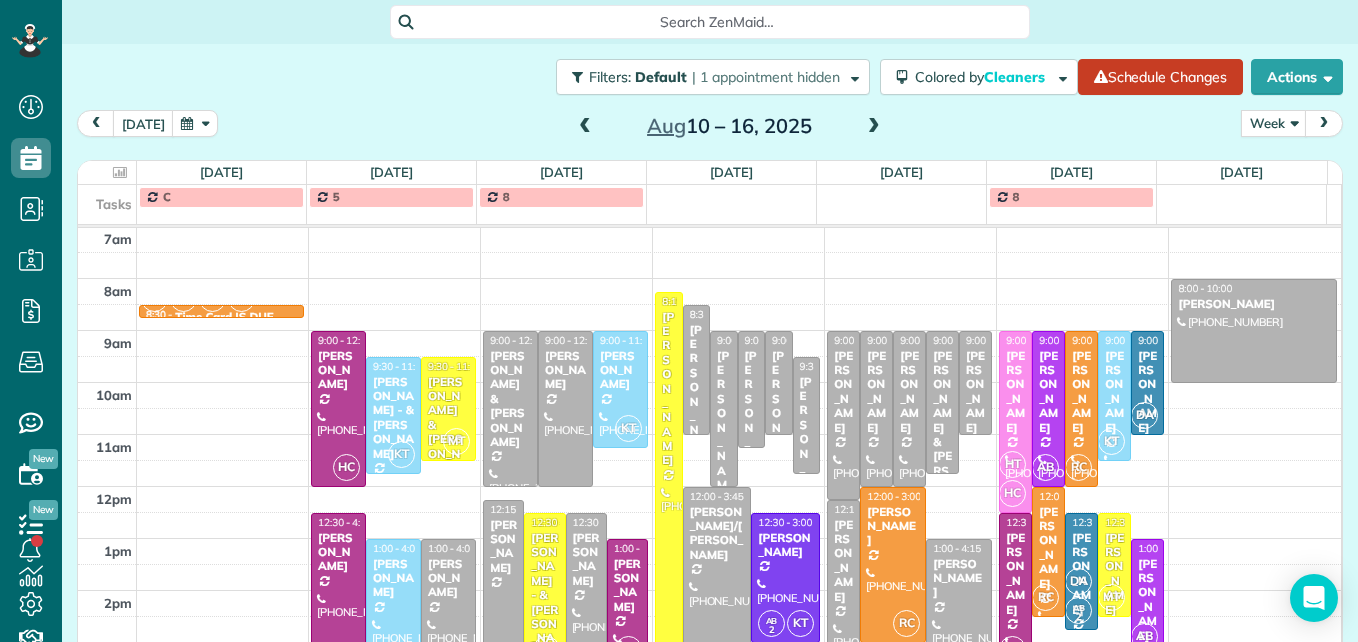 scroll, scrollTop: 309, scrollLeft: 0, axis: vertical 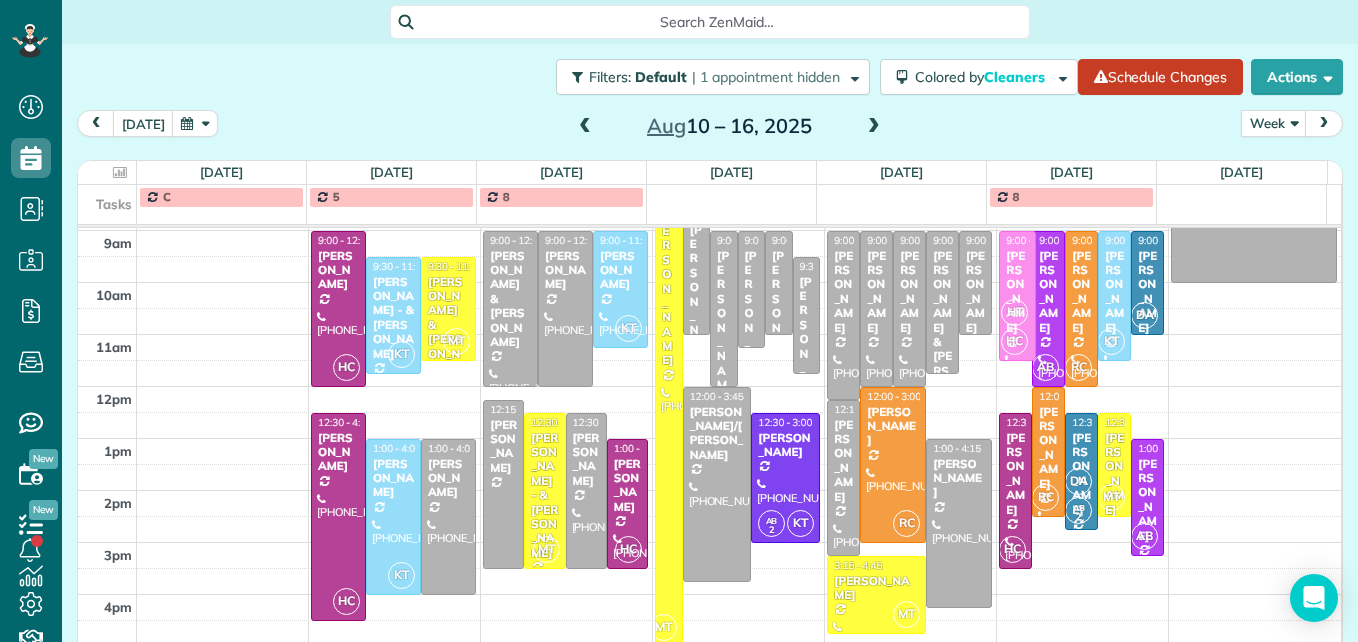 drag, startPoint x: 993, startPoint y: 409, endPoint x: 993, endPoint y: 360, distance: 49 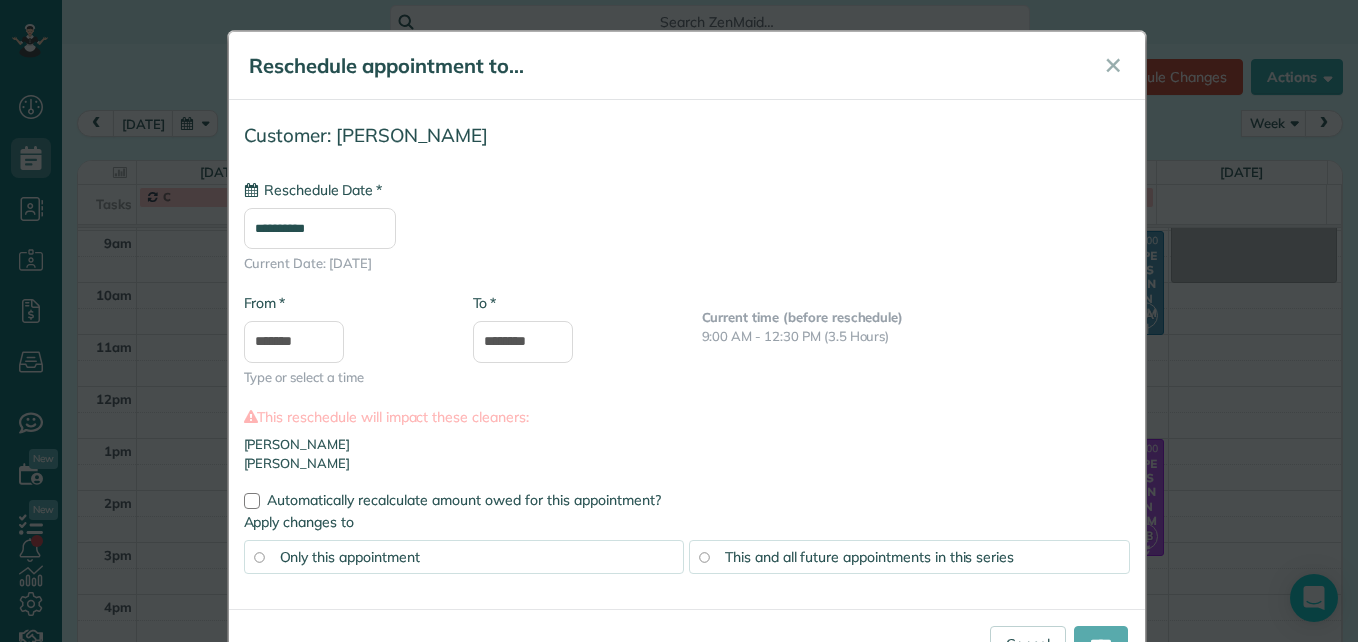type on "**********" 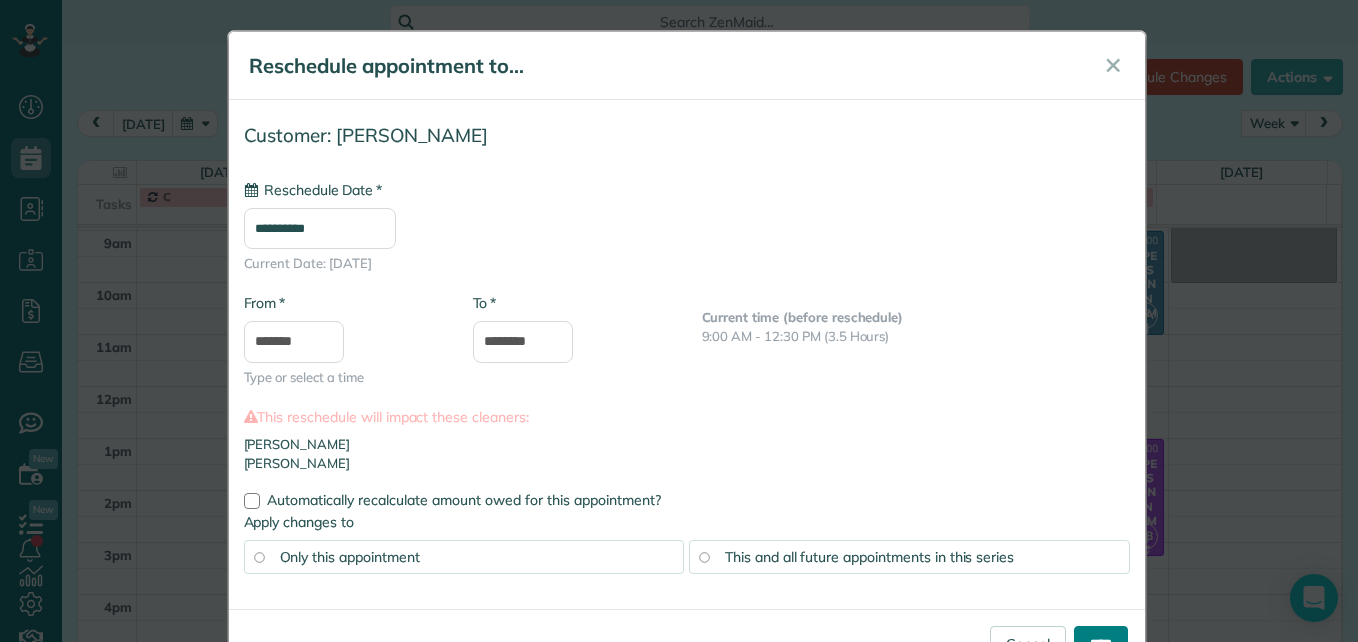 click on "****" at bounding box center (1101, 644) 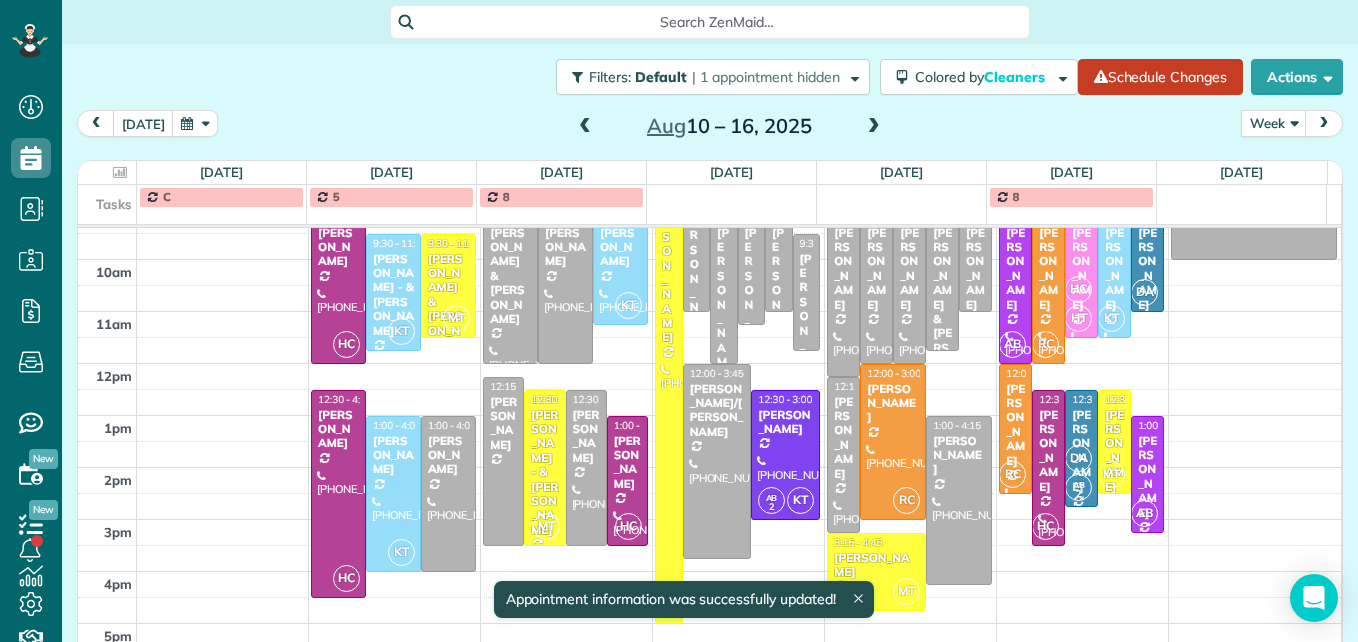 scroll, scrollTop: 339, scrollLeft: 0, axis: vertical 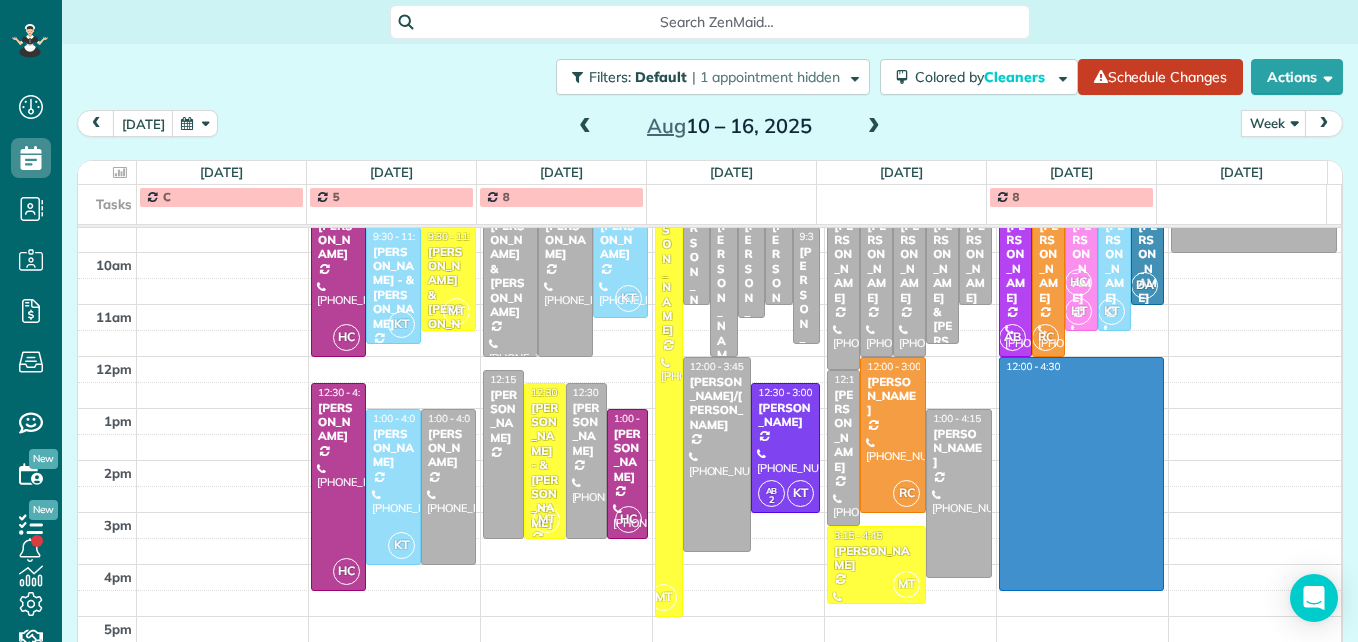 drag, startPoint x: 1123, startPoint y: 361, endPoint x: 1132, endPoint y: 585, distance: 224.18073 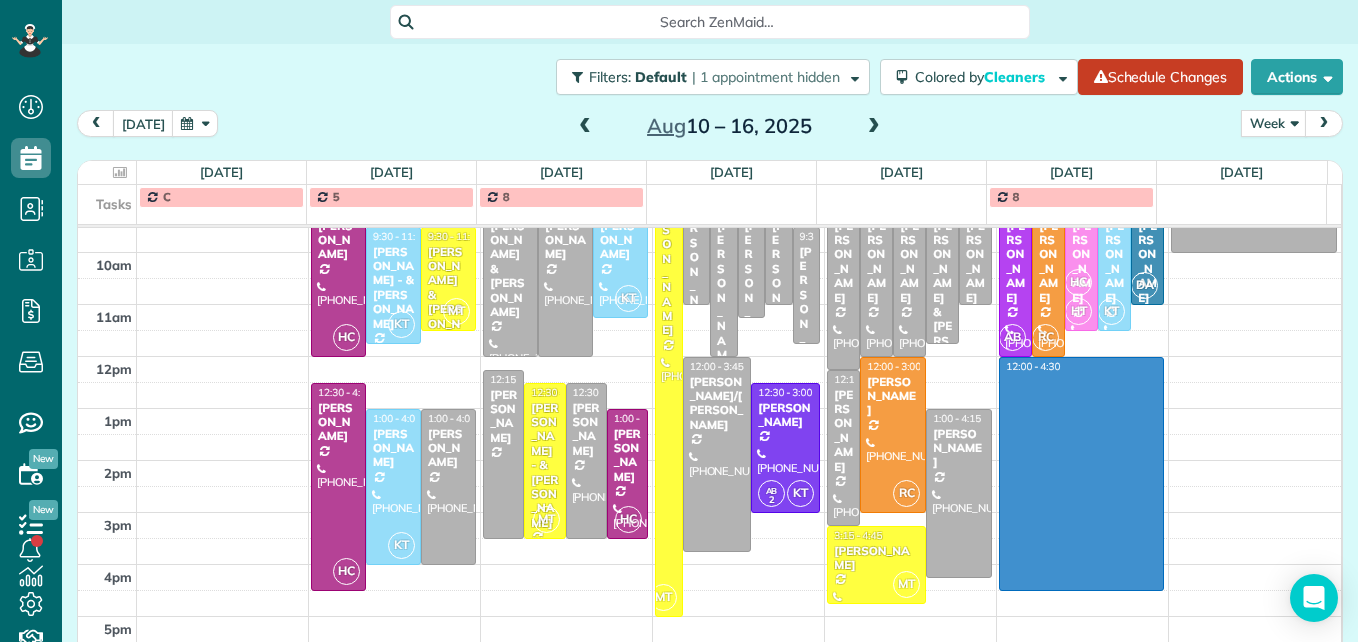 click on "3am 4am 5am 6am 7am 8am 9am 10am 11am 12pm 1pm 2pm 3pm 4pm 5pm HT AB 2 IF MT KT HC AB DA RC 8:30 - 8:45 Time Card IS DUE (614) 447-0123 1580 King Avenue Columbus, OH 43212 HC 9:00 - 12:00 Linda Knight (815) 355-0512 226 Caren Avenue Worthington, OH 43085 KT 9:30 - 11:45 Beth Hewitt - & Jared Gardner (614) 261-7290 70 Erie Rd Columbus, OH 43214 MT 9:30 - 11:30 Kim & Chris Basmagy (614) 477-5525 29 w N broadway COLUMBUS, OH 43214 HC 12:30 - 4:30 Dave Wallingford (614) 286-7362 111 Riverview park dr columbus, OH 43214 KT 1:00 - 4:00 David Palmer (614) 301-0296 471 e dunedin rd columbus, OH 43214 1:00 - 4:00 Barbara Ludwig (614) 507-7705 6553 quarry lane COLUMBUS, OH 43017 9:00 - 12:00 Amanda & Daeron Wilson (614) 537-6739 325 East Longview Avenue Columbus, OH 43202 9:00 - 12:00 Brandi Allen (614) 260-0298 252 East Lakeview Avenue Columbus, OH 43202 KT 9:00 - 11:15 Lauren Christopher (937) 216-2577 115 e kelso Columbus, OH 43202 12:15 - 3:30 Amy Szabo 387 East Weber Road Columbus, OH 43202 MT 12:30 - 3:30 HC MT 2" at bounding box center [709, 278] 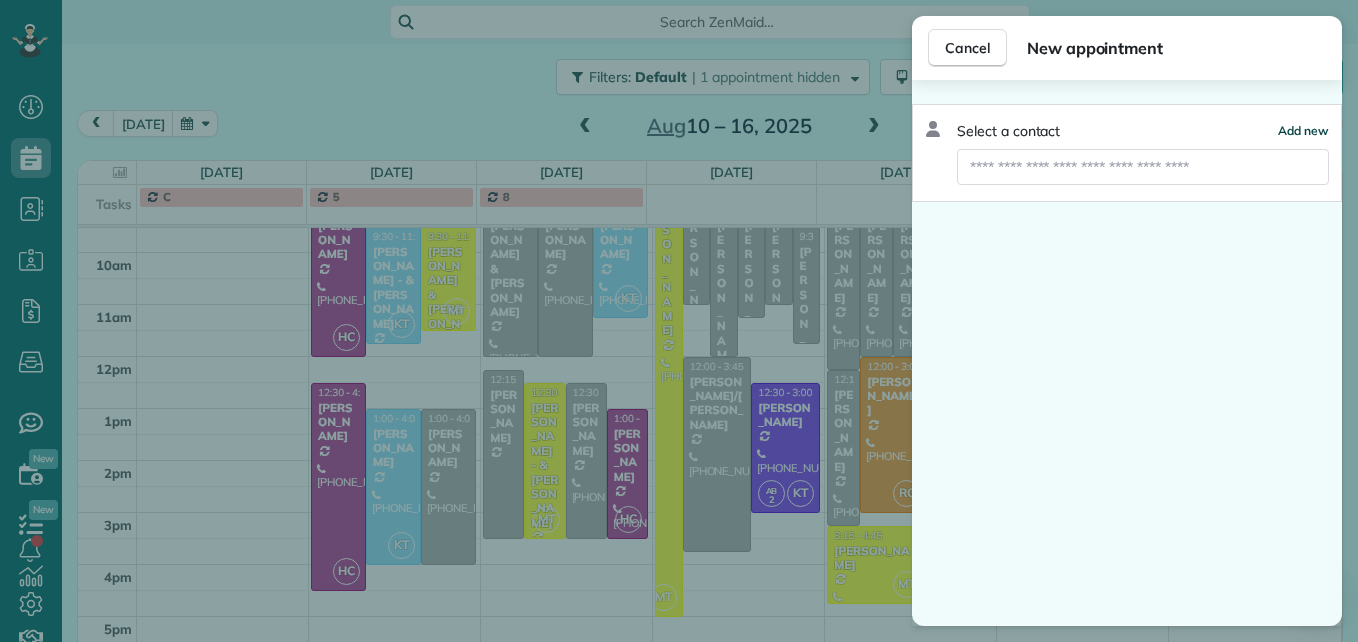 click on "Add new" at bounding box center [1303, 130] 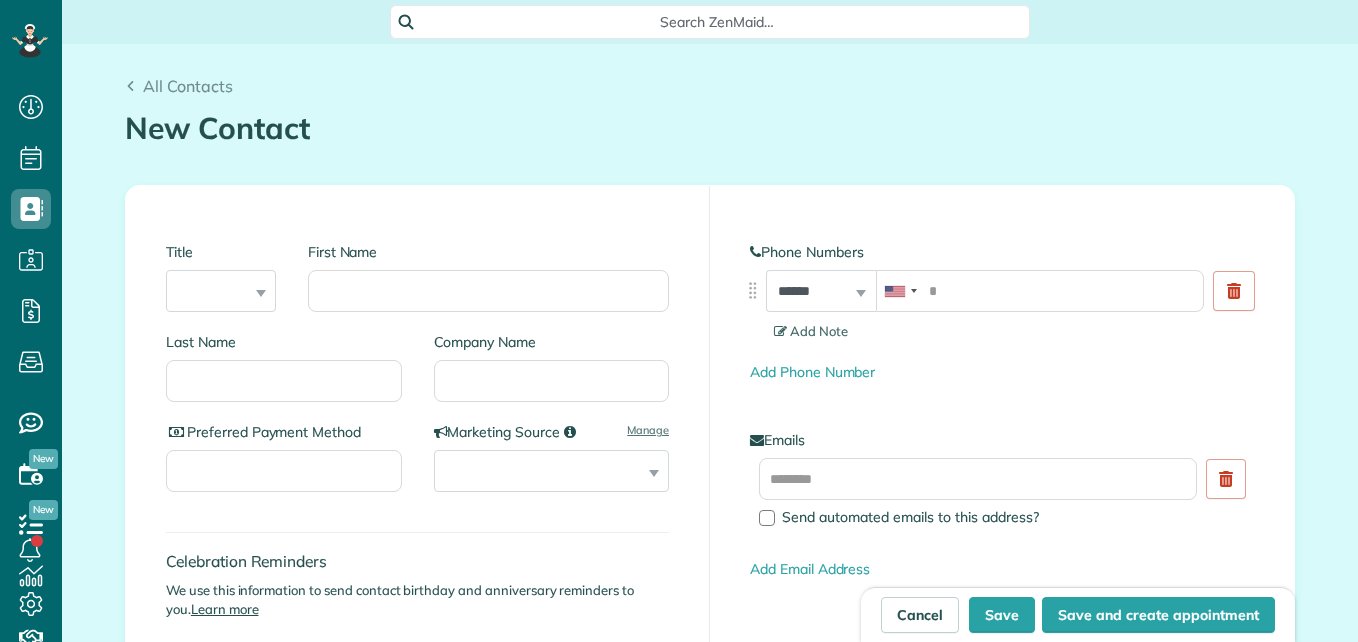 scroll, scrollTop: 0, scrollLeft: 0, axis: both 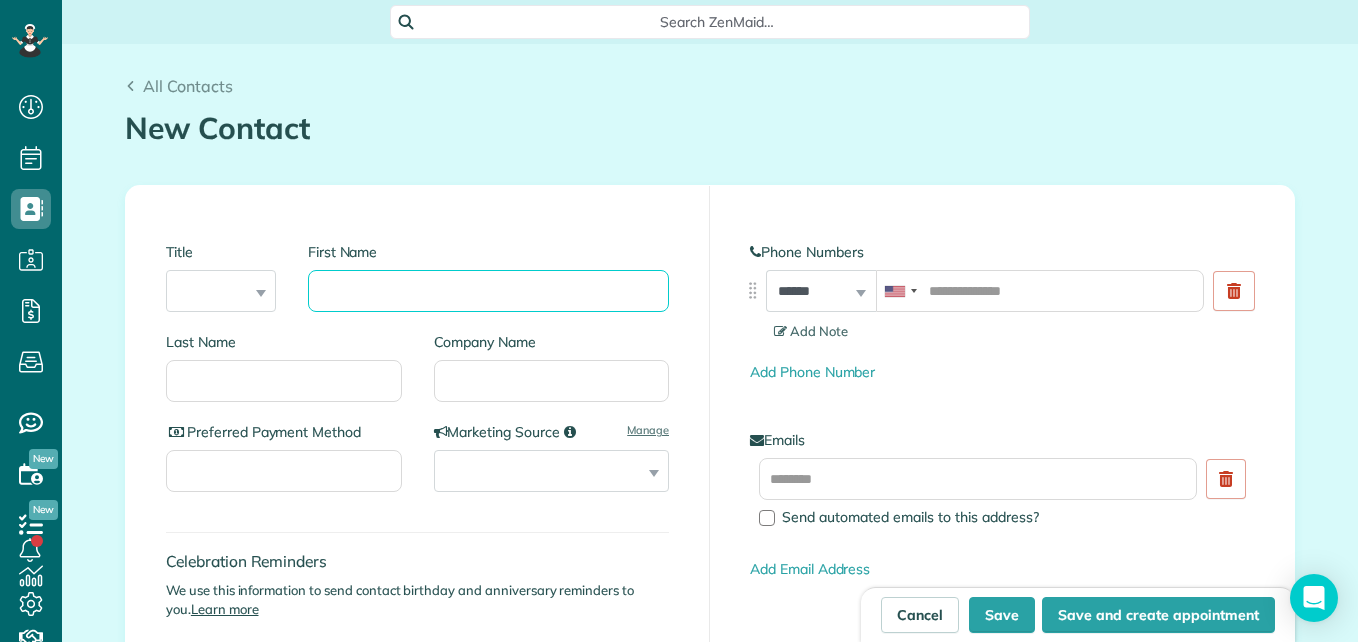 click on "First Name" at bounding box center [488, 291] 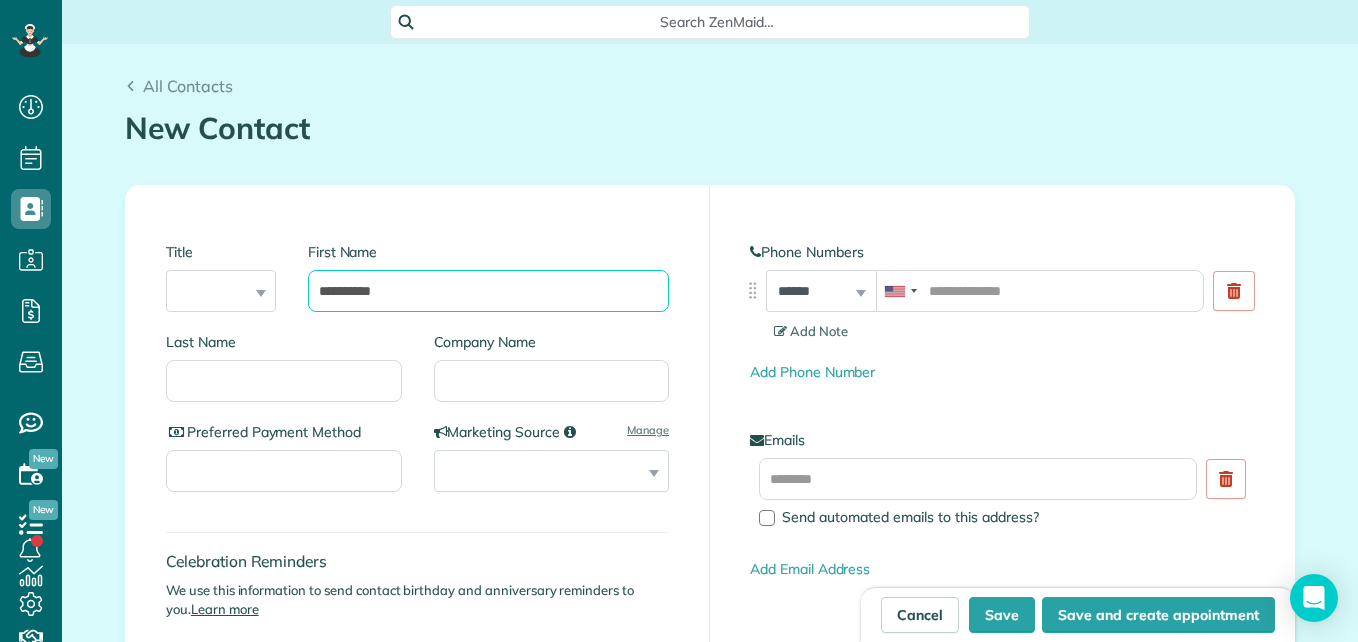 type on "*********" 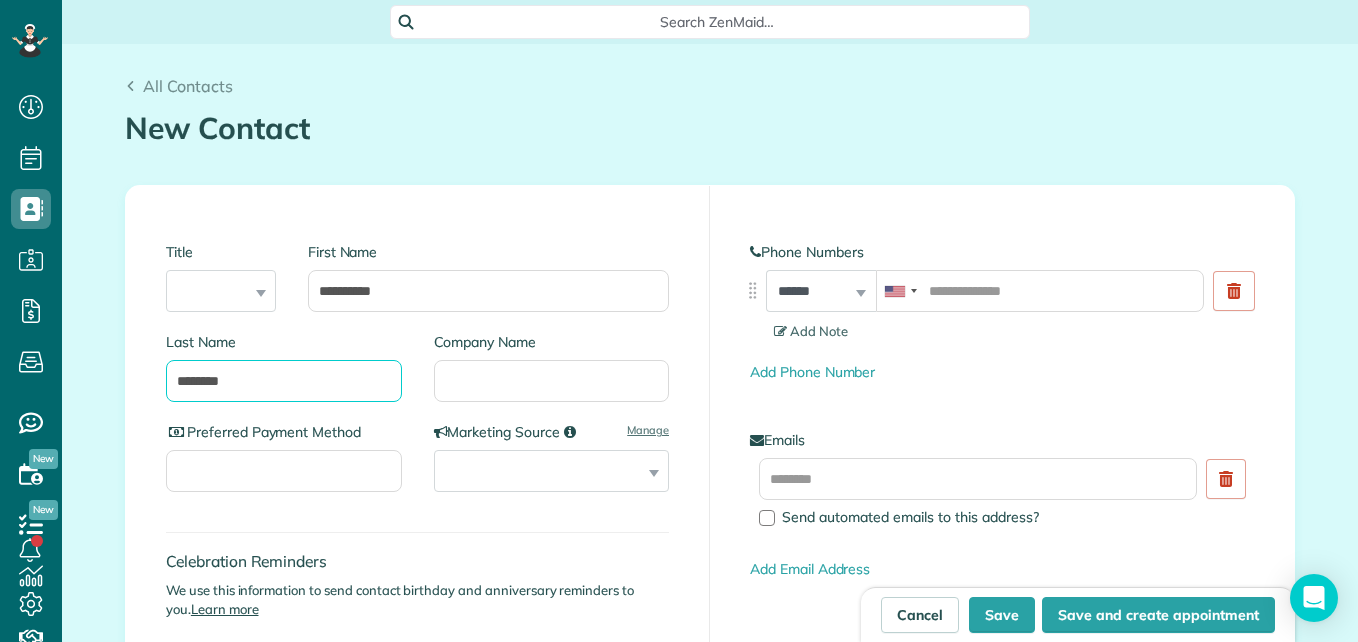 type on "********" 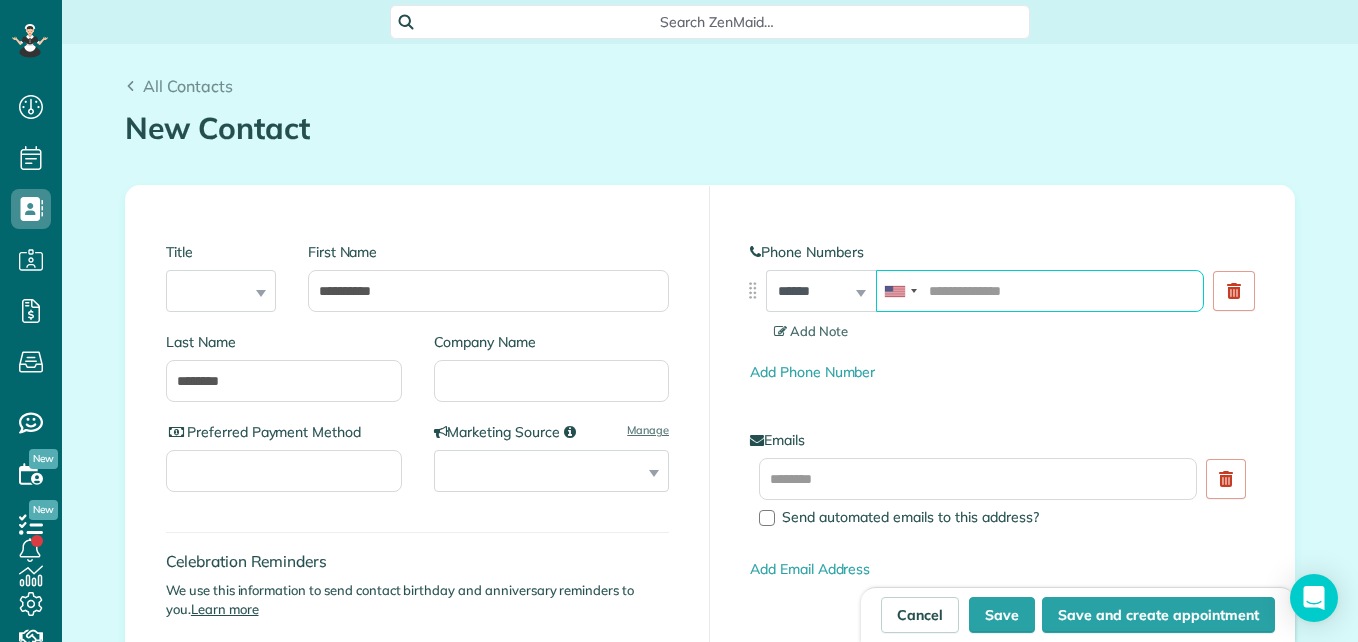 click at bounding box center [1040, 291] 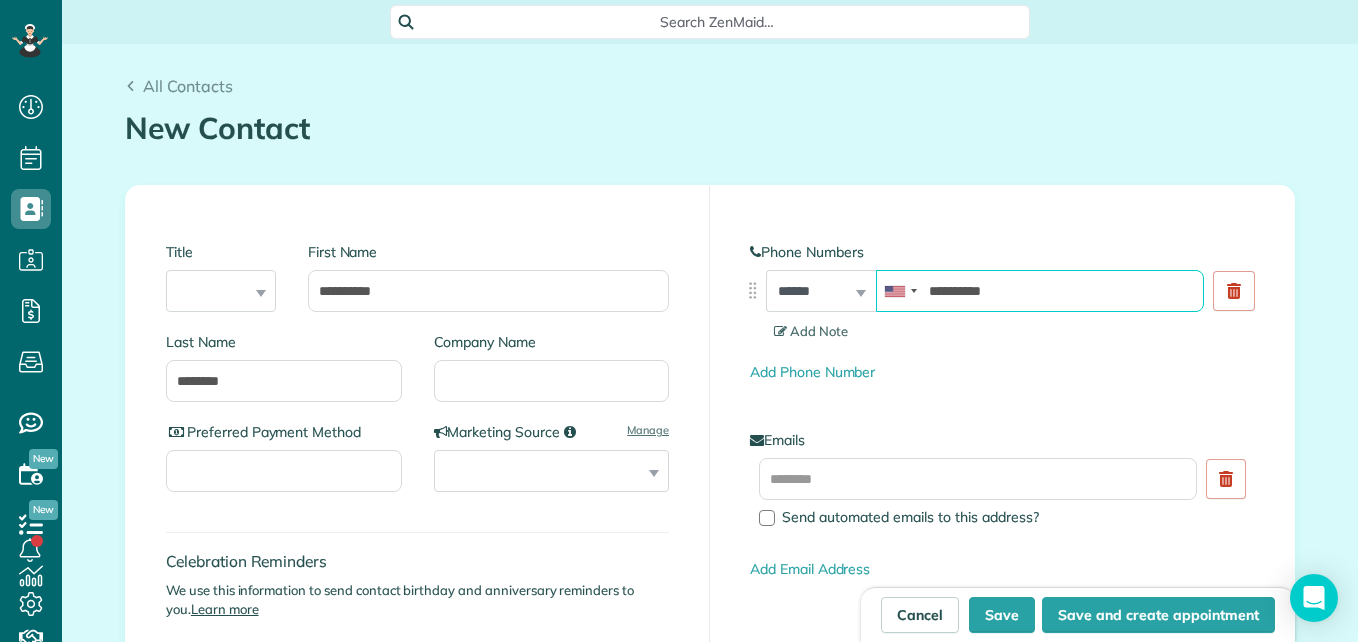 type on "**********" 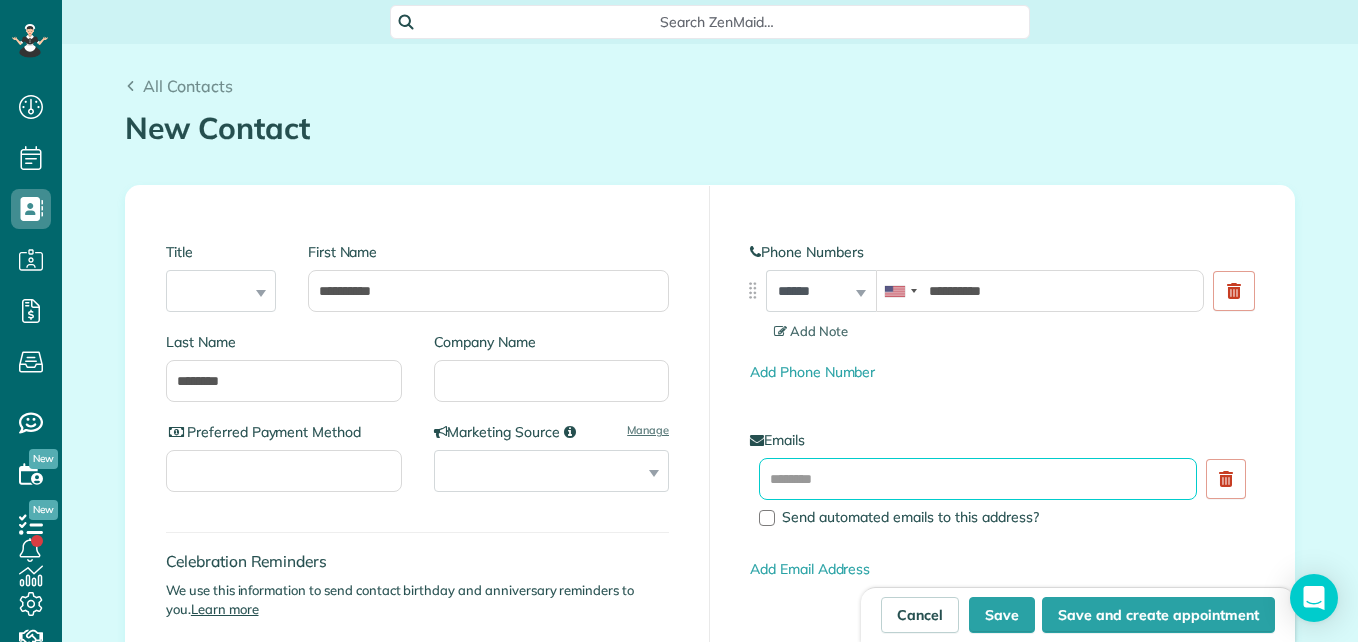 paste on "**********" 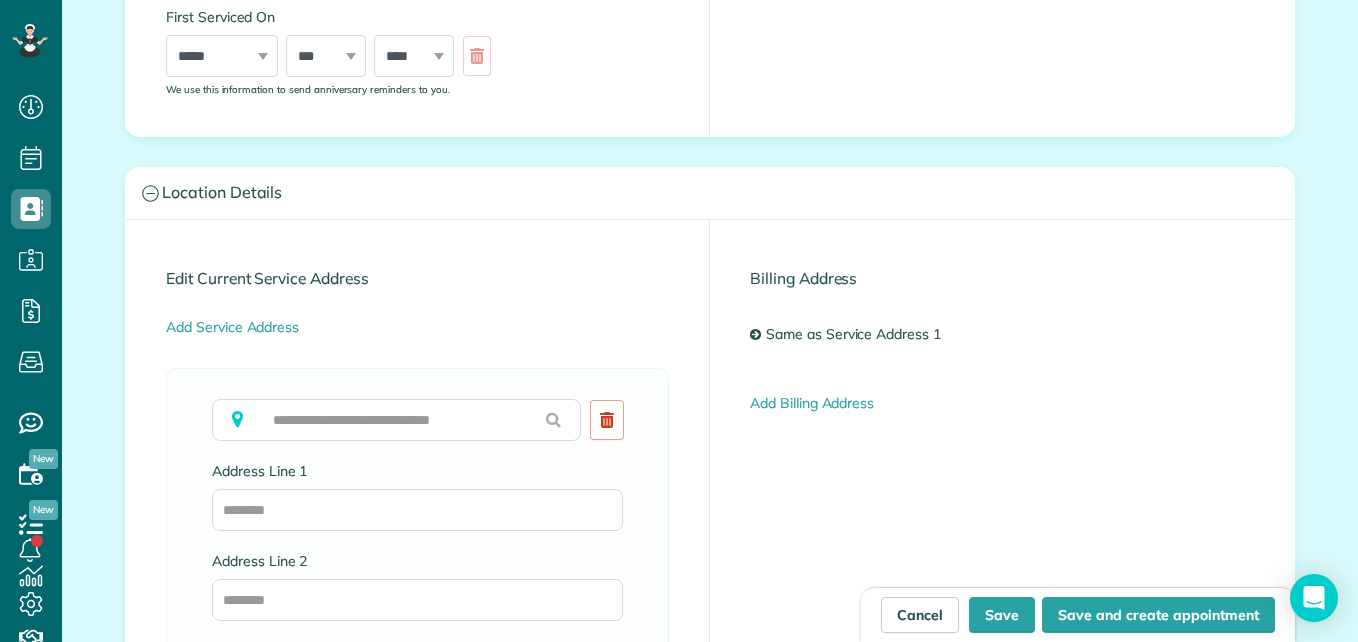 scroll, scrollTop: 800, scrollLeft: 0, axis: vertical 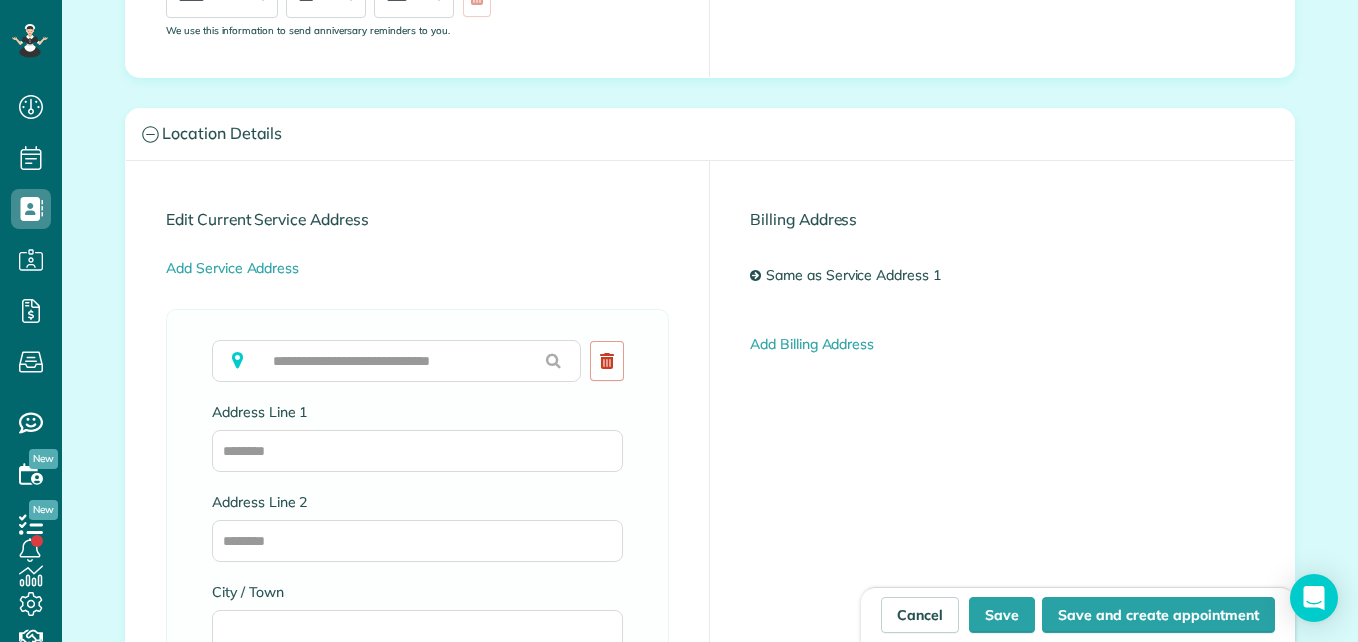 type on "**********" 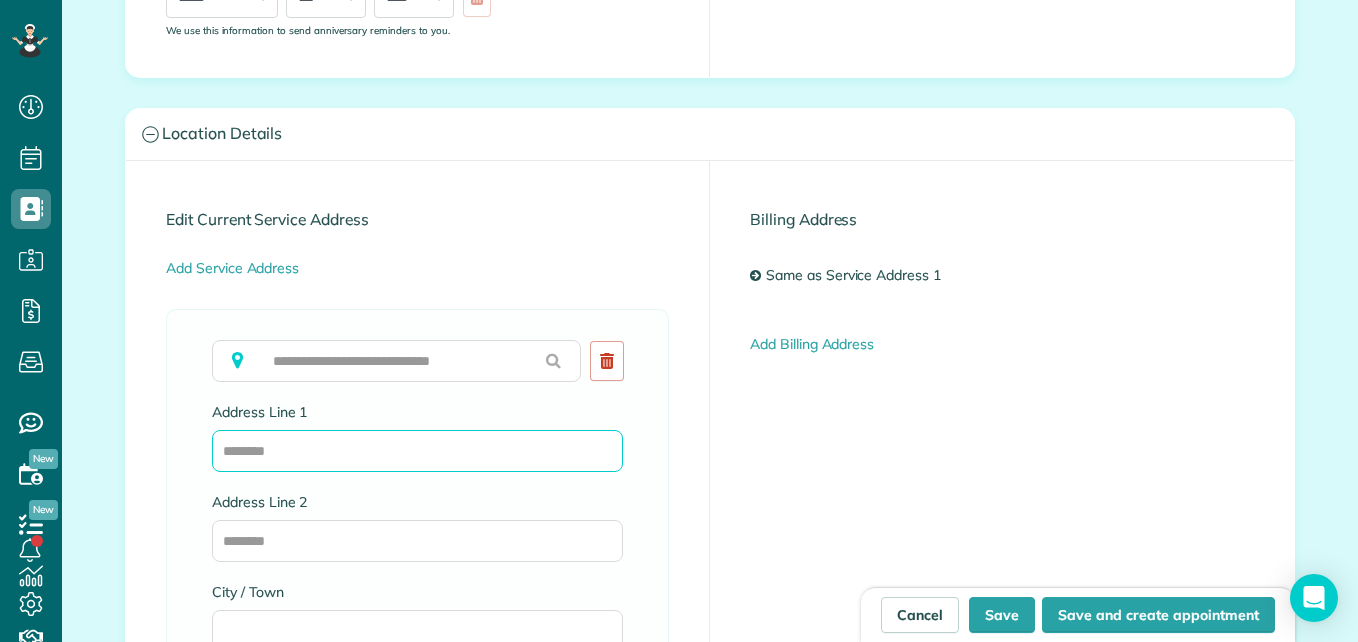 click on "Address Line 1" at bounding box center [417, 451] 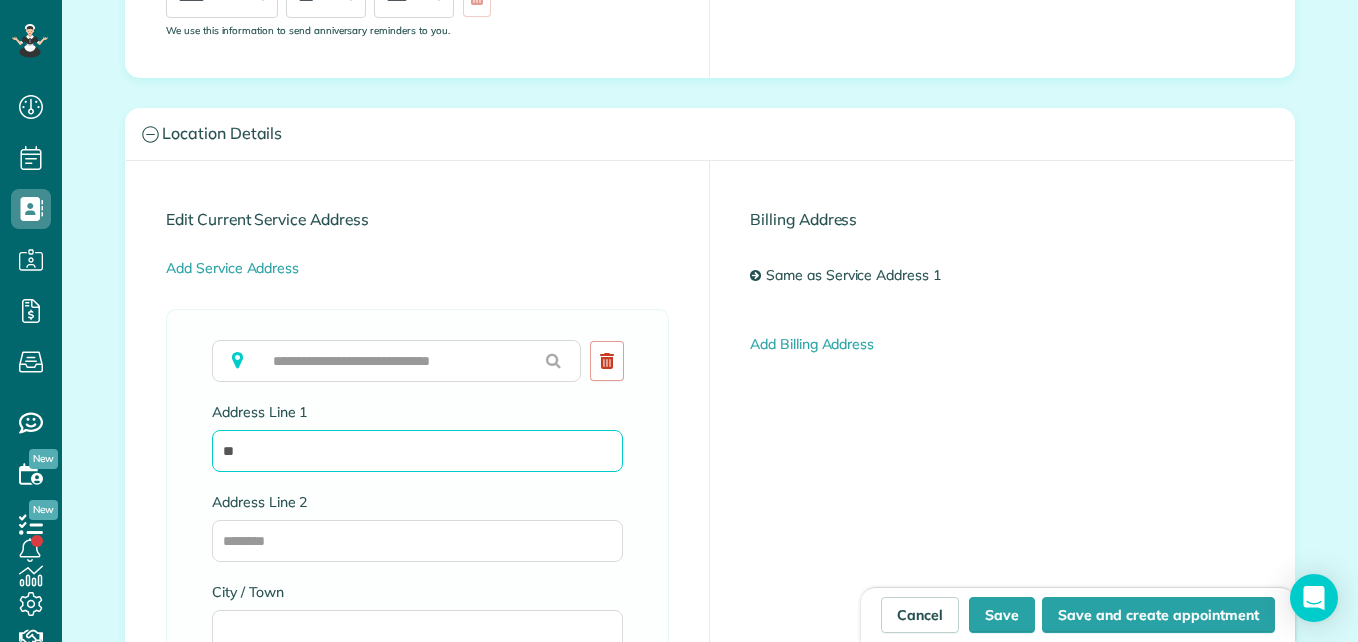 type on "*" 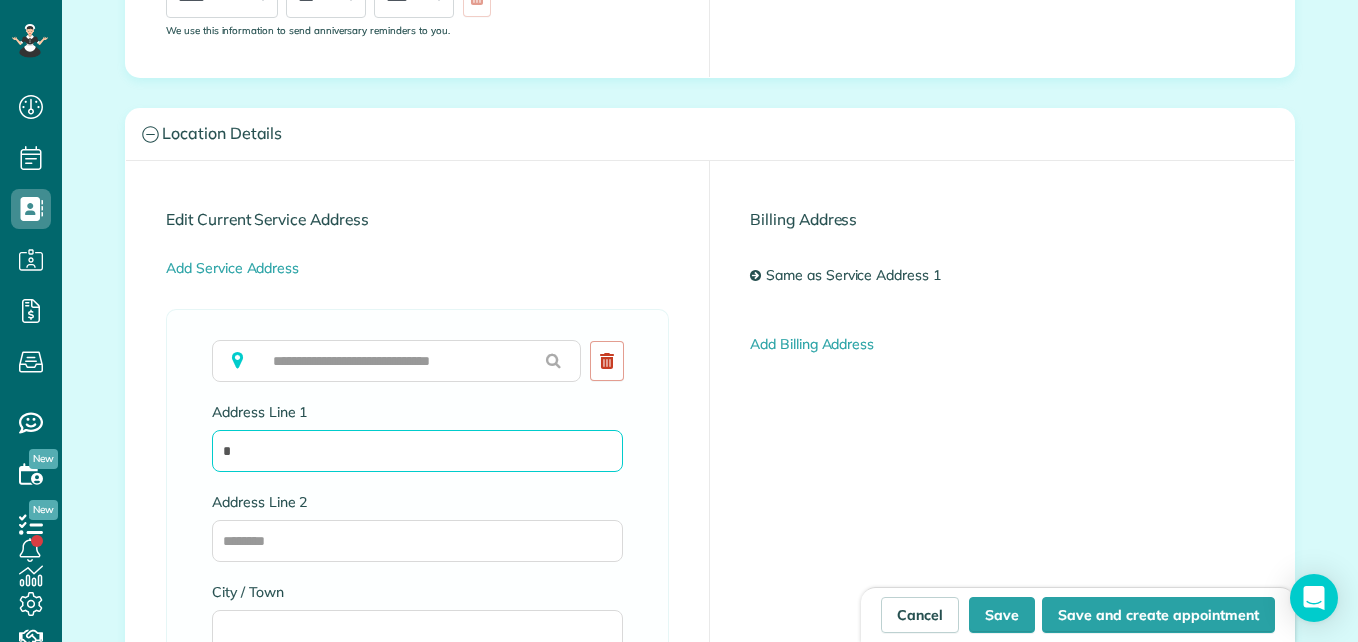 type 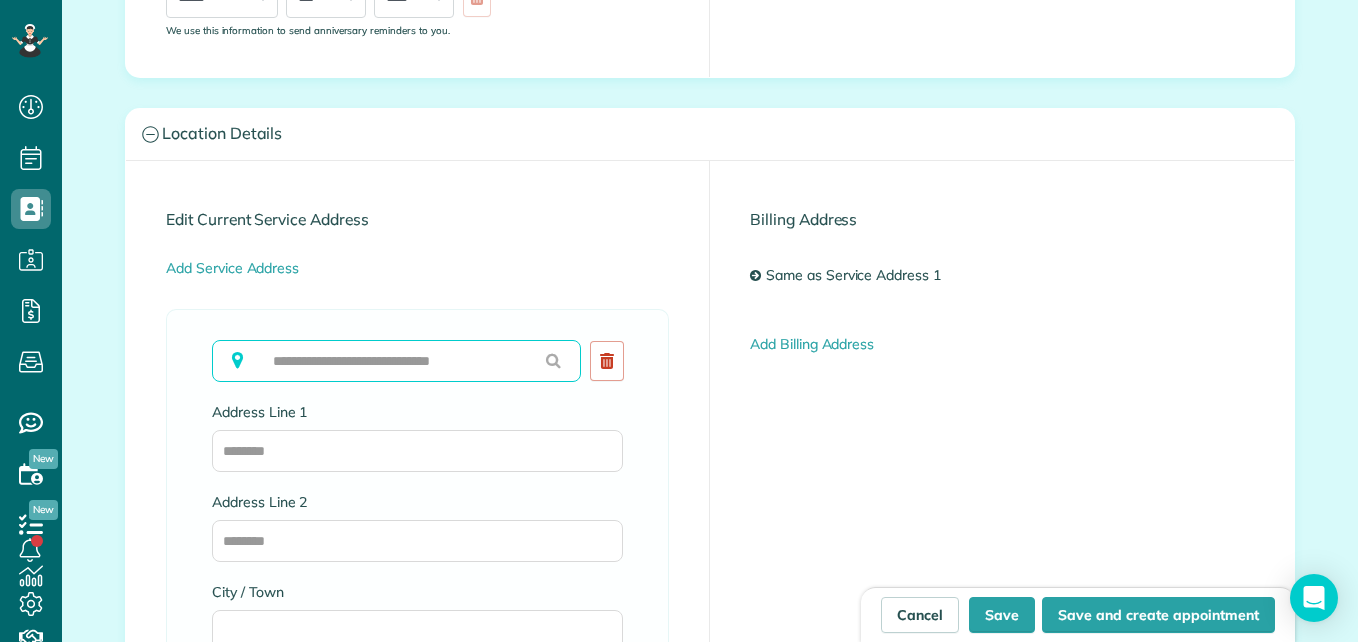 click at bounding box center (396, 361) 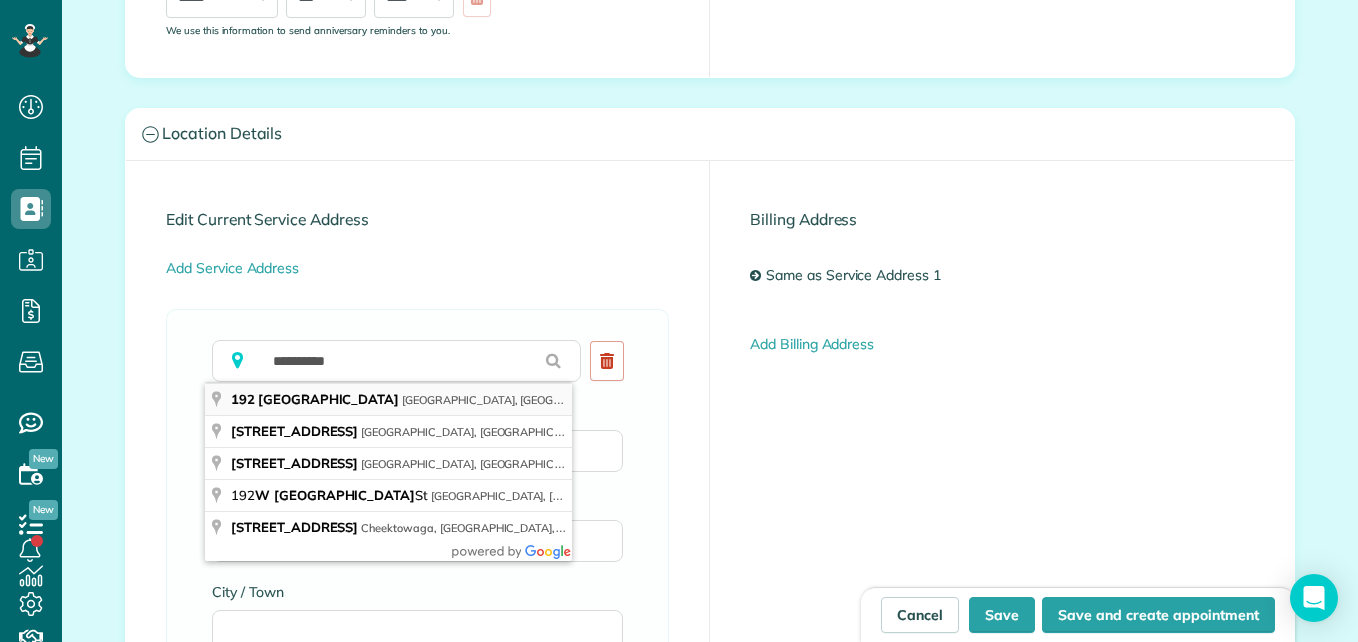 type on "**********" 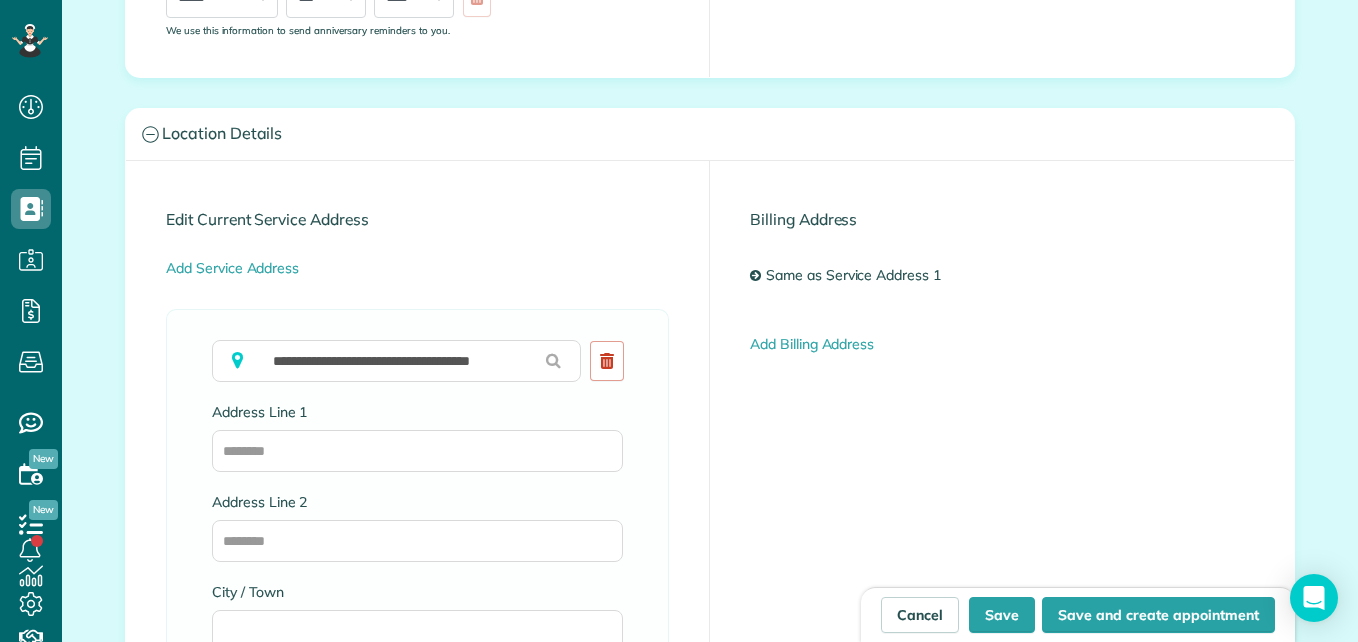 type on "**********" 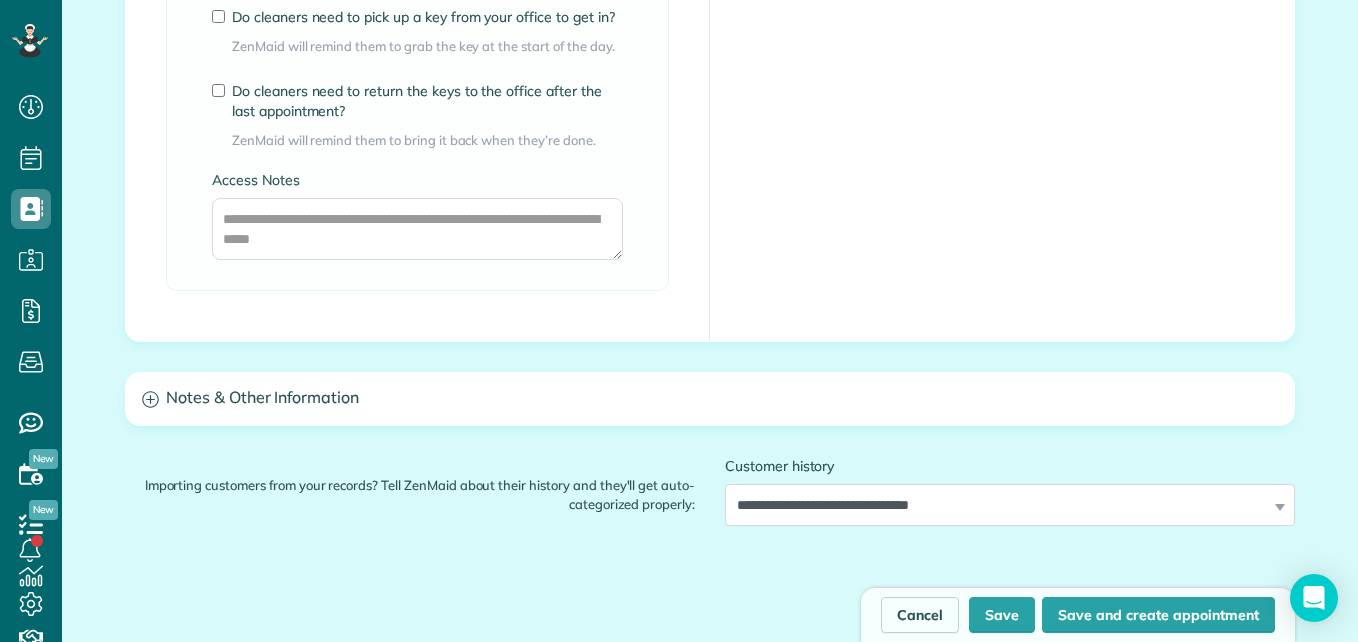 scroll, scrollTop: 1600, scrollLeft: 0, axis: vertical 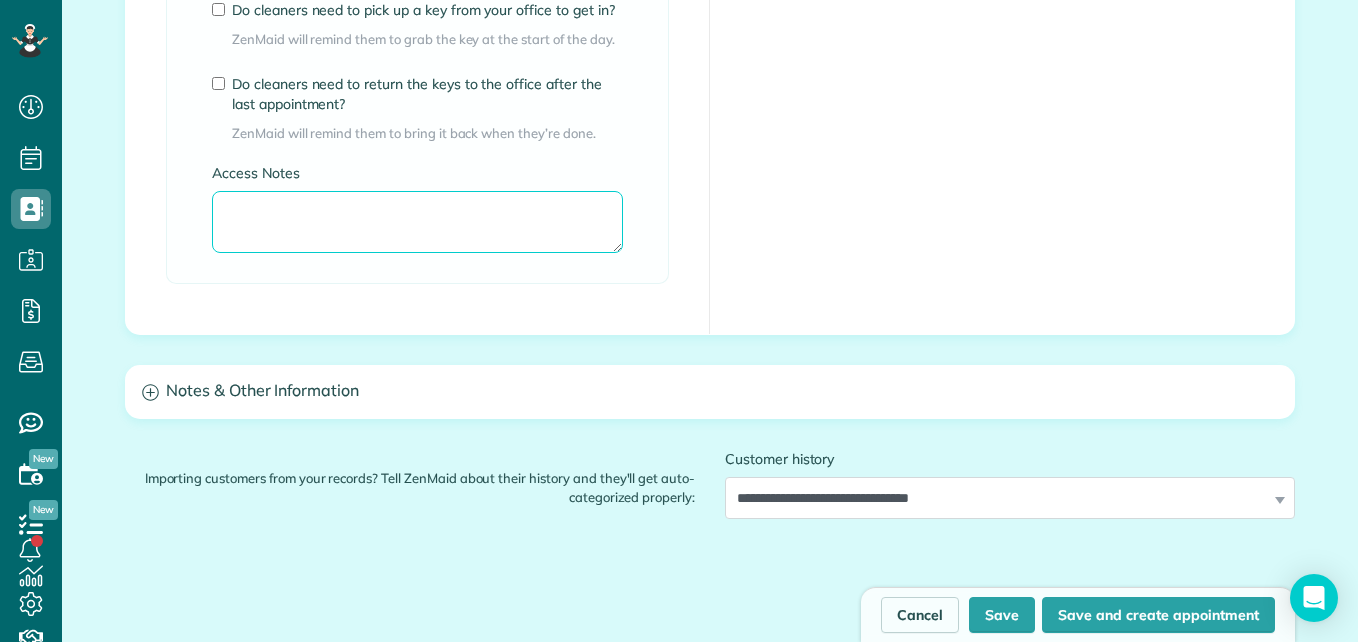 click on "Access Notes" at bounding box center [417, 222] 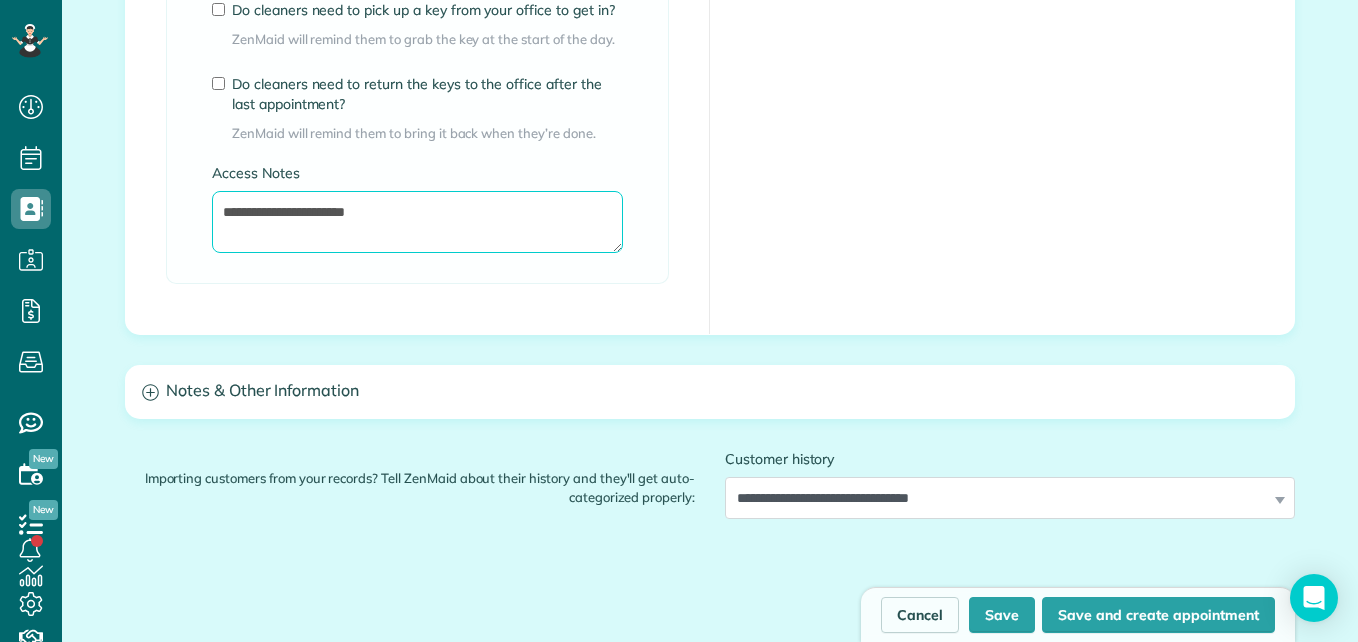 type on "**********" 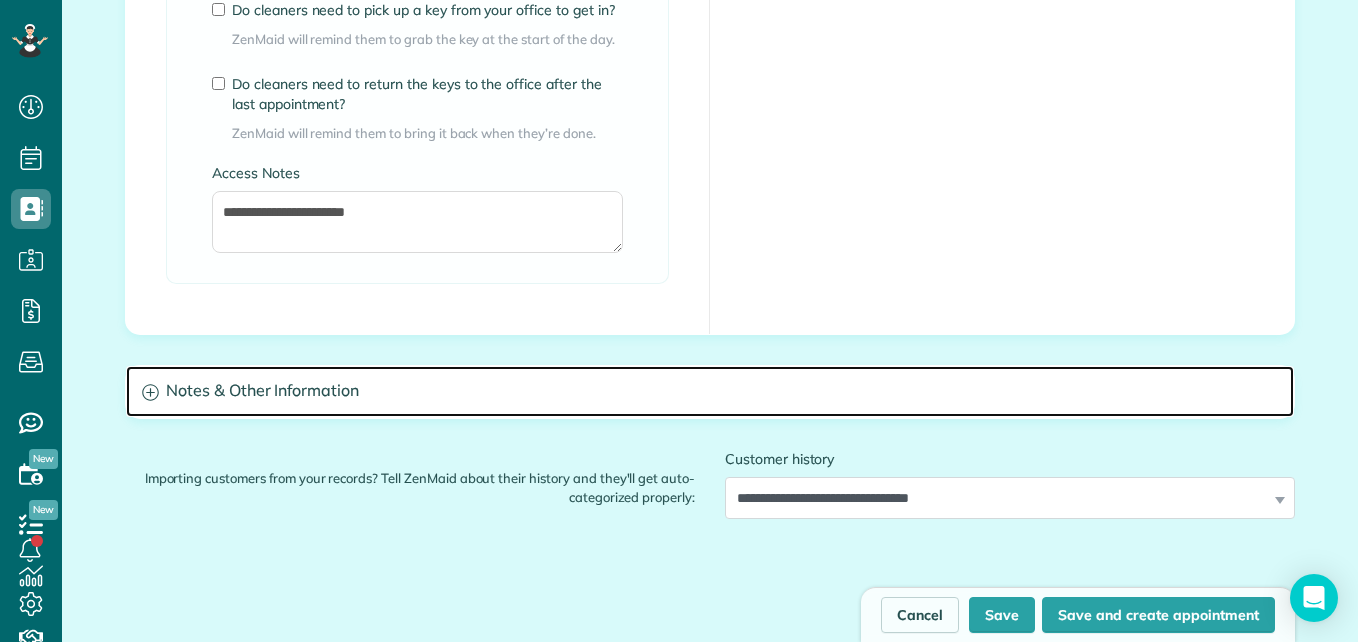 click 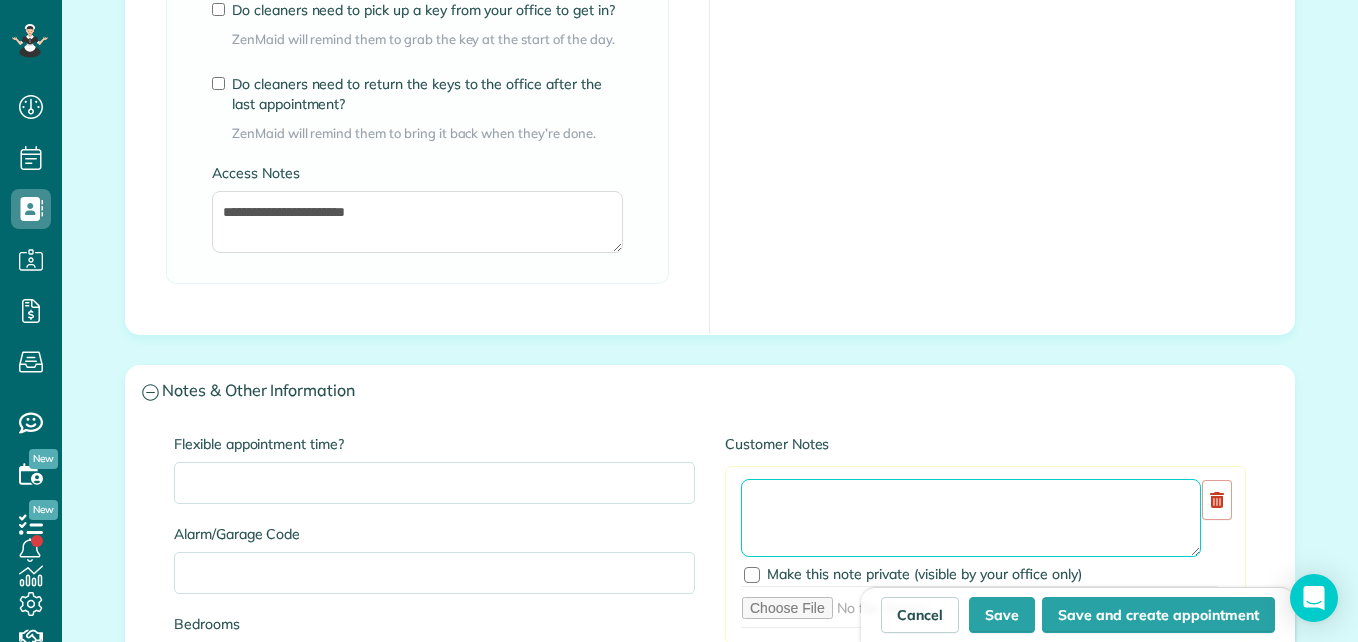 click at bounding box center [971, 518] 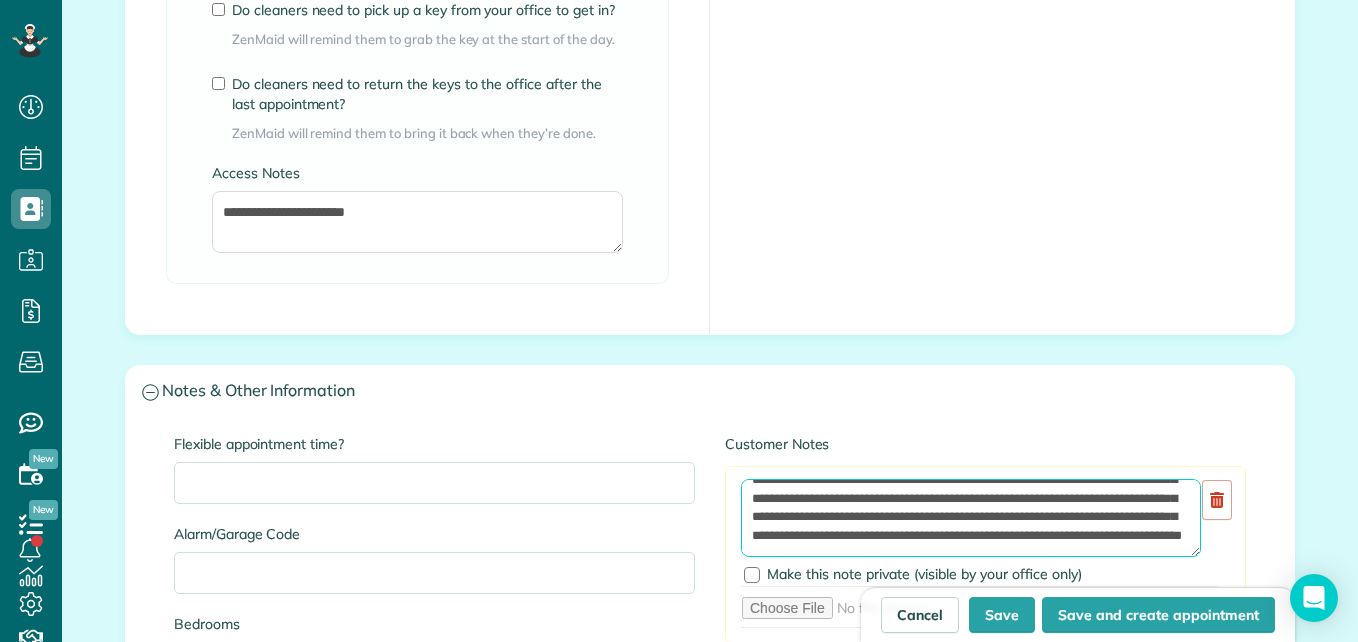 scroll, scrollTop: 18, scrollLeft: 0, axis: vertical 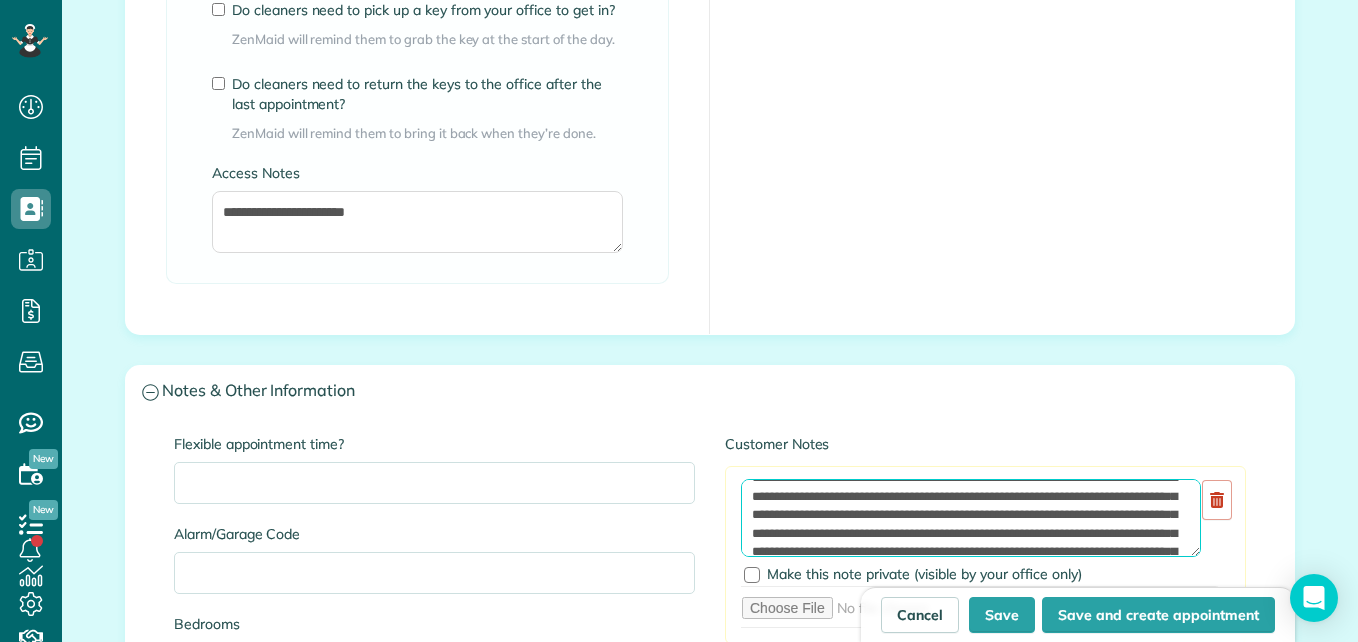 click on "**********" at bounding box center [971, 518] 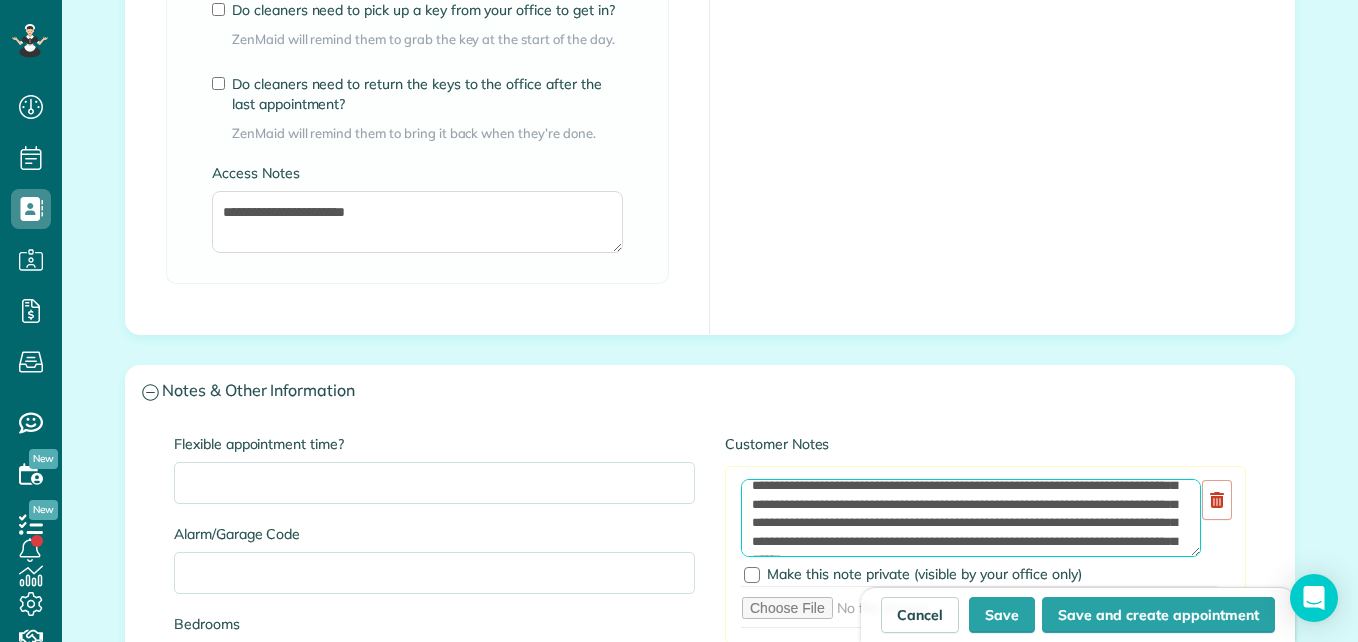 scroll, scrollTop: 98, scrollLeft: 0, axis: vertical 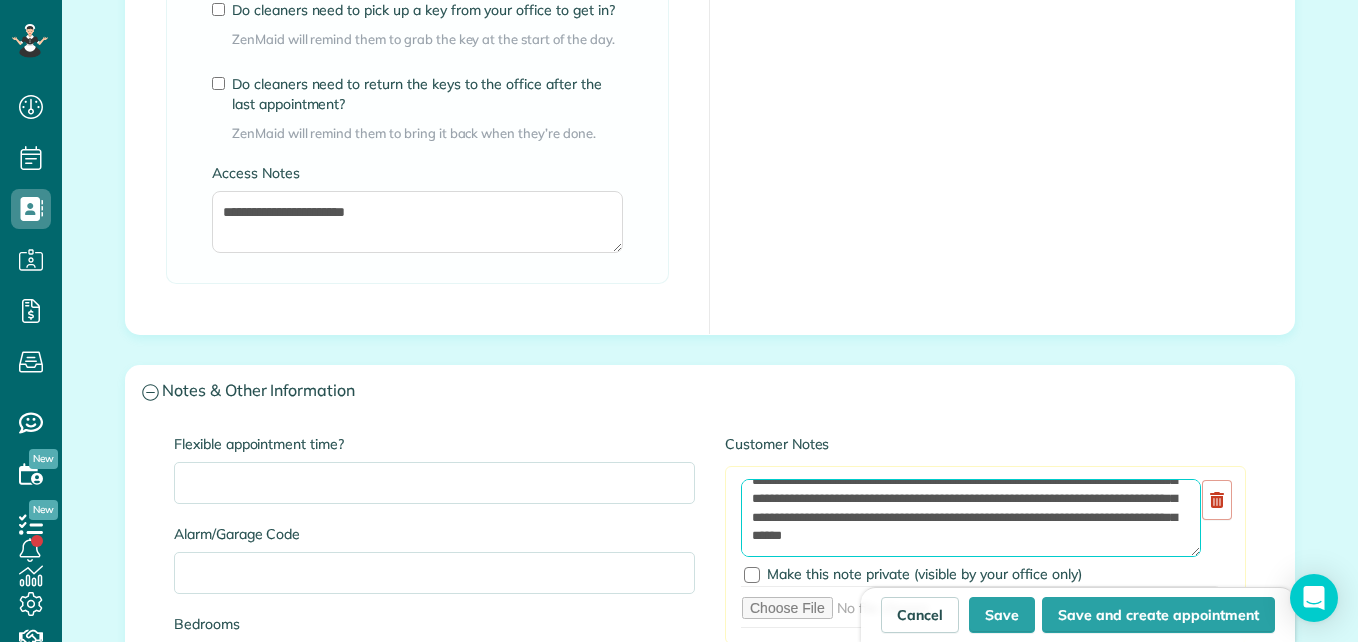 click on "**********" at bounding box center [971, 518] 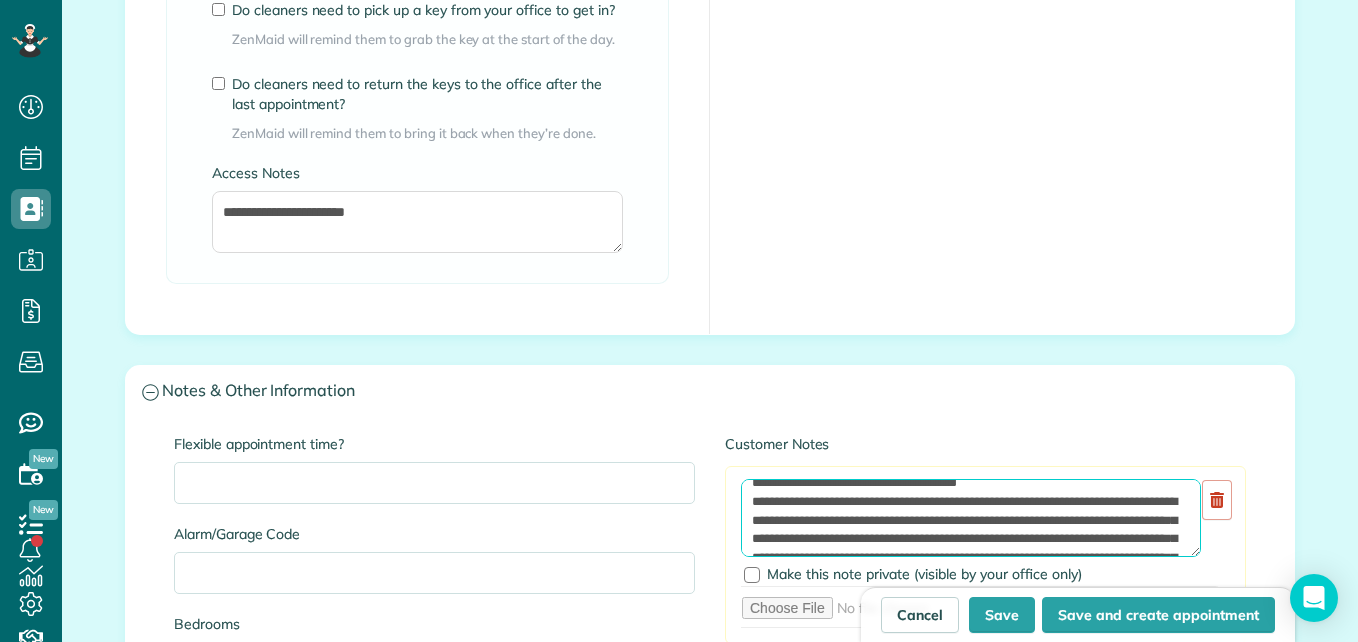 scroll, scrollTop: 4, scrollLeft: 0, axis: vertical 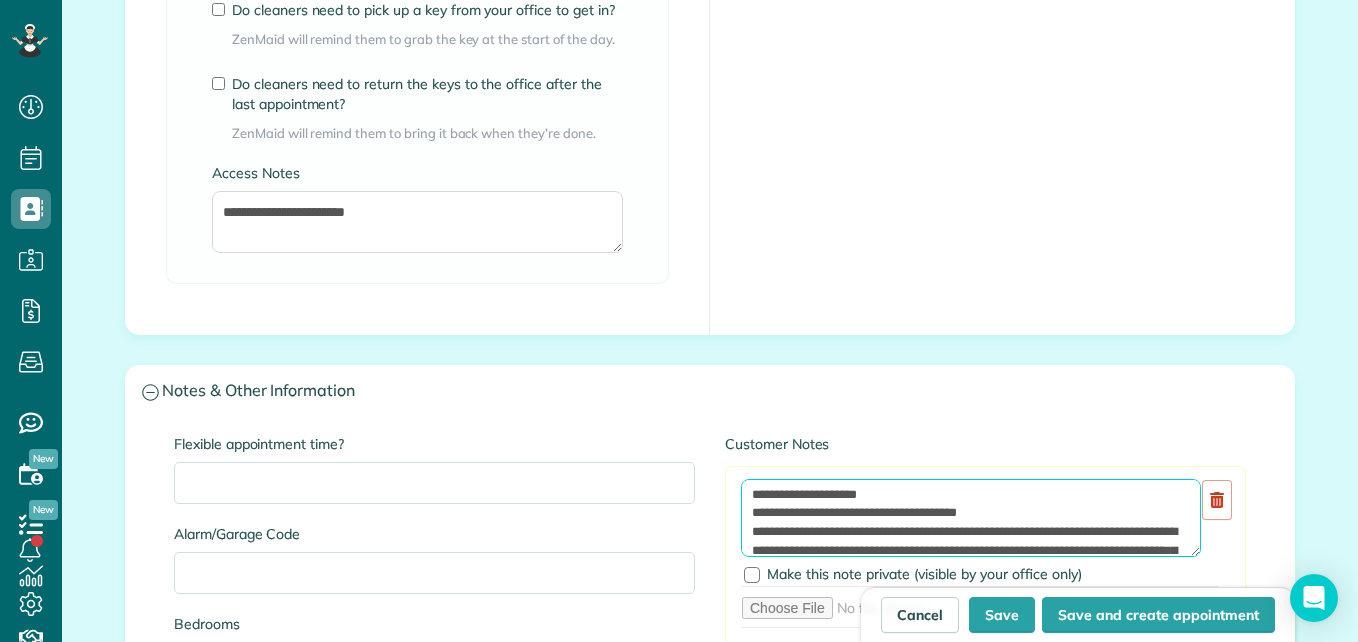 click on "**********" at bounding box center (971, 518) 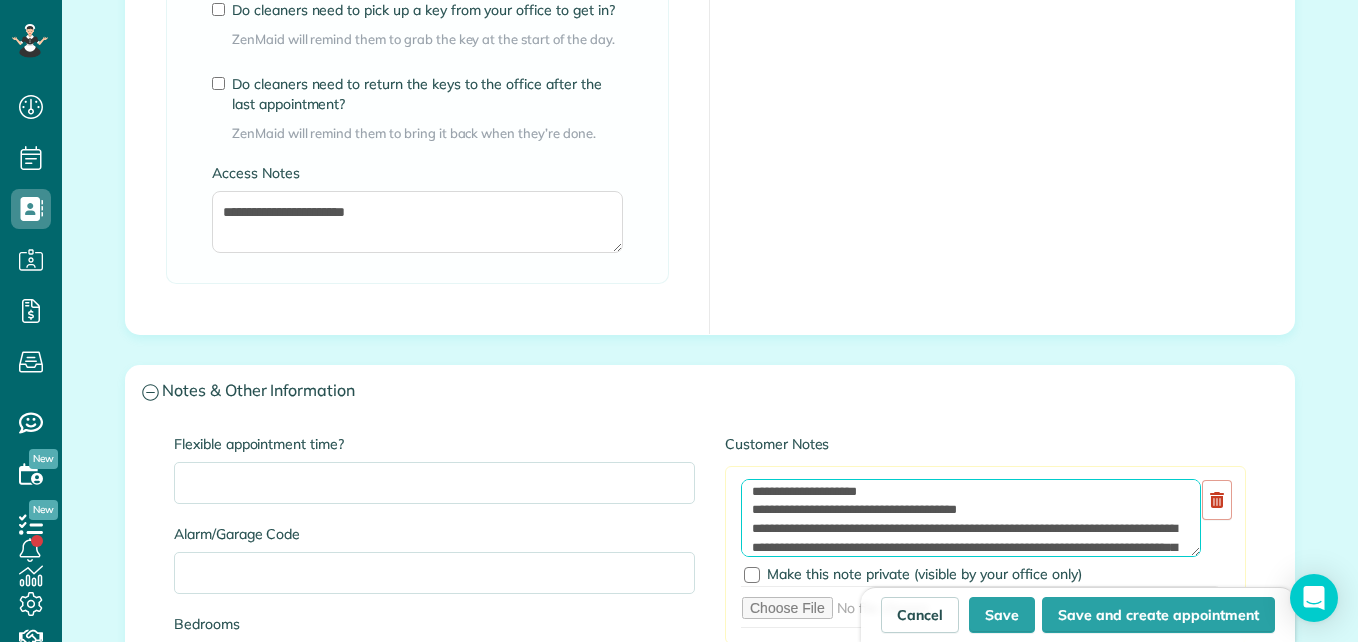 scroll, scrollTop: 26, scrollLeft: 0, axis: vertical 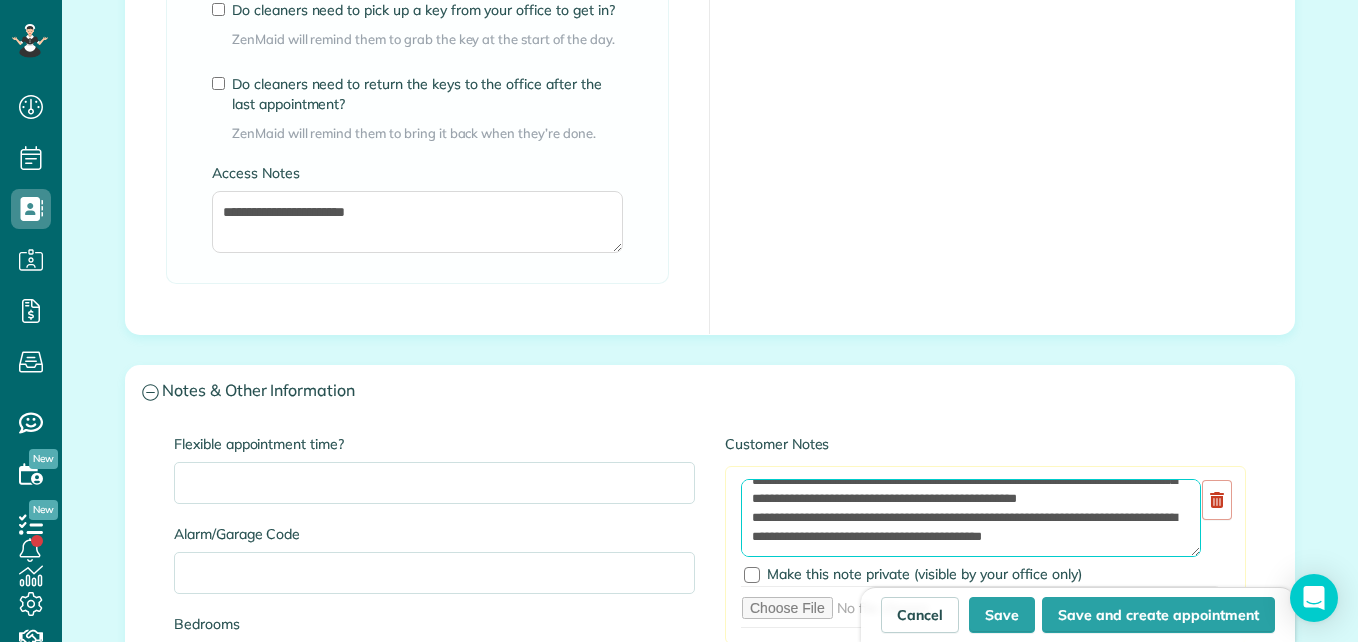 click on "**********" at bounding box center [971, 518] 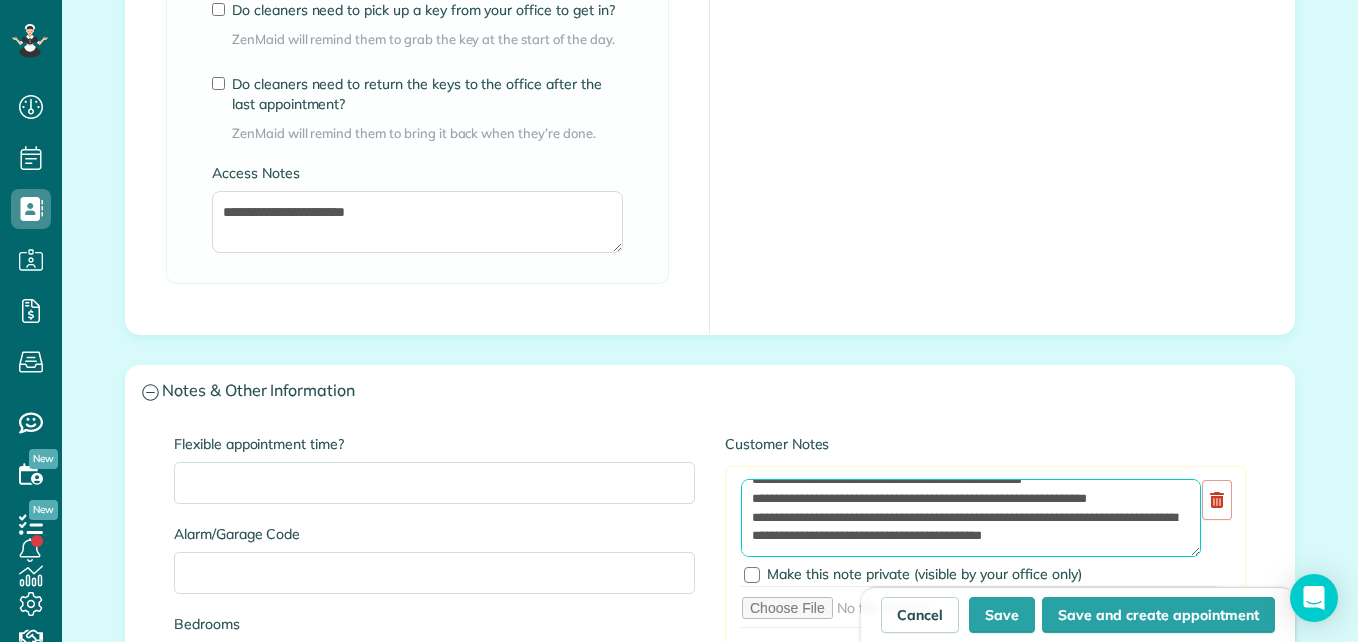 scroll, scrollTop: 259, scrollLeft: 0, axis: vertical 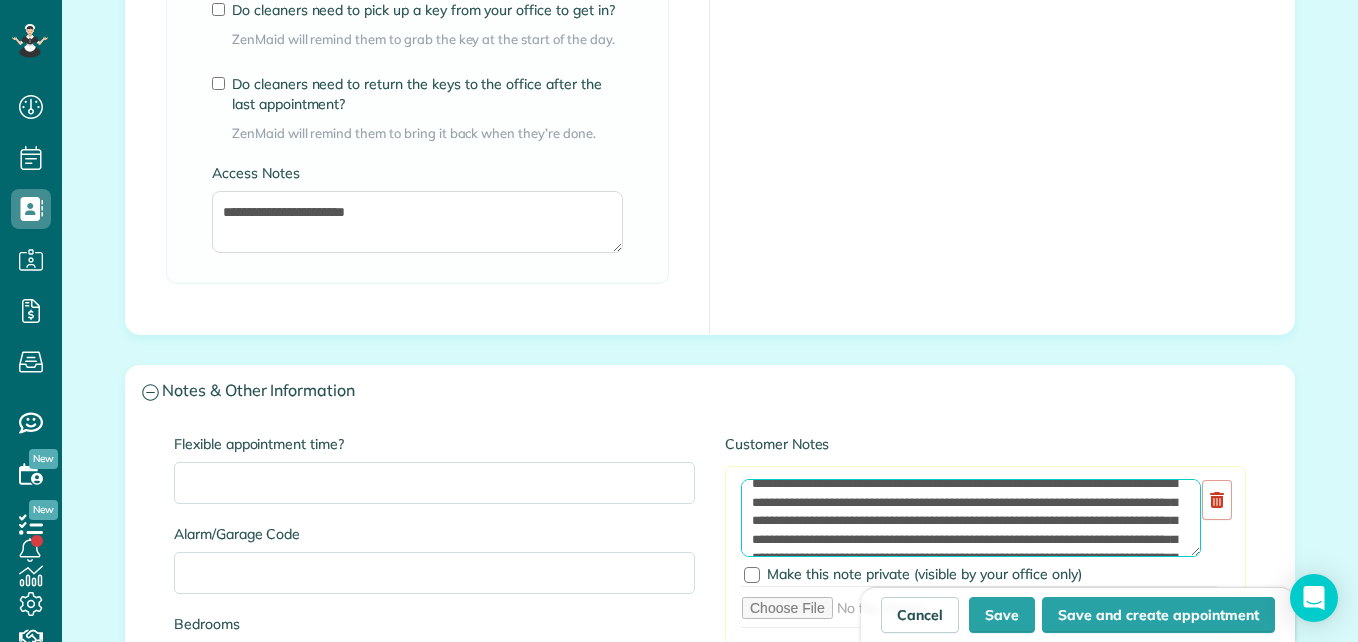 click on "**********" at bounding box center (971, 518) 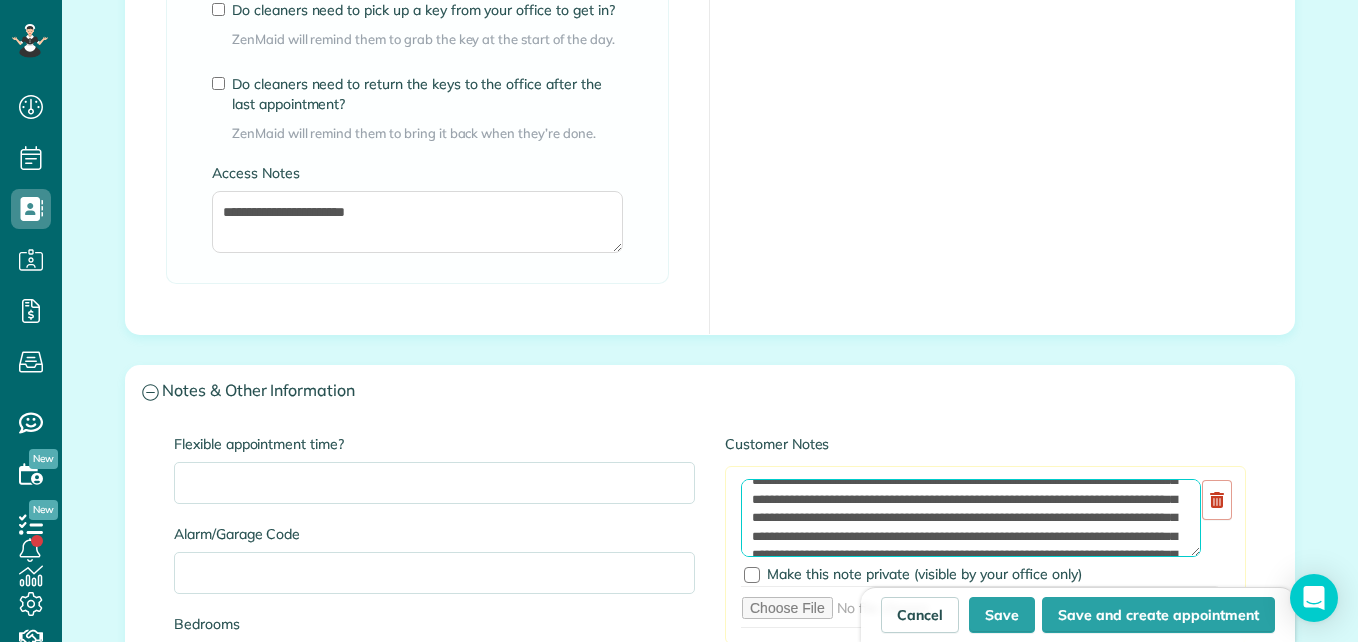 scroll, scrollTop: 132, scrollLeft: 0, axis: vertical 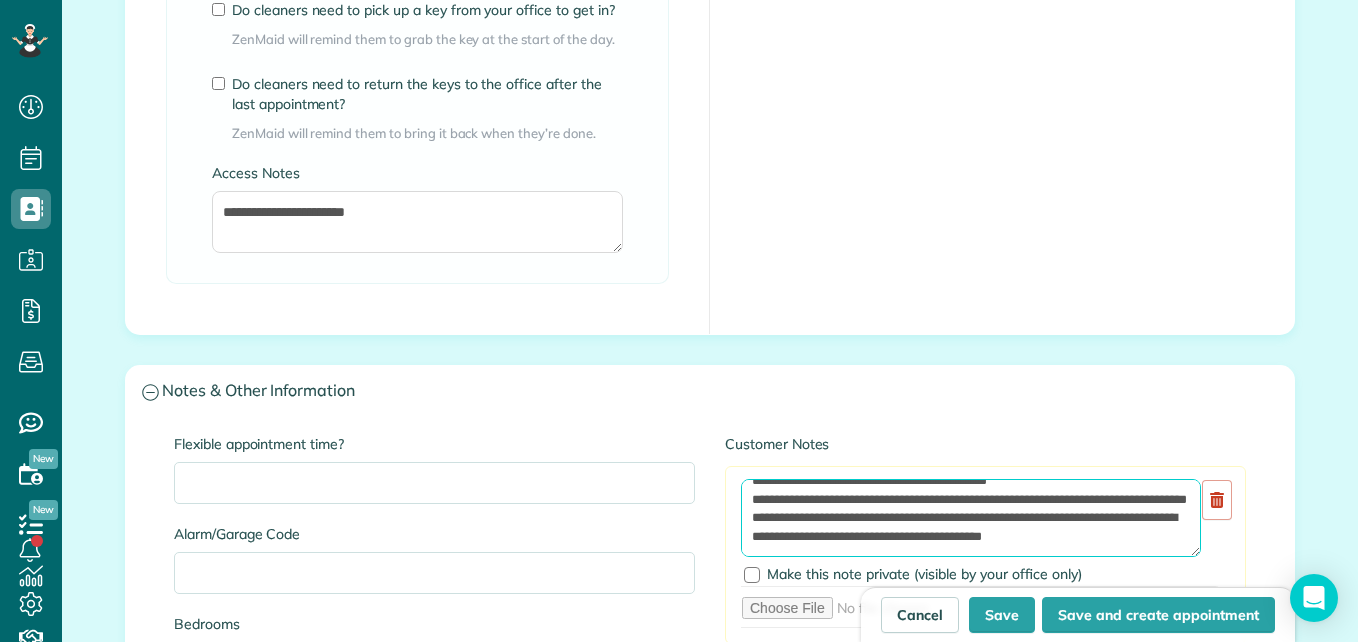 click at bounding box center [971, 518] 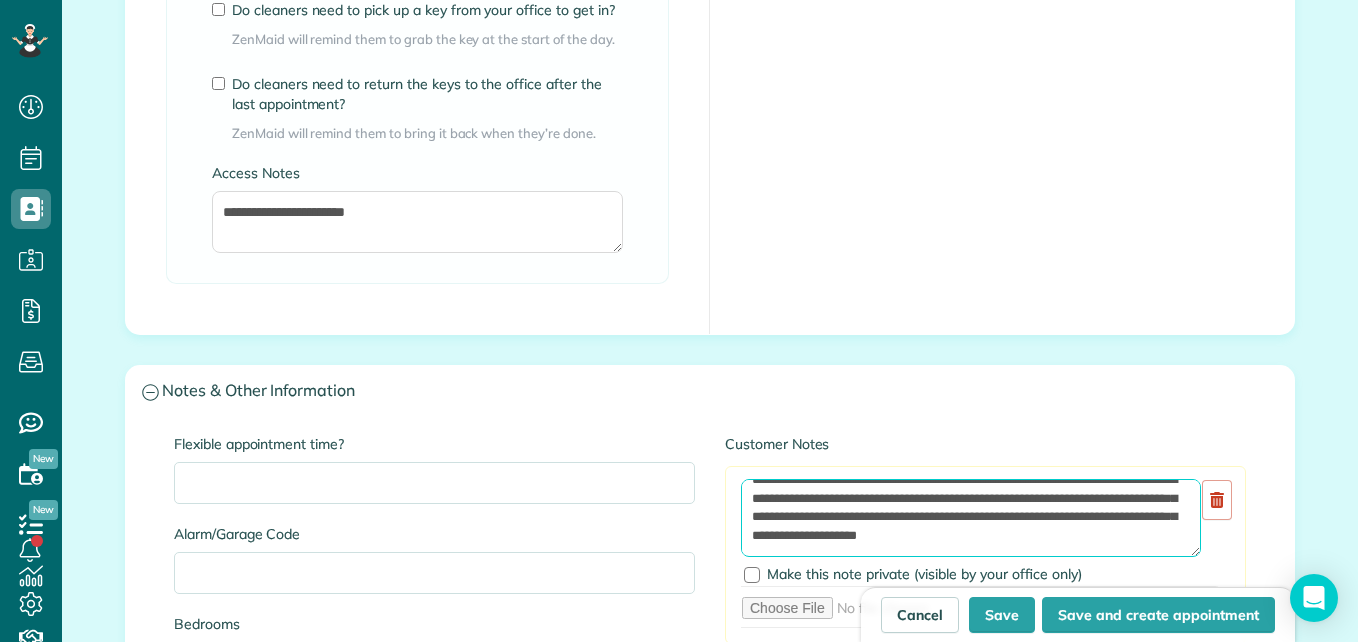 scroll, scrollTop: 323, scrollLeft: 0, axis: vertical 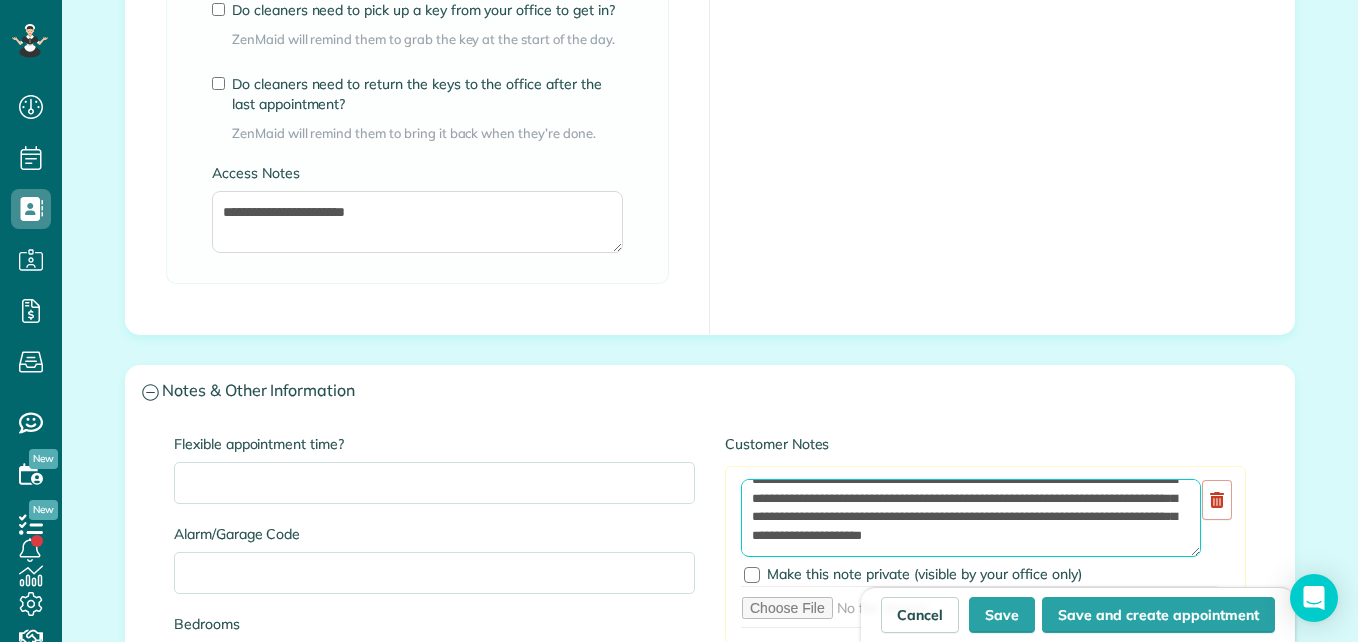 click at bounding box center [971, 518] 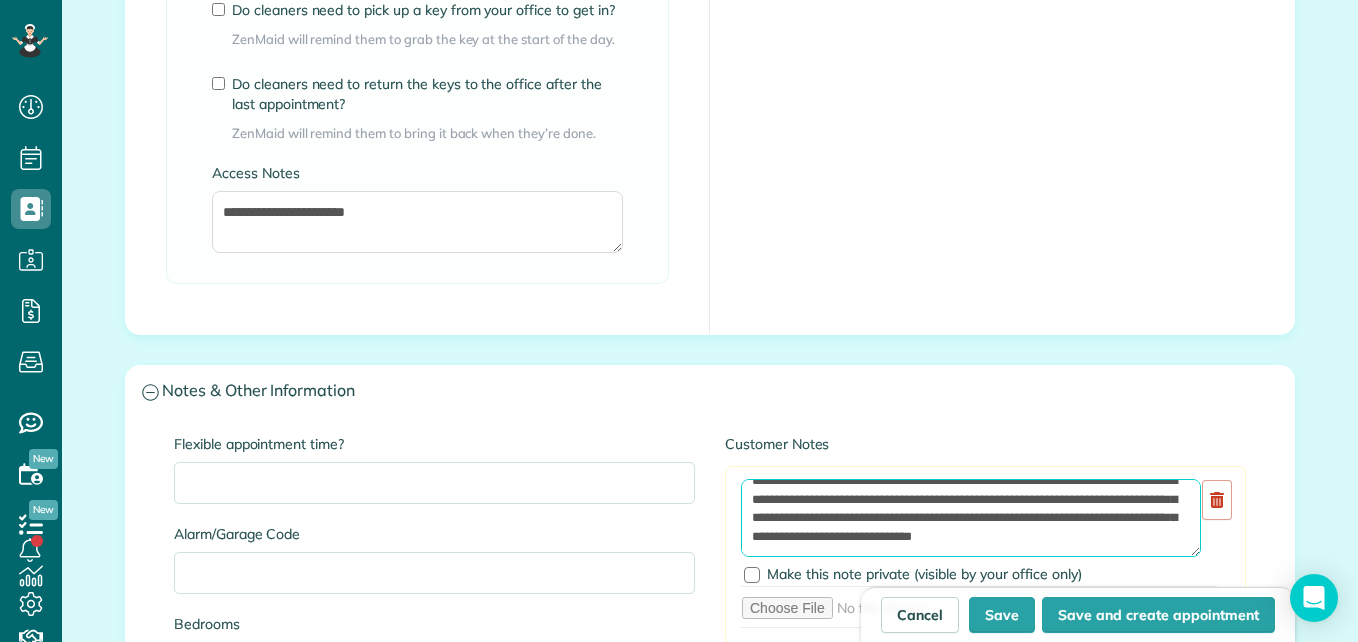 scroll, scrollTop: 434, scrollLeft: 0, axis: vertical 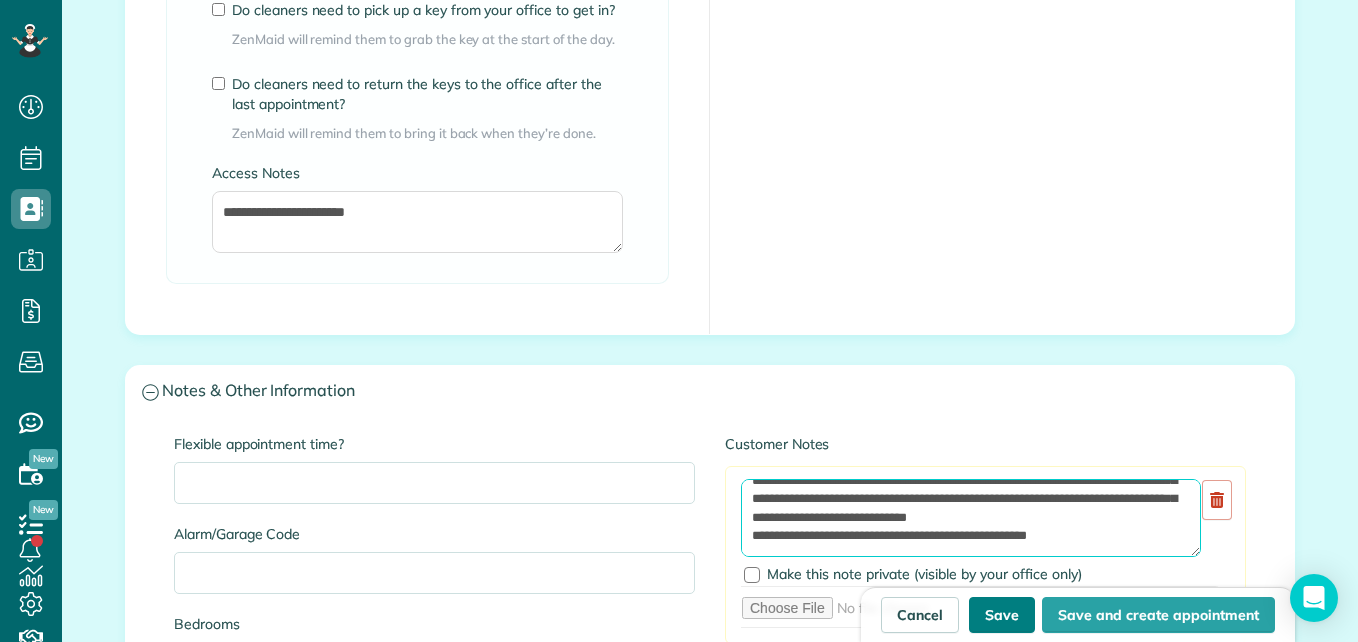type on "**********" 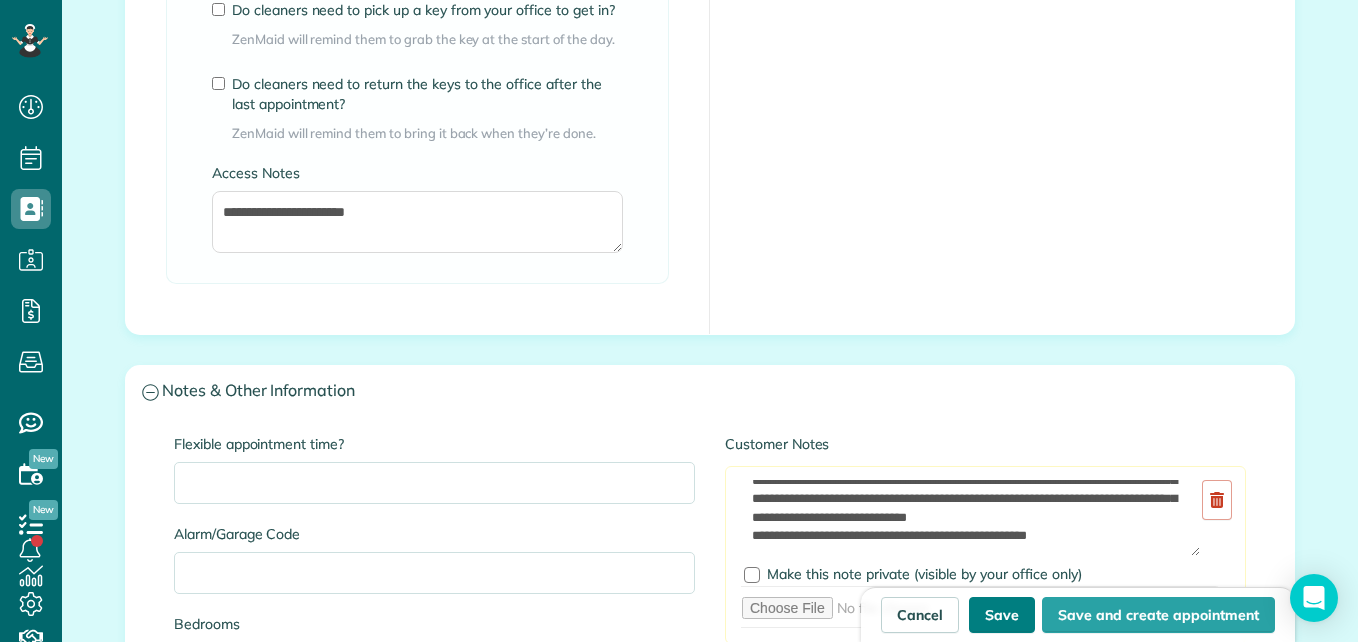 click on "Save" at bounding box center [1002, 615] 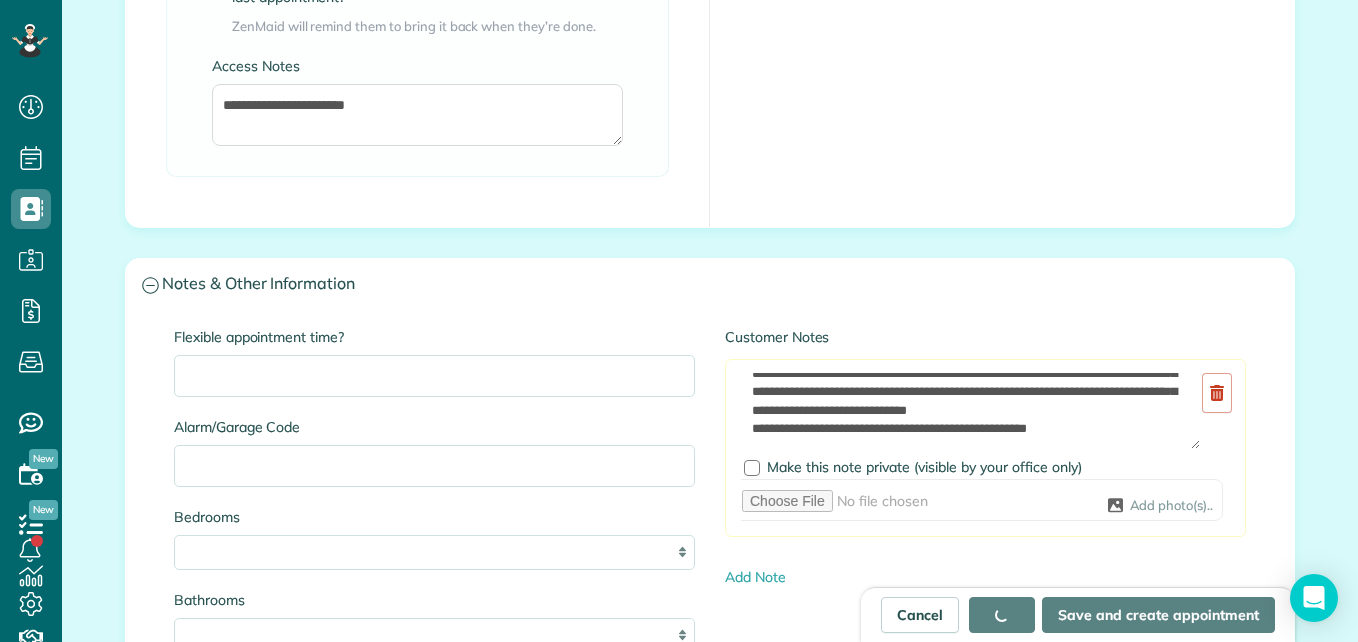 scroll, scrollTop: 1800, scrollLeft: 0, axis: vertical 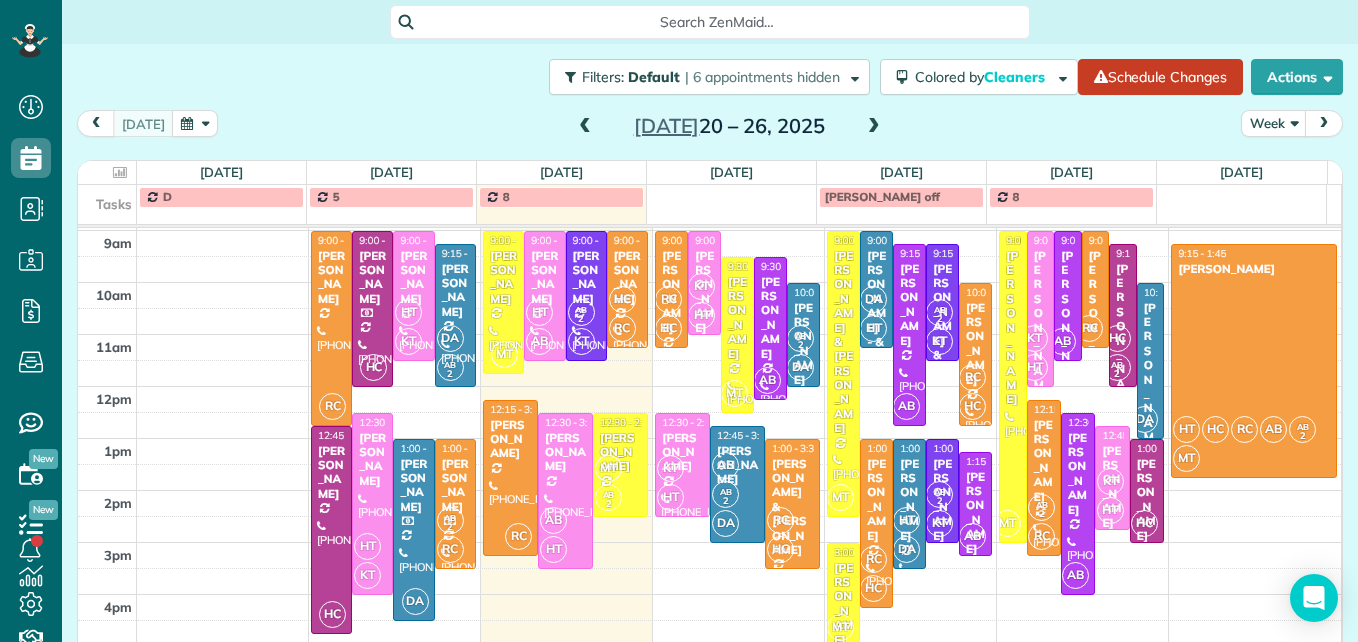 click at bounding box center (874, 127) 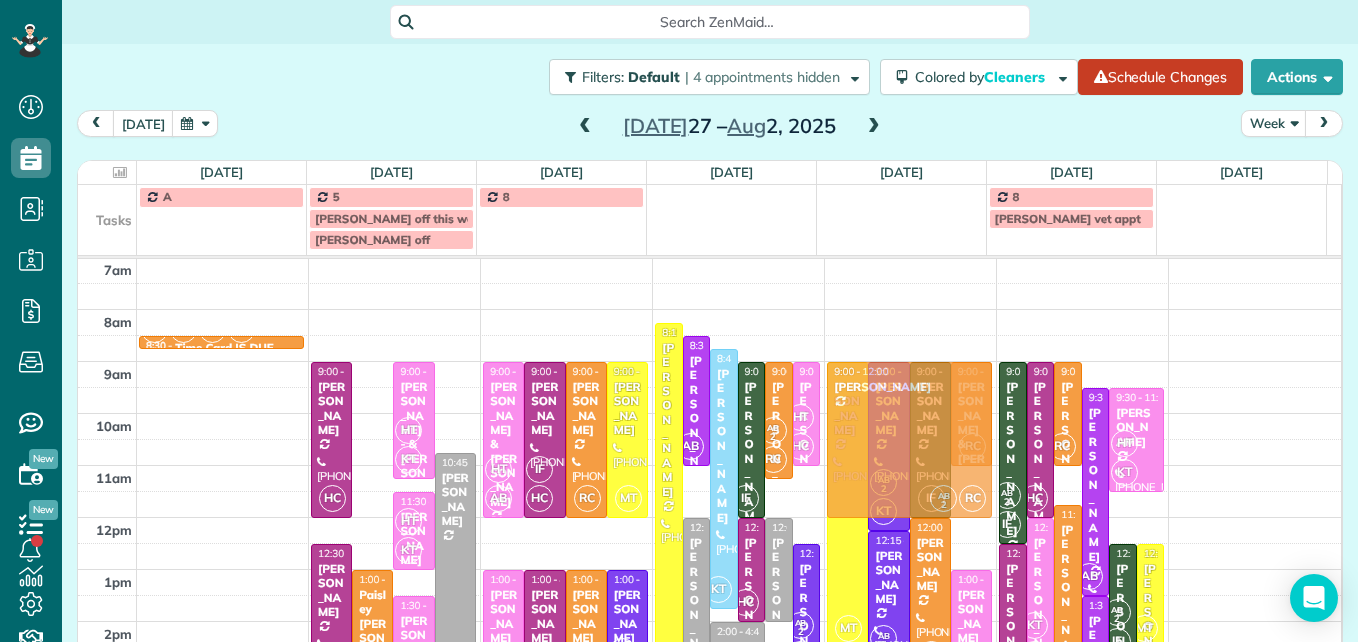 drag, startPoint x: 363, startPoint y: 442, endPoint x: 871, endPoint y: 443, distance: 508.00098 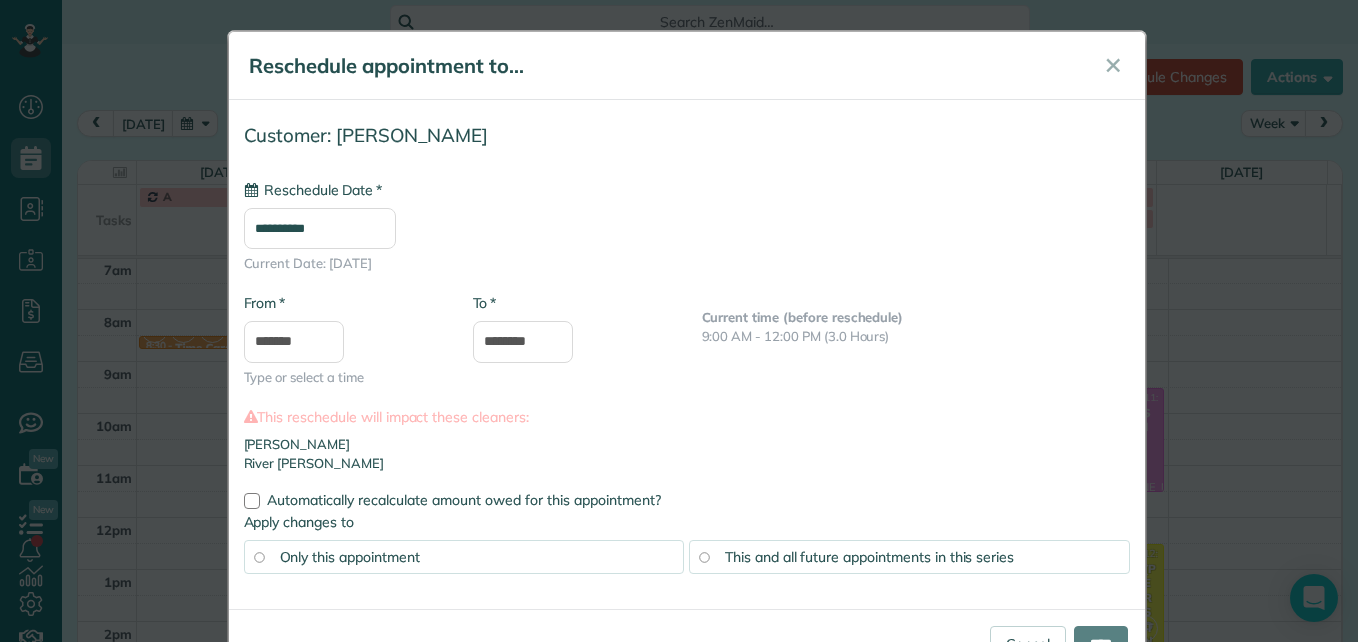 type on "**********" 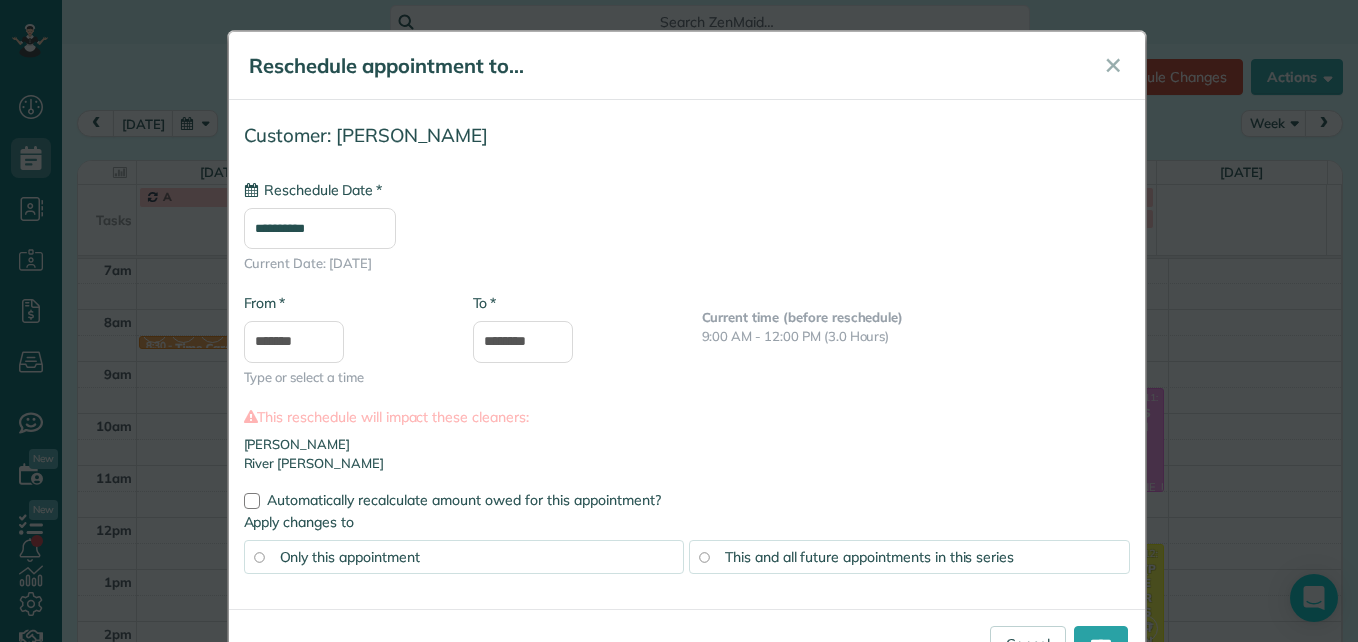 scroll, scrollTop: 69, scrollLeft: 0, axis: vertical 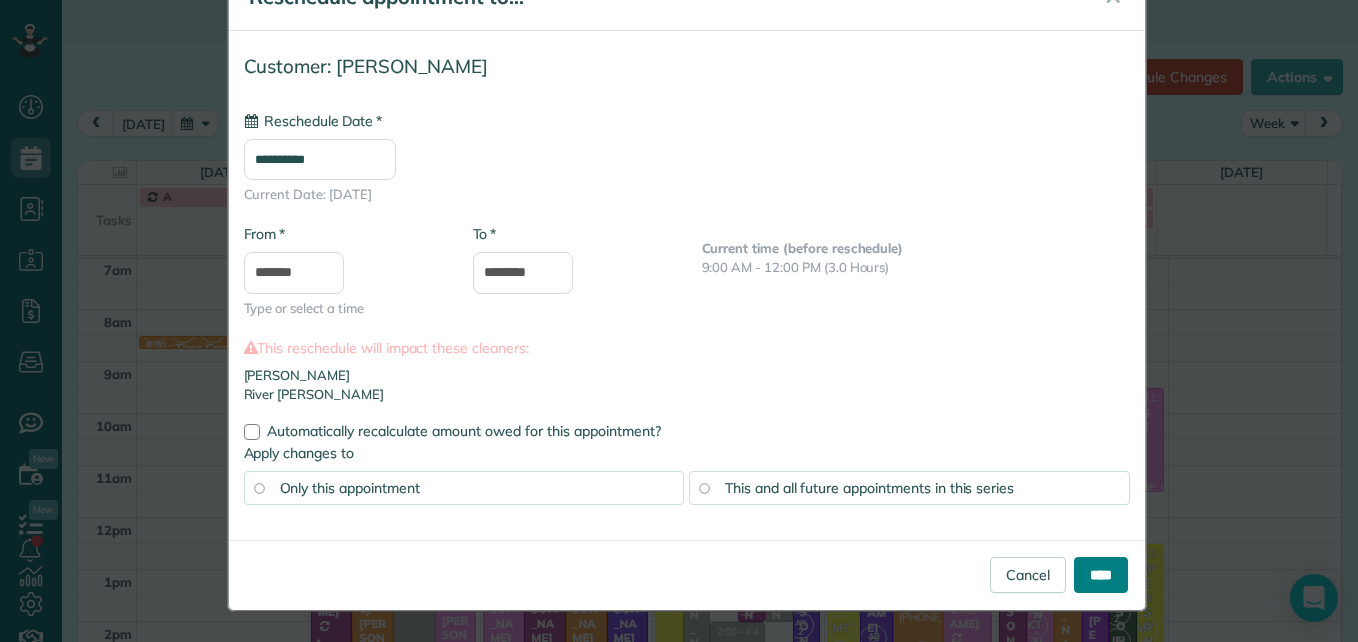 click on "****" at bounding box center [1101, 575] 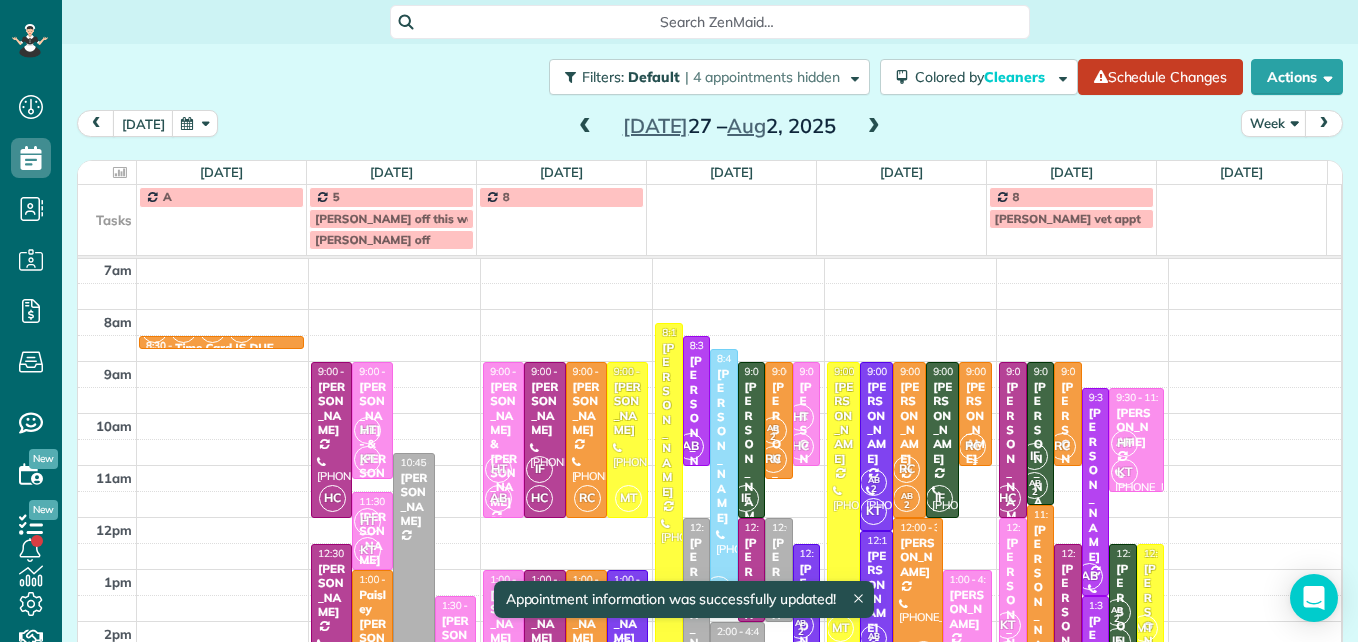 click on "Leah & Denise Werner" at bounding box center [975, 473] 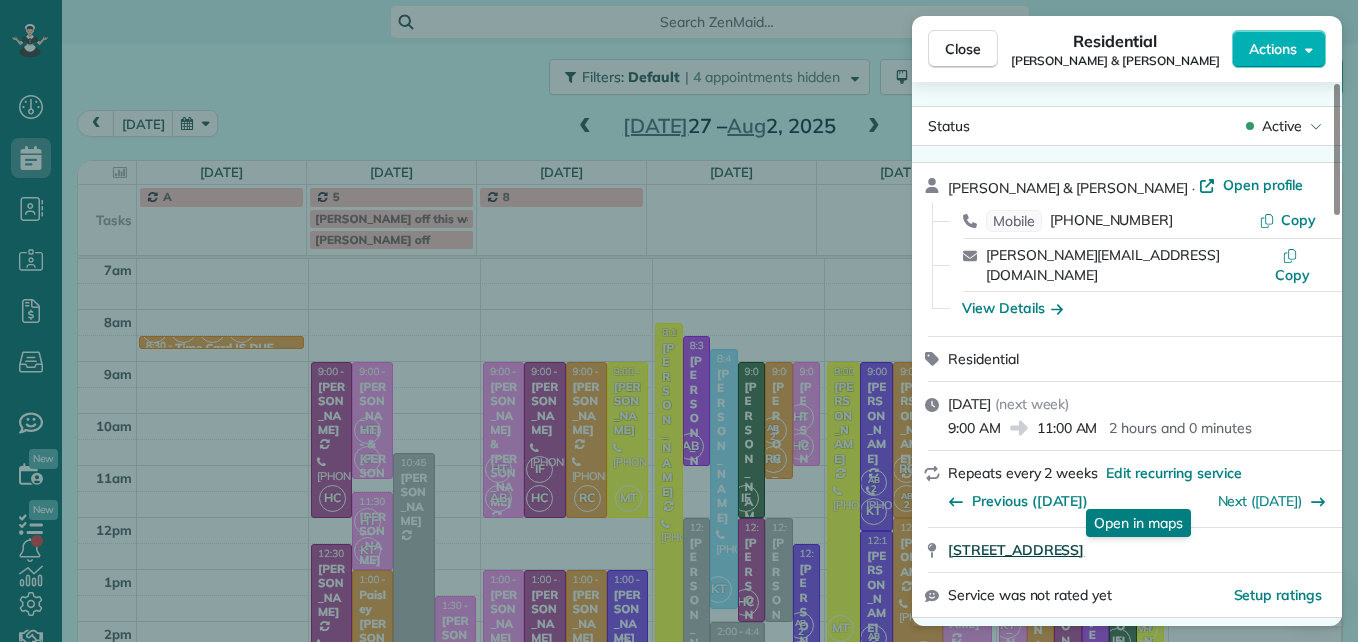 scroll, scrollTop: 100, scrollLeft: 0, axis: vertical 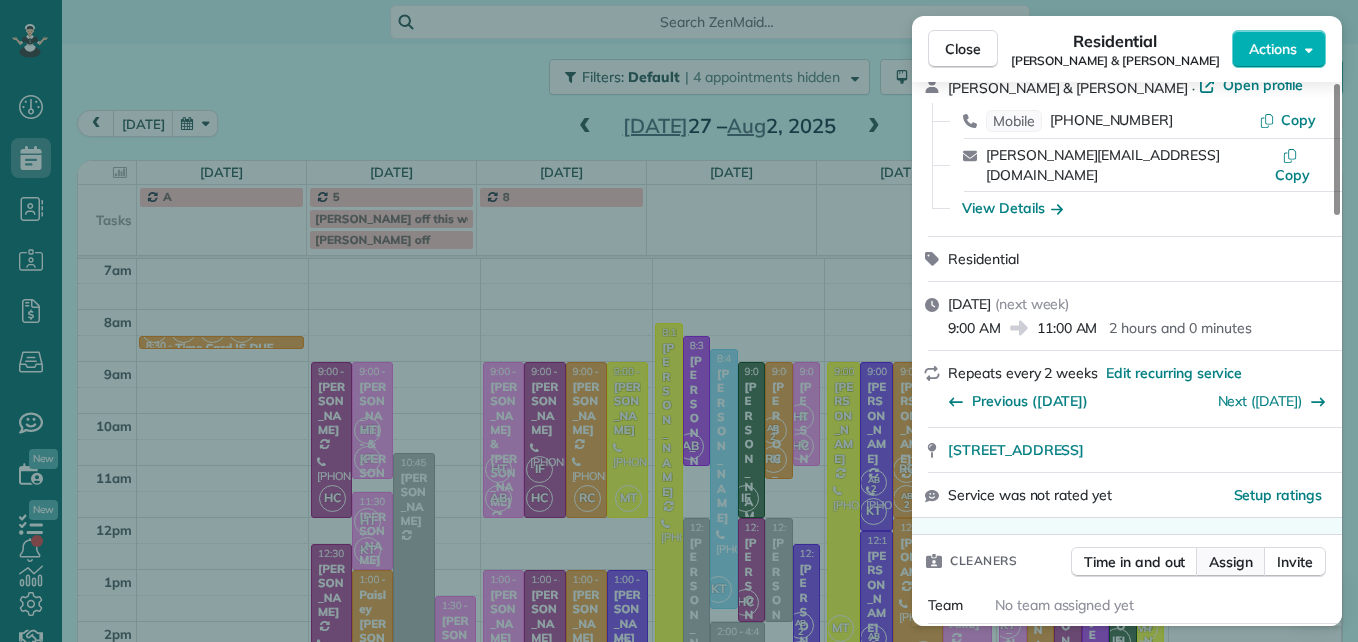 click on "Assign" at bounding box center [1231, 562] 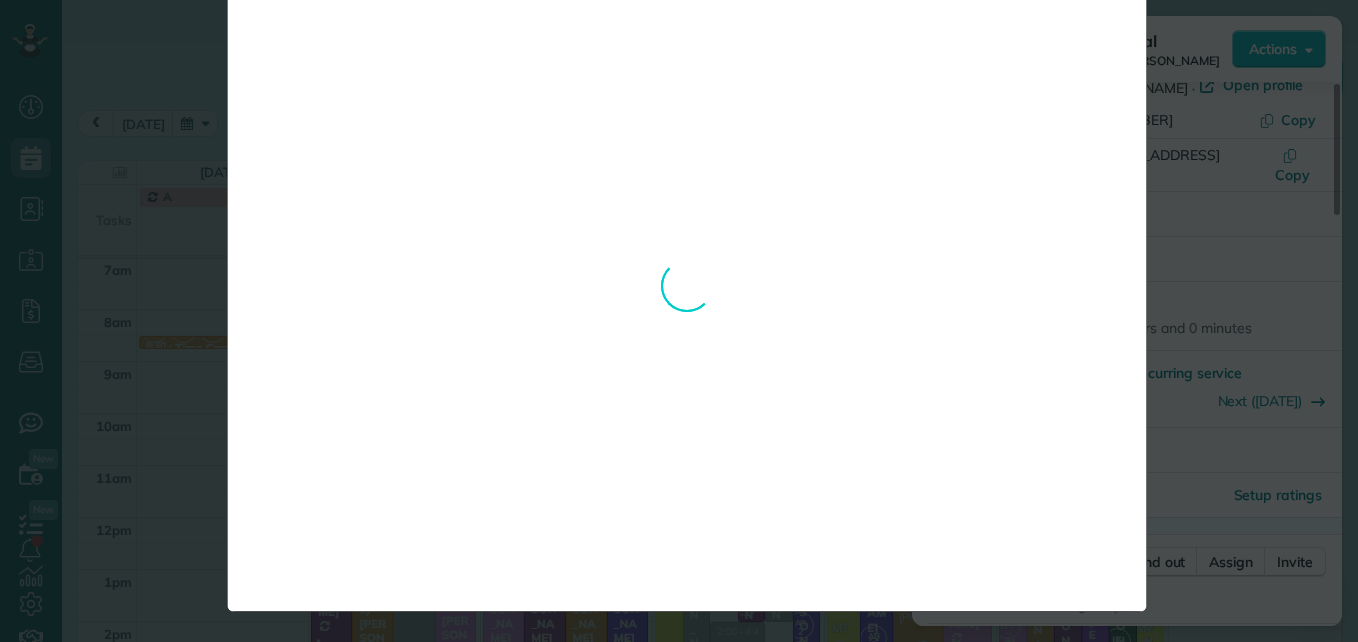 scroll, scrollTop: 0, scrollLeft: 0, axis: both 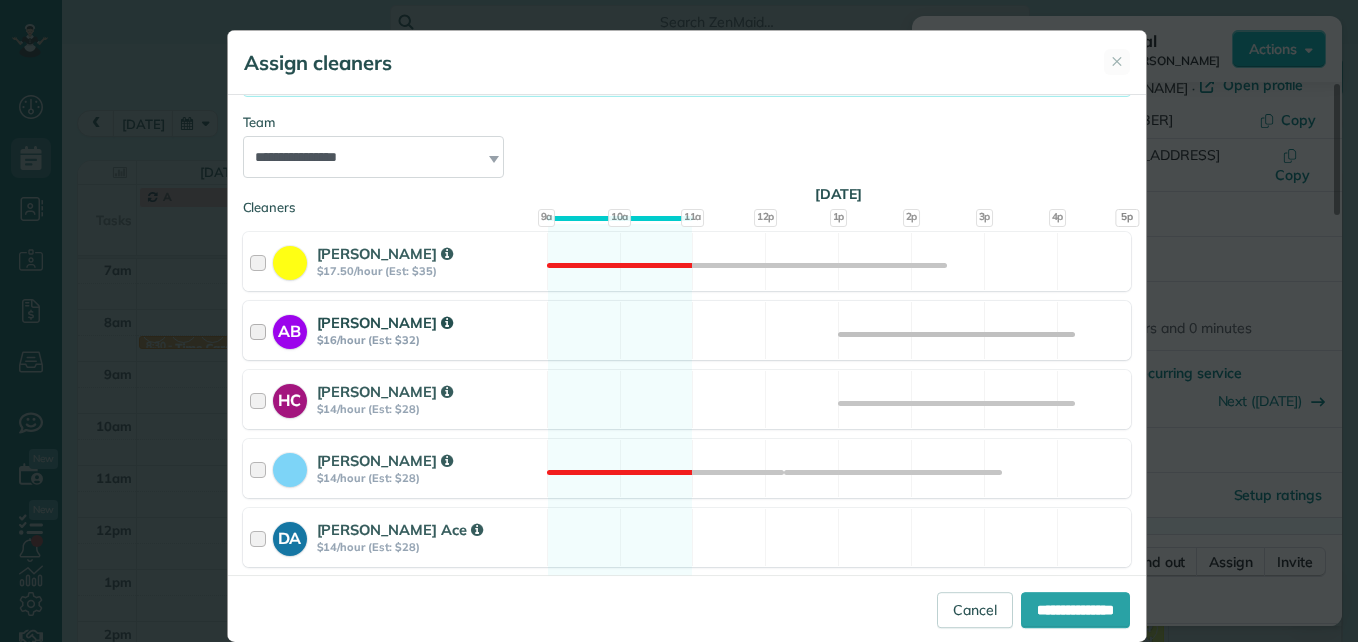 click at bounding box center (261, 330) 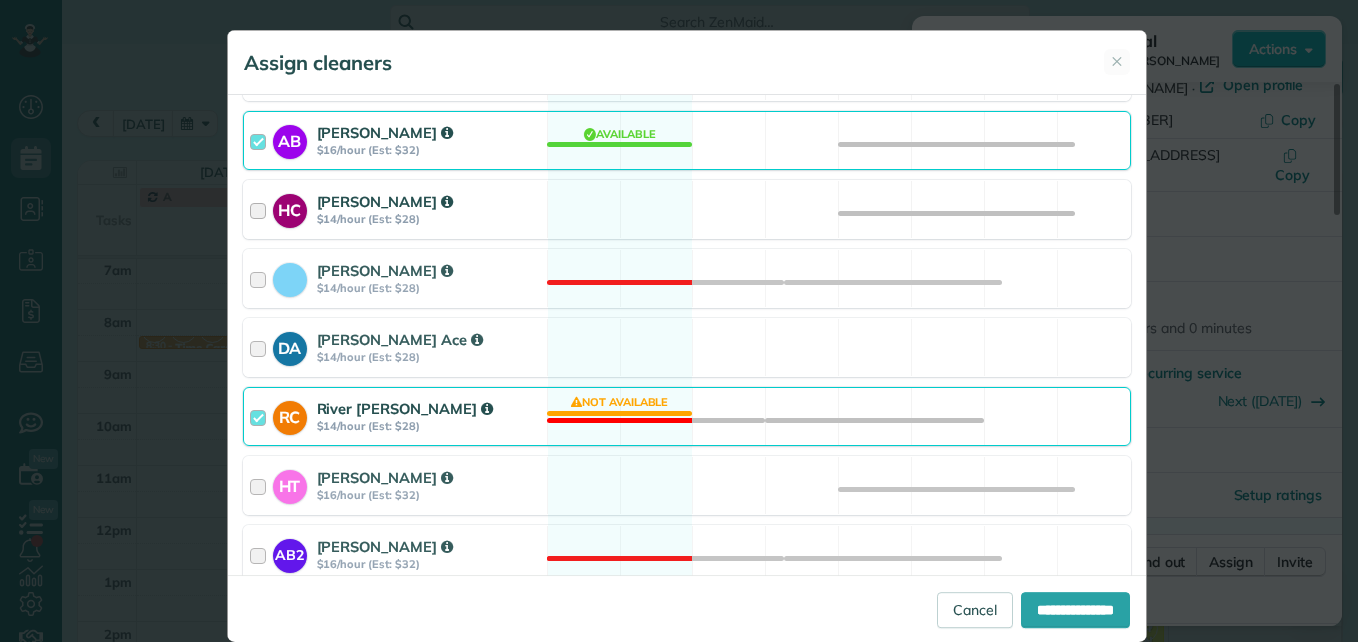 scroll, scrollTop: 500, scrollLeft: 0, axis: vertical 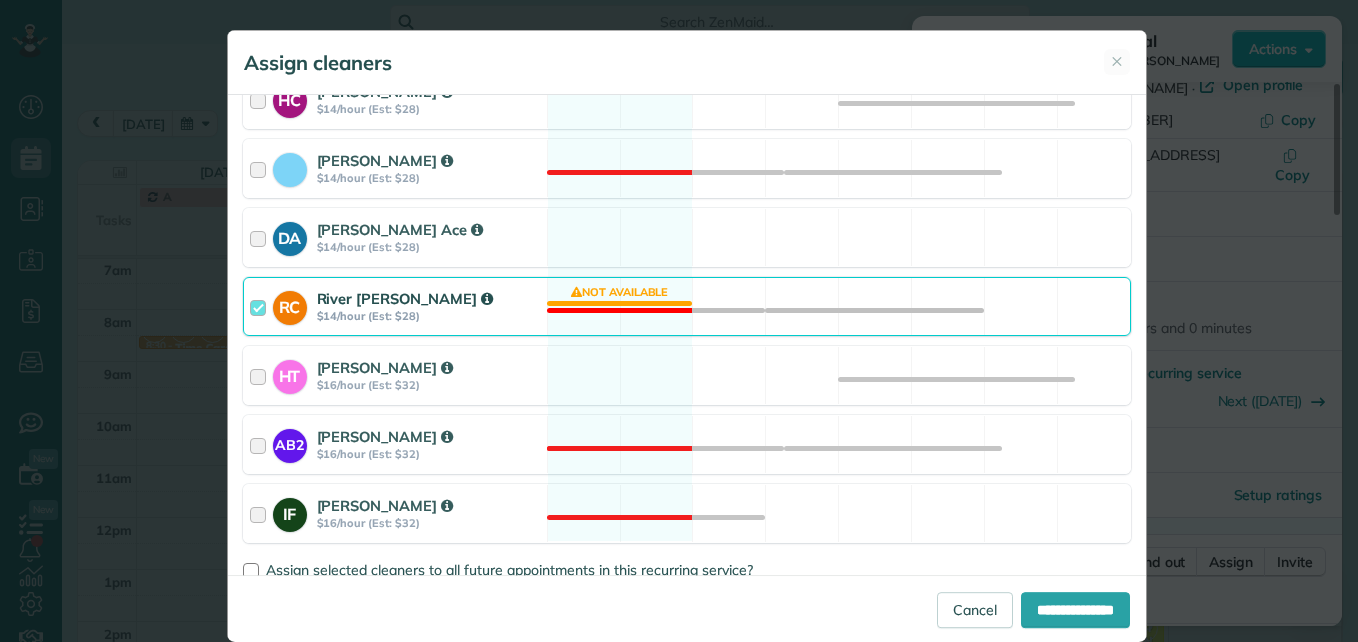 click at bounding box center [261, 306] 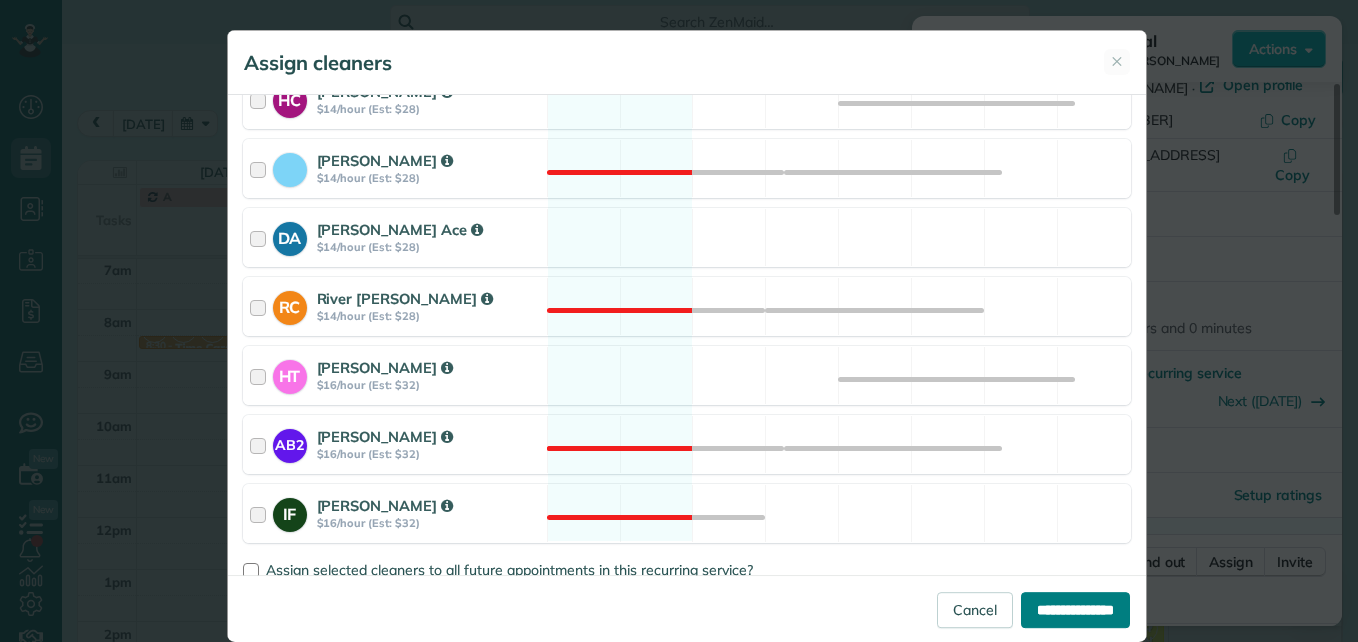 click on "**********" at bounding box center [1075, 610] 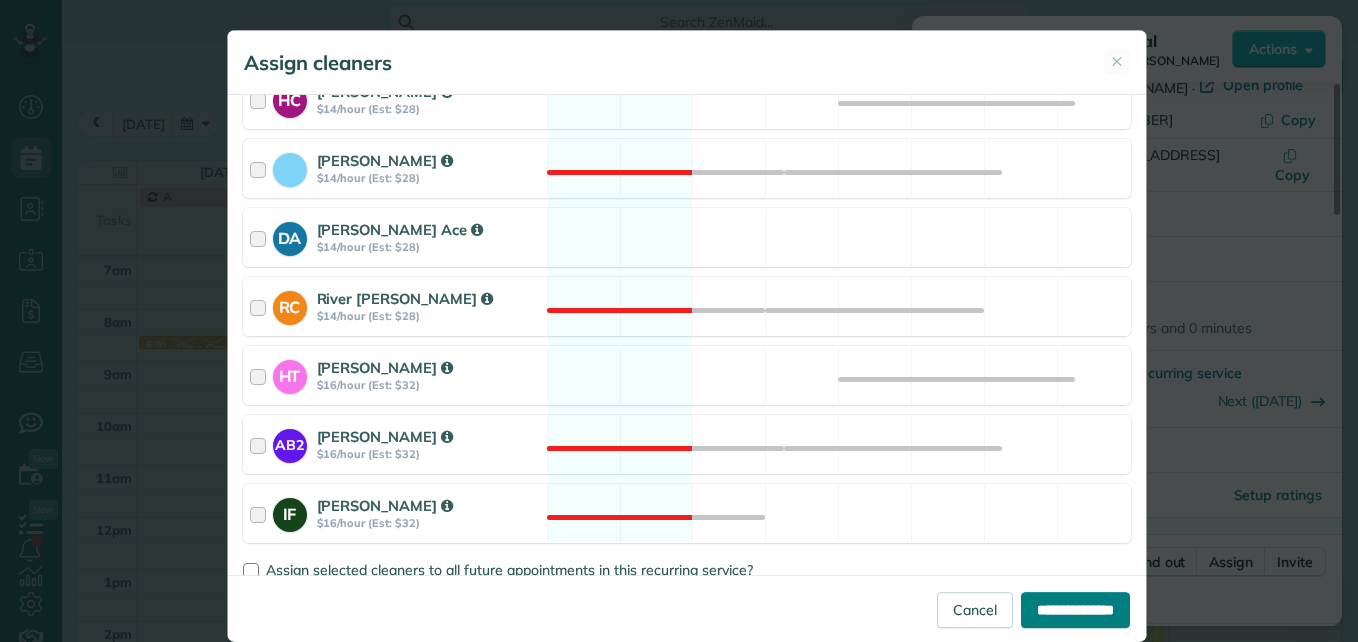 type on "**********" 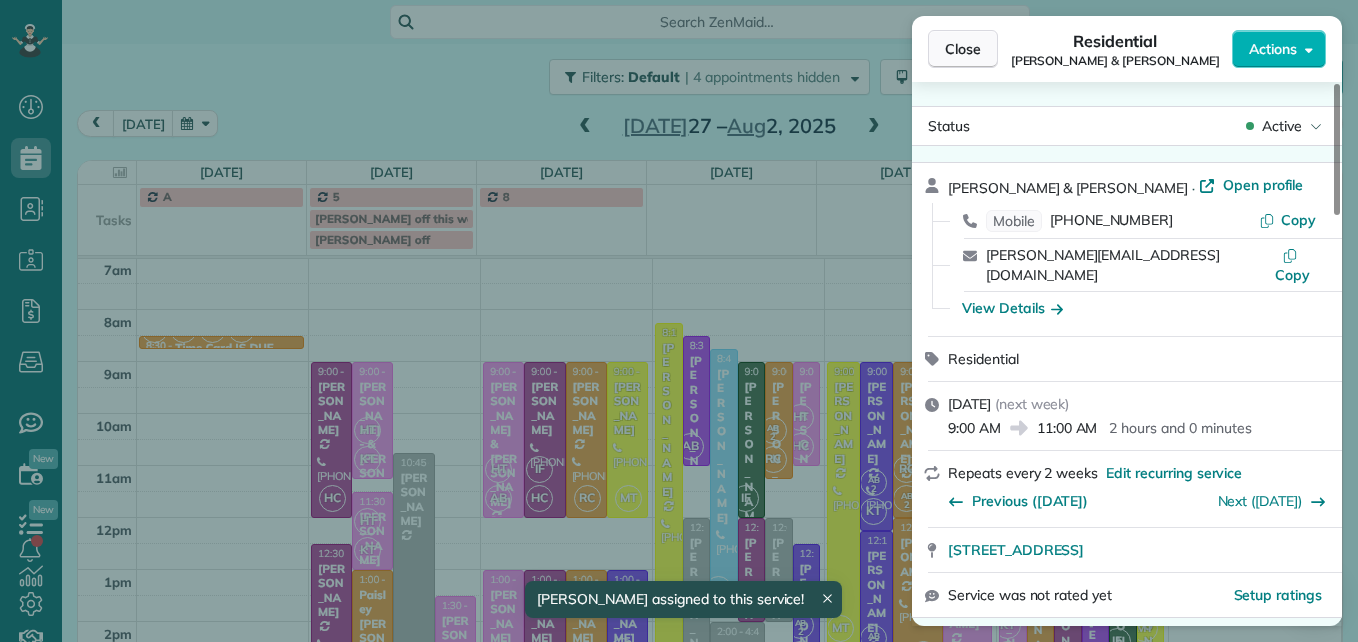 click on "Close" at bounding box center [963, 49] 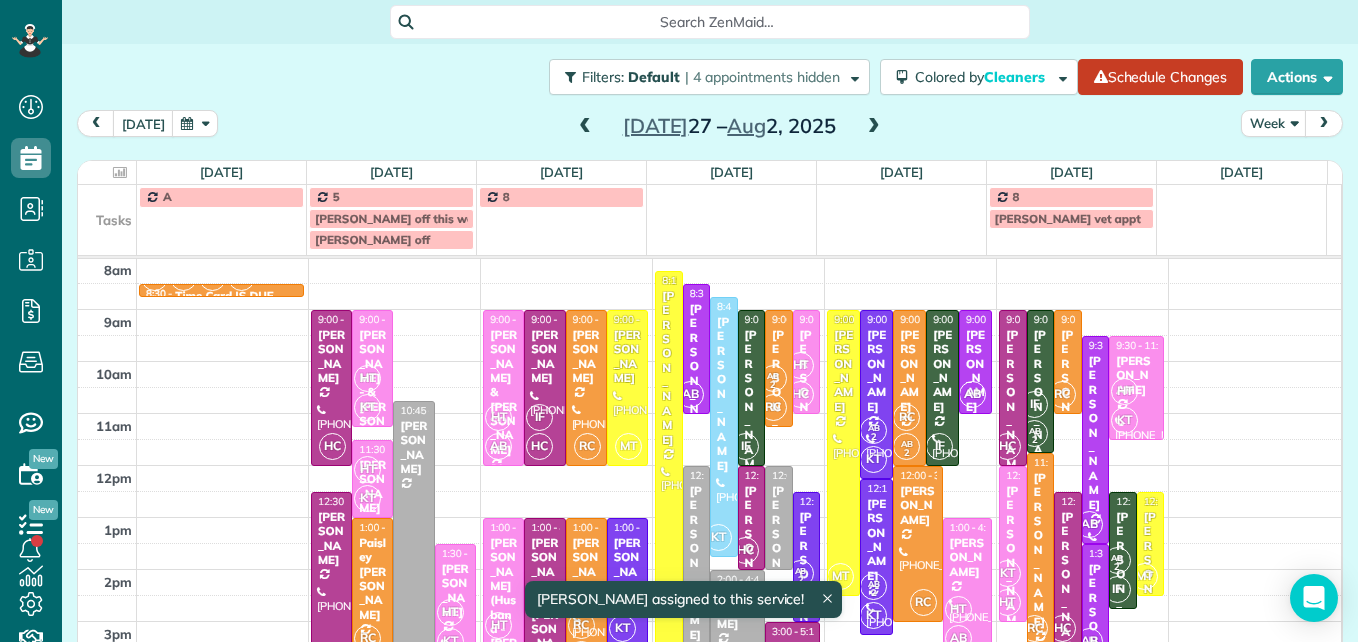 scroll, scrollTop: 309, scrollLeft: 0, axis: vertical 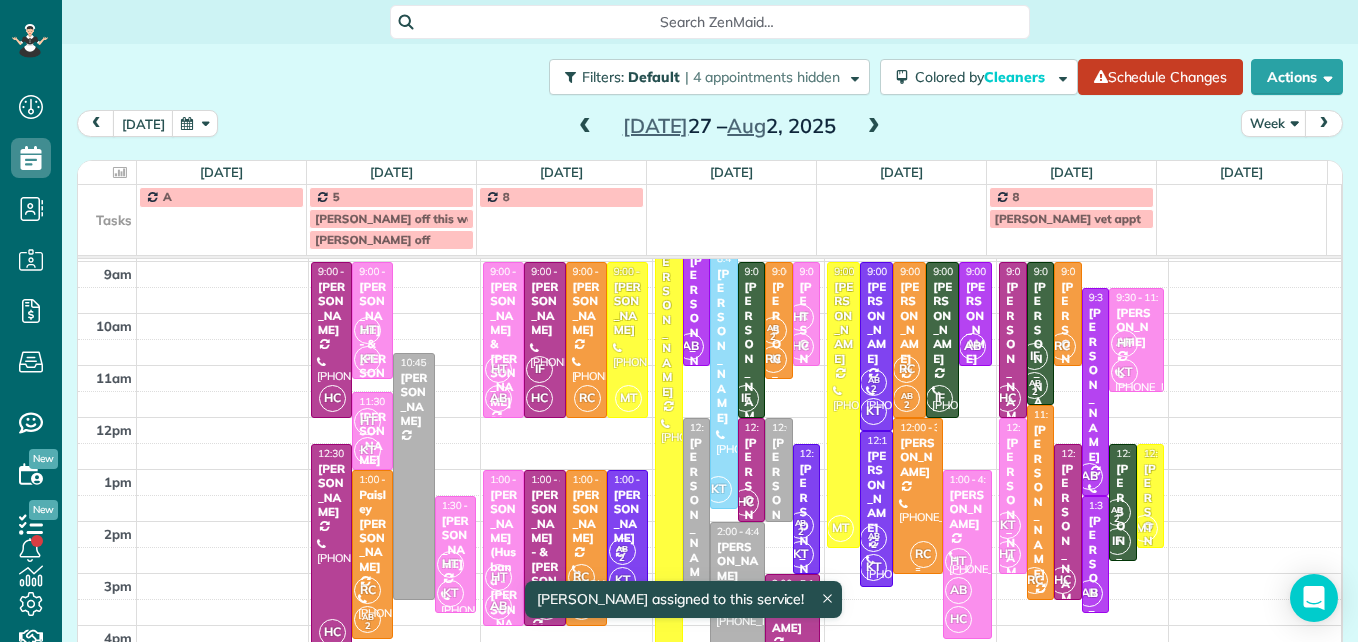 click on "[PERSON_NAME]" at bounding box center (917, 457) 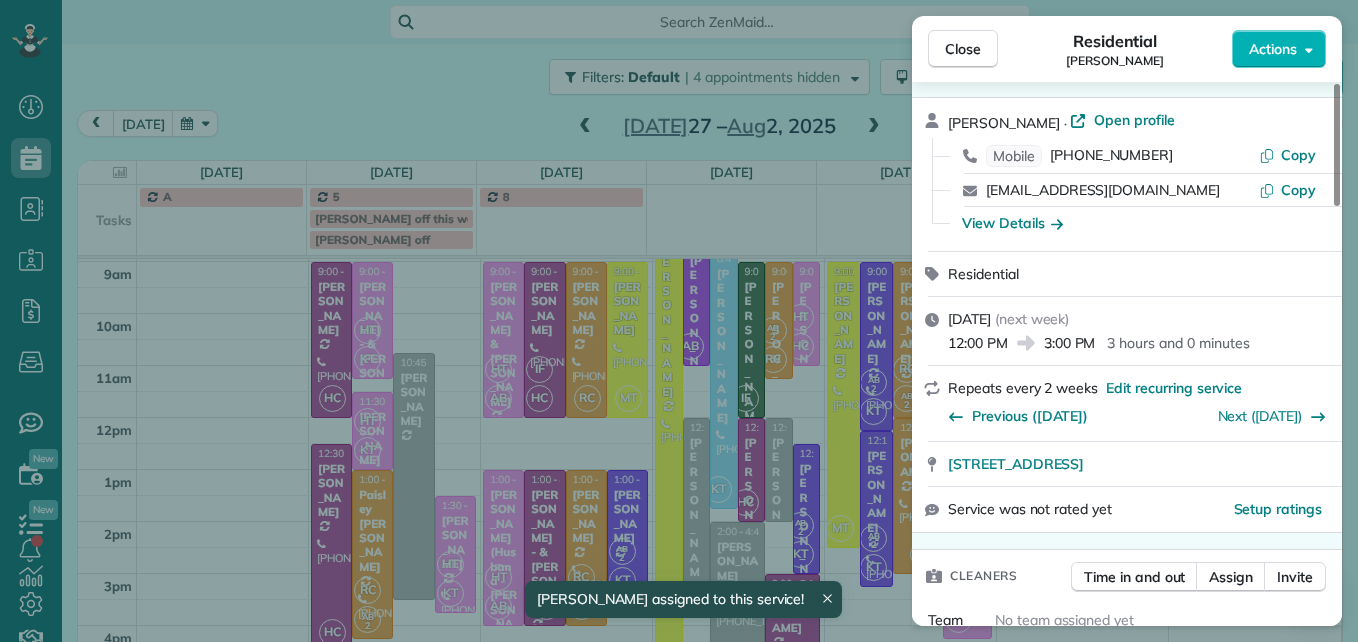 scroll, scrollTop: 100, scrollLeft: 0, axis: vertical 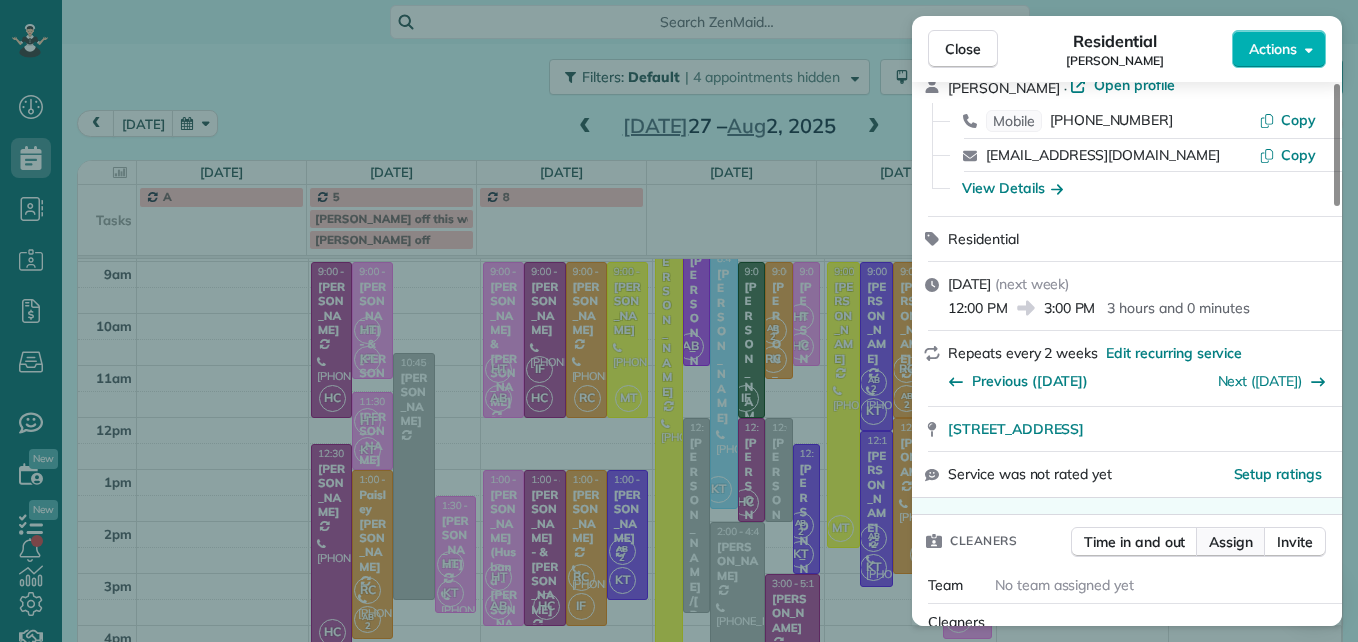 click on "Assign" at bounding box center [1231, 542] 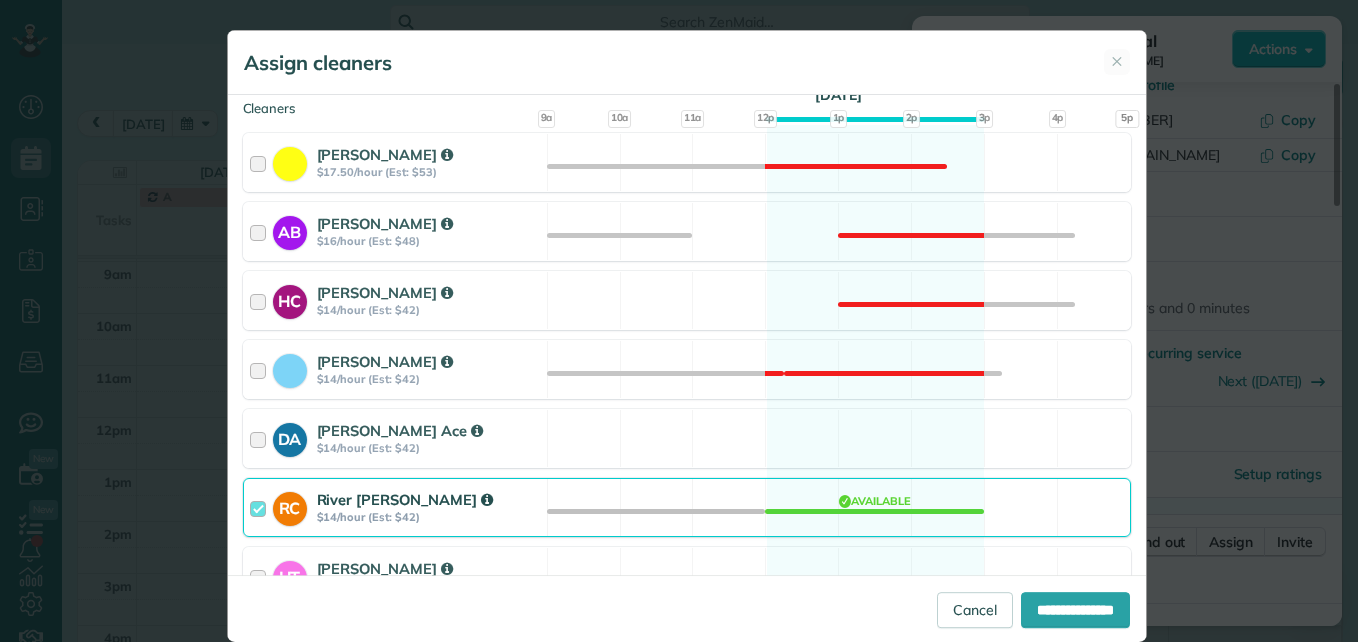 scroll, scrollTop: 300, scrollLeft: 0, axis: vertical 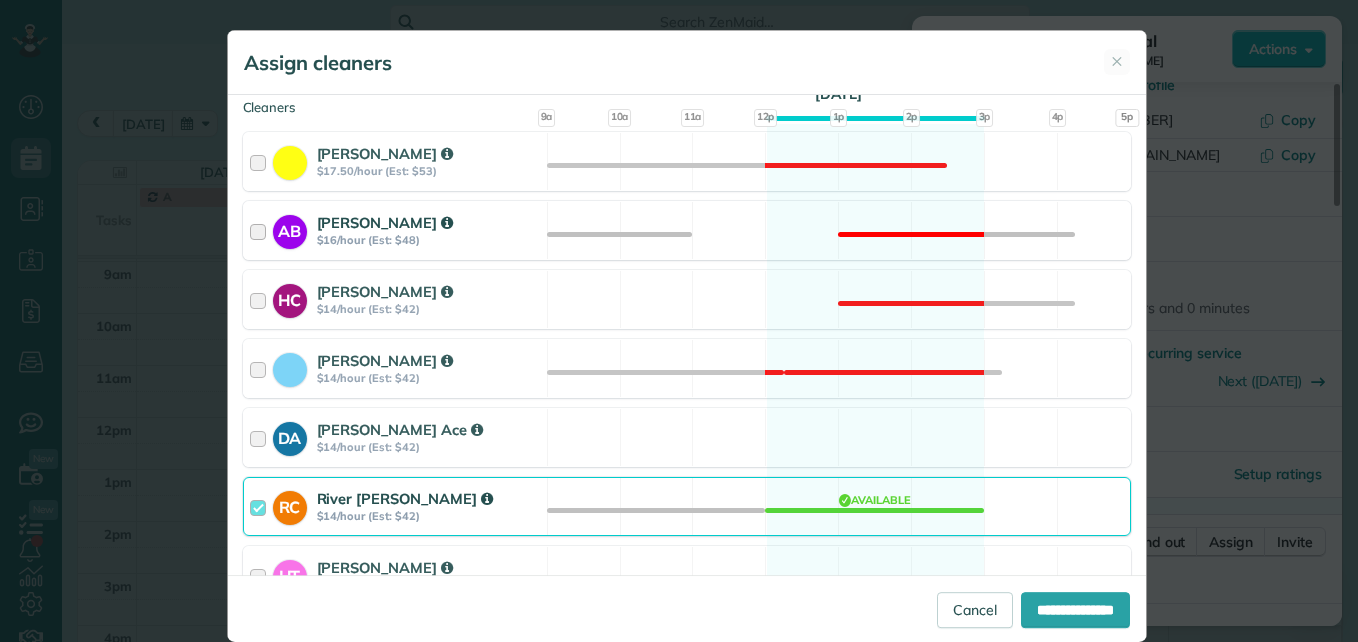 click at bounding box center (261, 230) 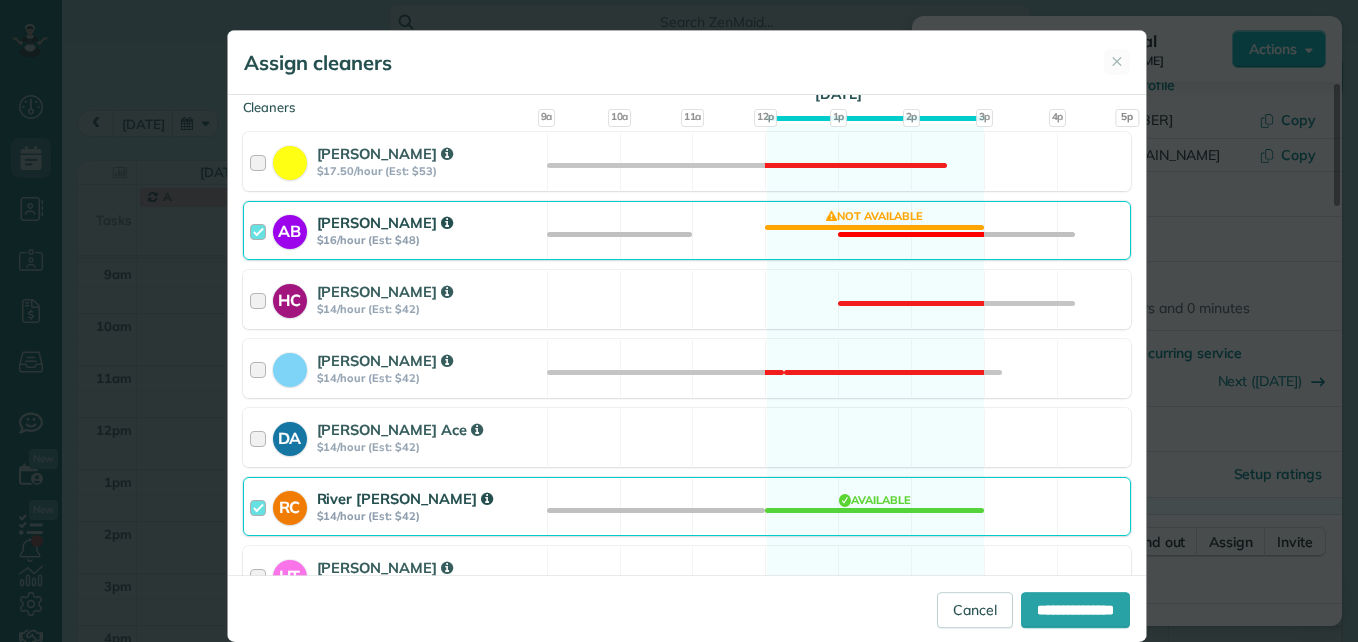 click at bounding box center [261, 506] 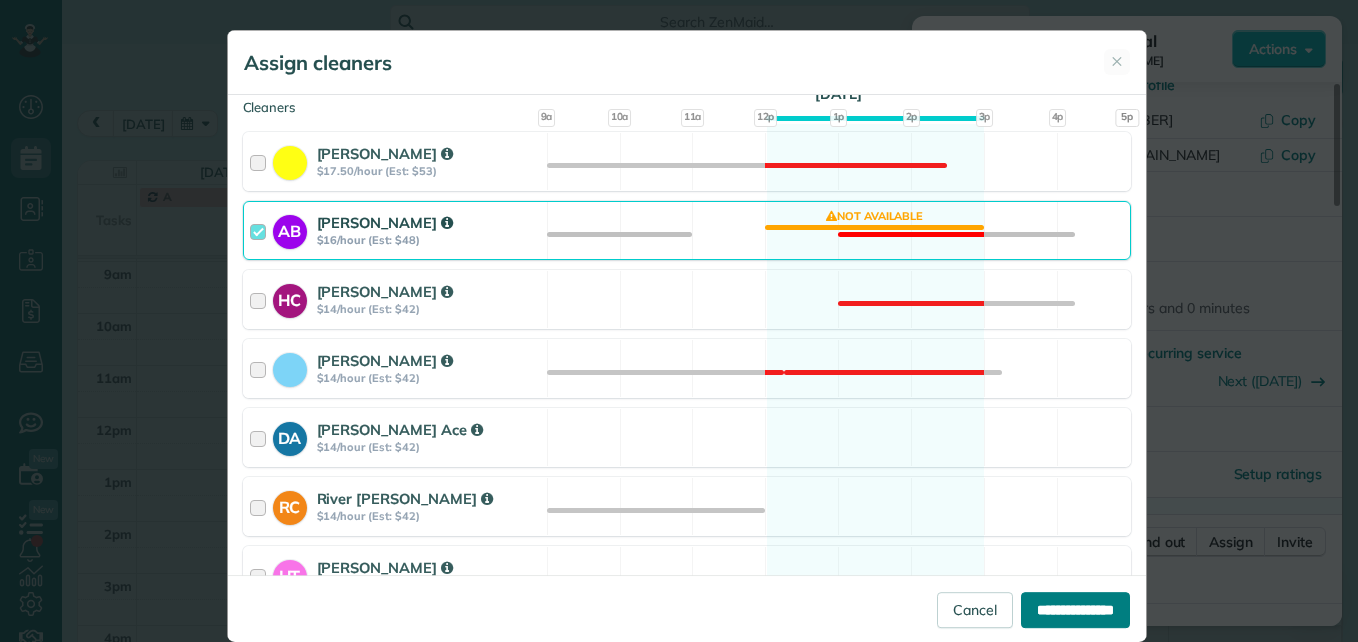 click on "**********" at bounding box center (1075, 610) 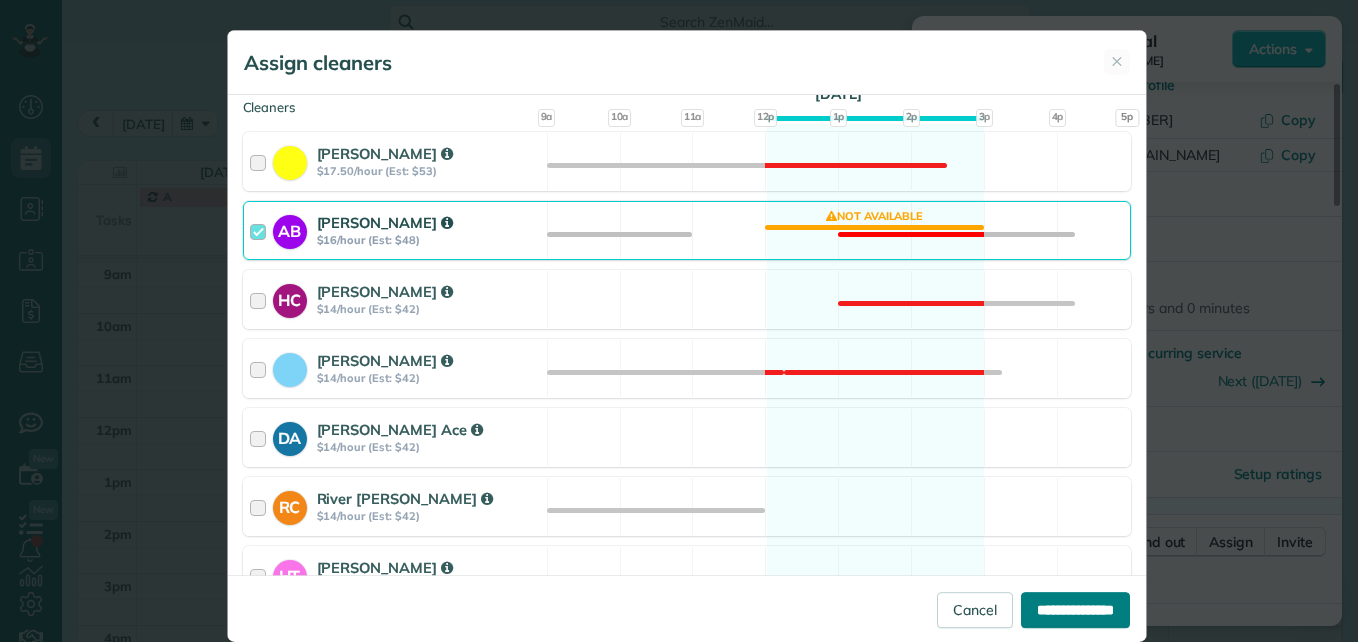 type on "**********" 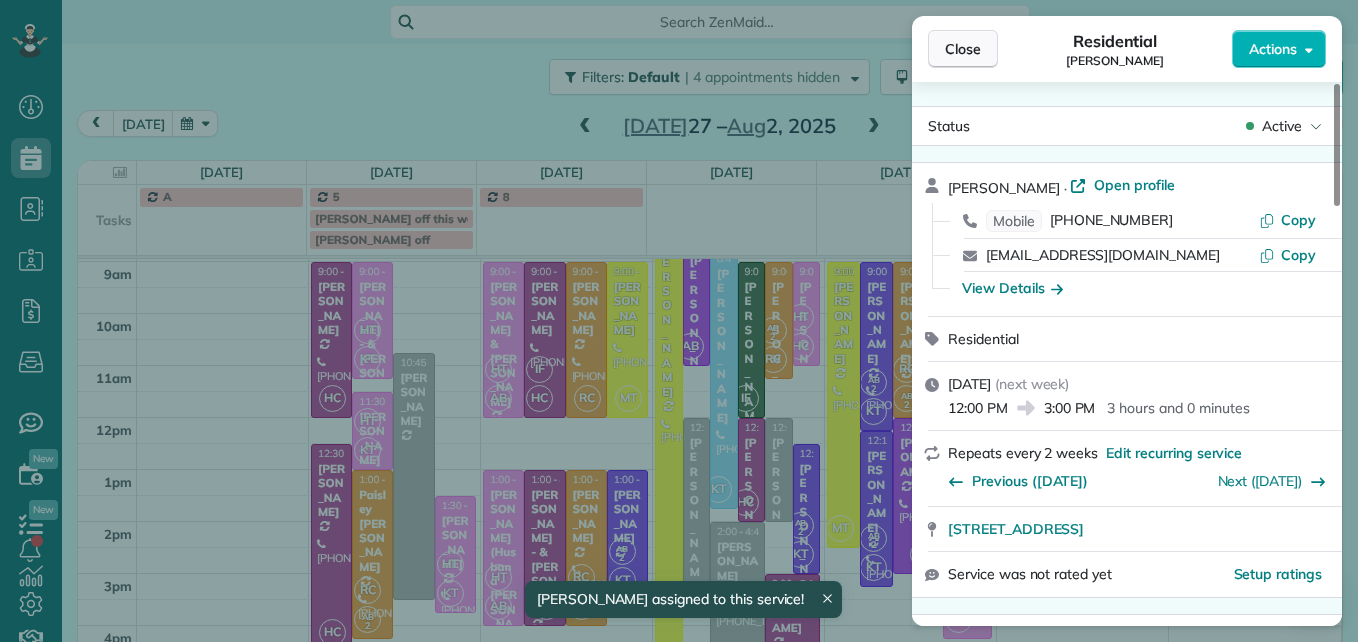 click on "Close" at bounding box center (963, 49) 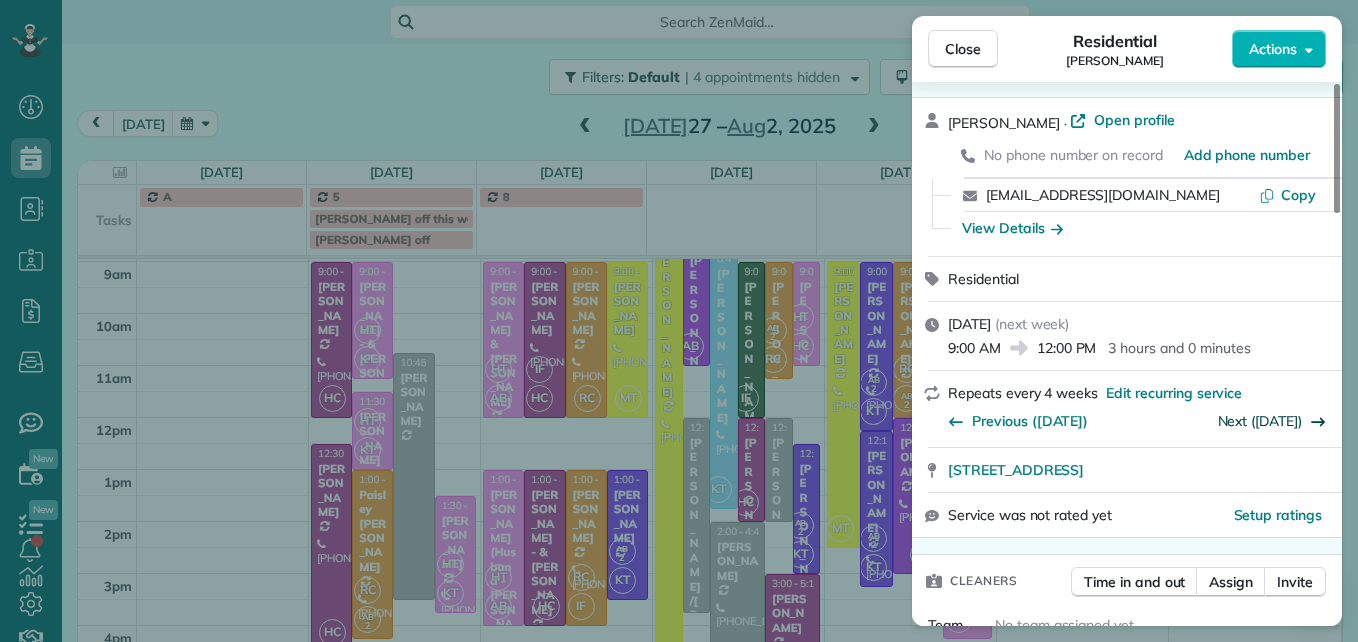 scroll, scrollTop: 100, scrollLeft: 0, axis: vertical 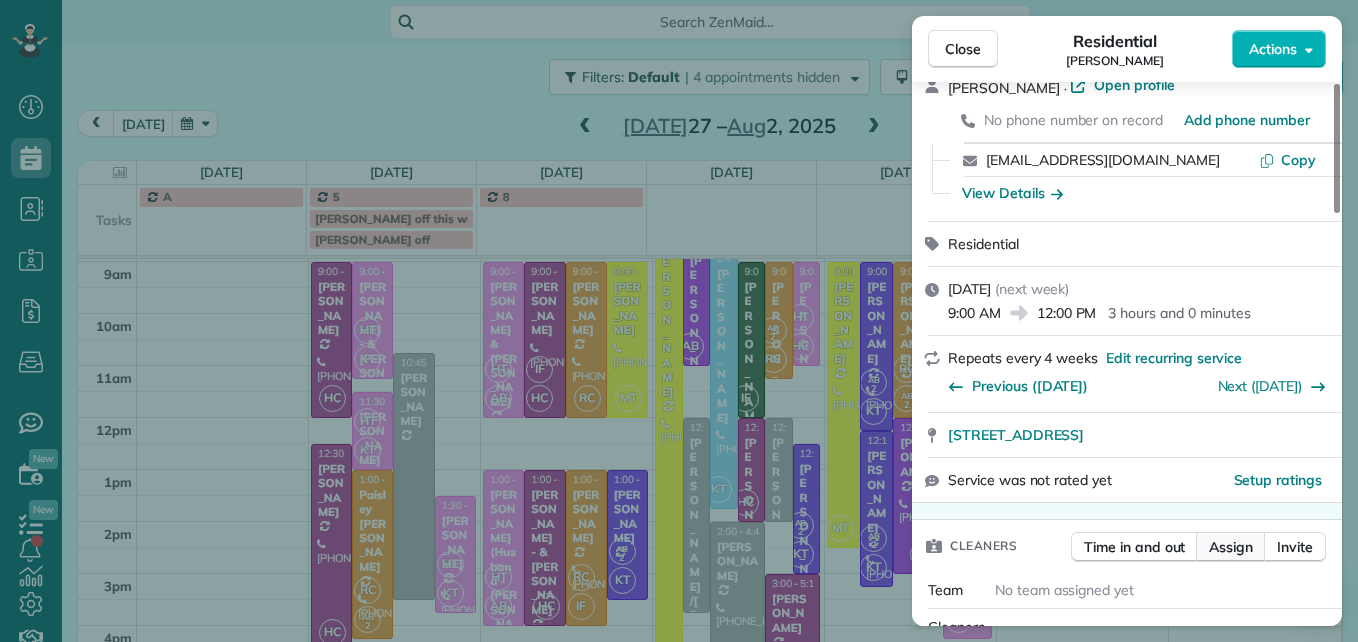 click on "Assign" at bounding box center (1231, 547) 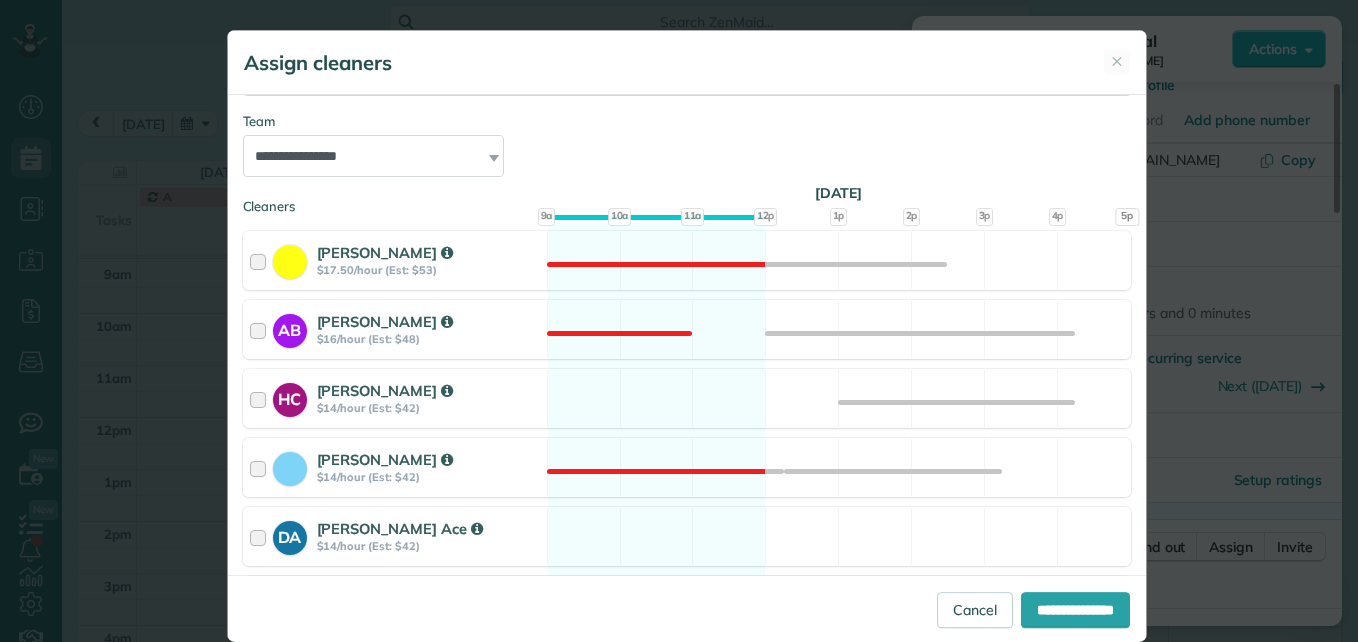 scroll, scrollTop: 300, scrollLeft: 0, axis: vertical 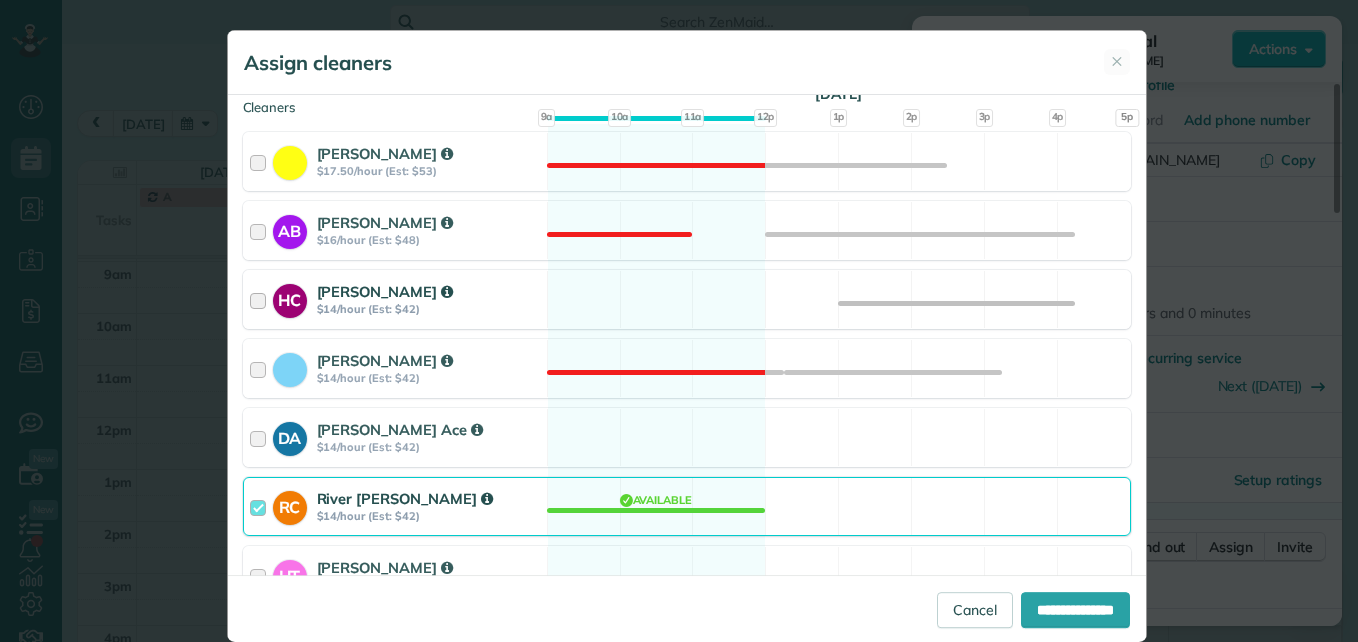click at bounding box center [261, 299] 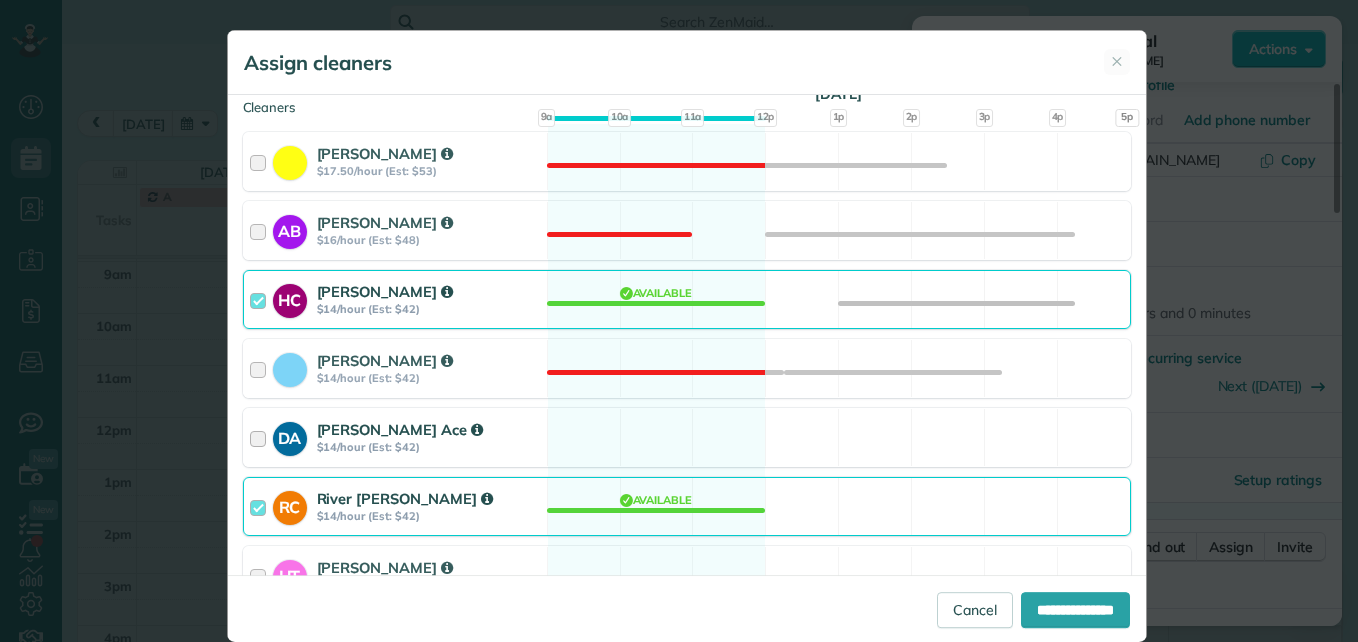 scroll, scrollTop: 400, scrollLeft: 0, axis: vertical 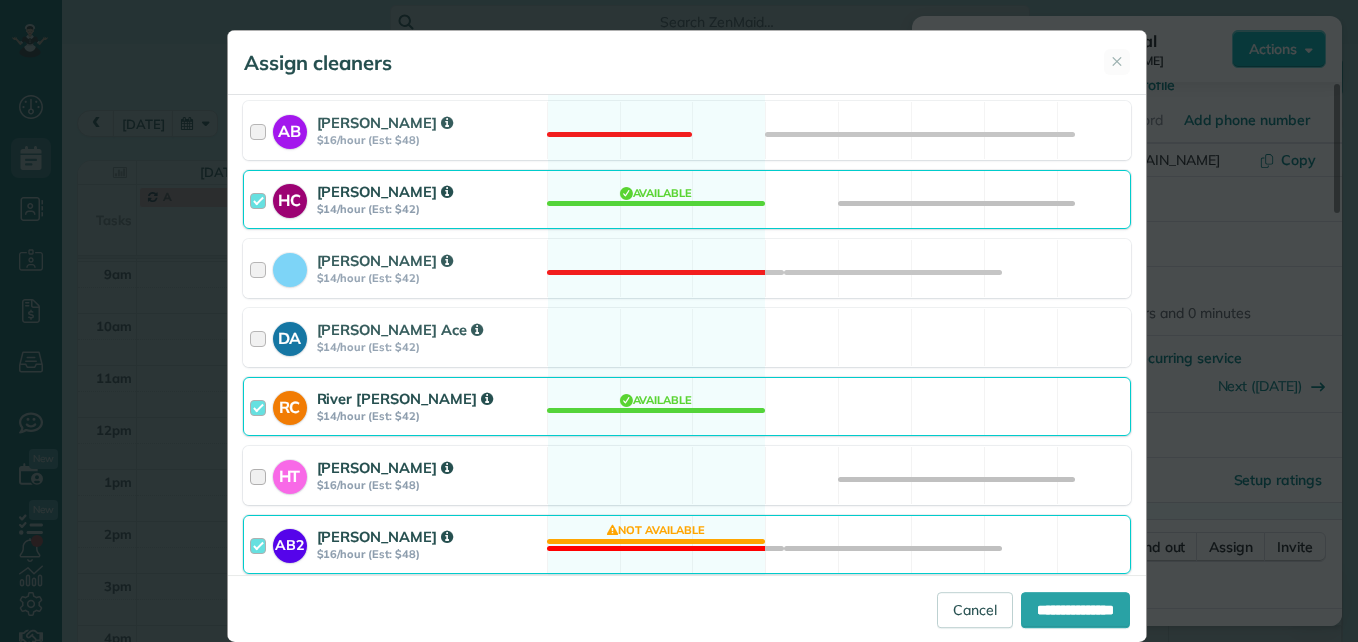 click at bounding box center [261, 475] 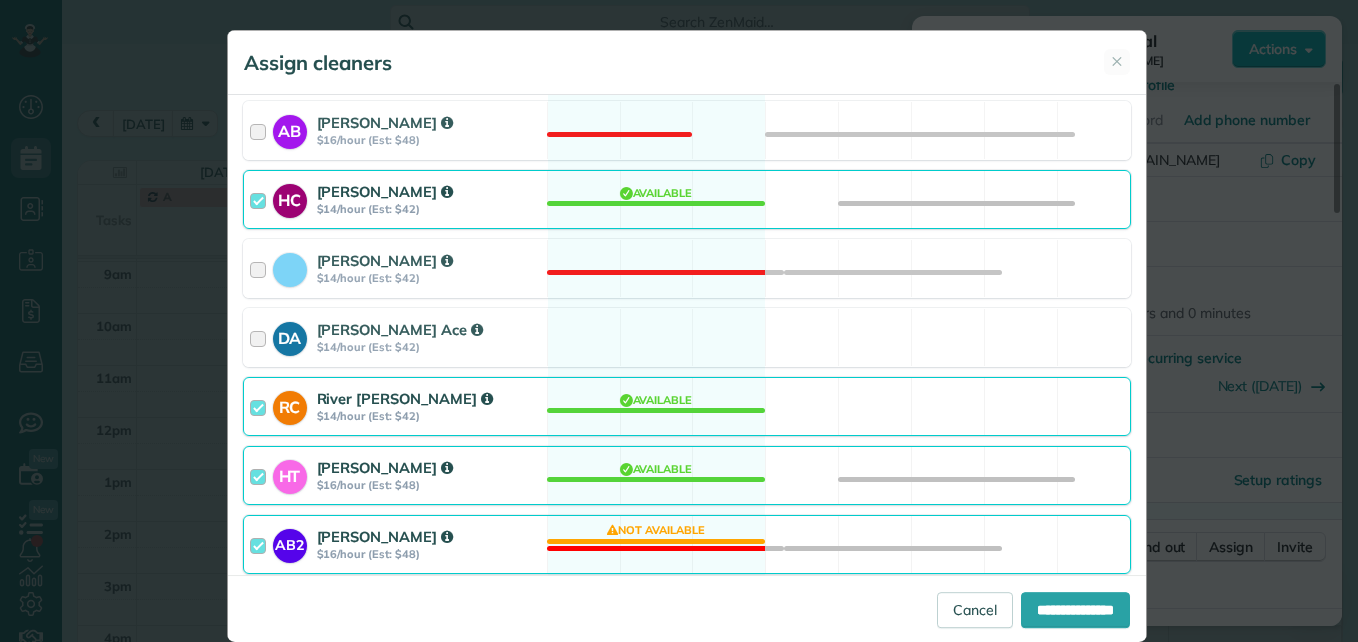 click at bounding box center (261, 544) 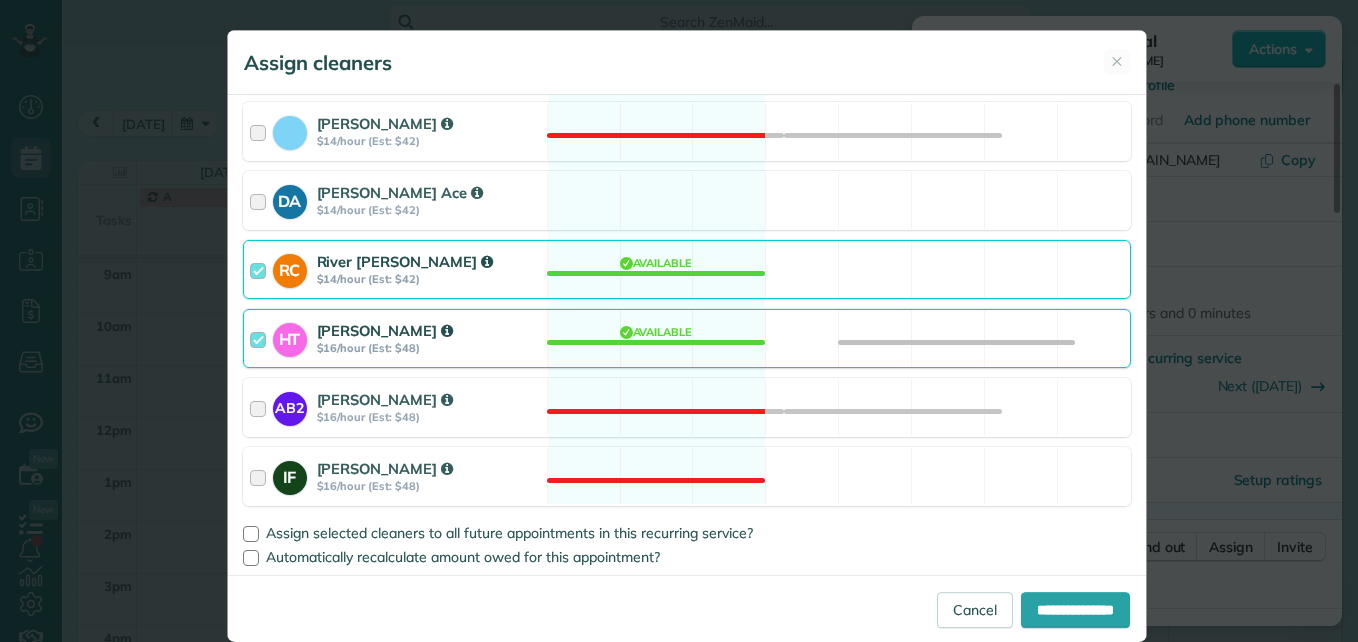 scroll, scrollTop: 539, scrollLeft: 0, axis: vertical 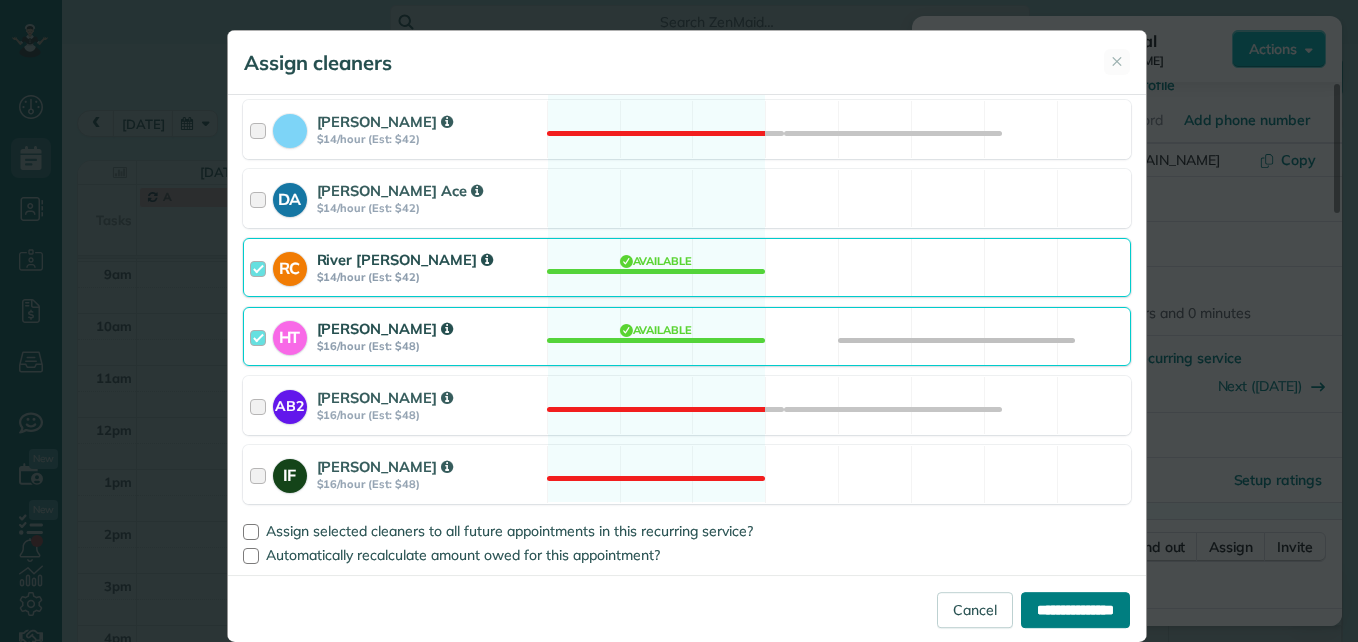 click on "**********" at bounding box center (1075, 610) 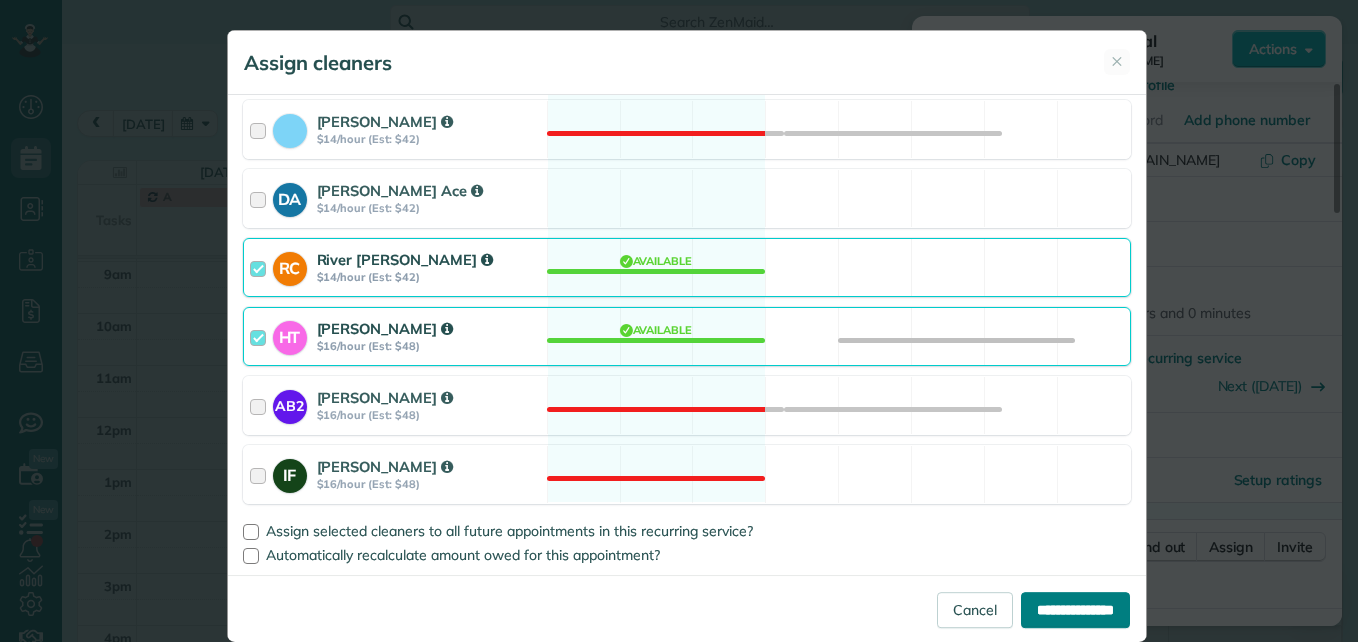 type on "**********" 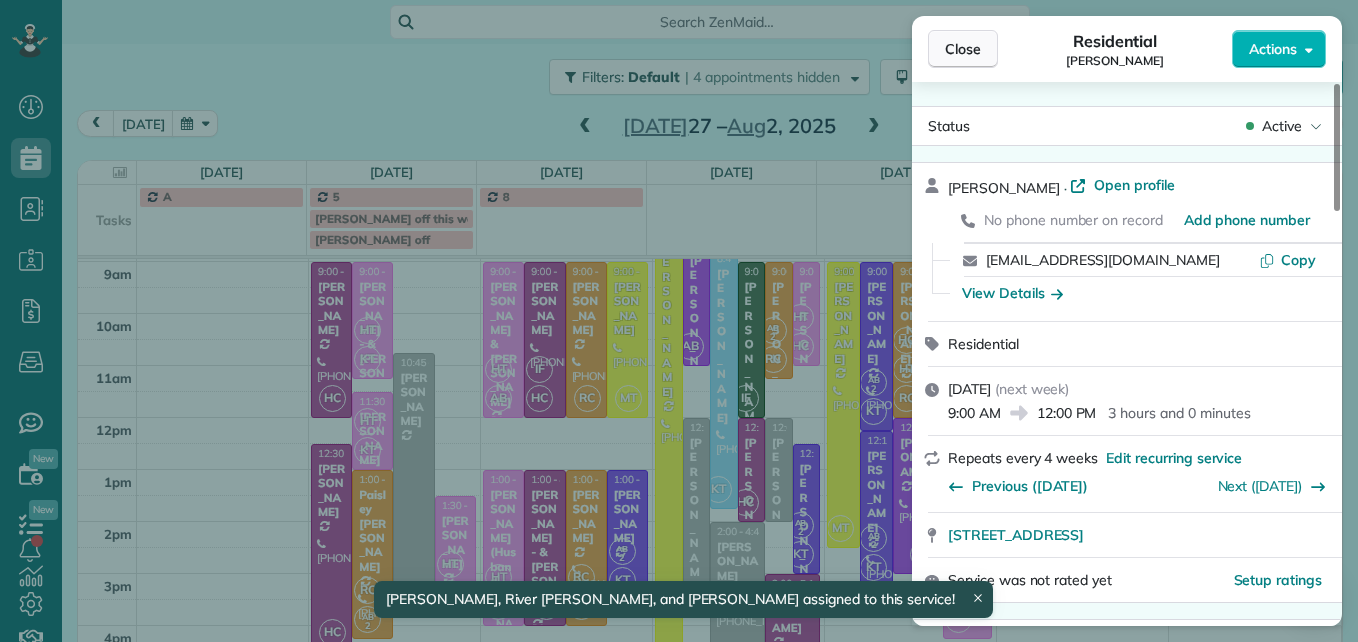 click on "Close" at bounding box center (963, 49) 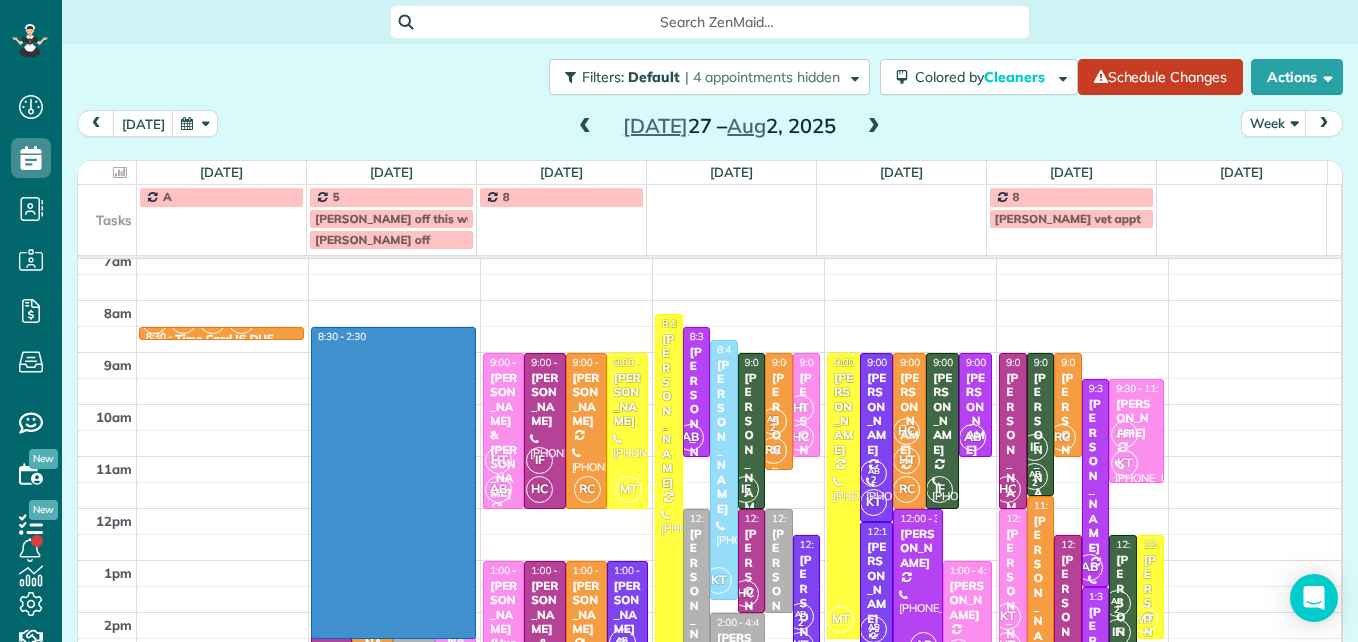 scroll, scrollTop: 224, scrollLeft: 0, axis: vertical 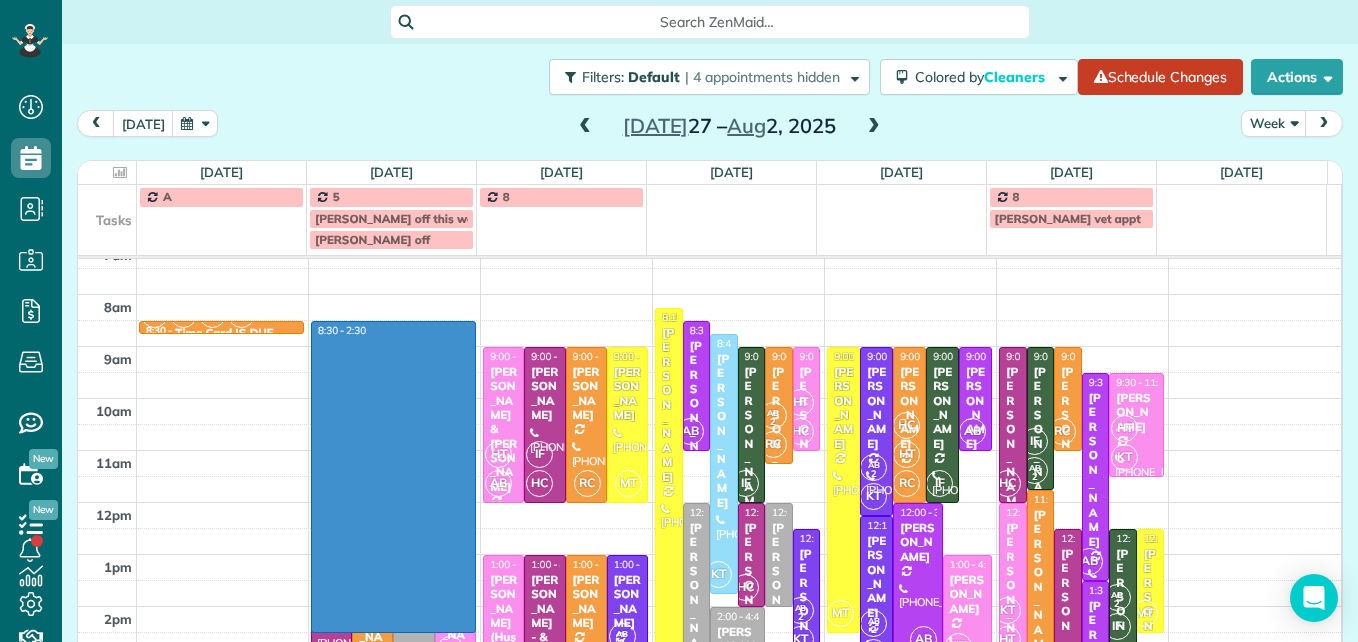 drag, startPoint x: 433, startPoint y: 338, endPoint x: 445, endPoint y: 642, distance: 304.23676 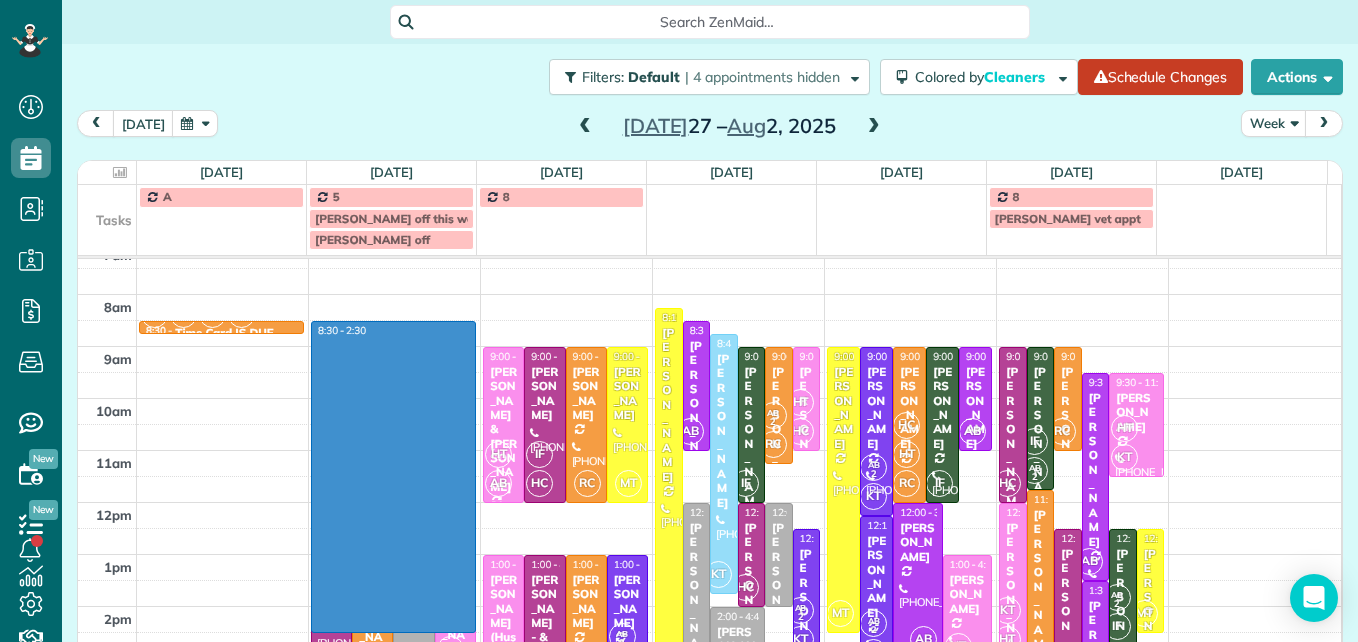 click on "Dashboard
Scheduling
Calendar View
List View
Dispatch View - Weekly scheduling (Beta)" at bounding box center (679, 321) 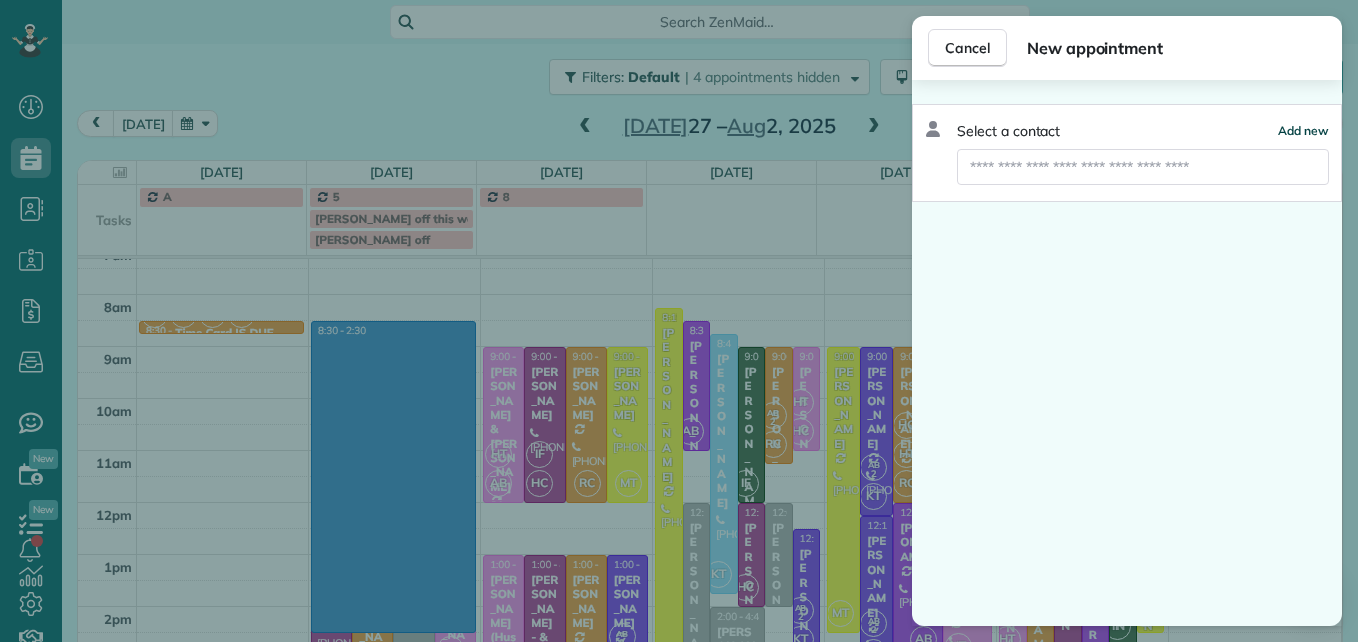 click on "Add new" at bounding box center [1303, 130] 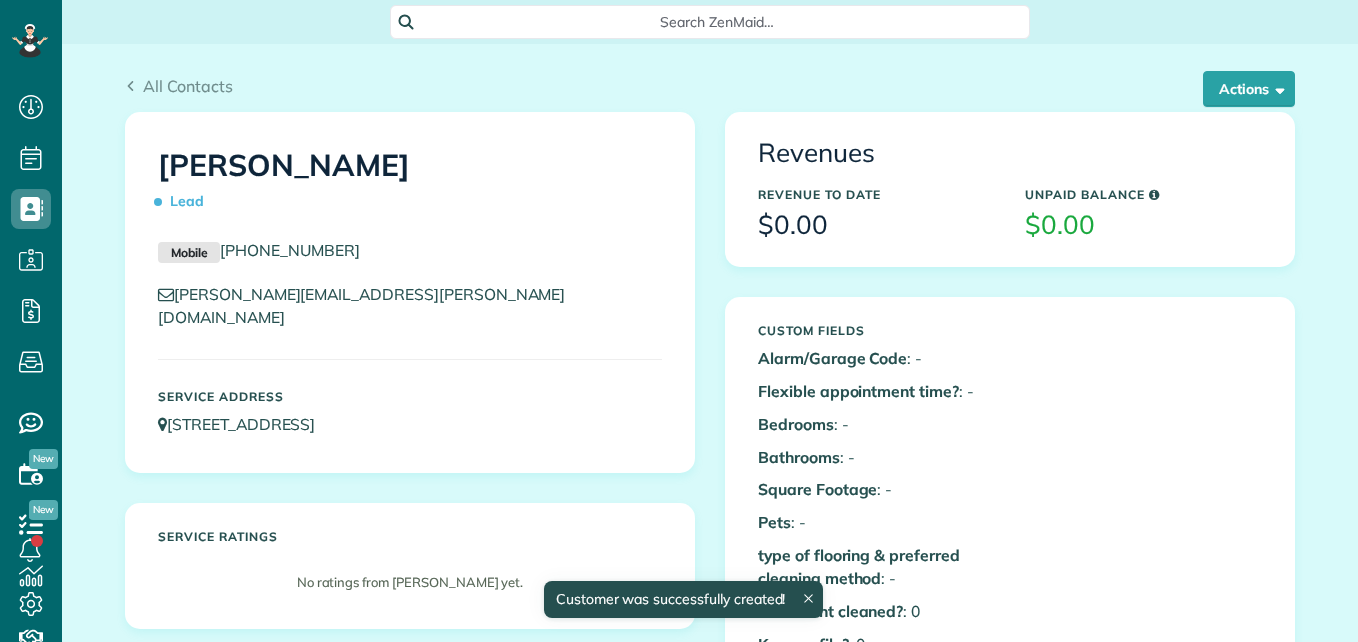 scroll, scrollTop: 0, scrollLeft: 0, axis: both 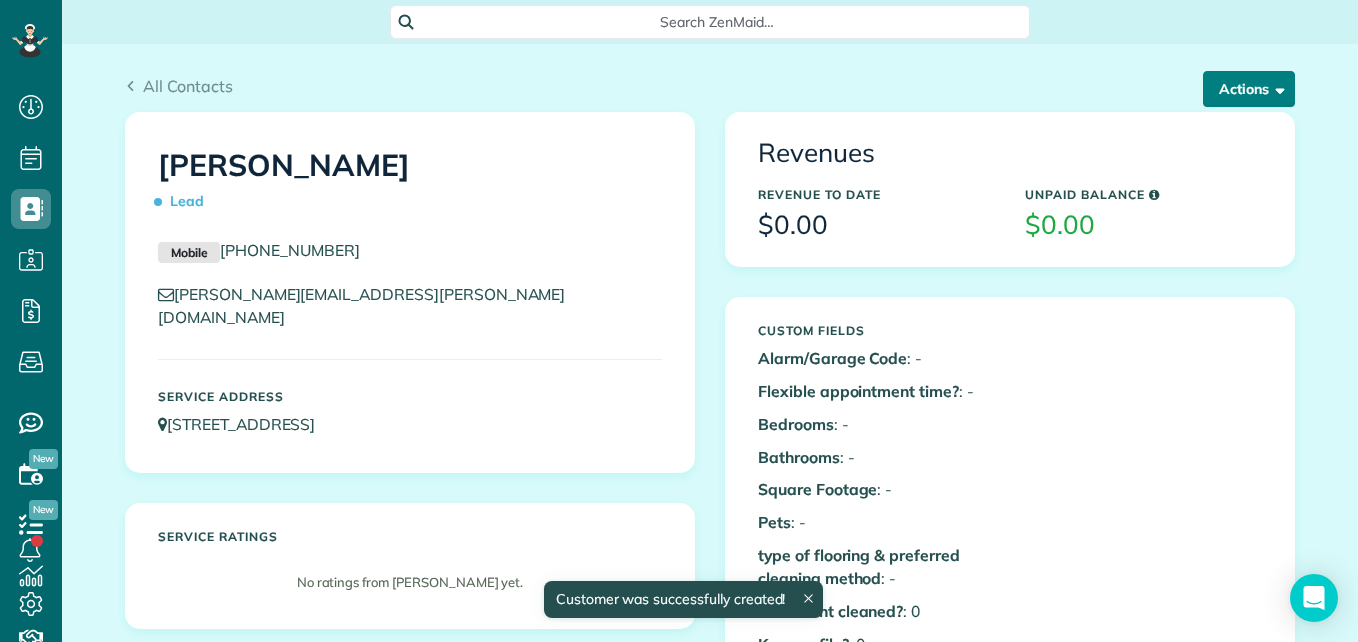 click on "Actions" at bounding box center (1249, 89) 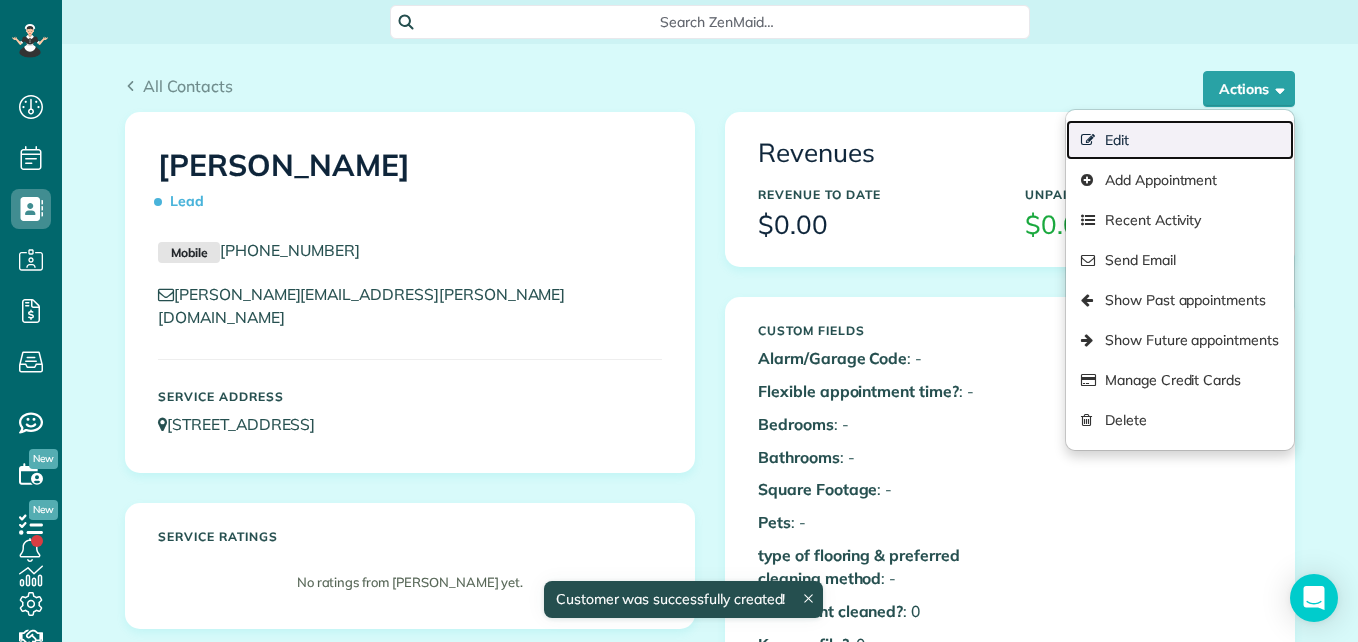 click on "Edit" at bounding box center (1180, 140) 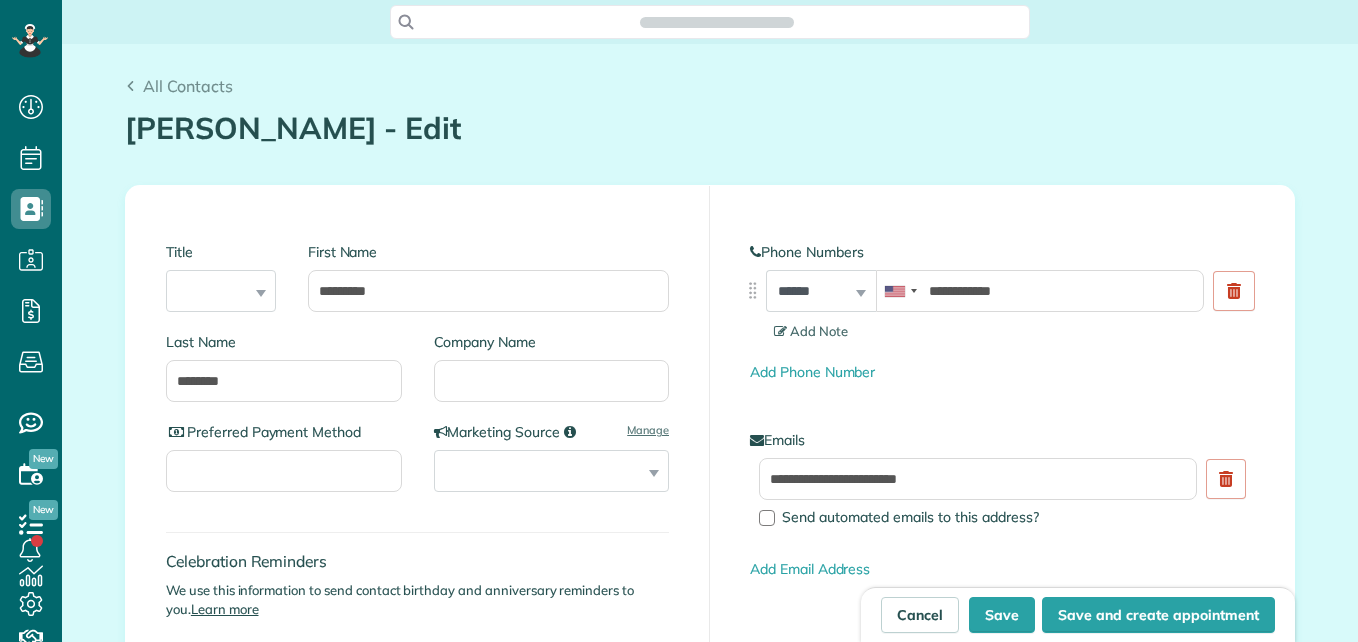 scroll, scrollTop: 0, scrollLeft: 0, axis: both 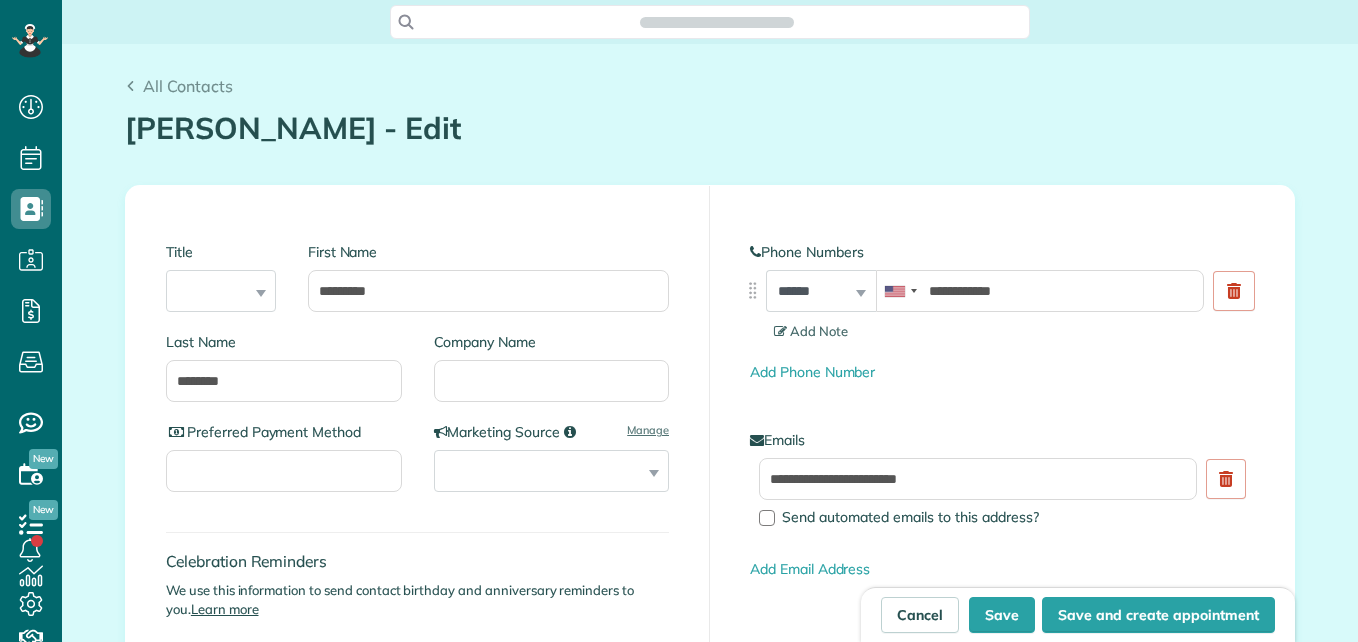 type on "**********" 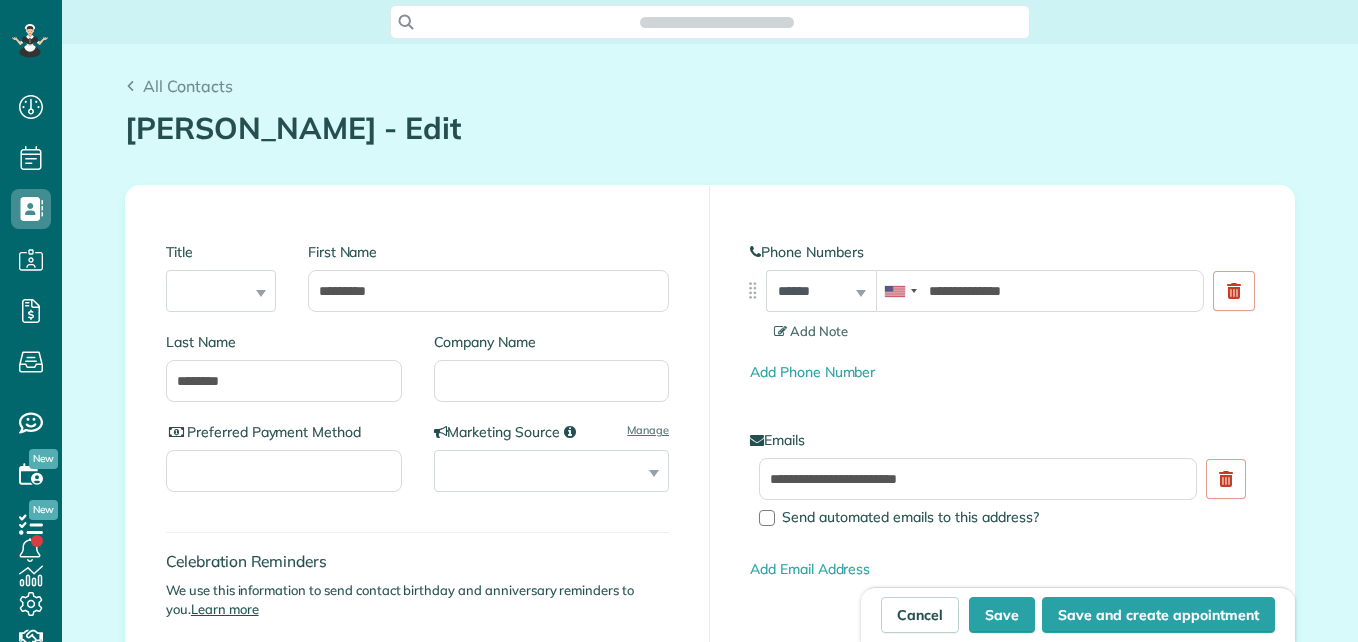 scroll, scrollTop: 642, scrollLeft: 62, axis: both 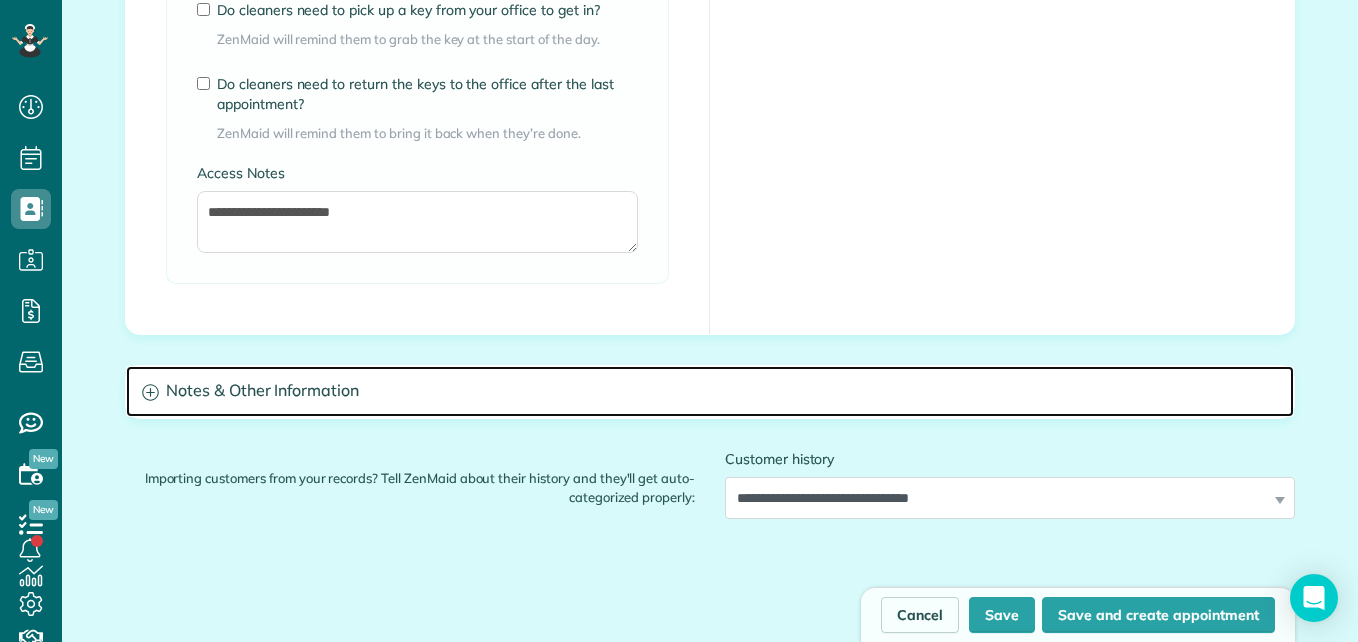click 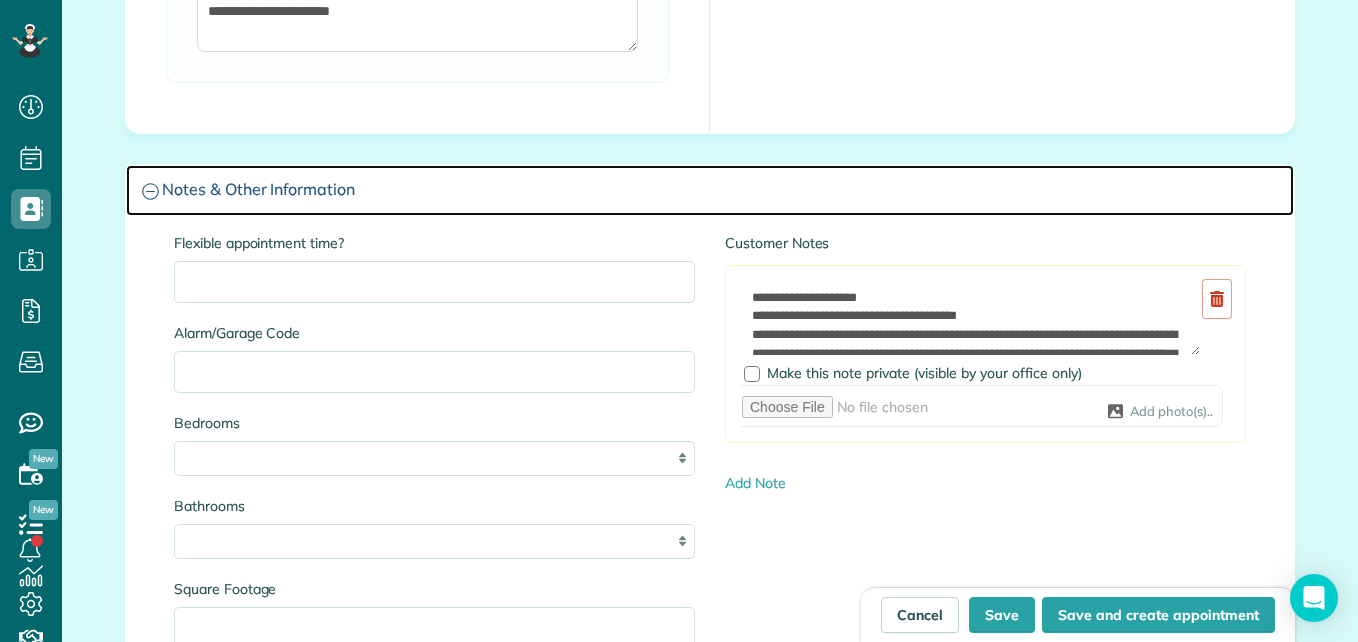 scroll, scrollTop: 1900, scrollLeft: 0, axis: vertical 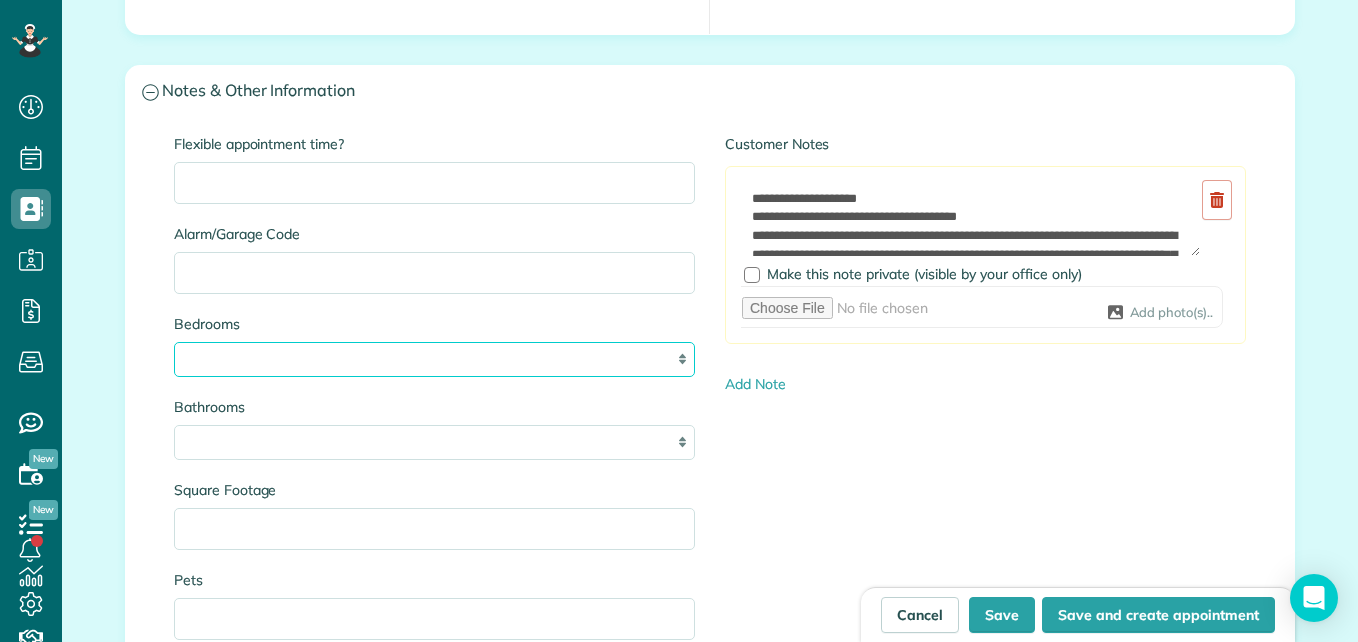 click on "*
*
*
*" at bounding box center (434, 359) 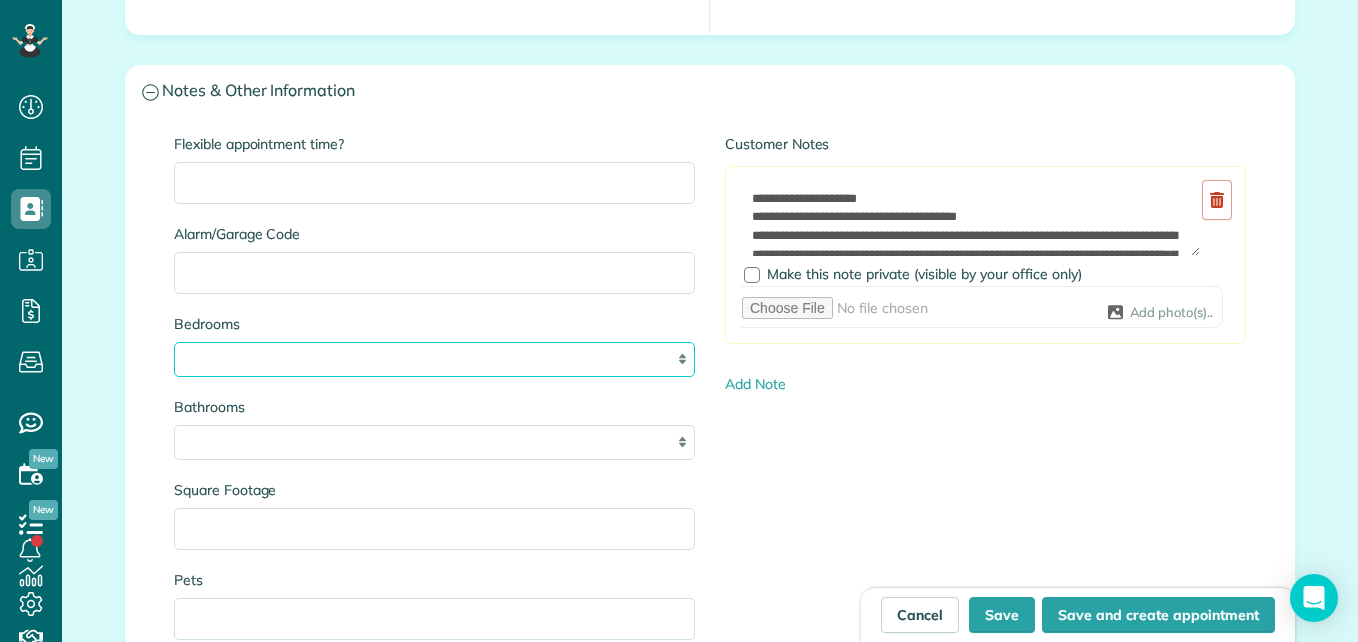 select on "*" 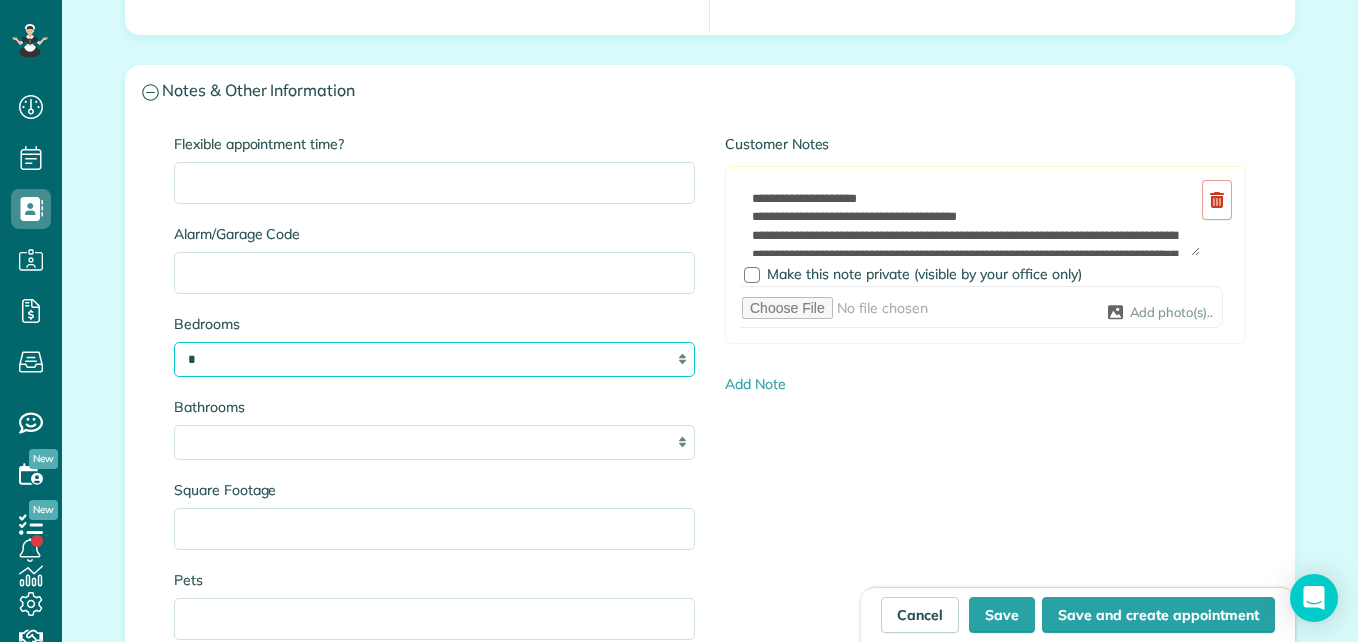 click on "*
*
*
*" at bounding box center (434, 359) 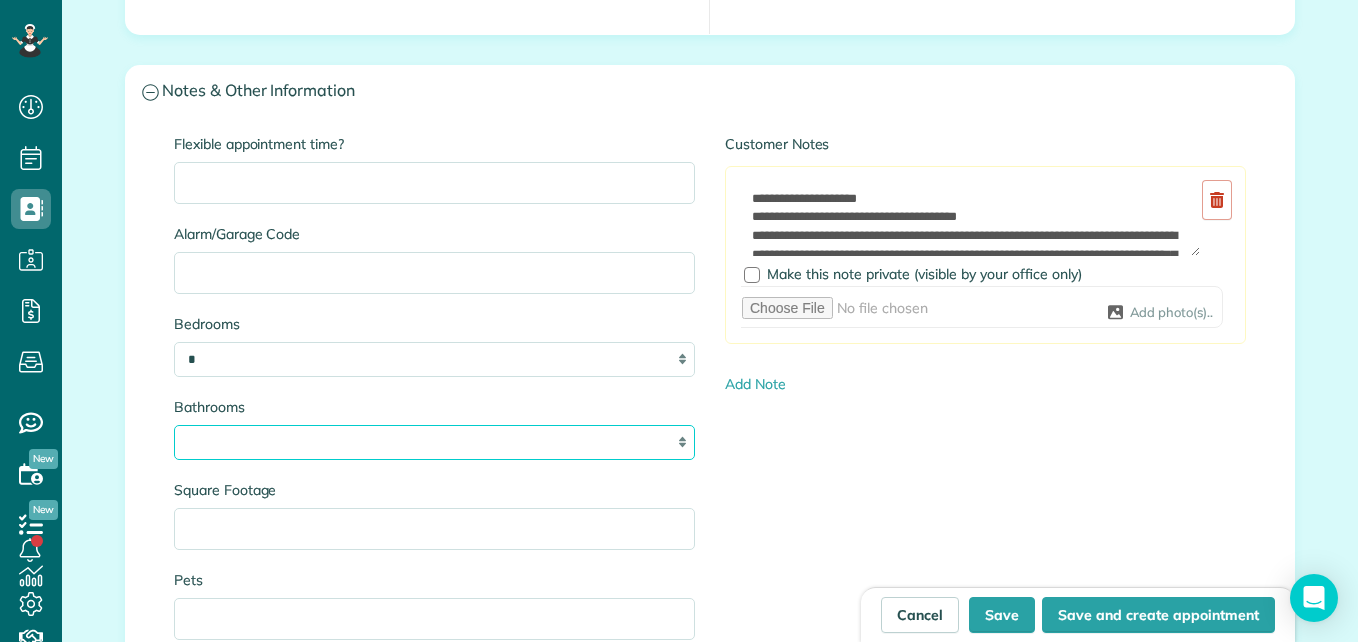 click on "**********" at bounding box center [434, 442] 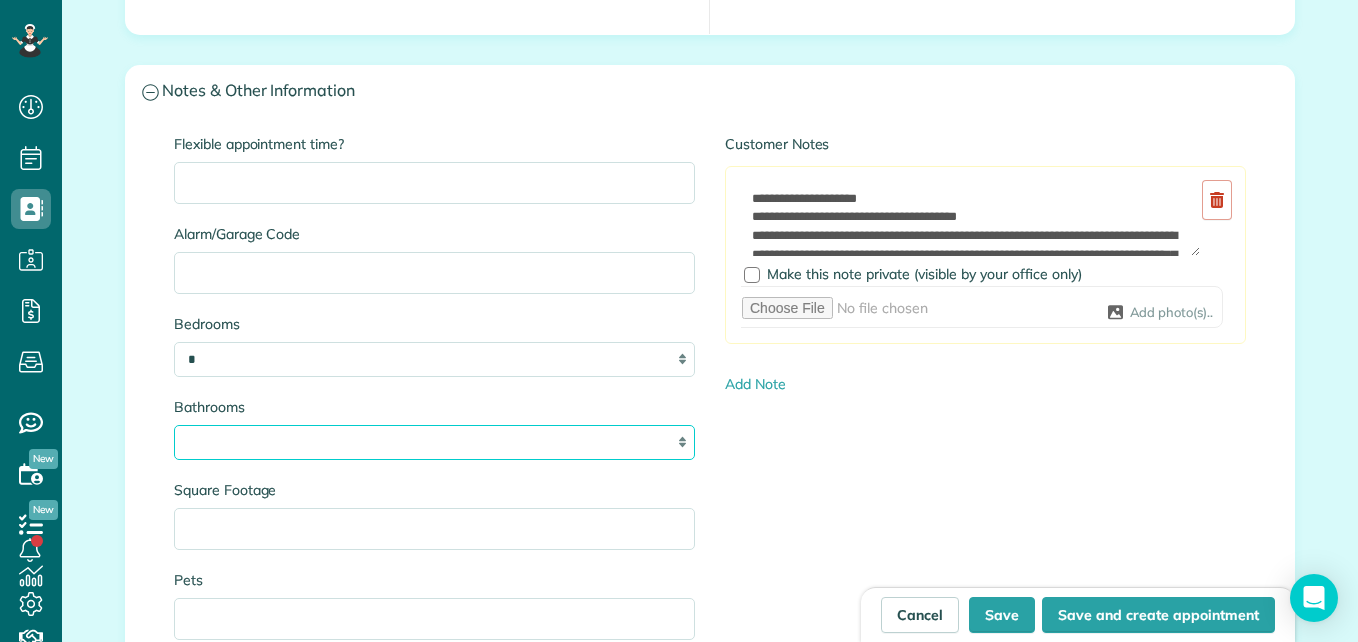 select on "*" 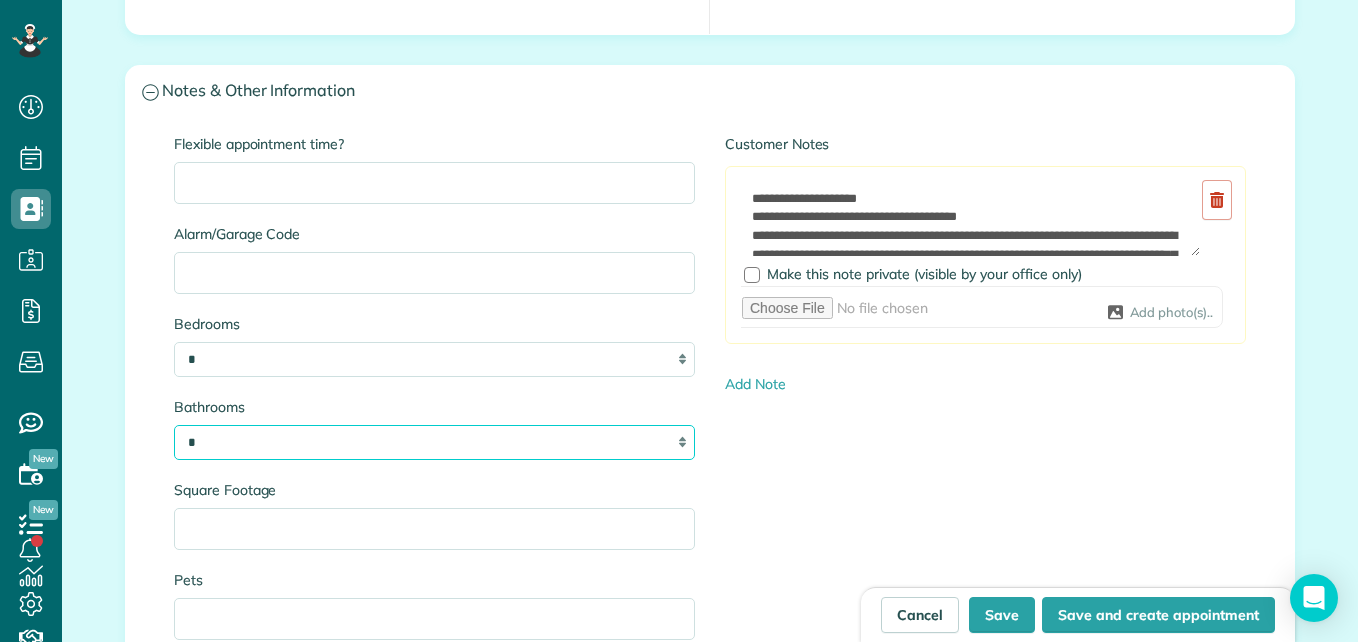 click on "**********" at bounding box center [434, 442] 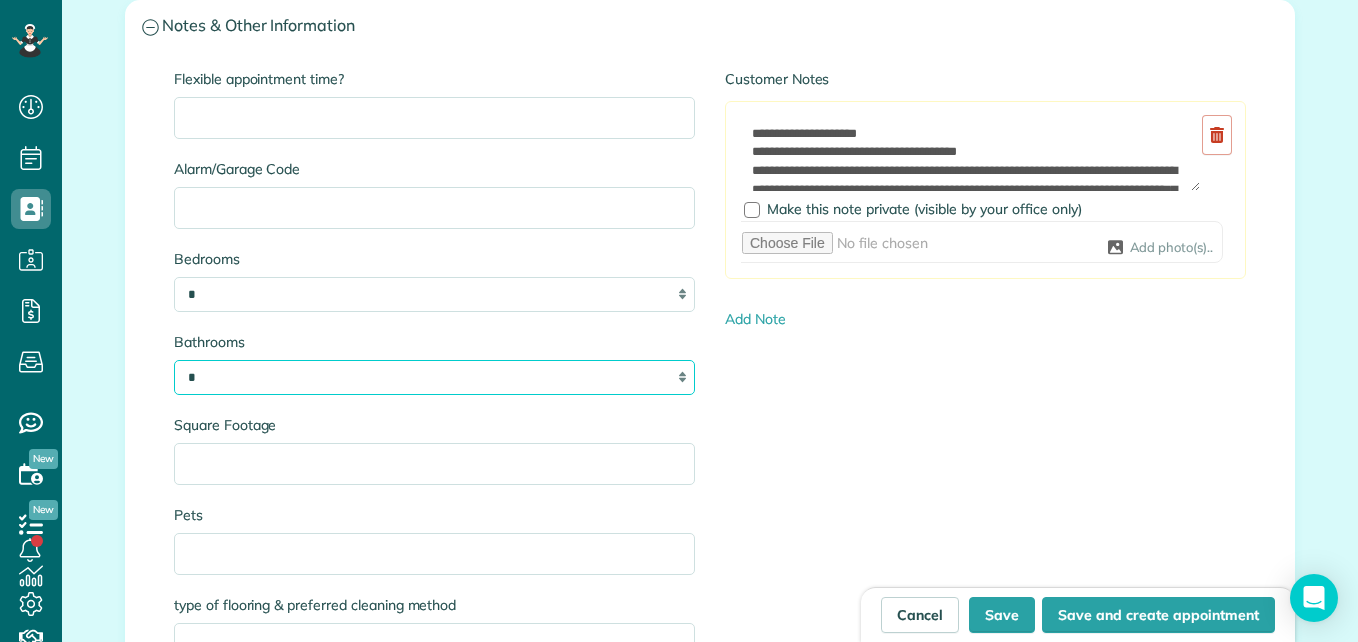 scroll, scrollTop: 2000, scrollLeft: 0, axis: vertical 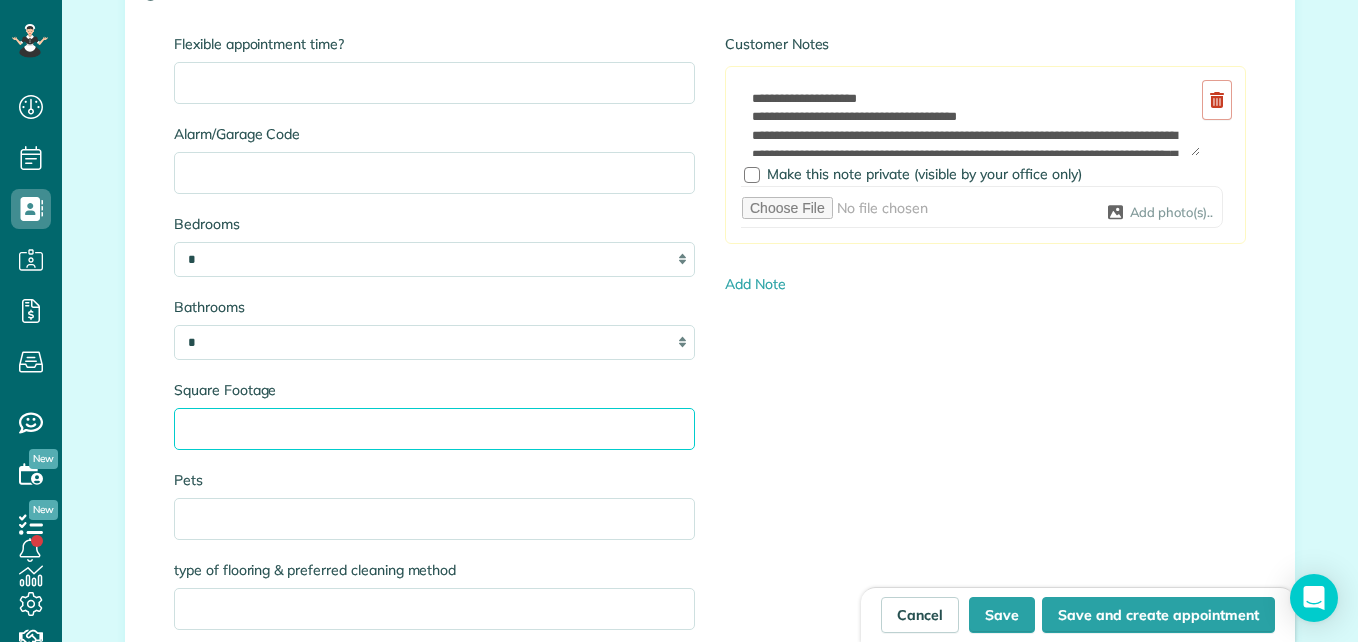 click on "Square Footage" at bounding box center (434, 429) 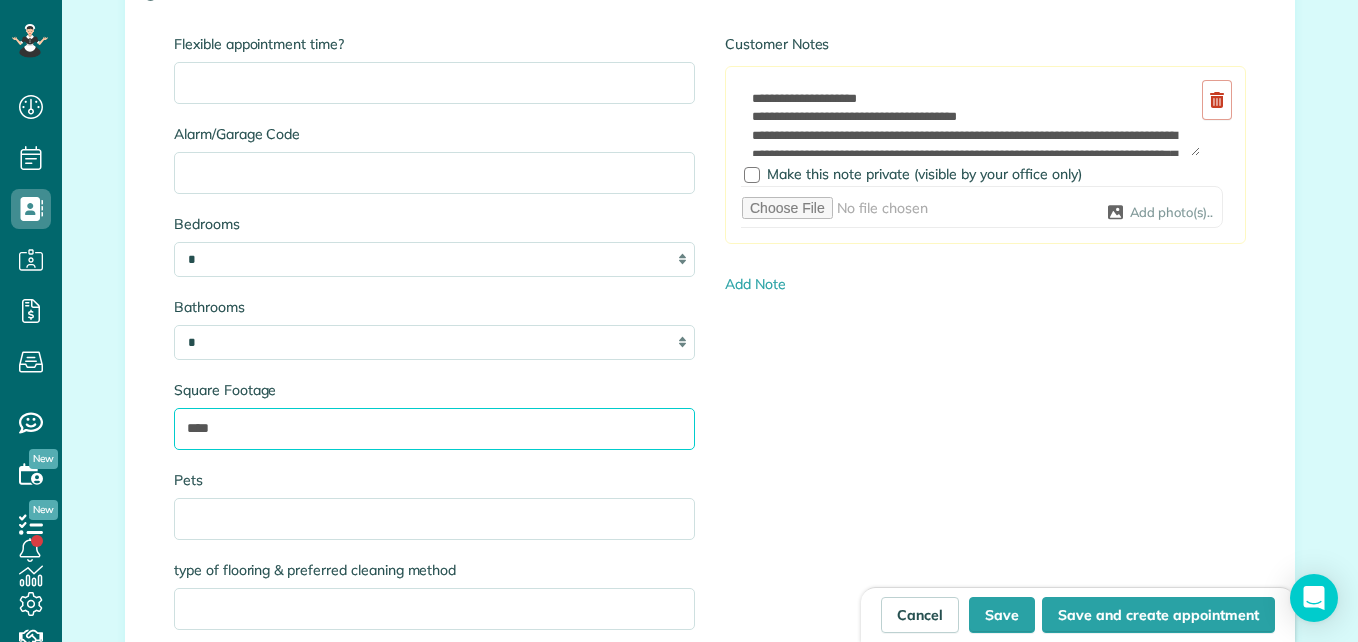 type on "****" 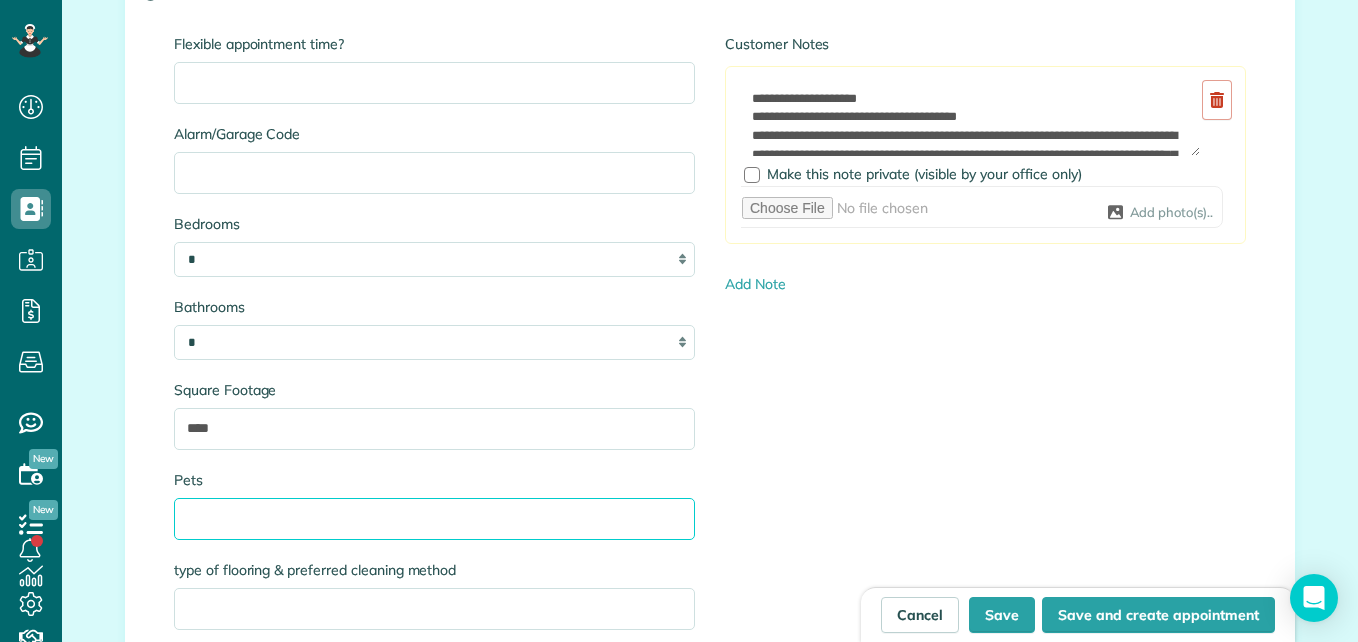 click on "Pets" at bounding box center [434, 519] 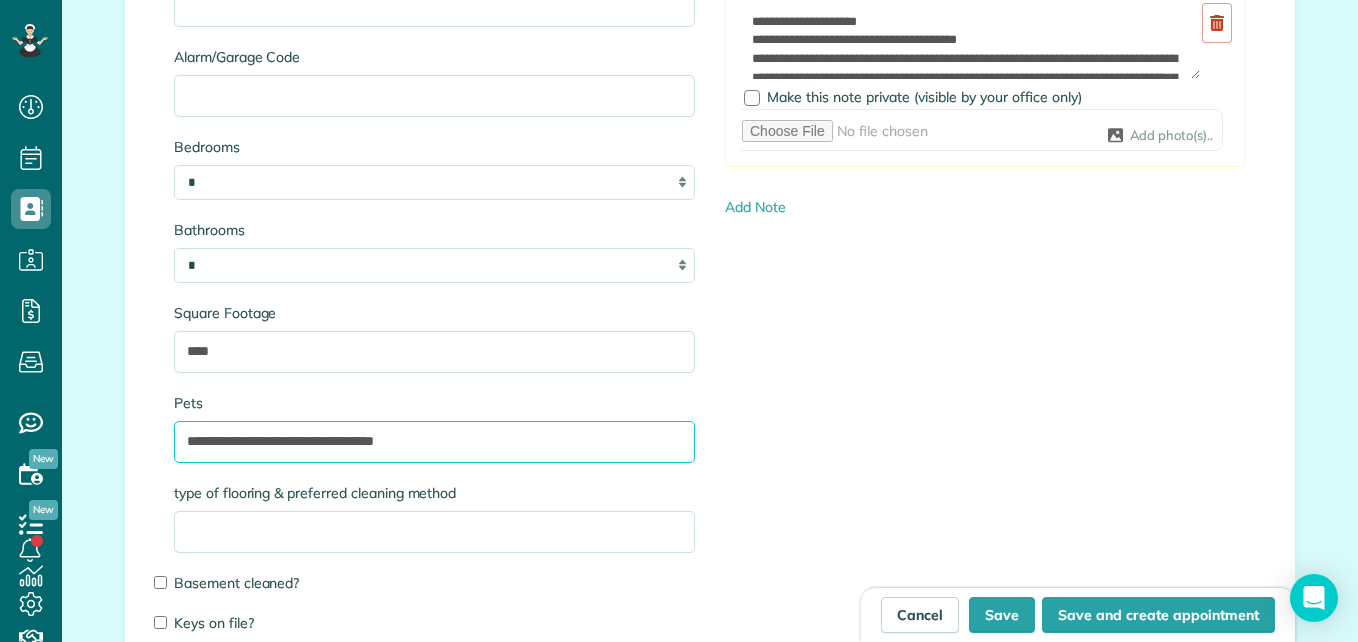scroll, scrollTop: 2100, scrollLeft: 0, axis: vertical 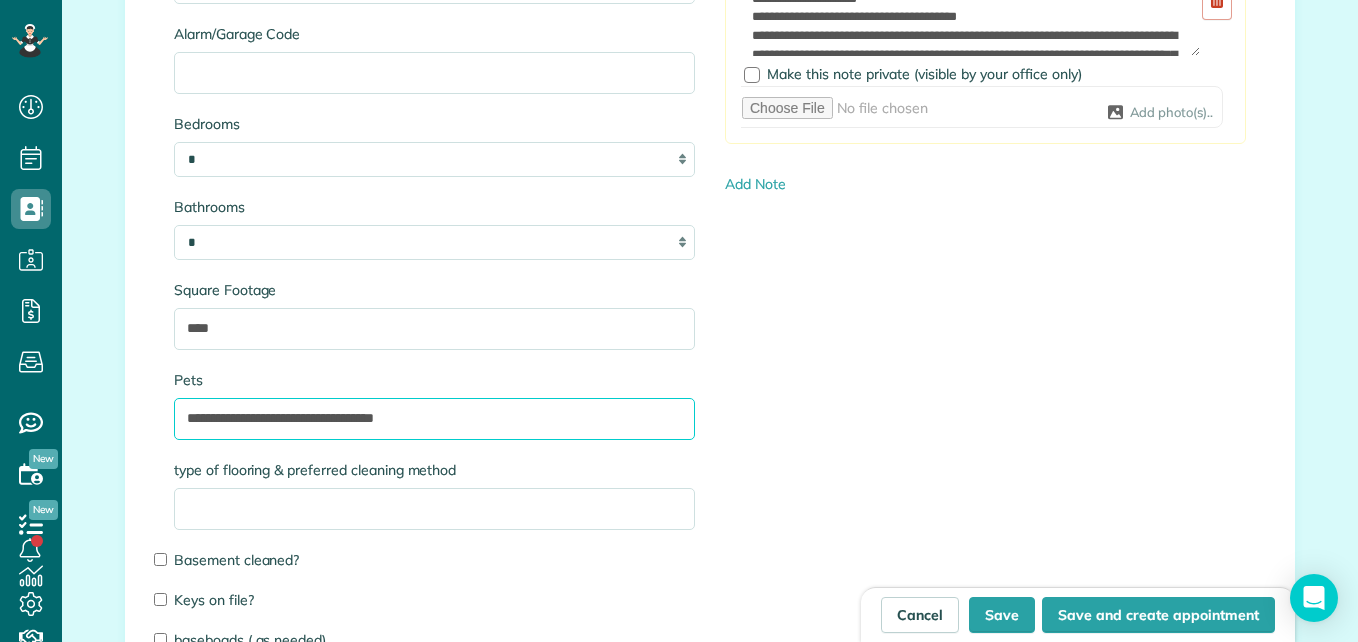 type on "**********" 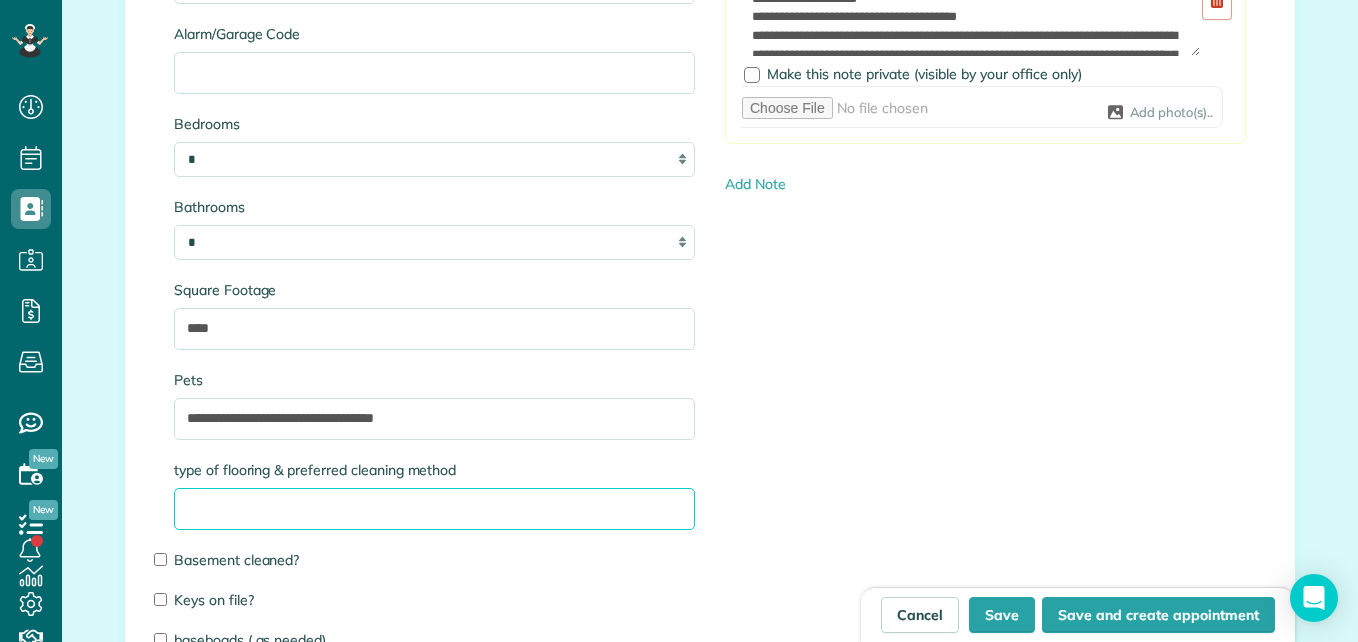 click on "type of flooring & preferred cleaning method" at bounding box center (434, 509) 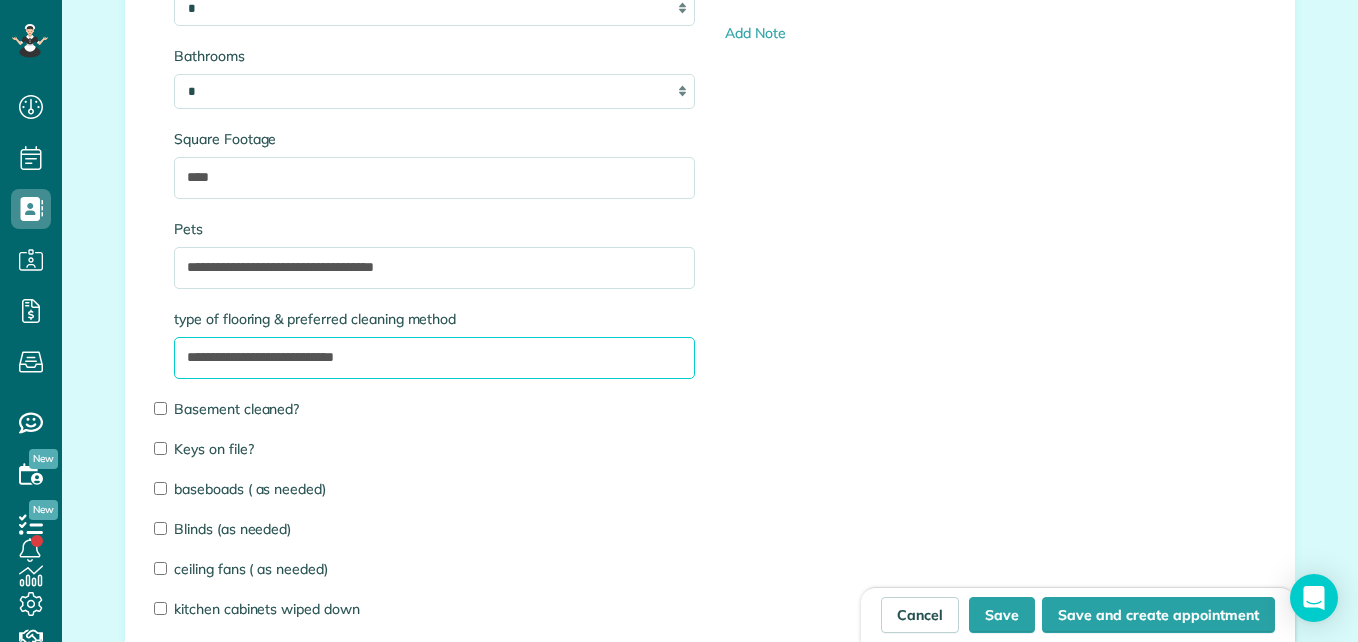 scroll, scrollTop: 2300, scrollLeft: 0, axis: vertical 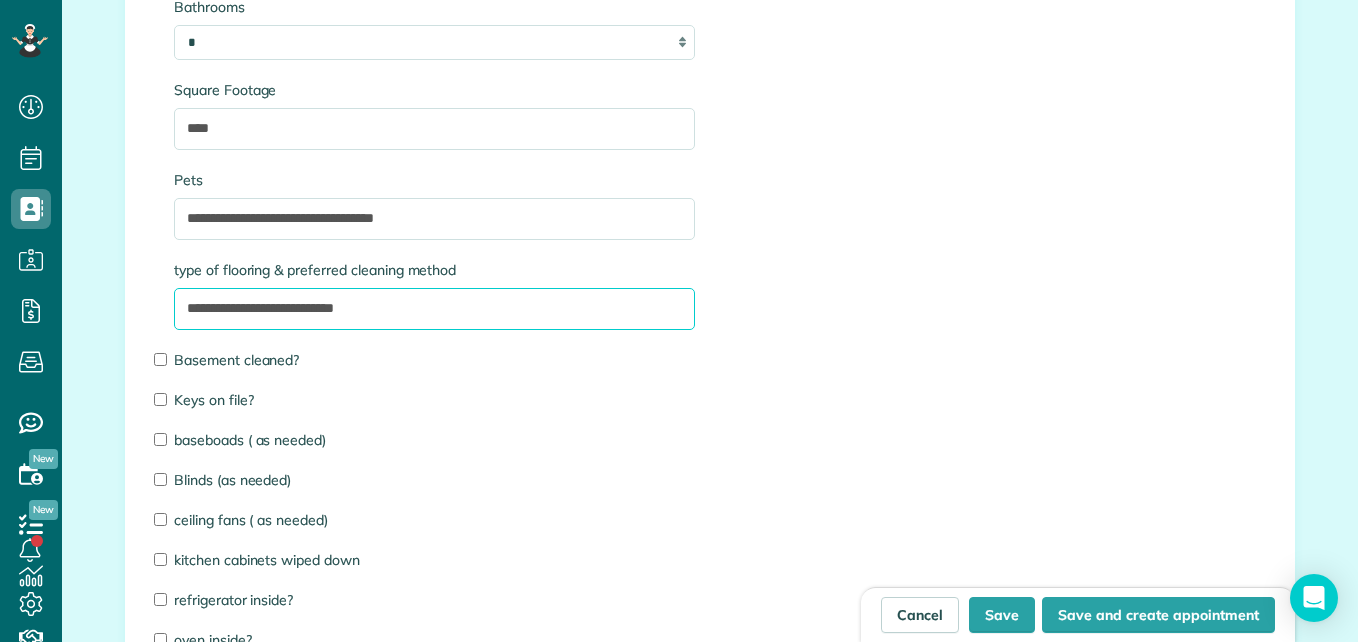 type on "**********" 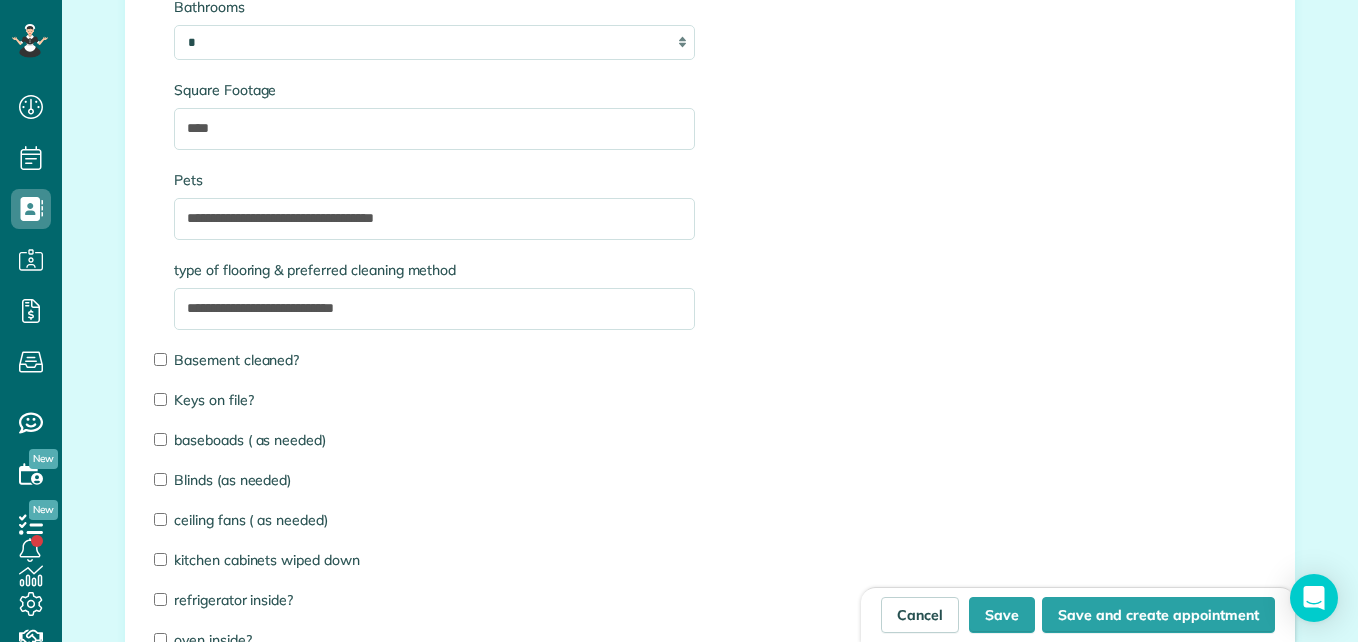 click on "**********" at bounding box center [434, 417] 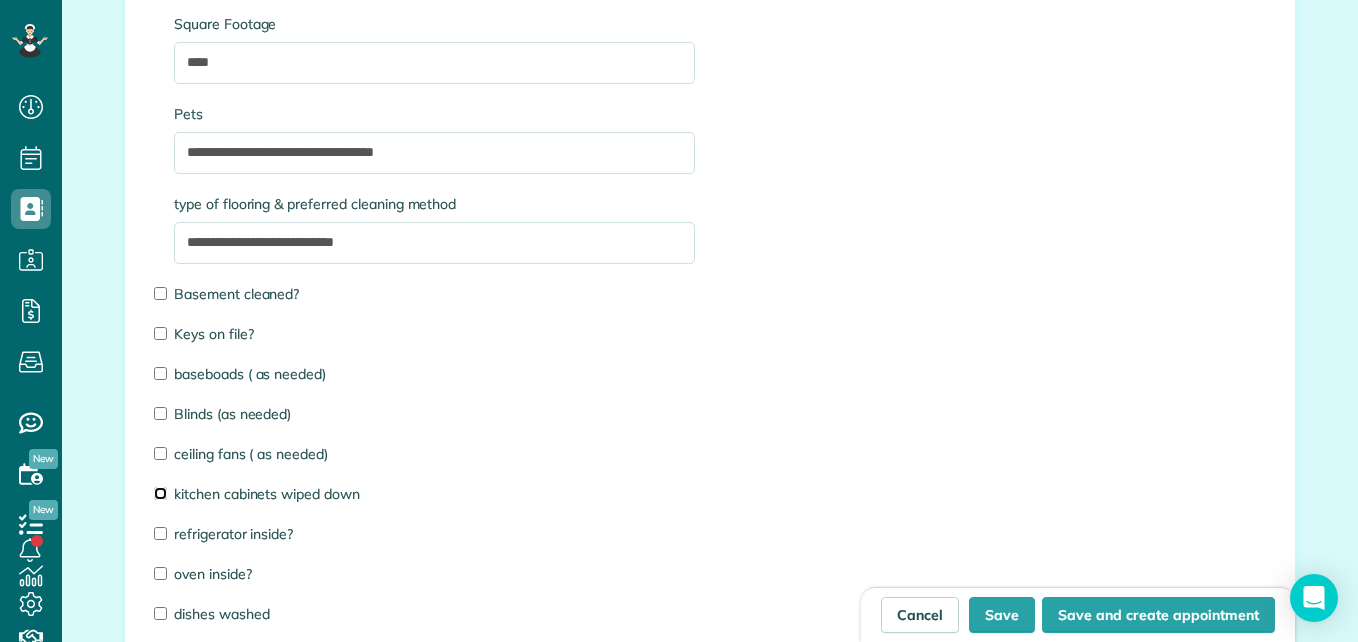 scroll, scrollTop: 2400, scrollLeft: 0, axis: vertical 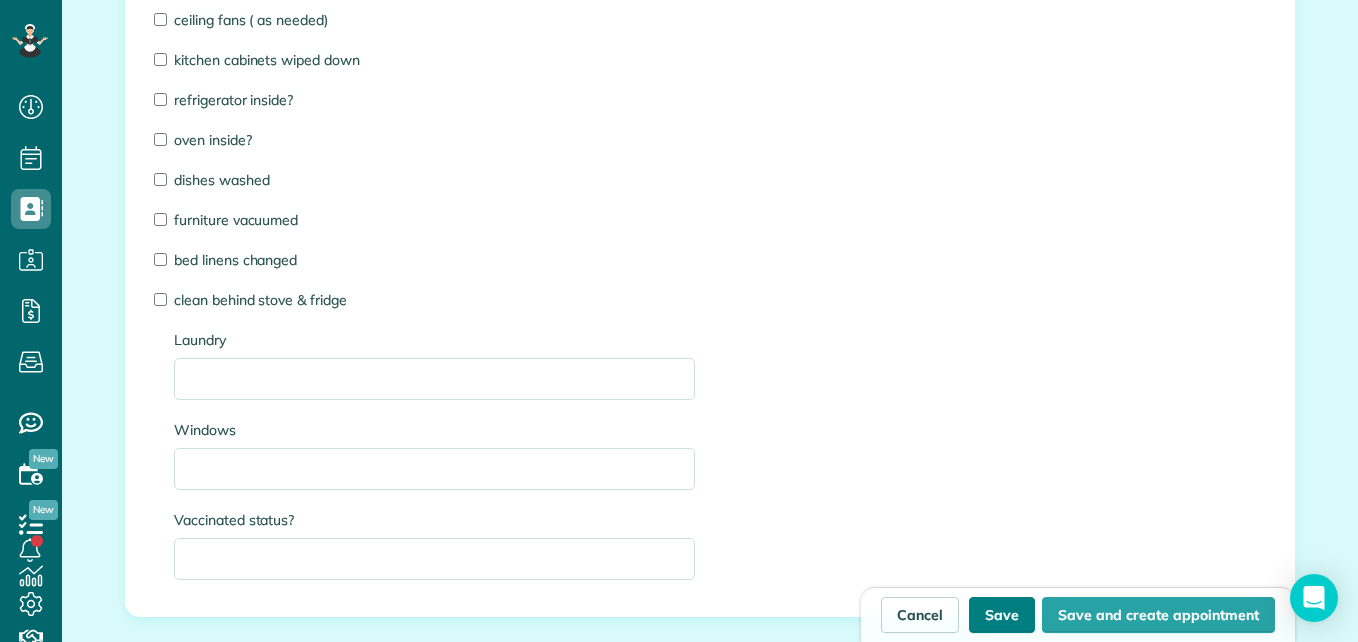 click on "Save" at bounding box center [1002, 615] 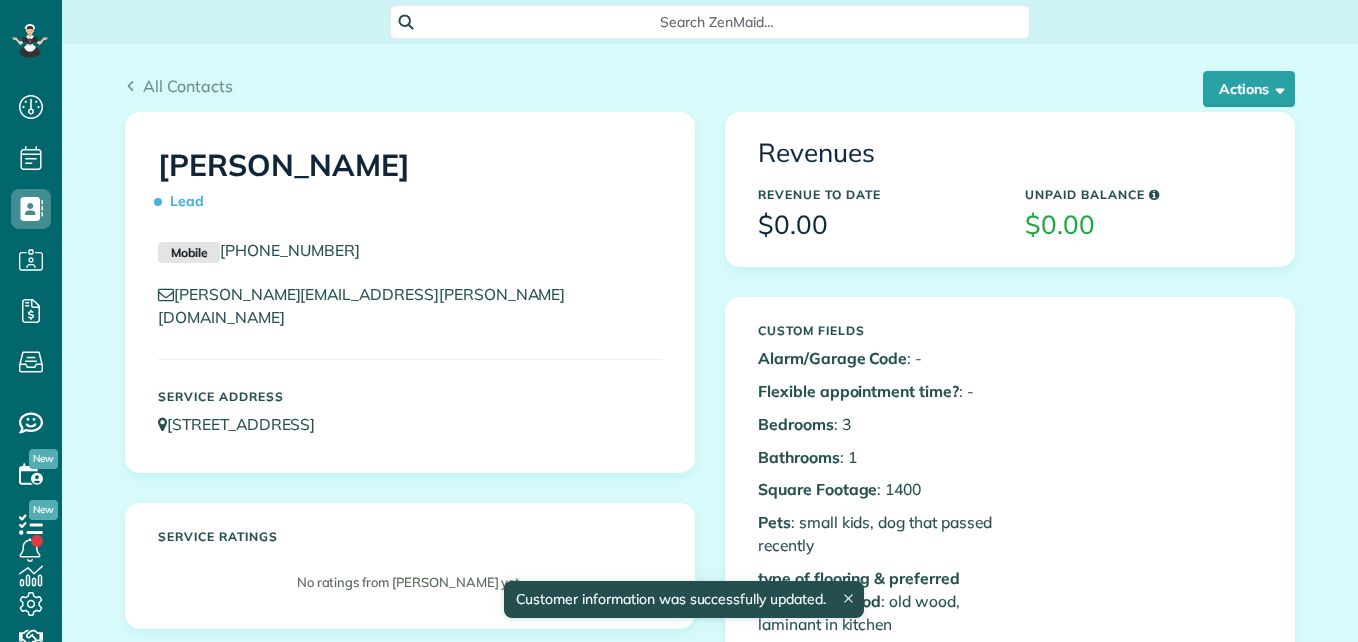 scroll, scrollTop: 0, scrollLeft: 0, axis: both 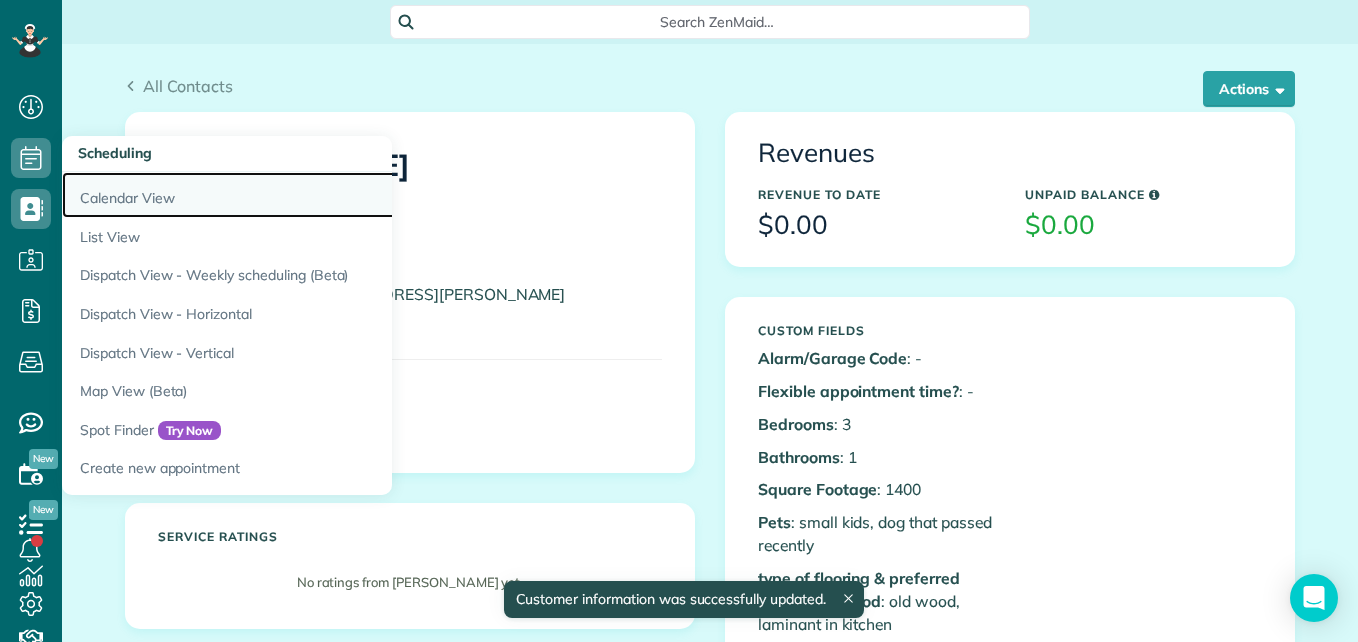 click on "Calendar View" at bounding box center [312, 195] 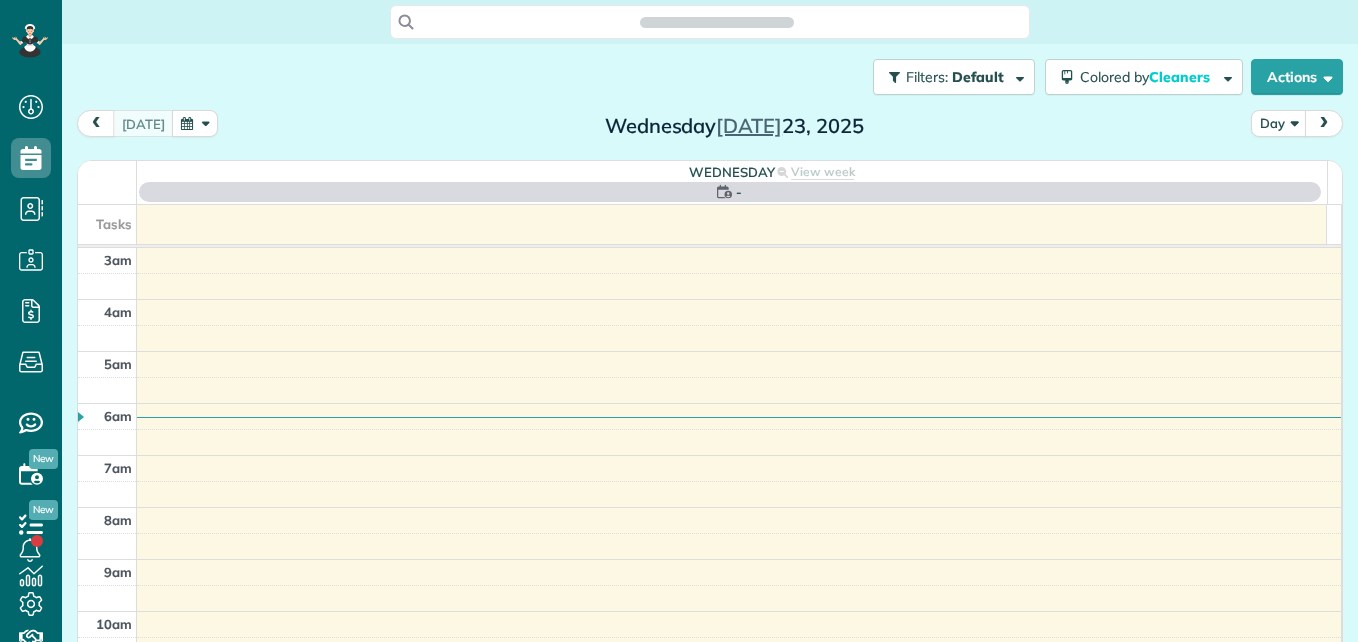 scroll, scrollTop: 0, scrollLeft: 0, axis: both 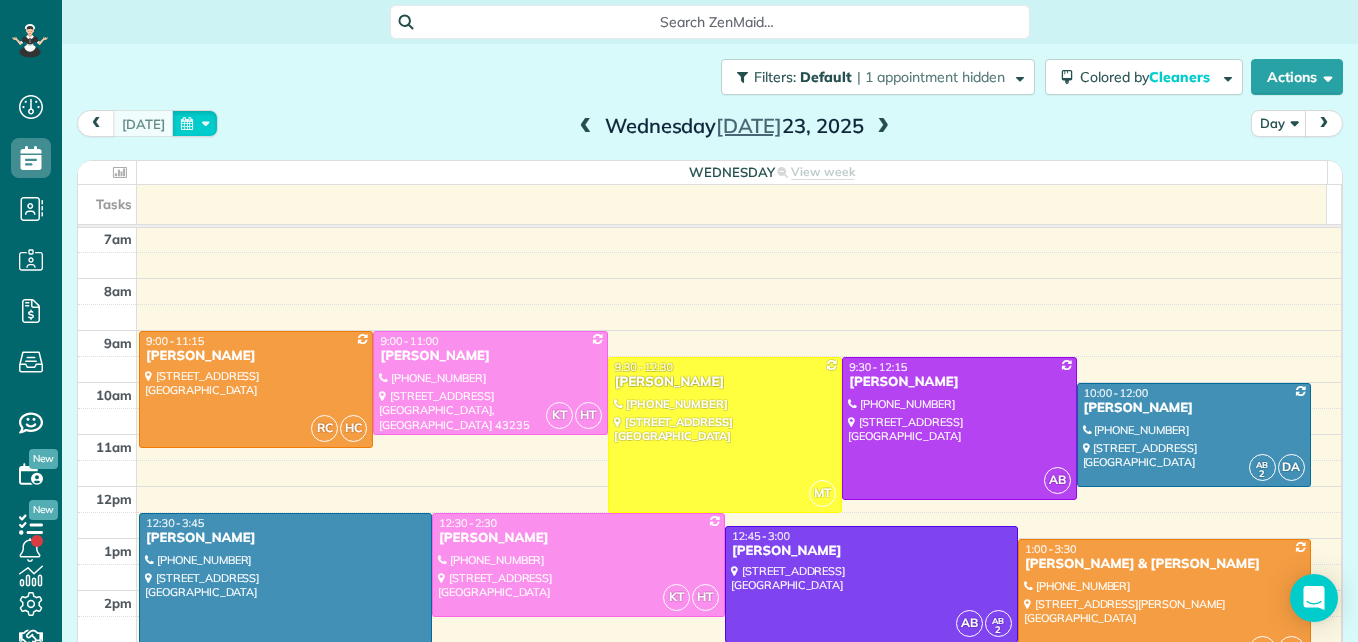 click at bounding box center [195, 123] 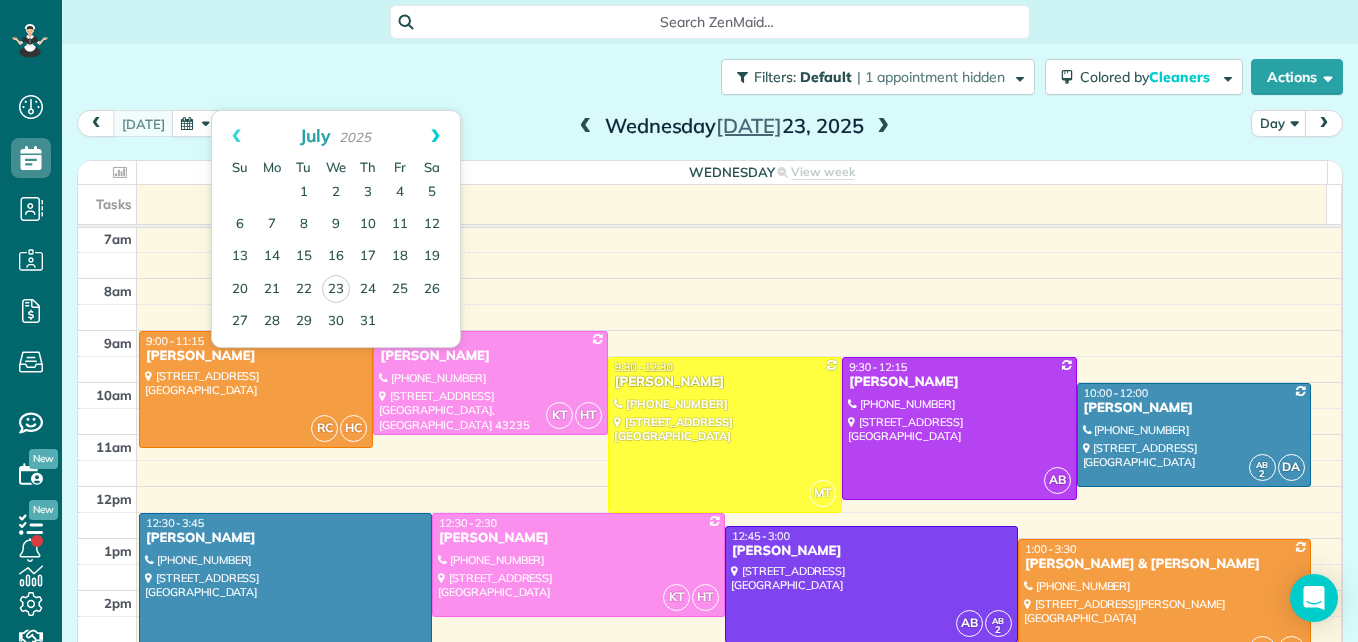 click on "Next" at bounding box center [435, 136] 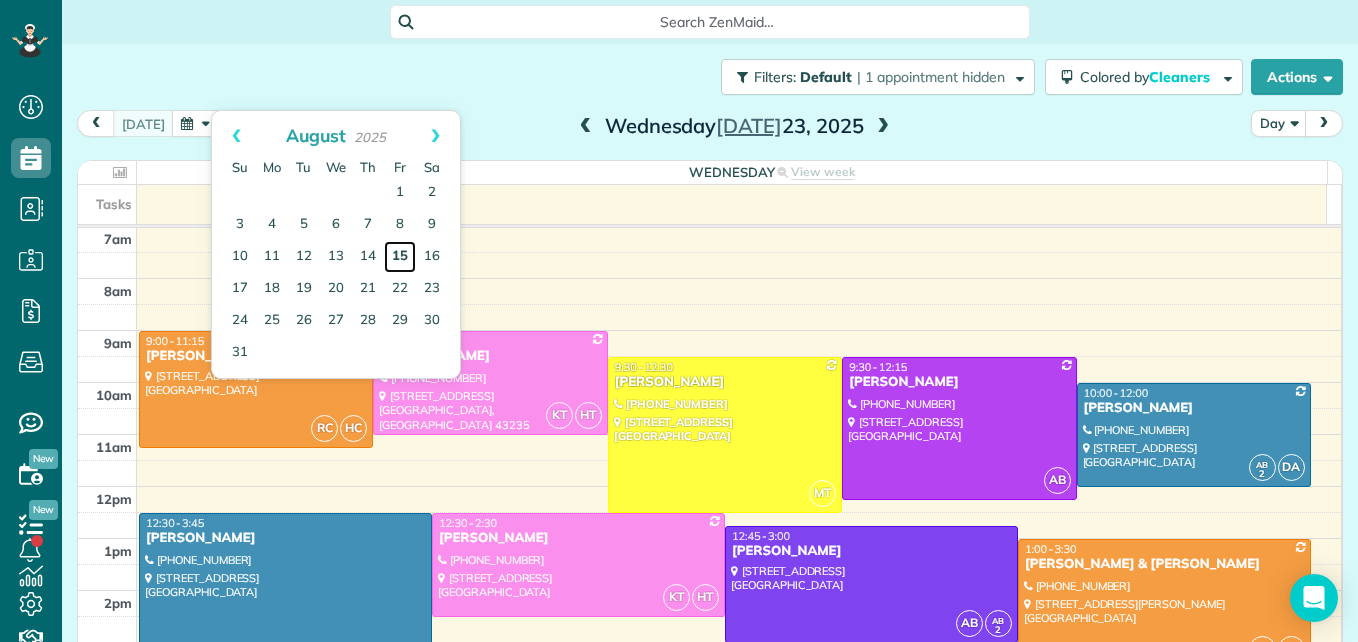 click on "15" at bounding box center [400, 257] 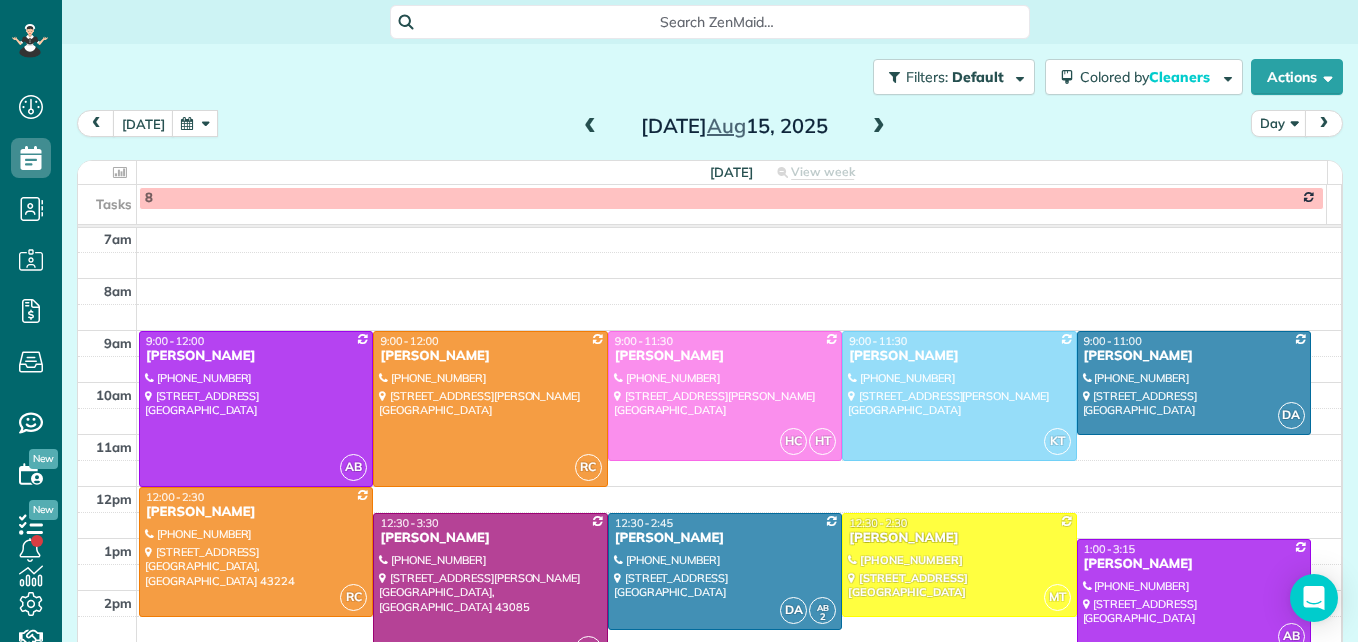 scroll, scrollTop: 309, scrollLeft: 0, axis: vertical 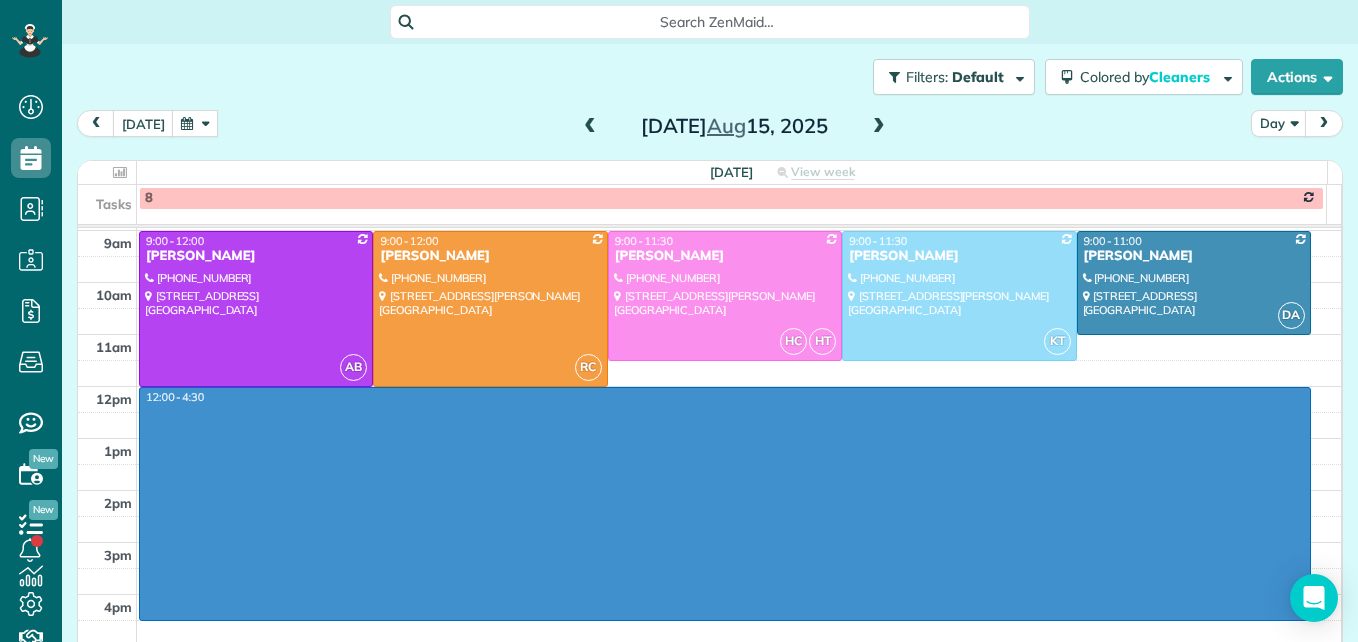 drag, startPoint x: 1110, startPoint y: 392, endPoint x: 1110, endPoint y: 608, distance: 216 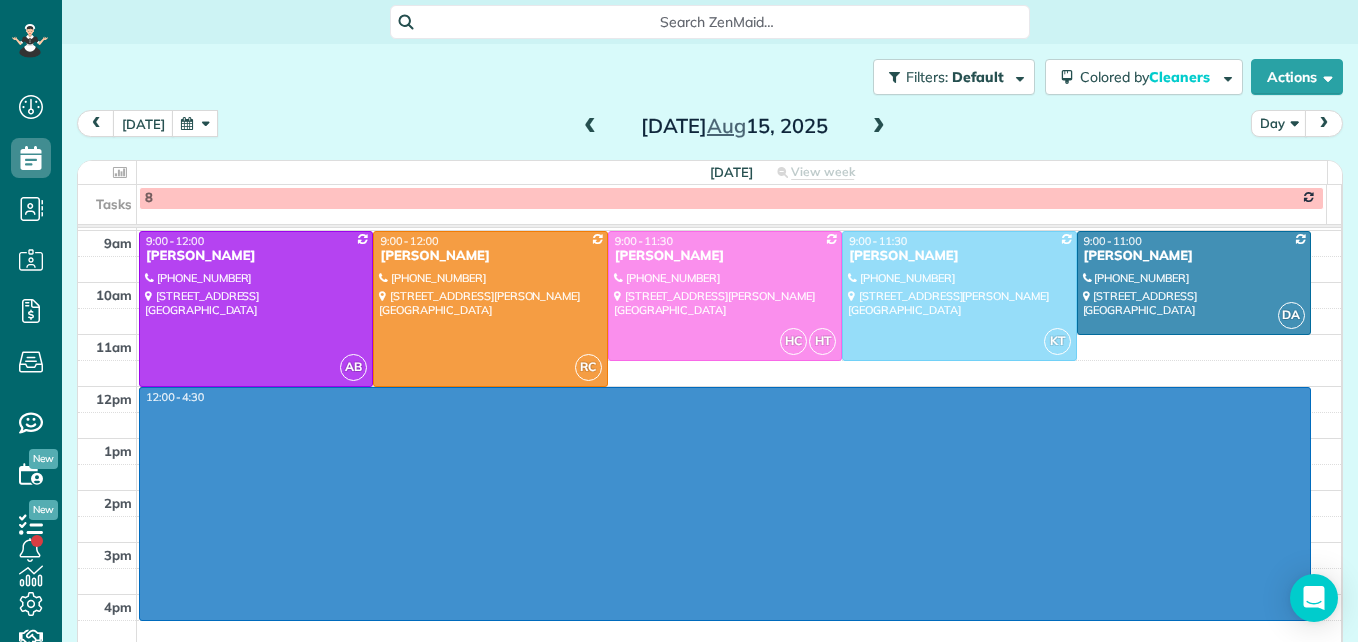 click on "3am 4am 5am 6am 7am 8am 9am 10am 11am 12pm 1pm 2pm 3pm 4pm 5pm 12:00 - 4:30 AB 9:00 - 12:00 Steve Wallace (501) 442-0071 2996 Trentwood Road Columbus, OH 43221 RC 9:00 - 12:00 Tracy Daly (614) 286-3595 184 Warren Street Columbus, OH 43215 HC HT 9:00 - 11:30 Ashley Senn (419) 349-7868 516 East Schreyer Place Columbus, OH 43214 KT 9:00 - 11:30 Katy Paull (614) 859-6767 610 richards rd columbus, OH 43214 DA 9:00 - 11:00 Liana La Susa (440) 637-3557 1528 Wyandotte Road Columbus, OH 43212 RC 12:00 - 2:30 Anna Rosselet (614) 203-9012 1227 Northridge Road Columbus, OH 43224 HC 12:30 - 3:30 Jena Bernth (734) 377-2307 6859 Hayhurst Street Worthington, OH 43085 DA AB 2 12:30 - 2:45 Annie Marsico (330) 559-9113 47 Northmoor Place Columbus, OH 43214 MT 12:30 - 2:30 Joanna Schroeder (614) 318-5674 5058 Creekview ln Groveport, OH 43125 AB 1:00 - 3:15 Kathy Signorino (614) 270-1077 142 E oakland ave Columbus, OH 43201" at bounding box center (709, 308) 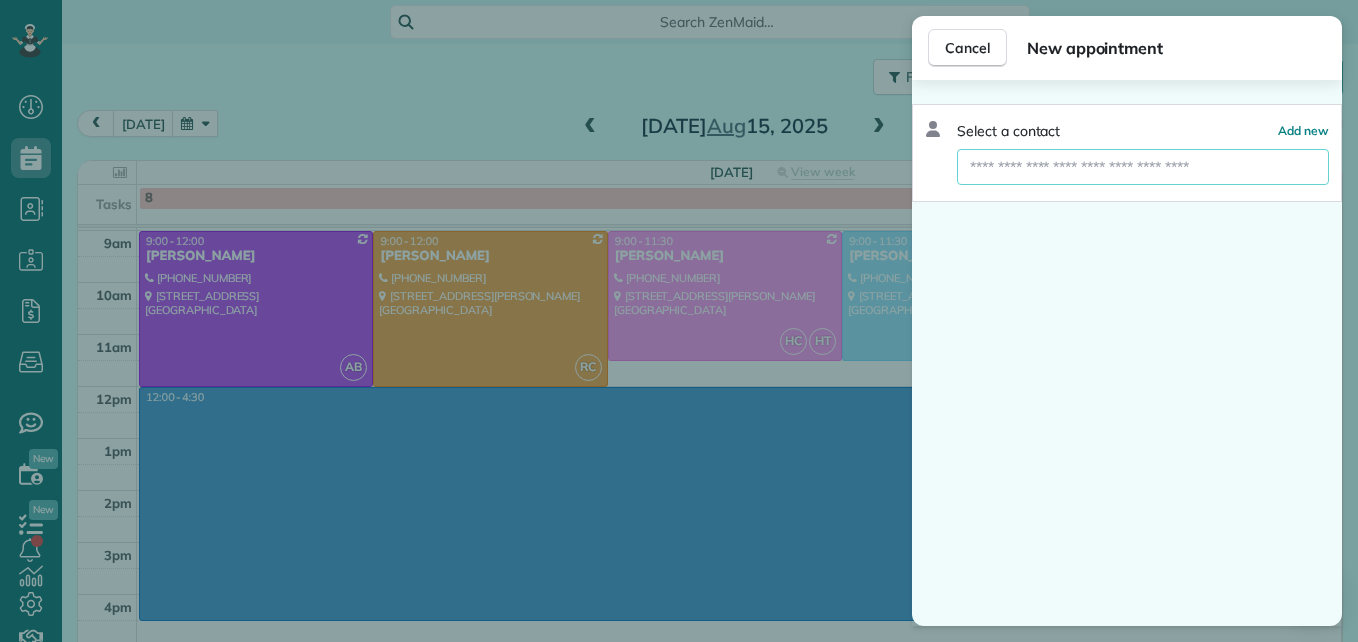 click at bounding box center [1143, 167] 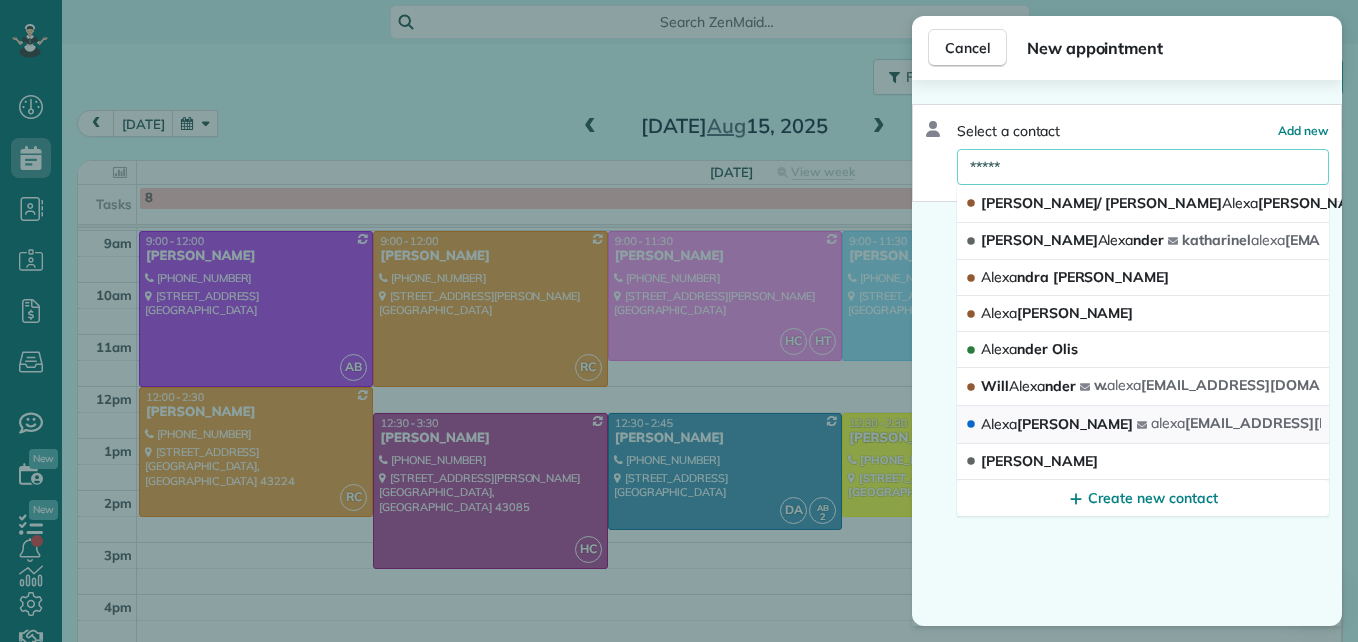 type on "*****" 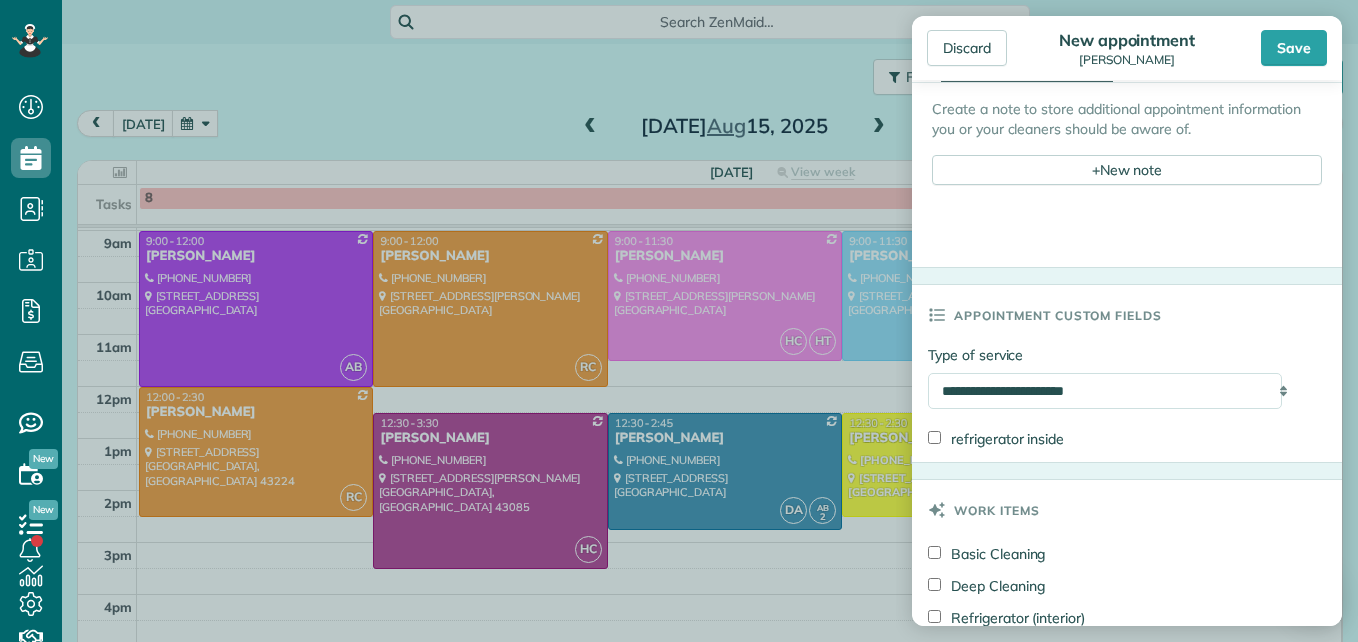 scroll, scrollTop: 900, scrollLeft: 0, axis: vertical 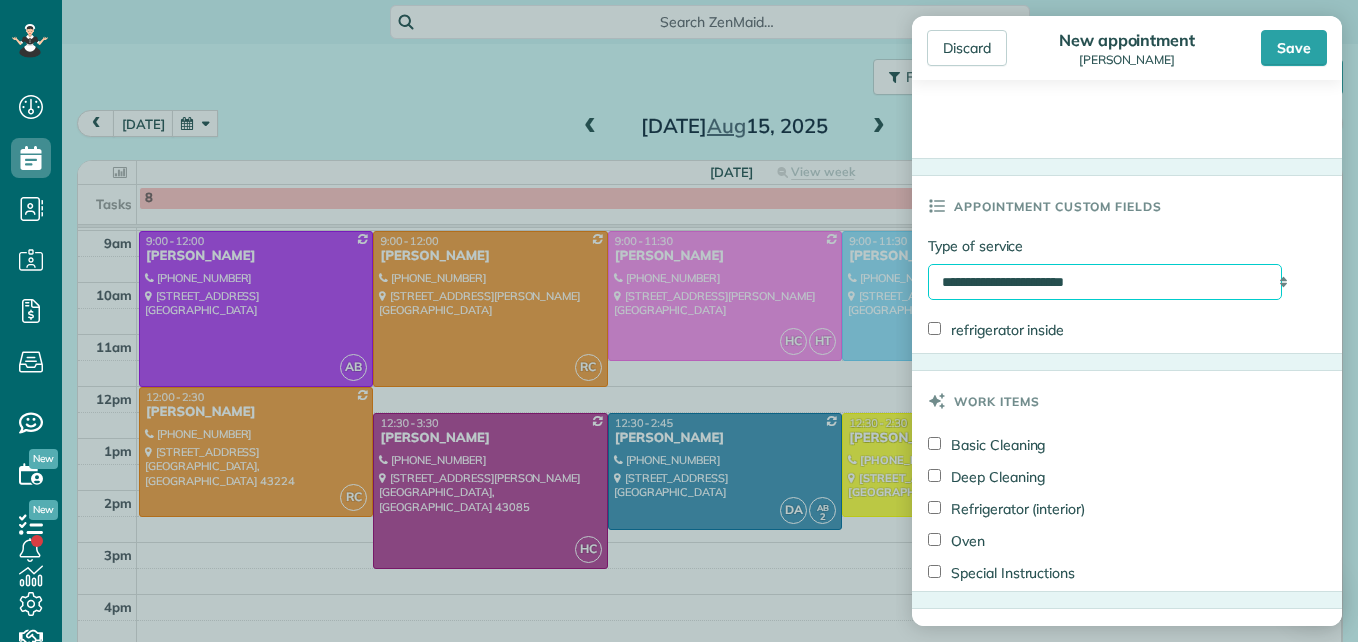 click on "**********" at bounding box center (1105, 282) 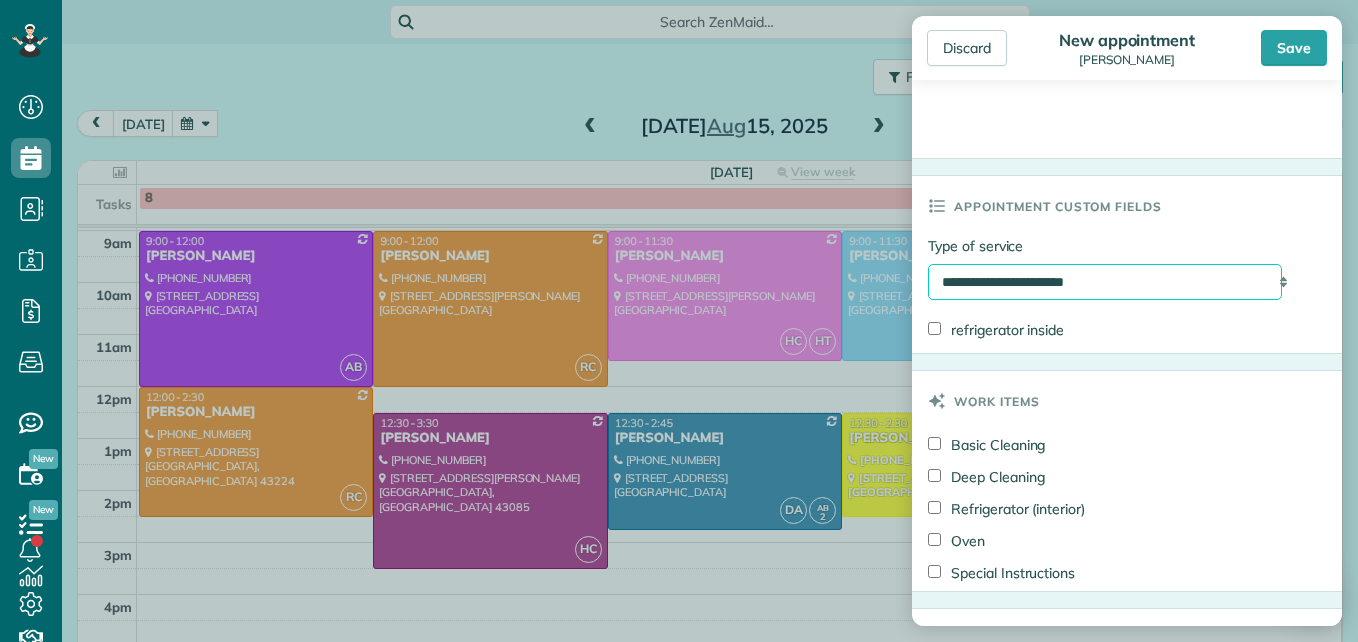 select on "**********" 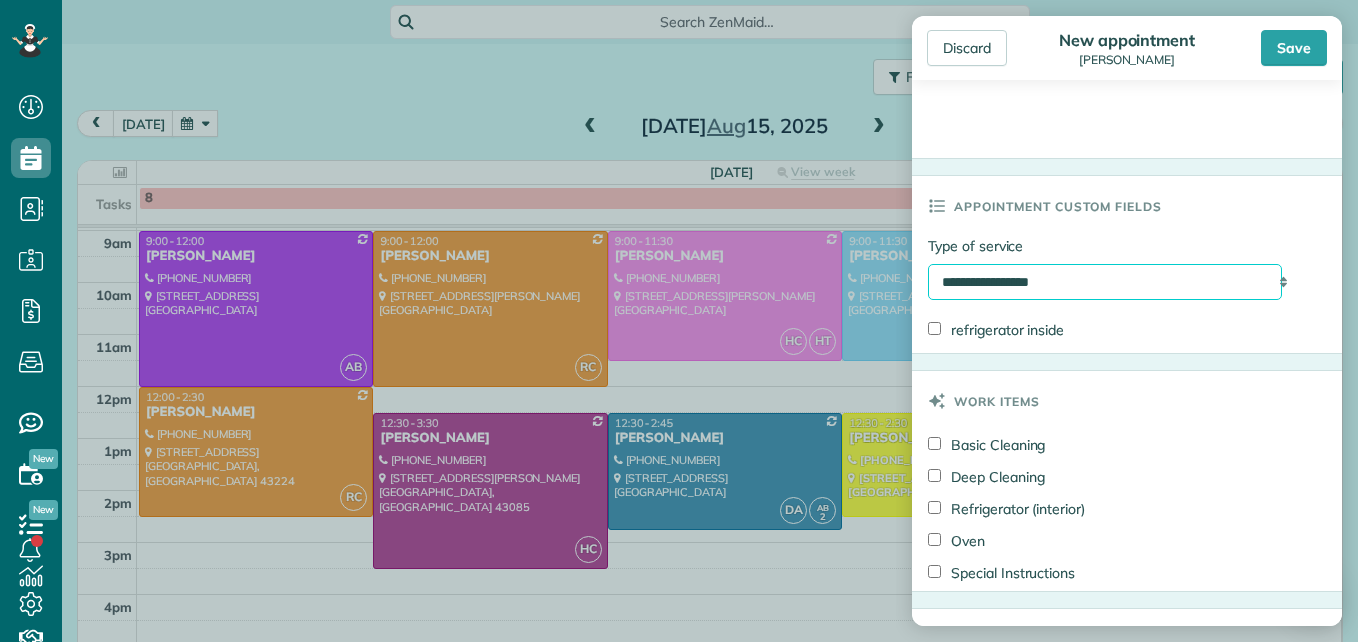 click on "**********" at bounding box center (1105, 282) 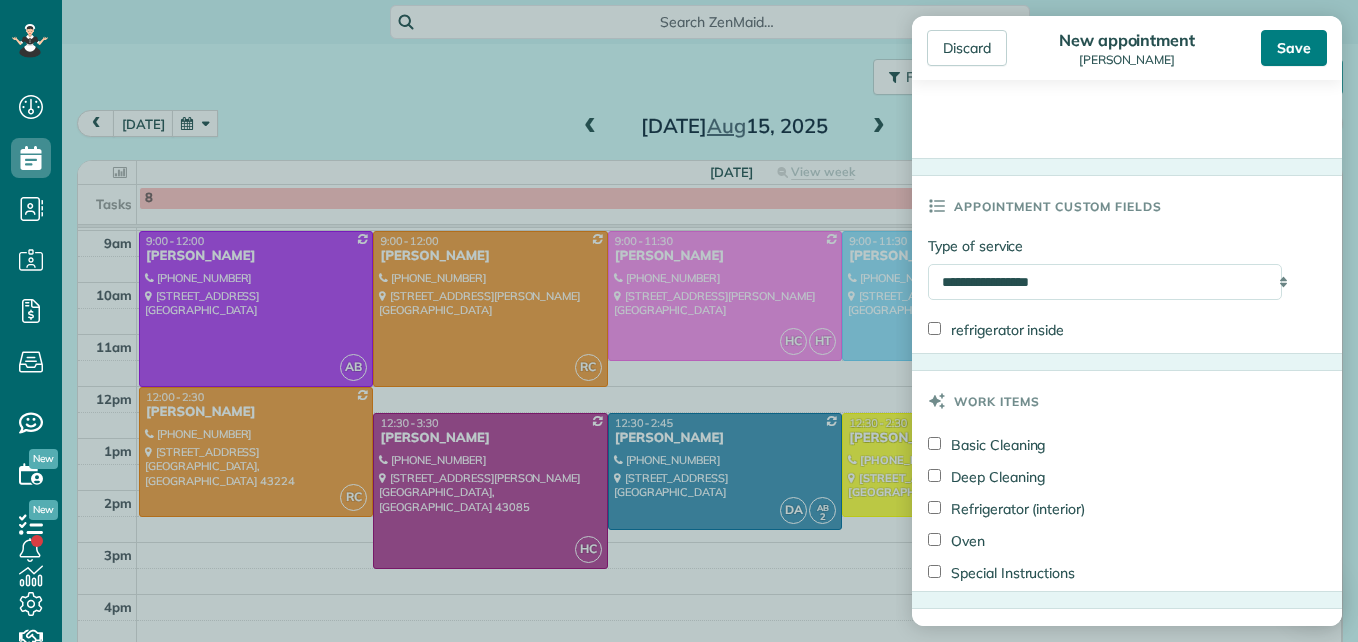 click on "Save" at bounding box center [1294, 48] 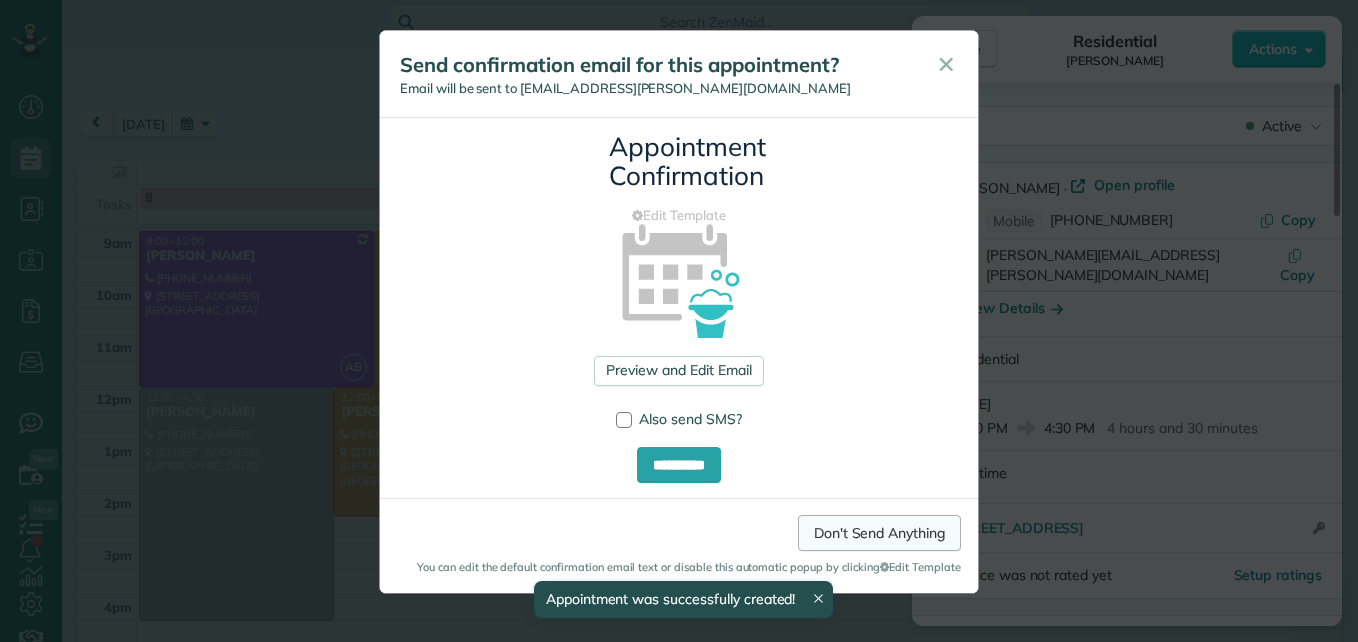 click on "Don't Send Anything" at bounding box center (879, 533) 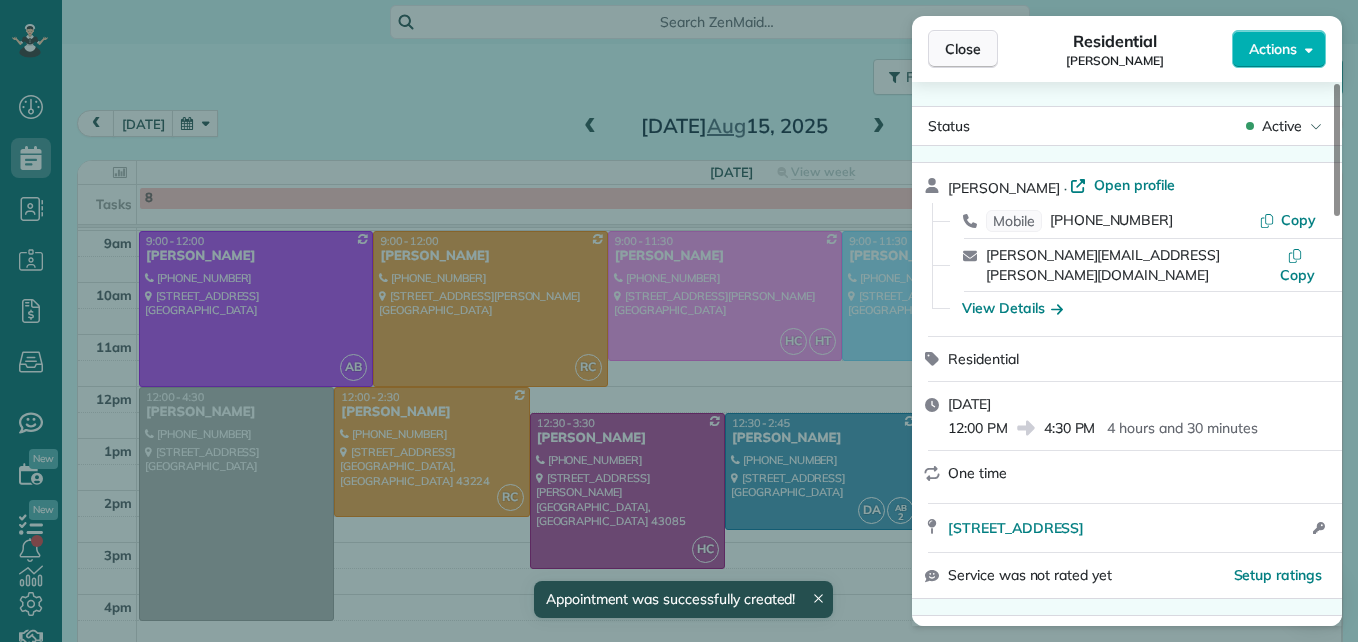 click on "Close" at bounding box center [963, 49] 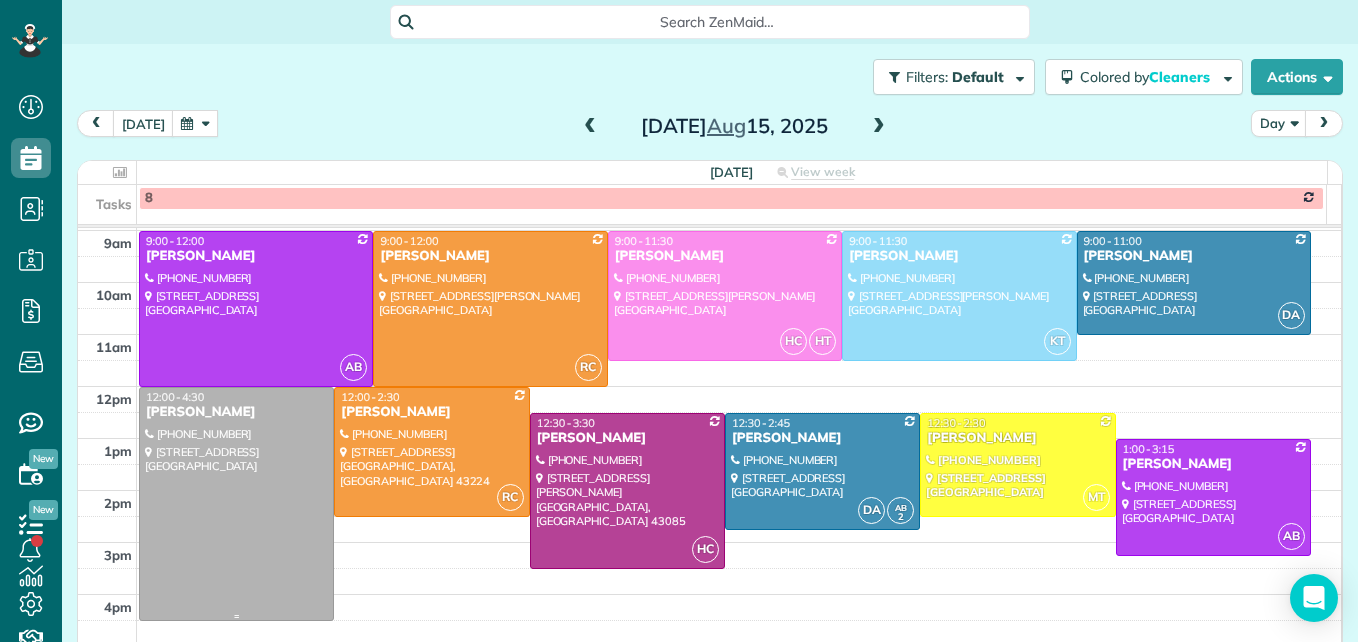 click at bounding box center [236, 504] 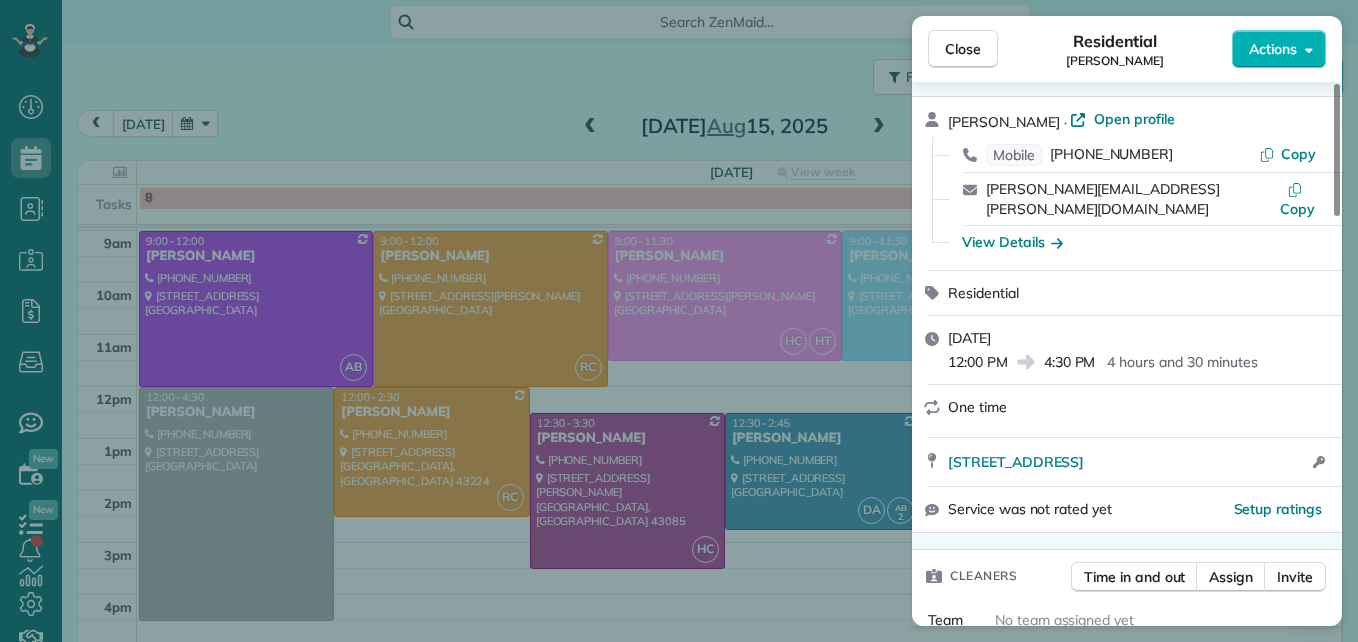 scroll, scrollTop: 100, scrollLeft: 0, axis: vertical 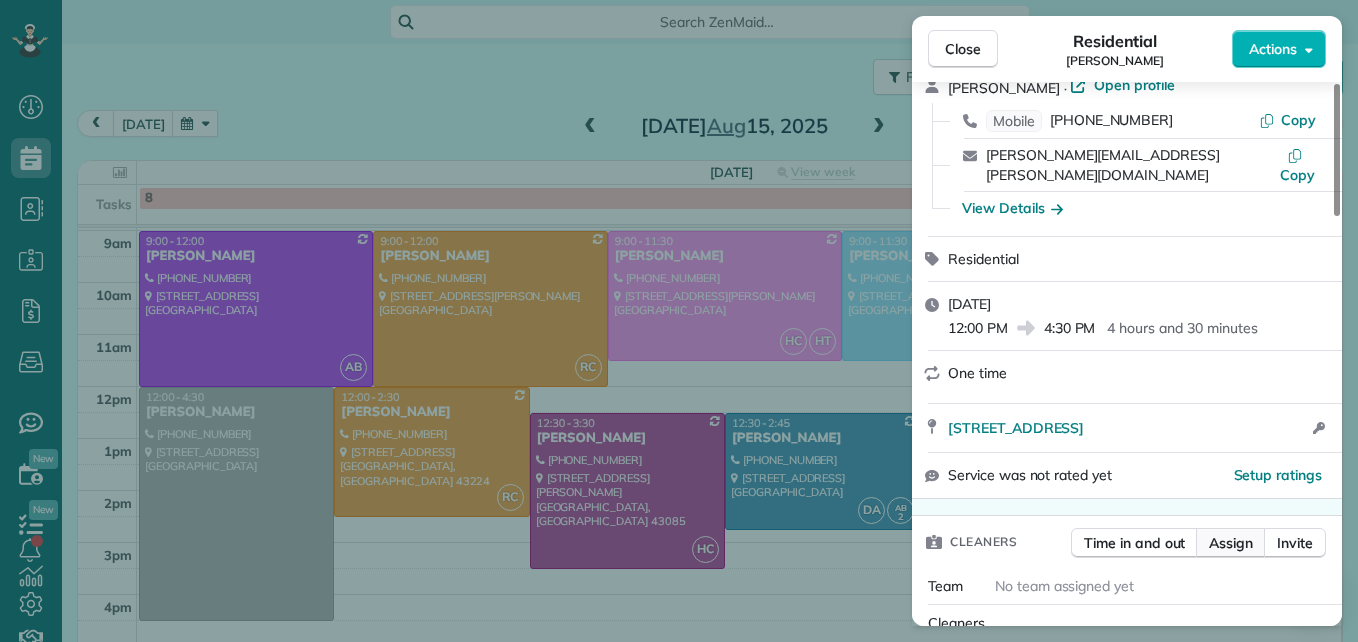 click on "Assign" at bounding box center [1231, 543] 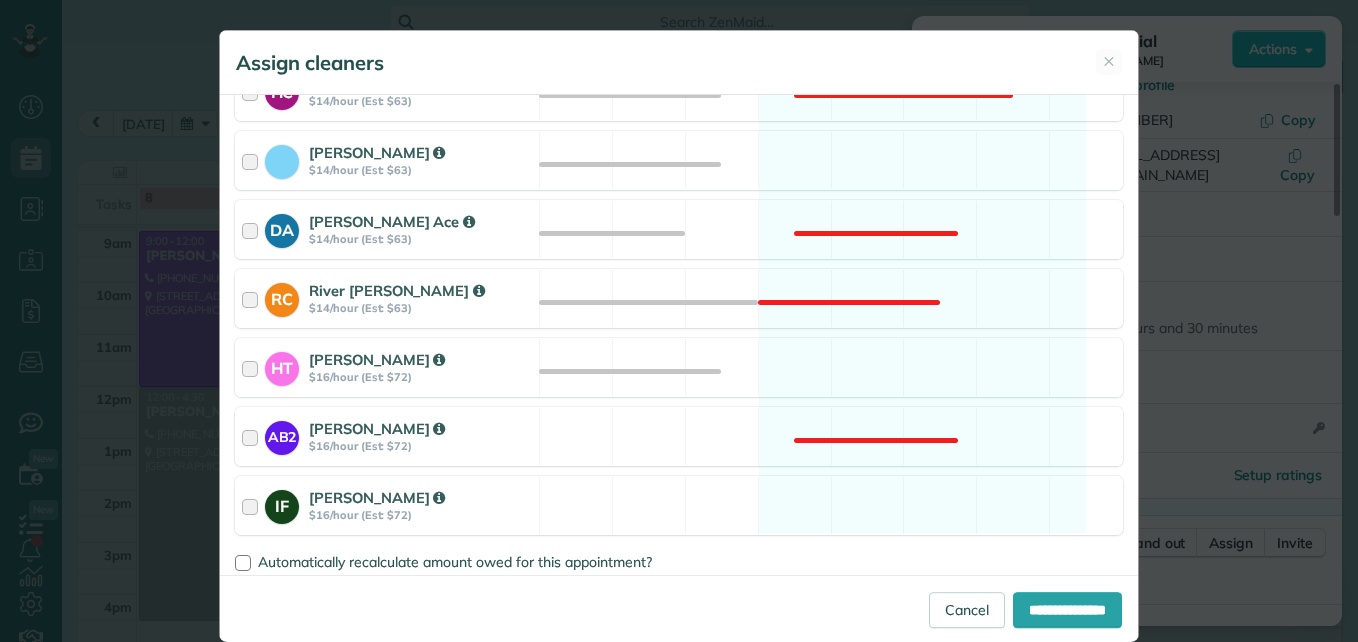 scroll, scrollTop: 432, scrollLeft: 0, axis: vertical 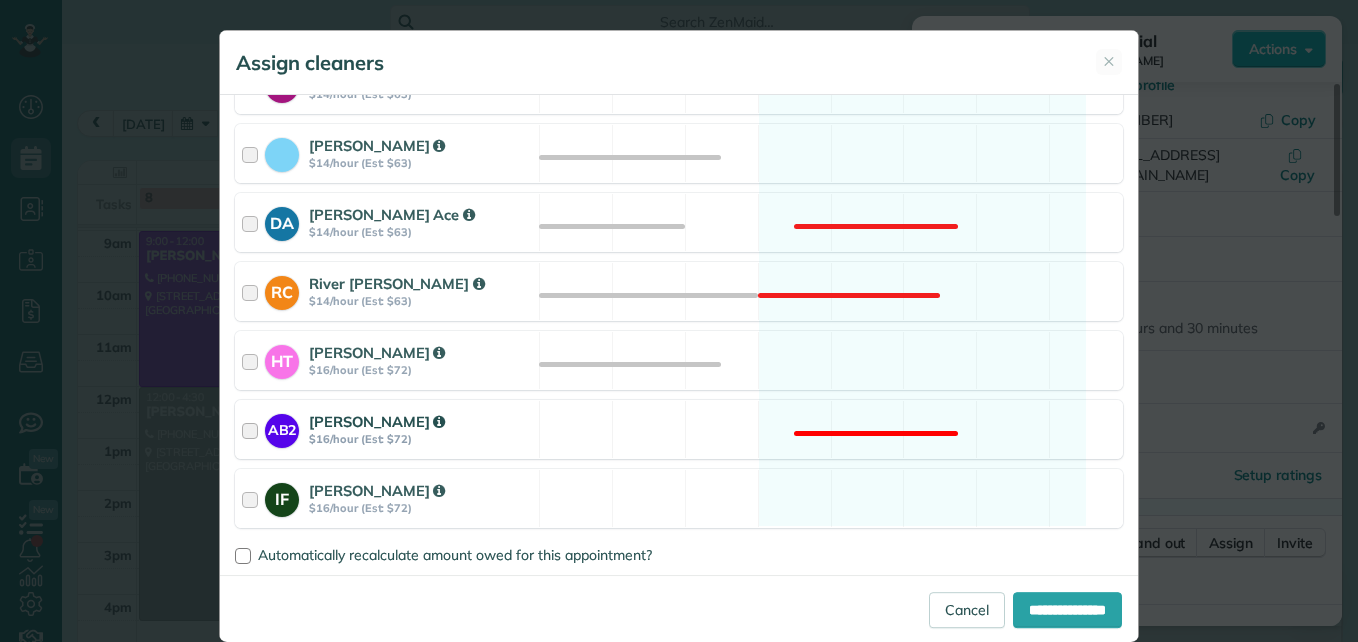 click at bounding box center (253, 429) 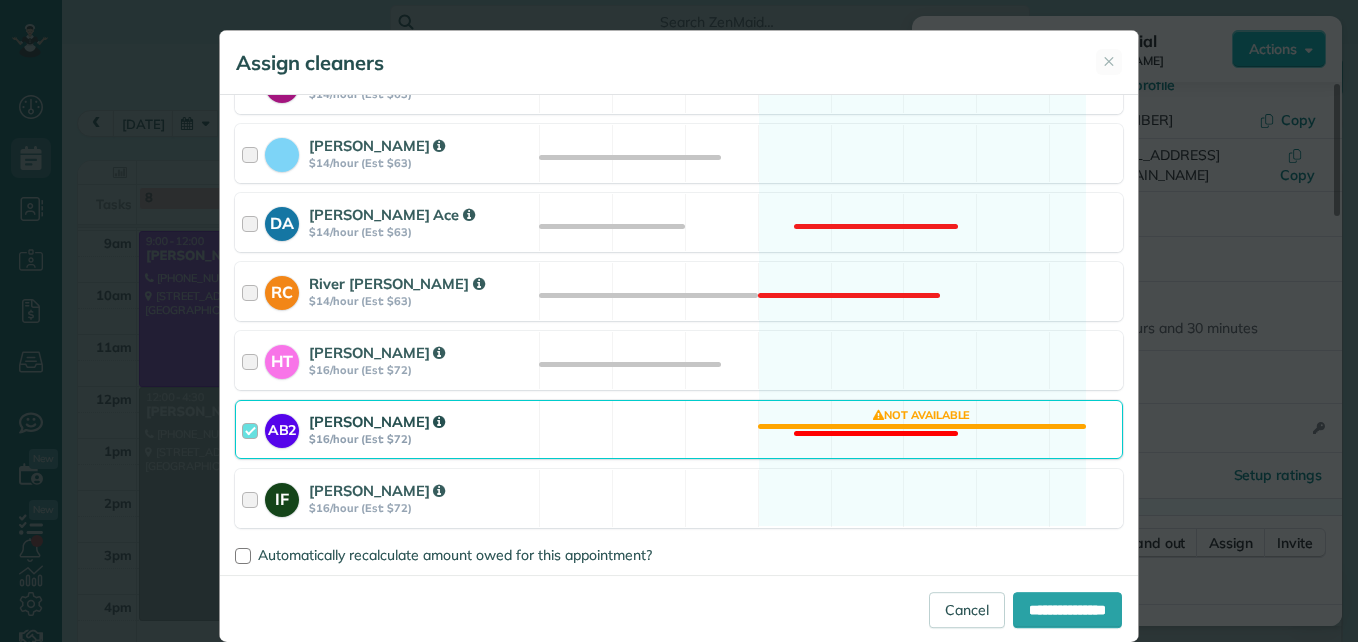 click at bounding box center (253, 429) 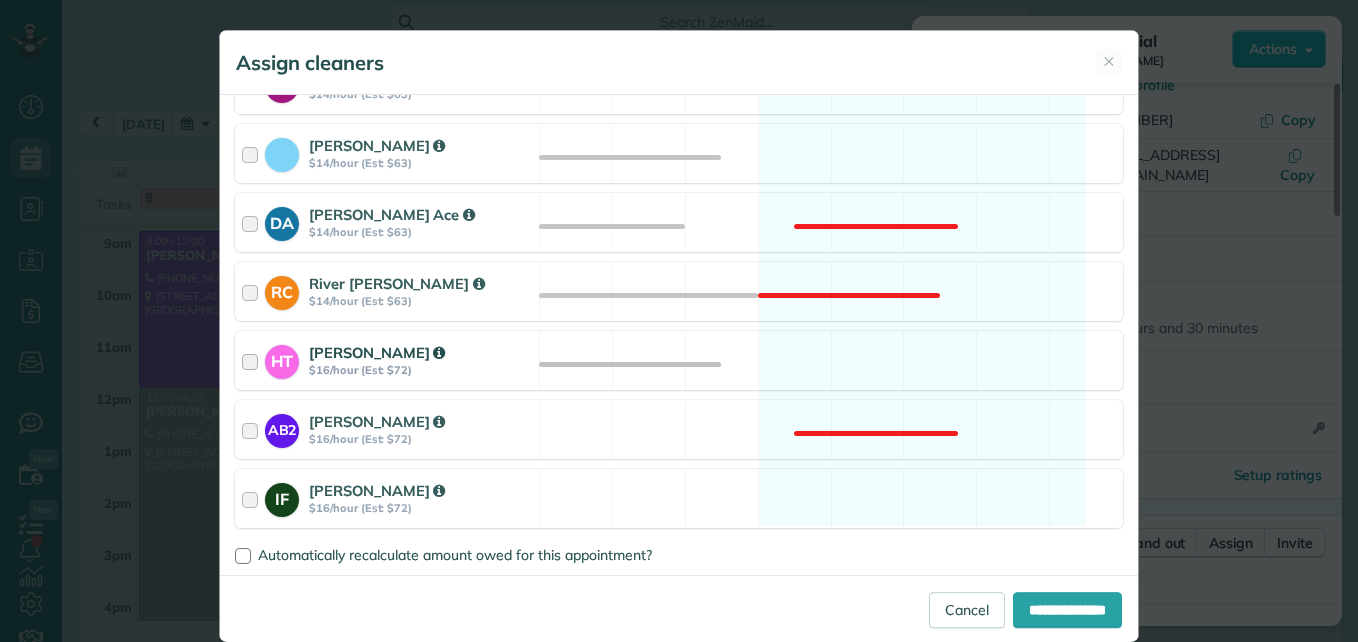 click at bounding box center (253, 360) 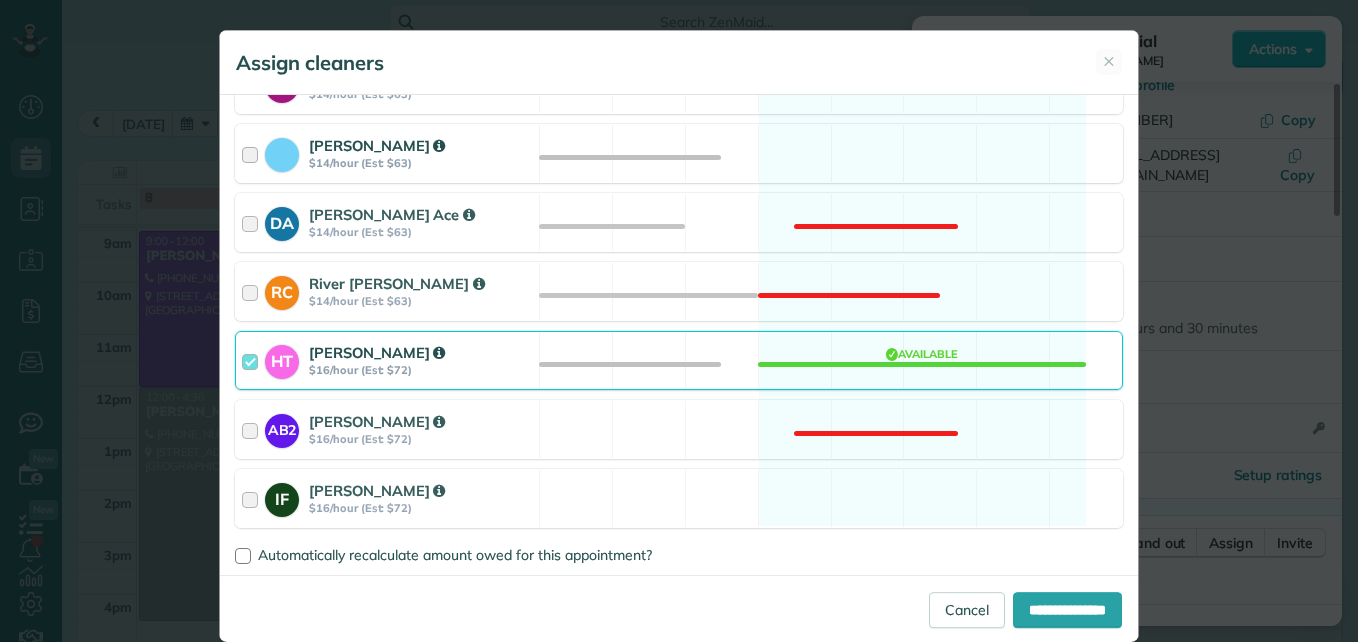 click at bounding box center (253, 153) 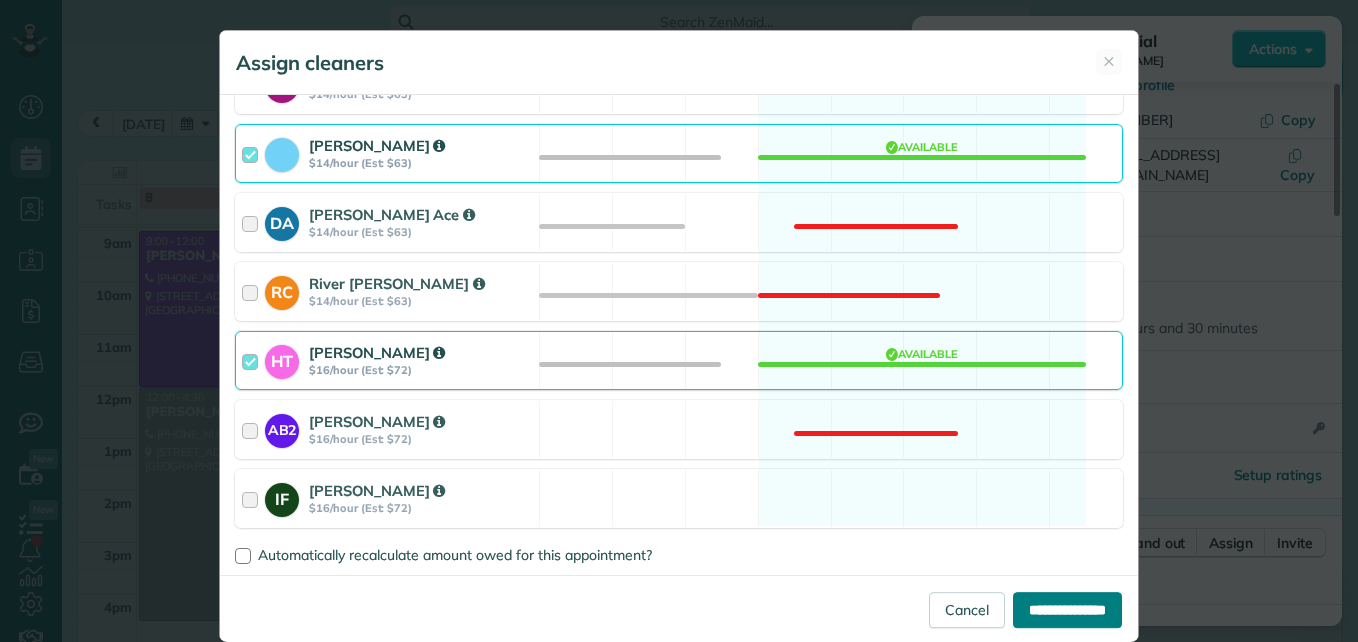 click on "**********" at bounding box center (1067, 610) 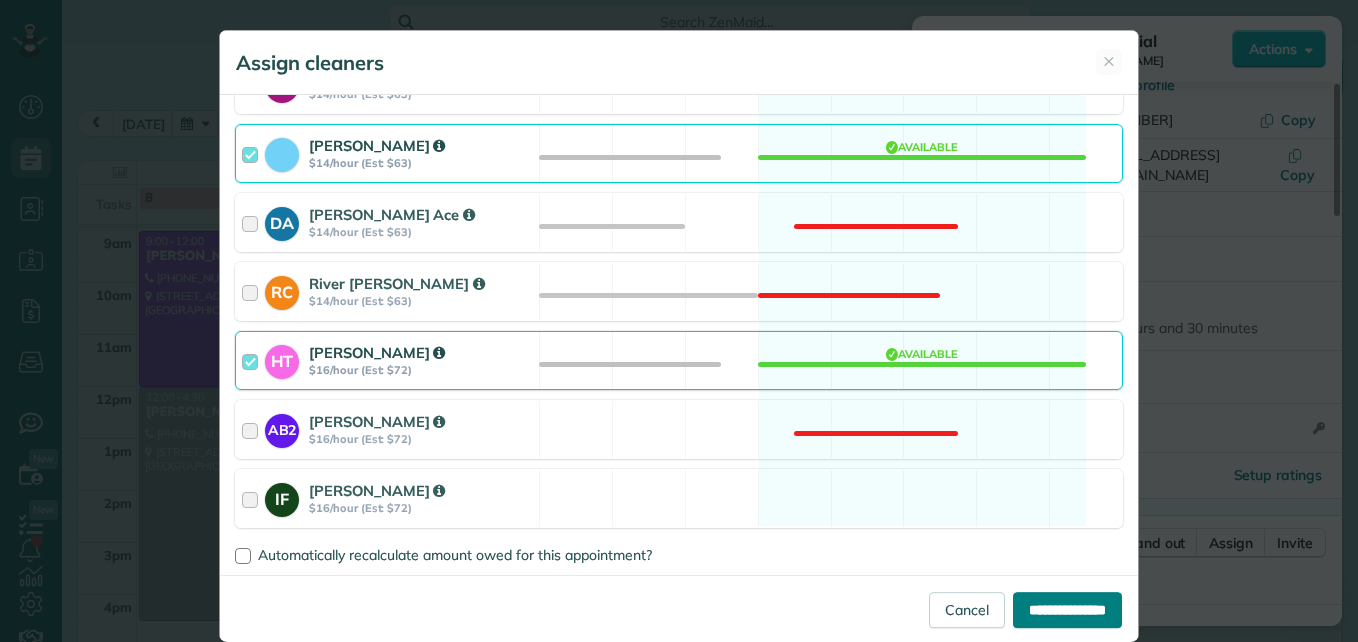 type on "**********" 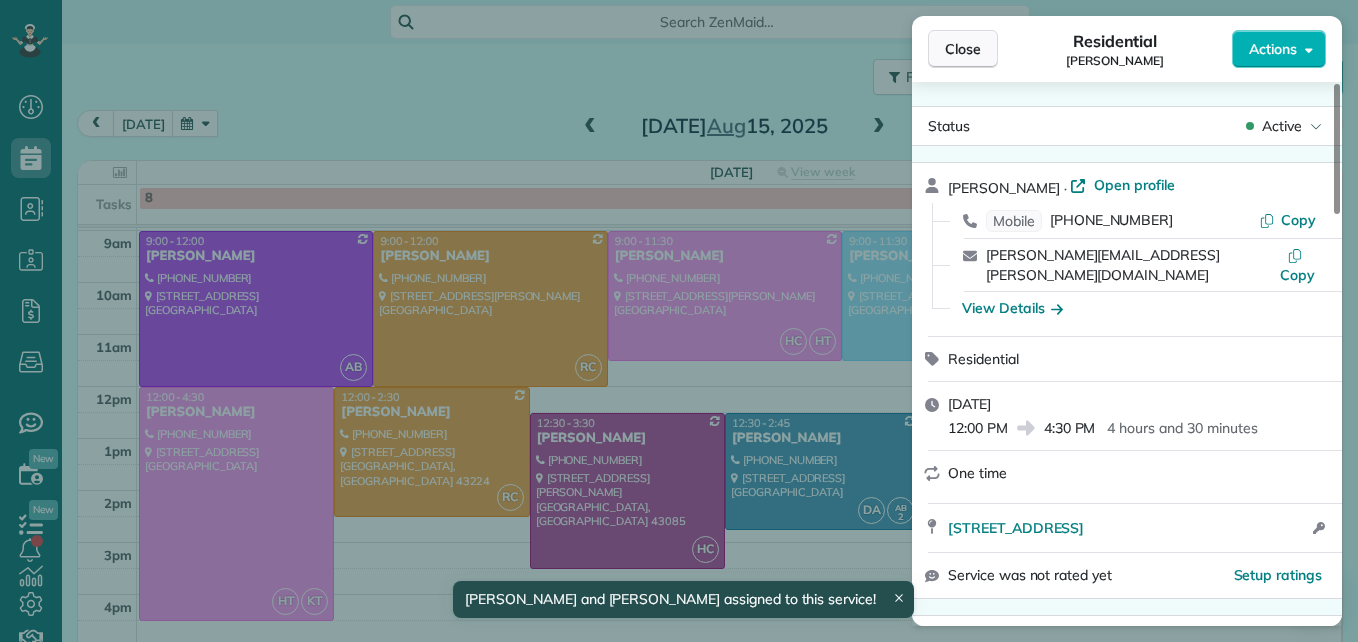 click on "Close" at bounding box center (963, 49) 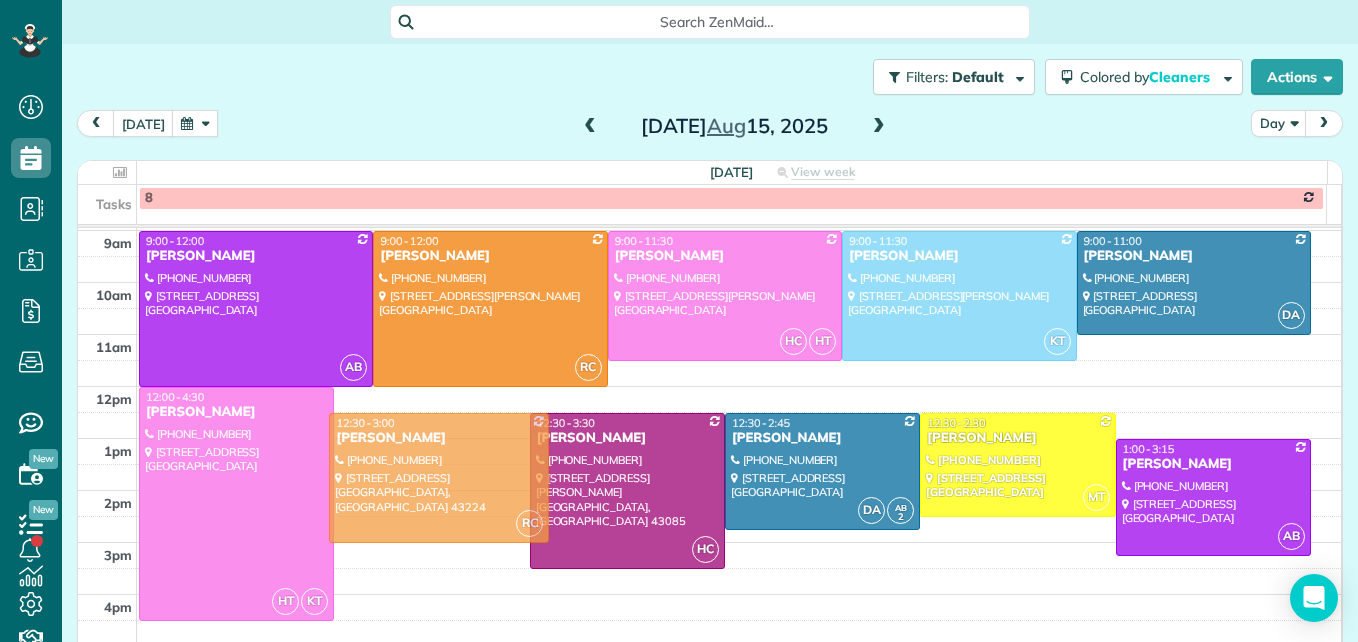 drag, startPoint x: 414, startPoint y: 473, endPoint x: 407, endPoint y: 500, distance: 27.89265 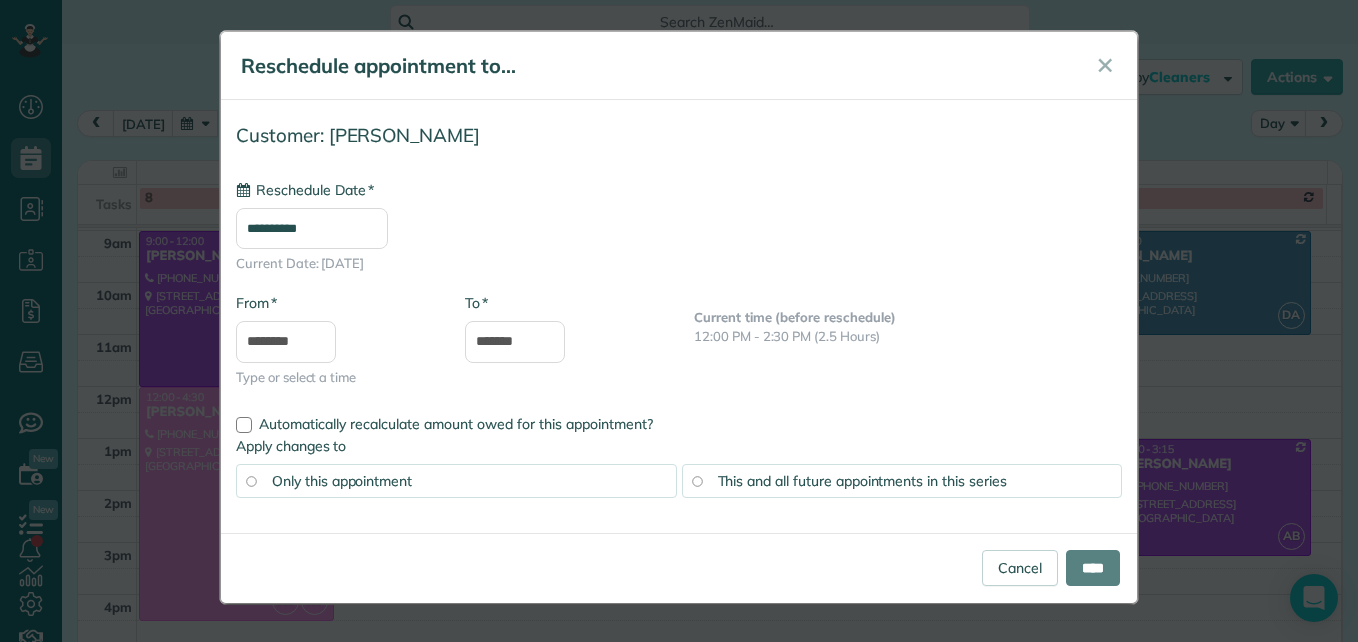 type on "**********" 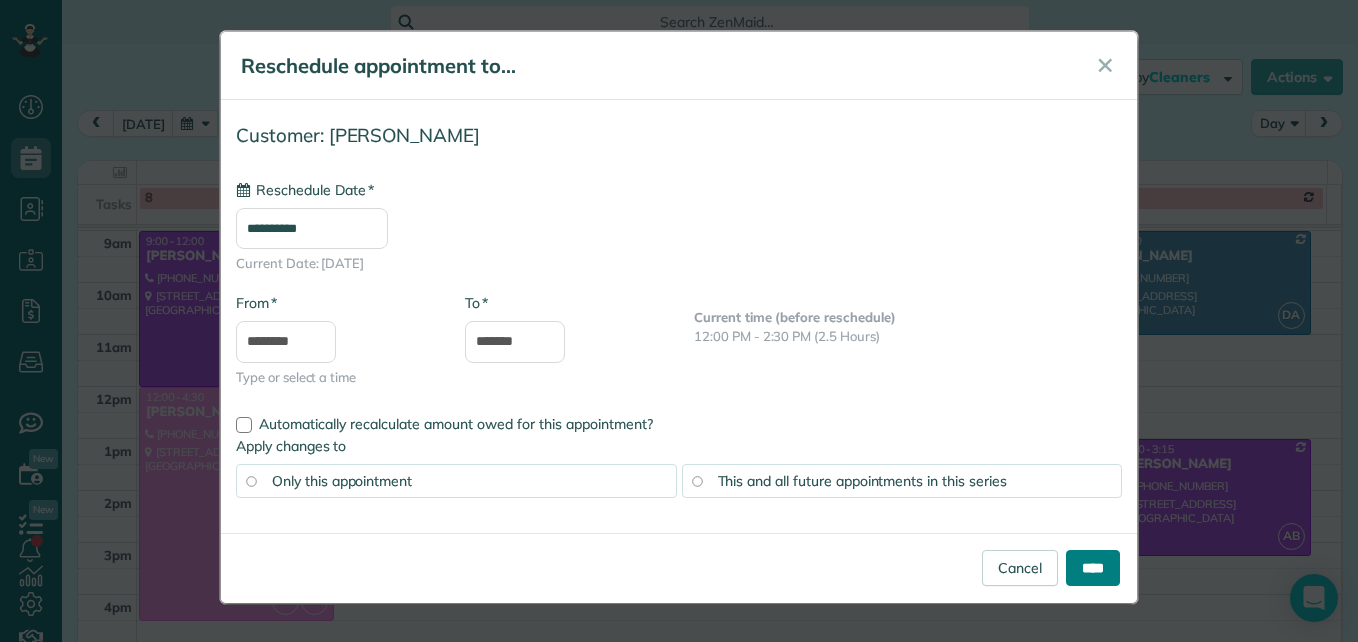 click on "****" at bounding box center (1093, 568) 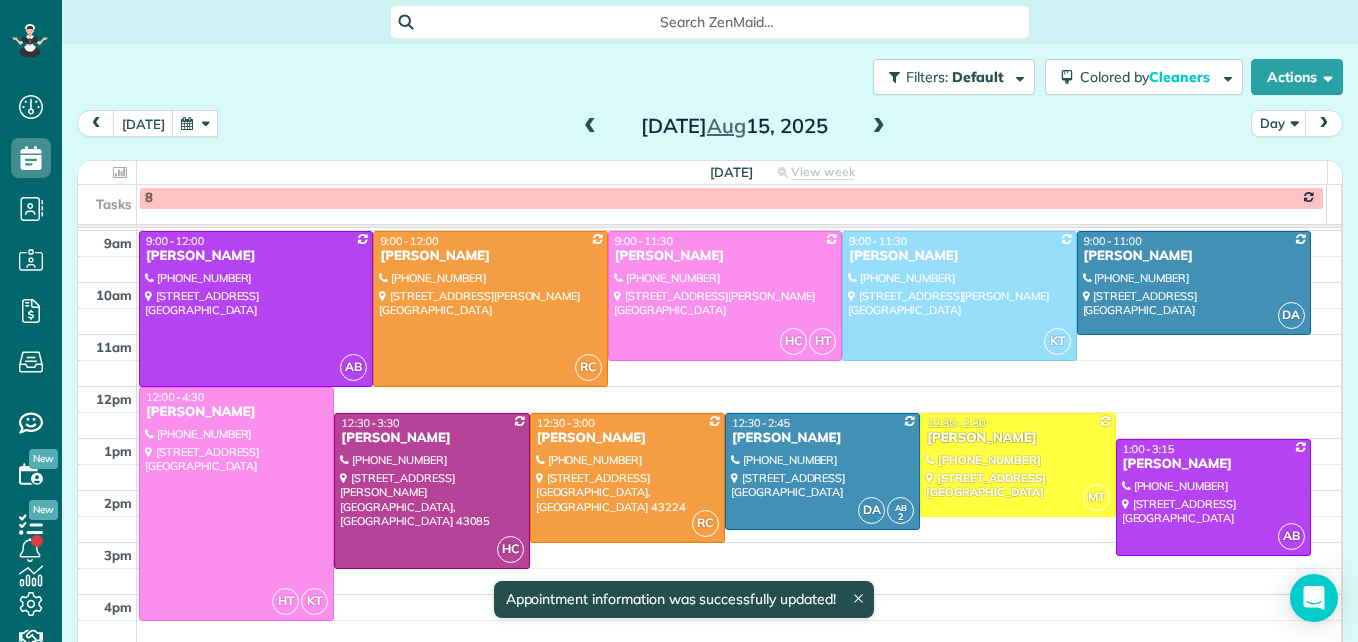 click on "RC 12:30 - 3:00 Anna Rosselet (614) 203-9012 1227 Northridge Road Columbus, OH 43224" at bounding box center [627, 478] 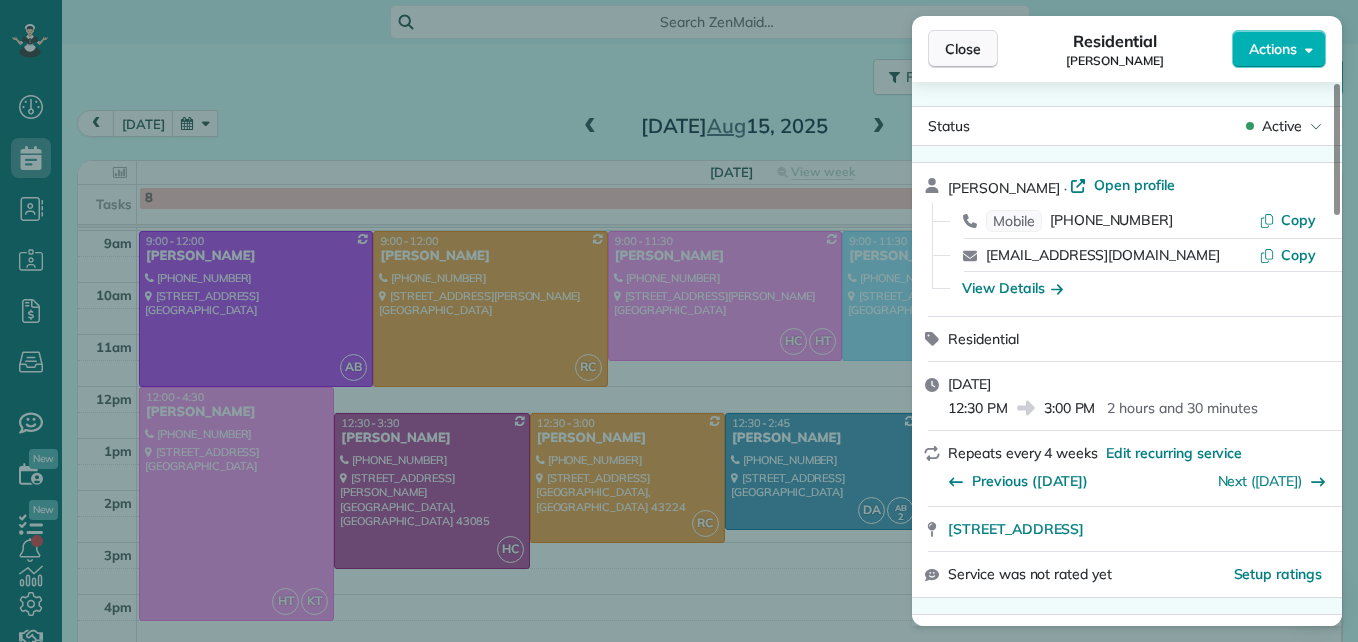 click on "Close" at bounding box center [963, 49] 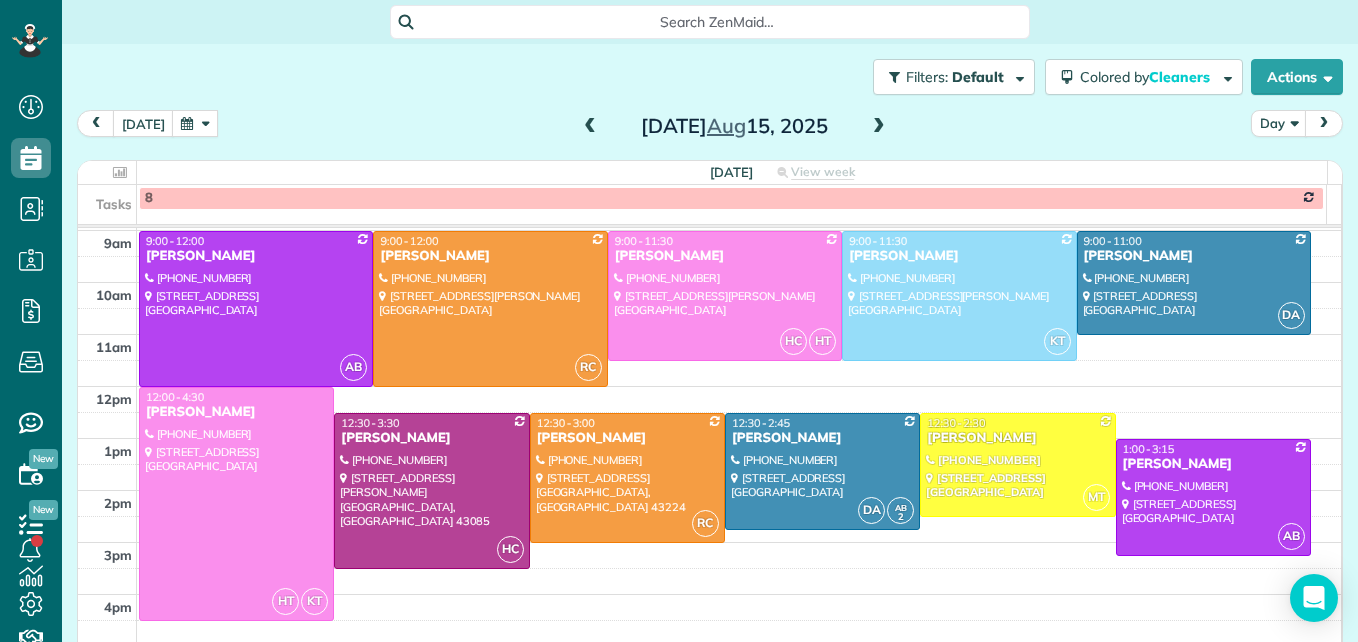 click at bounding box center [590, 127] 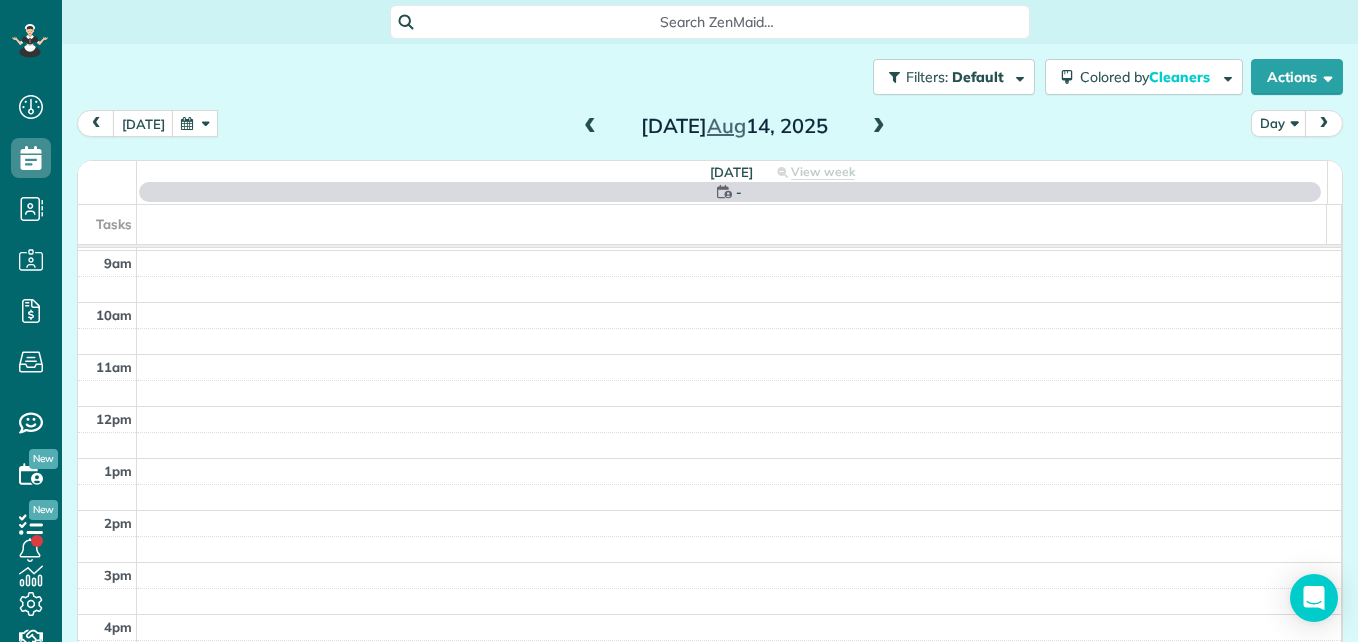 scroll, scrollTop: 209, scrollLeft: 0, axis: vertical 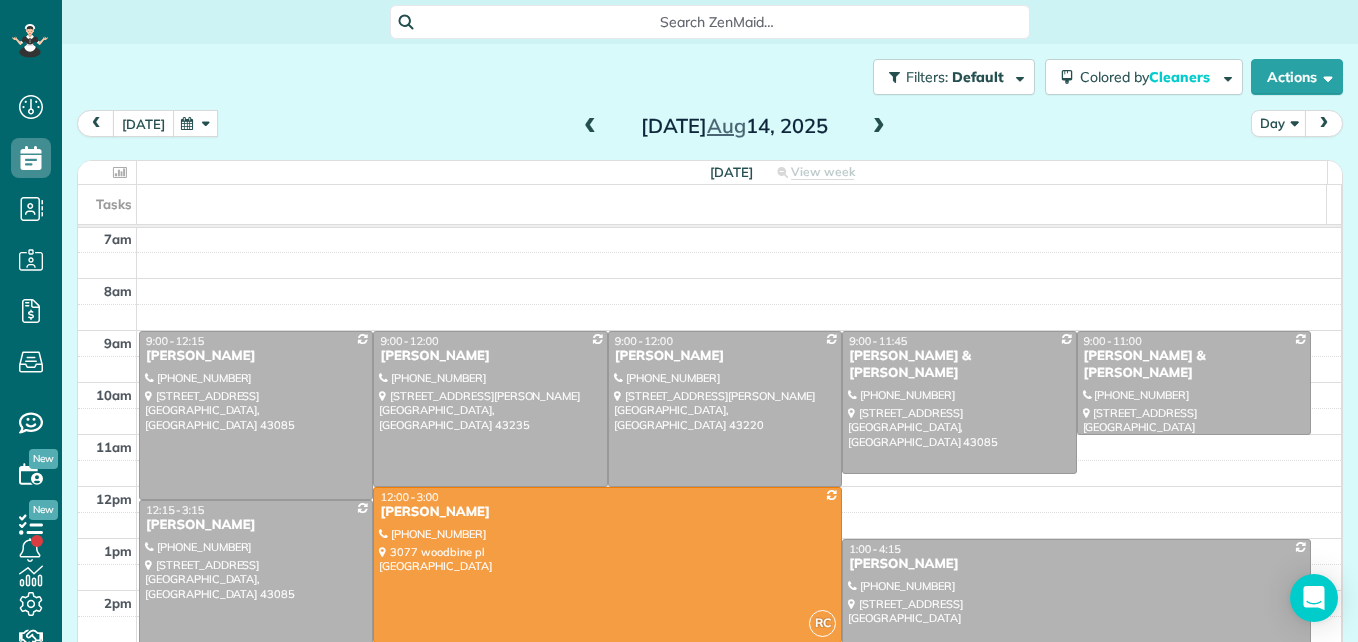 click on "[DATE]" at bounding box center [143, 123] 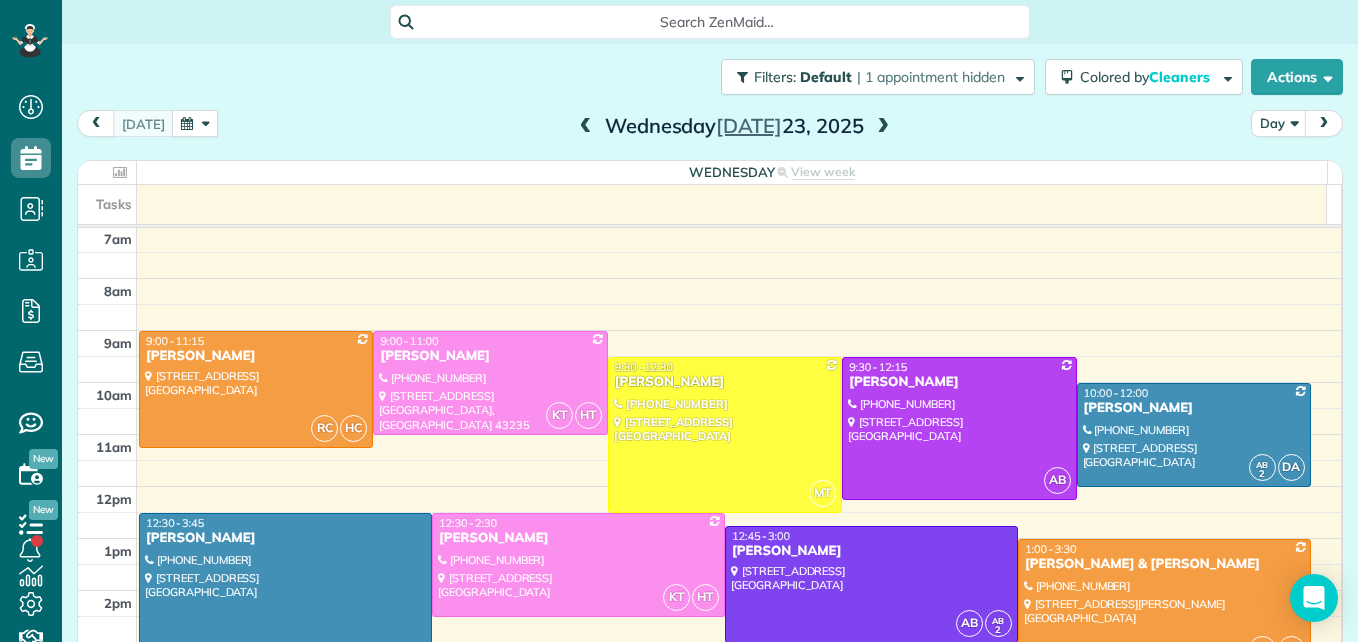 click at bounding box center (586, 127) 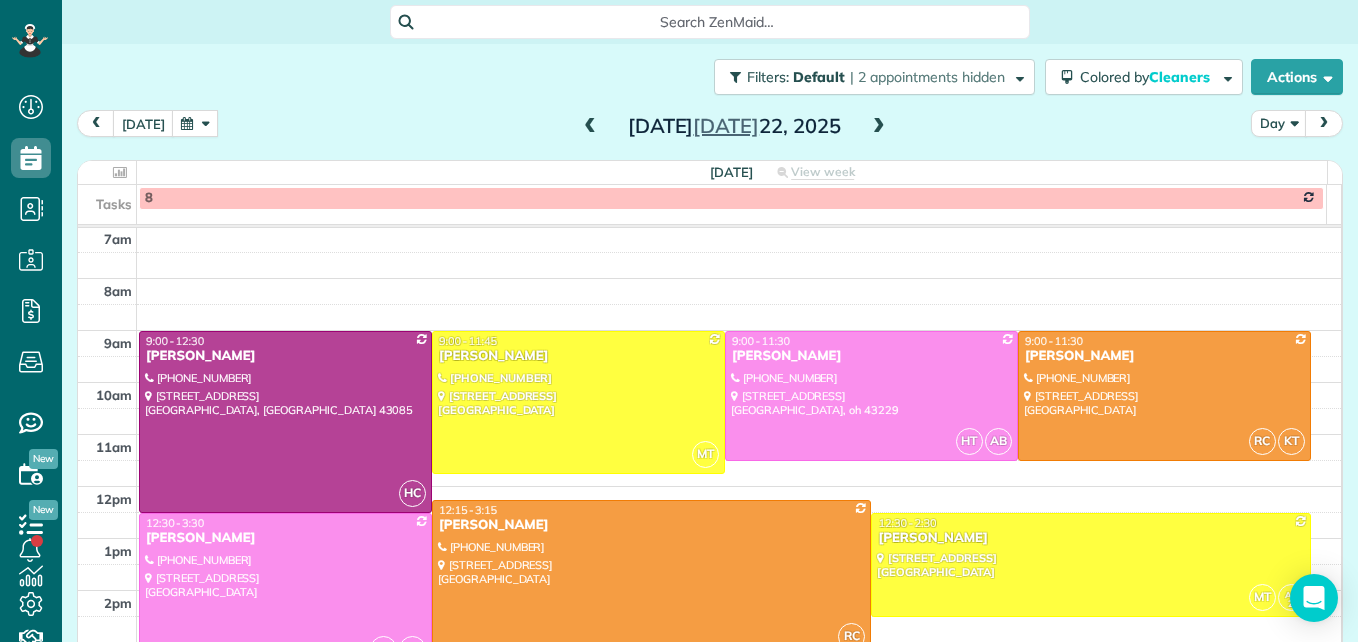 click at bounding box center (590, 127) 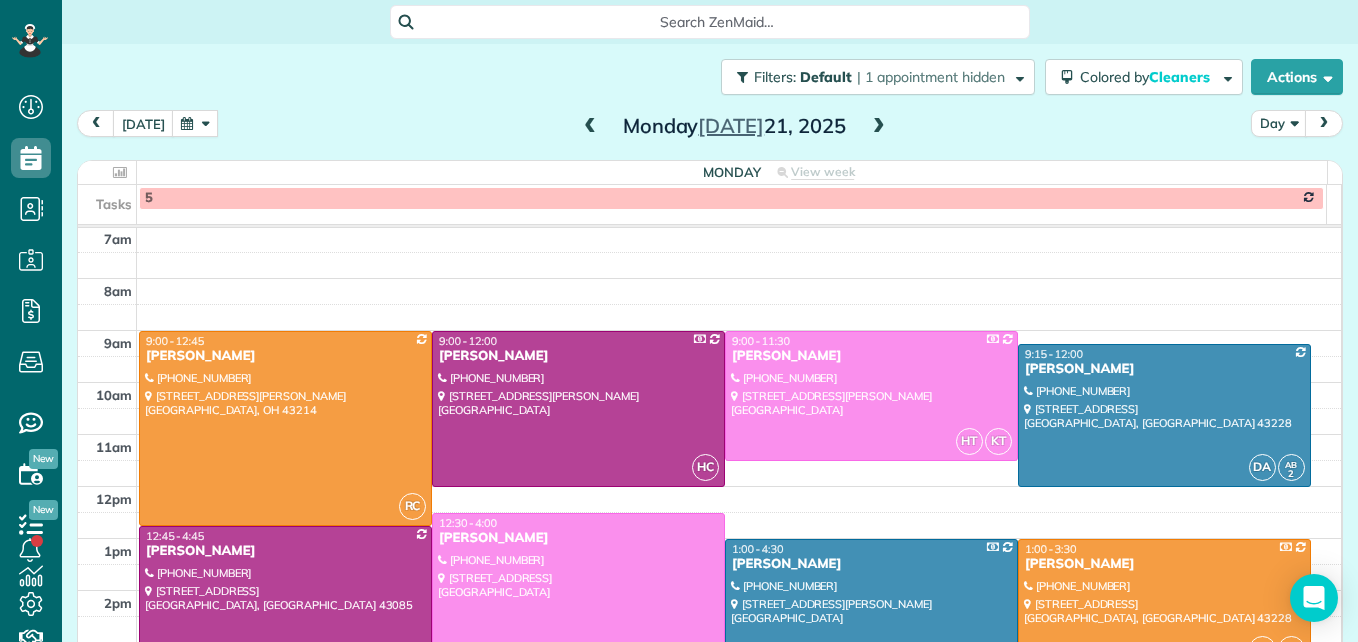 click at bounding box center (285, 630) 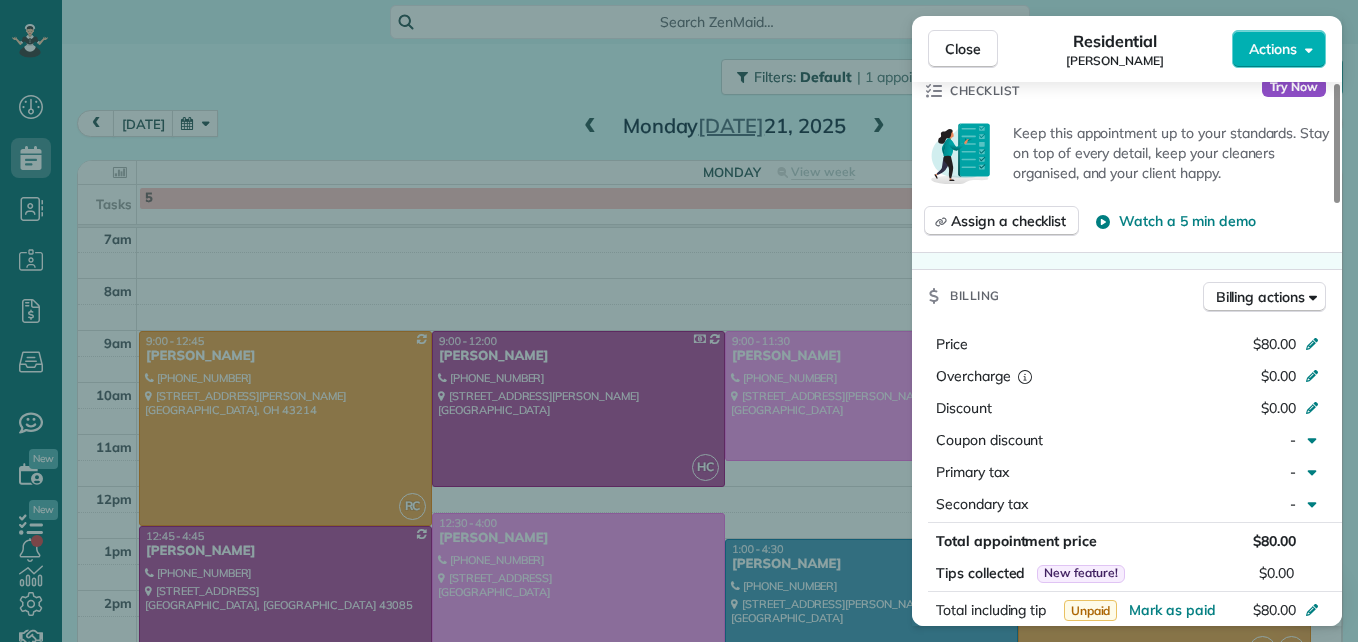 scroll, scrollTop: 900, scrollLeft: 0, axis: vertical 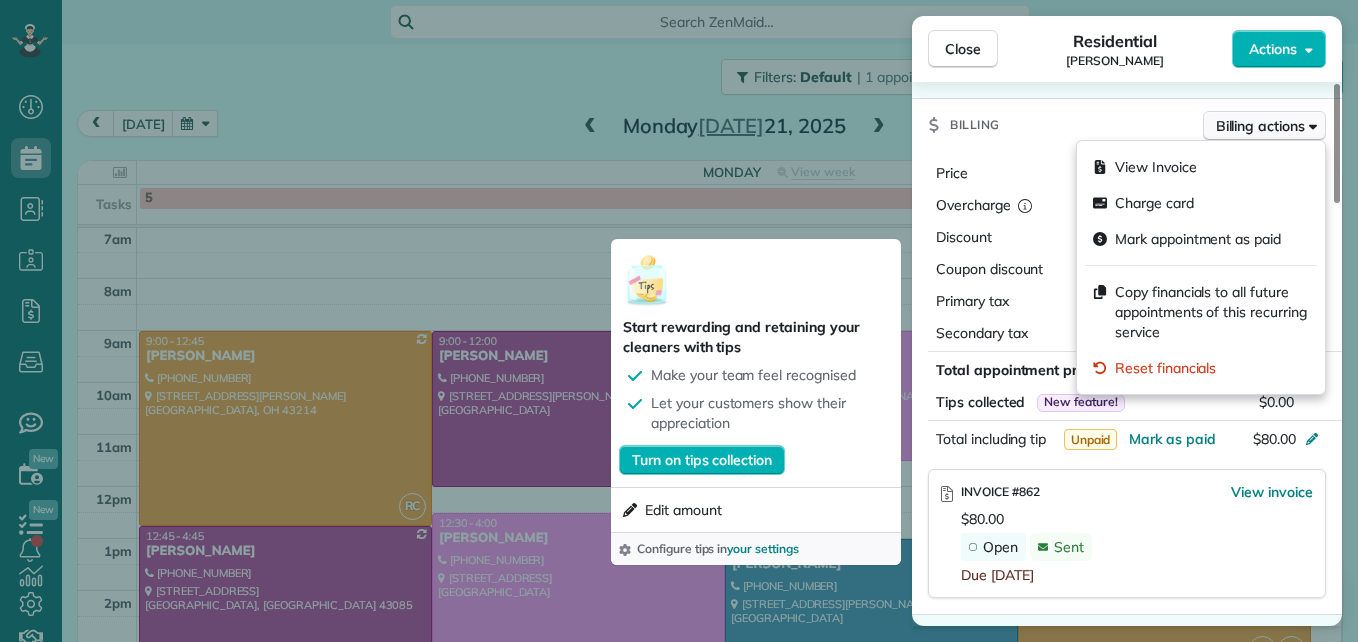 click on "Billing actions" at bounding box center [1260, 126] 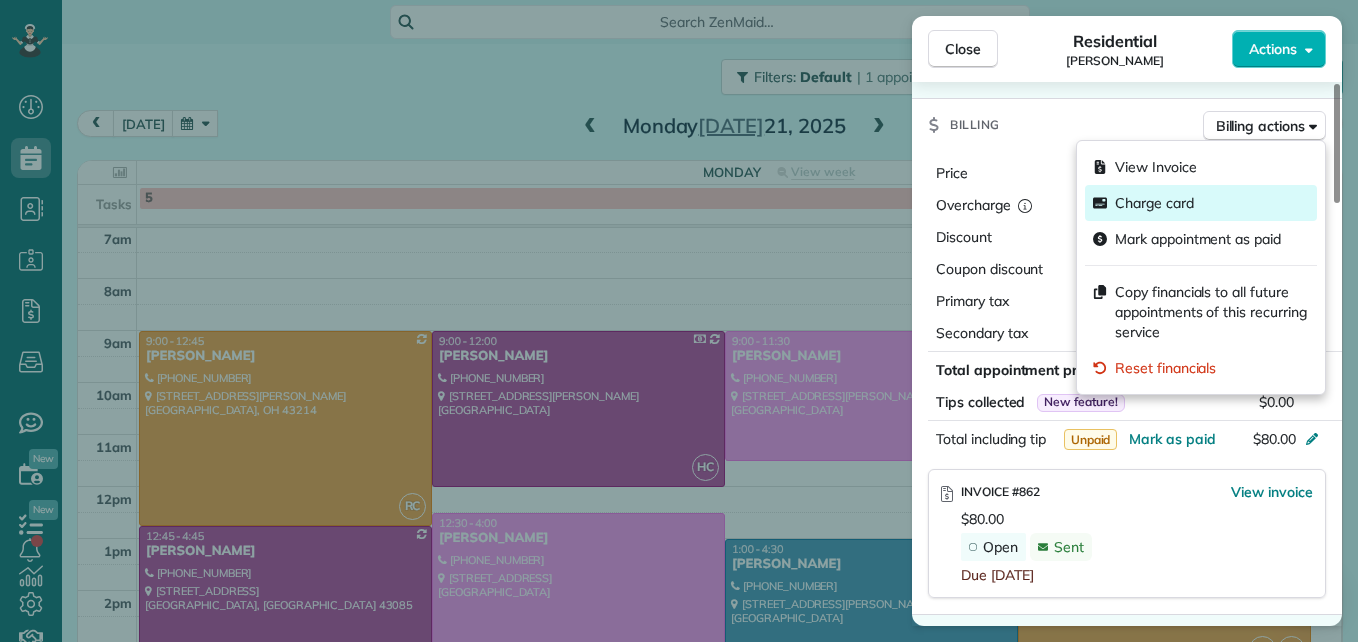 click on "Charge card" at bounding box center [1154, 203] 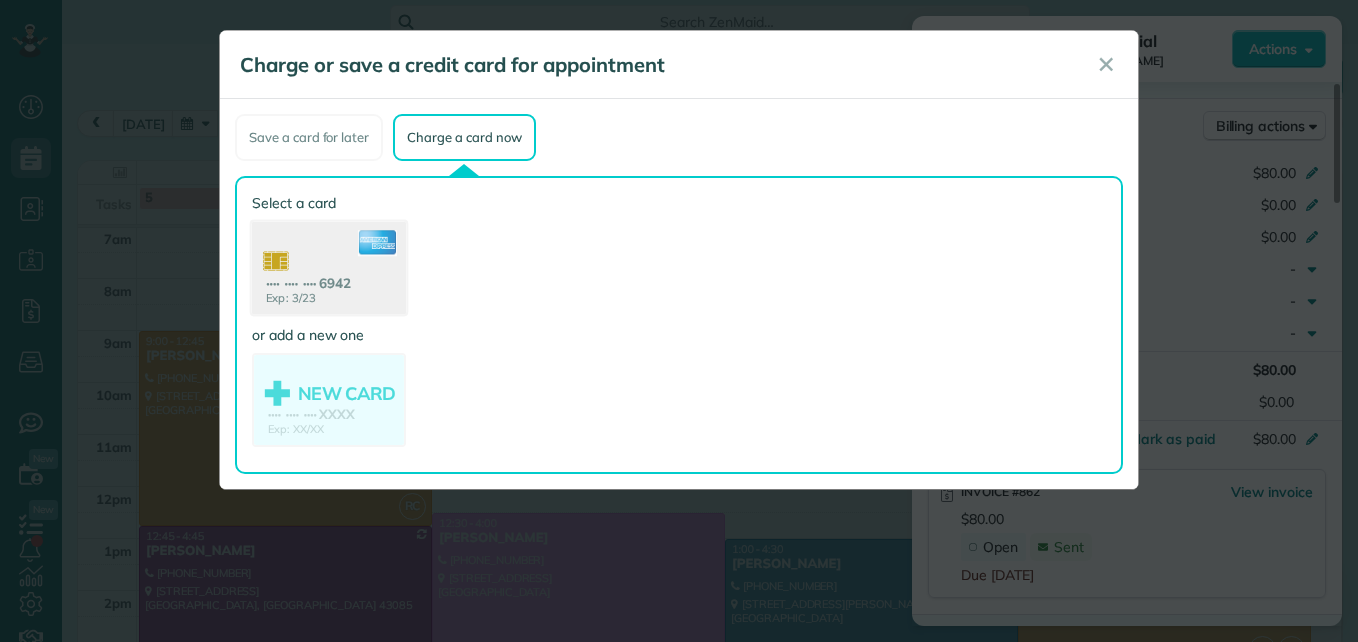 click 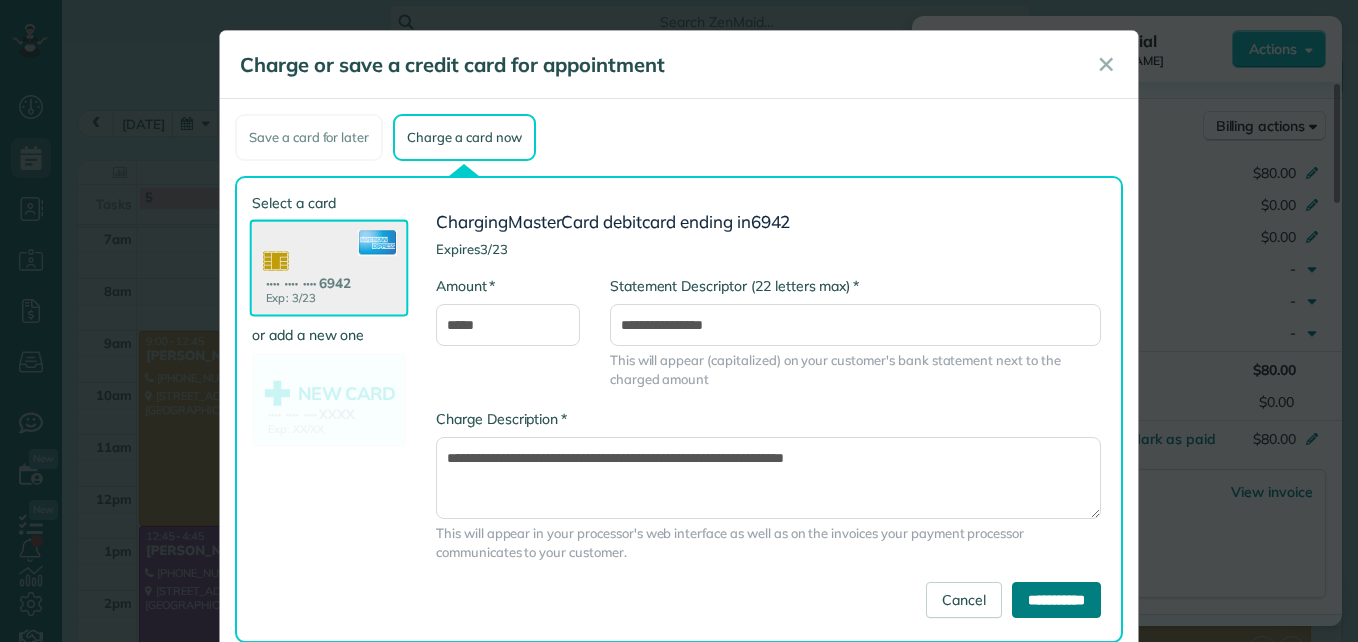 click on "**********" at bounding box center [1056, 600] 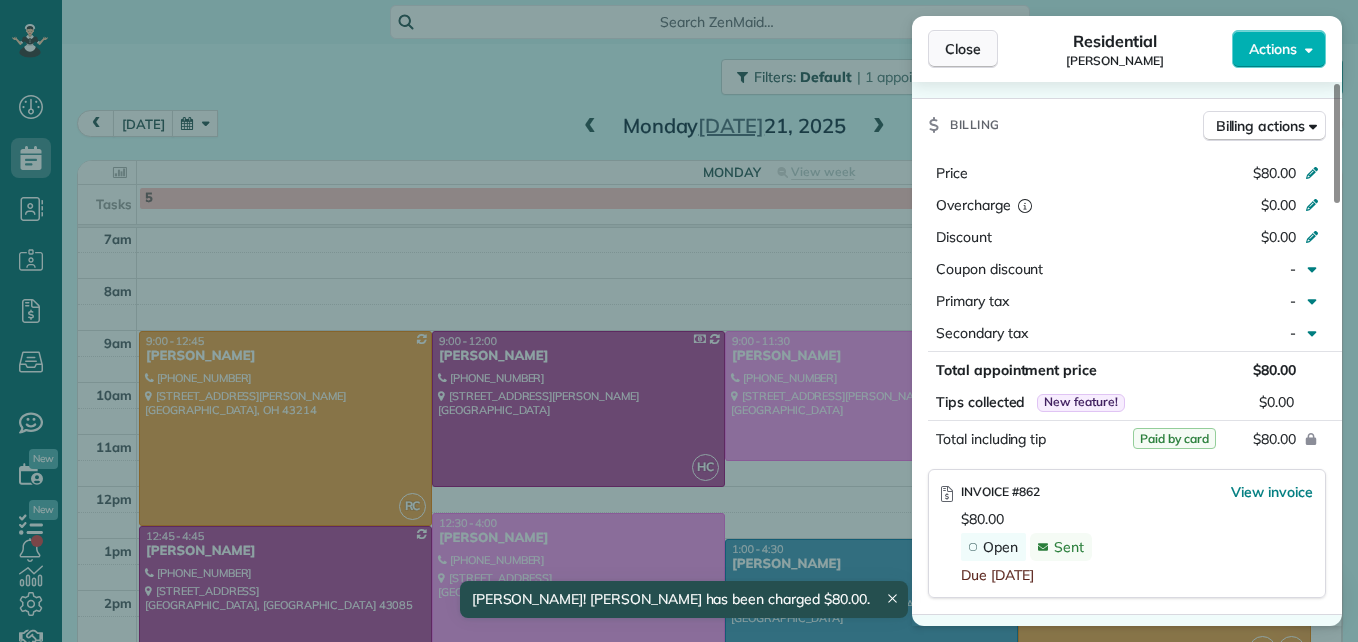 click on "Close" at bounding box center (963, 49) 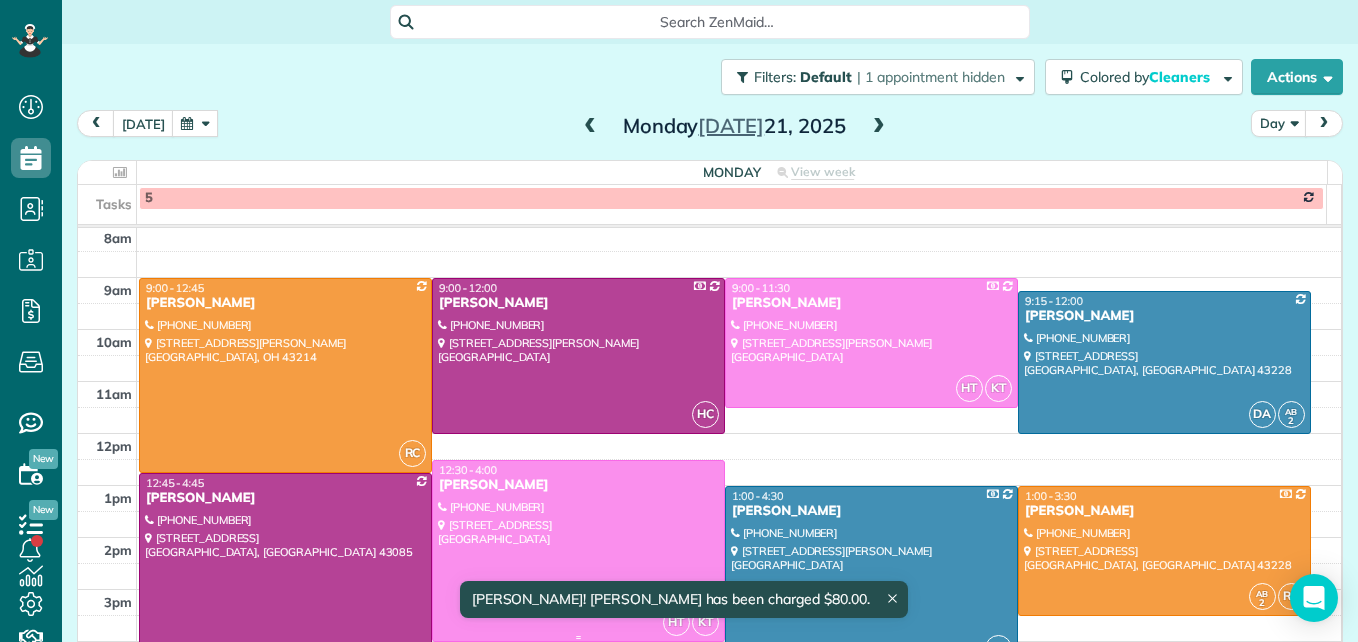 scroll, scrollTop: 309, scrollLeft: 0, axis: vertical 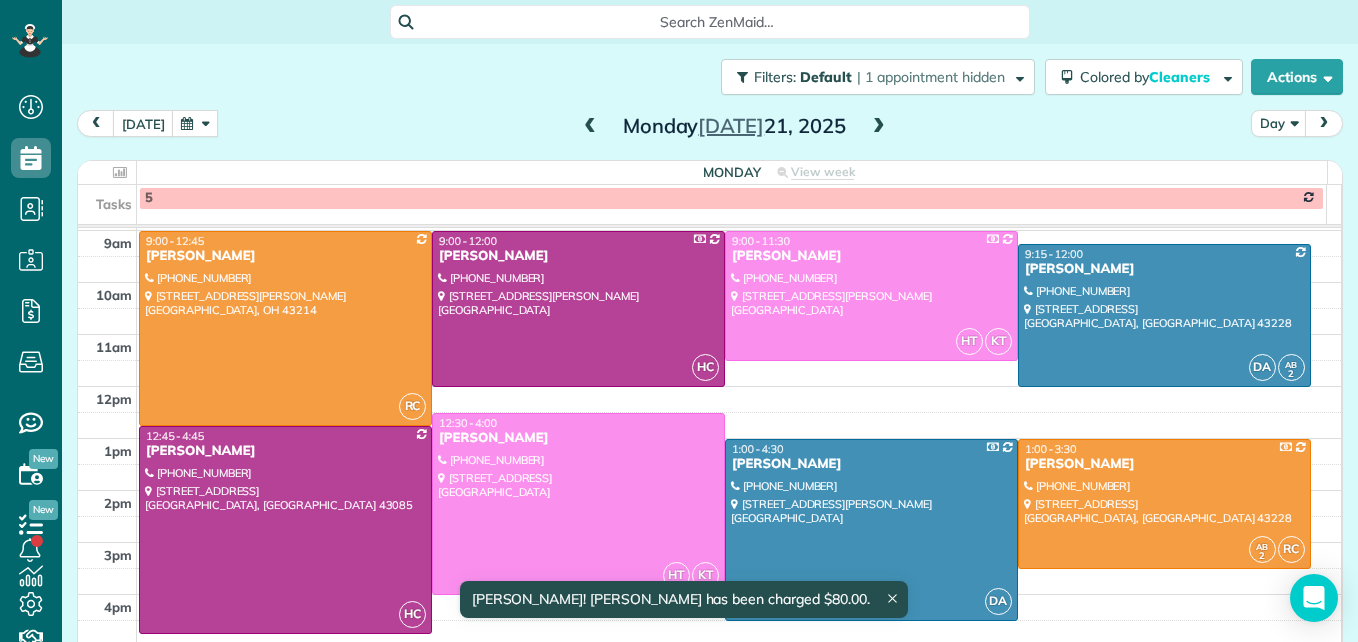 click at bounding box center [578, 504] 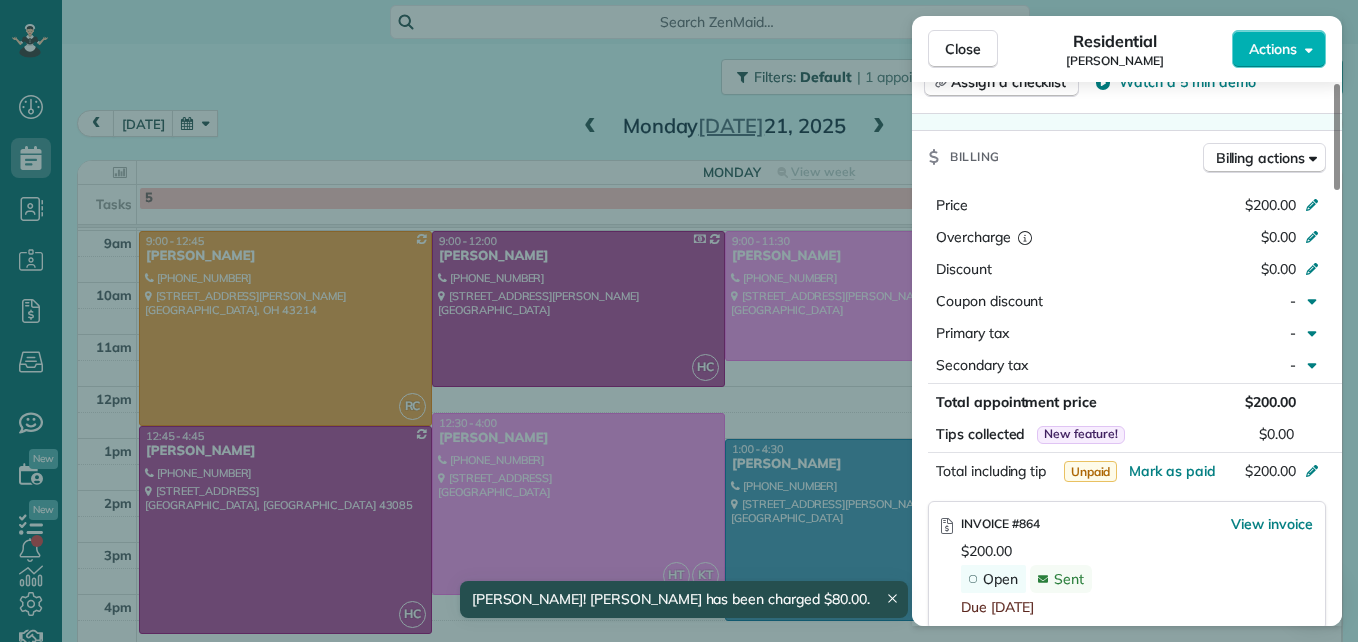 scroll, scrollTop: 900, scrollLeft: 0, axis: vertical 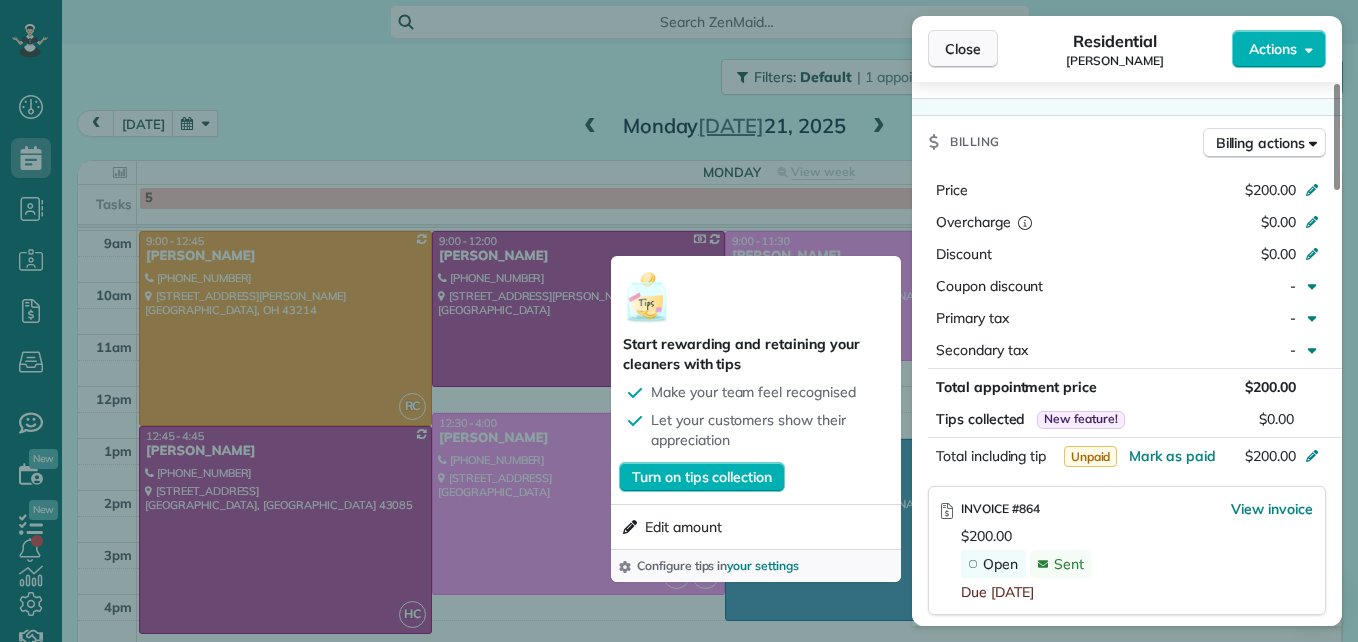 click on "Close" at bounding box center (963, 49) 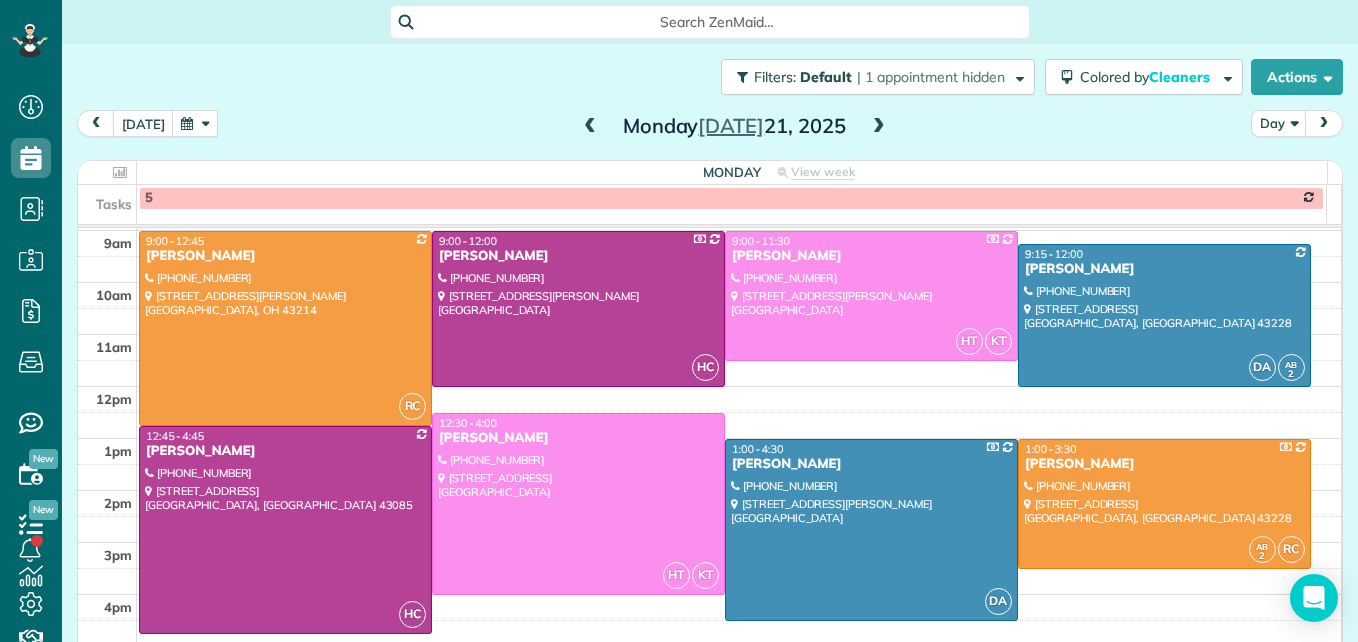 click at bounding box center [879, 127] 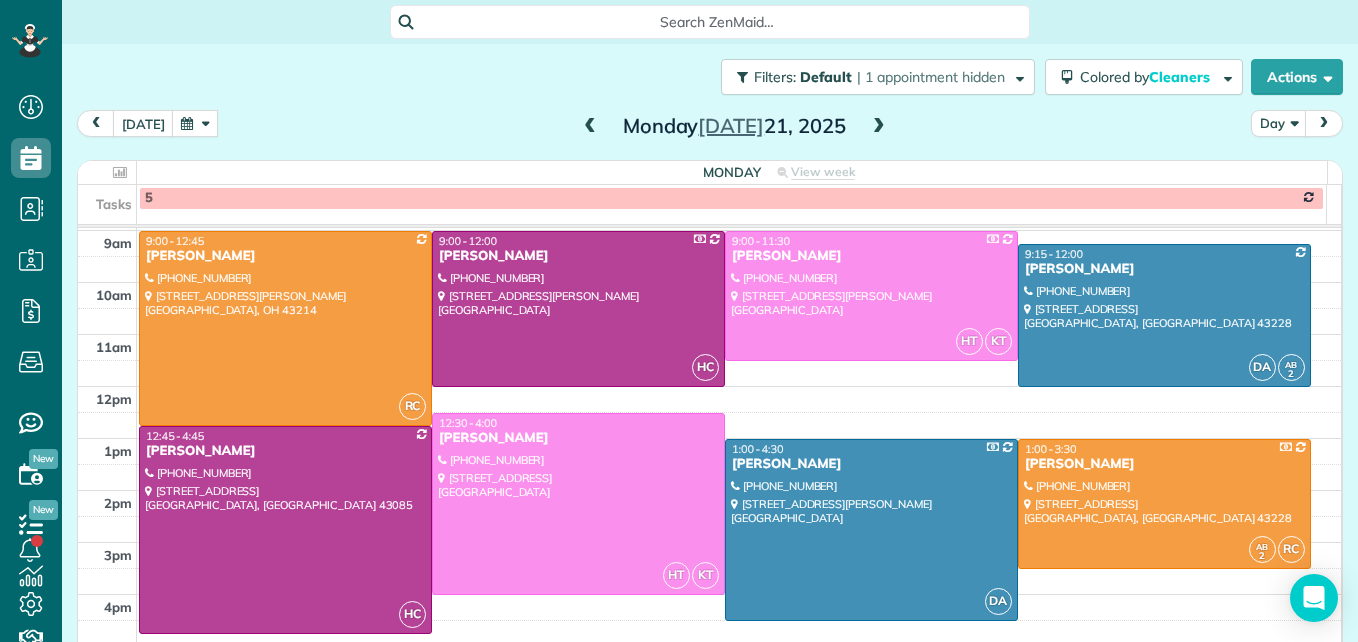 scroll, scrollTop: 209, scrollLeft: 0, axis: vertical 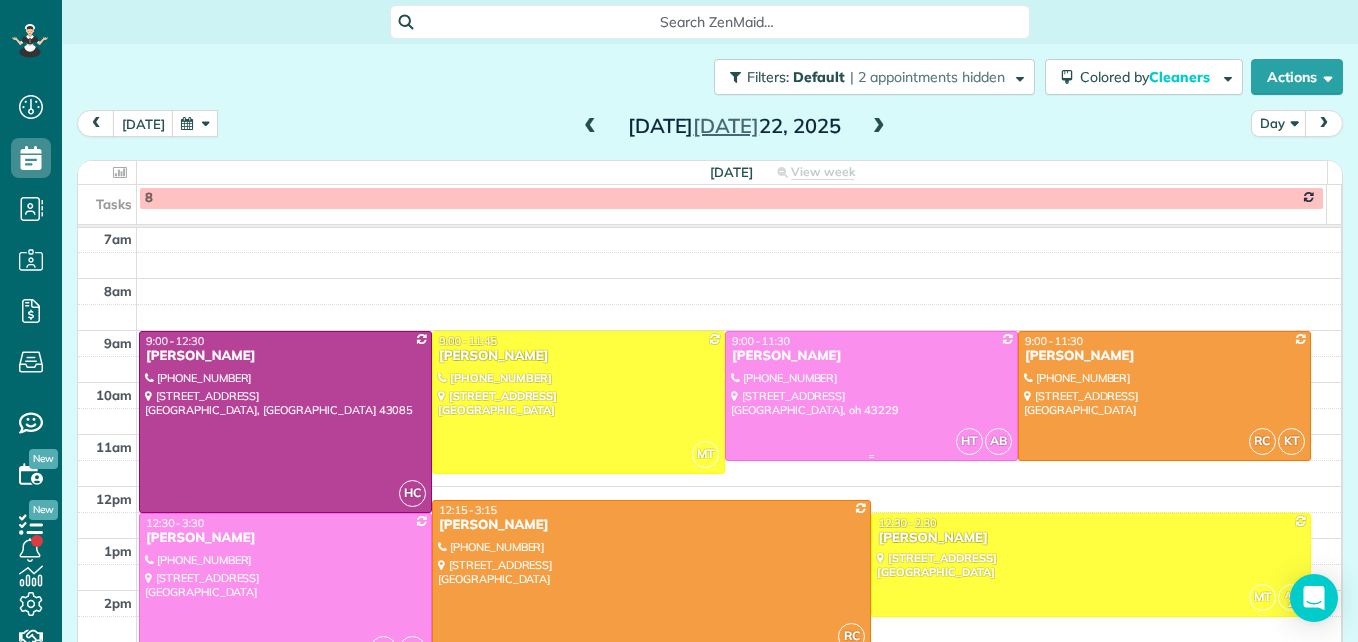 click at bounding box center [871, 396] 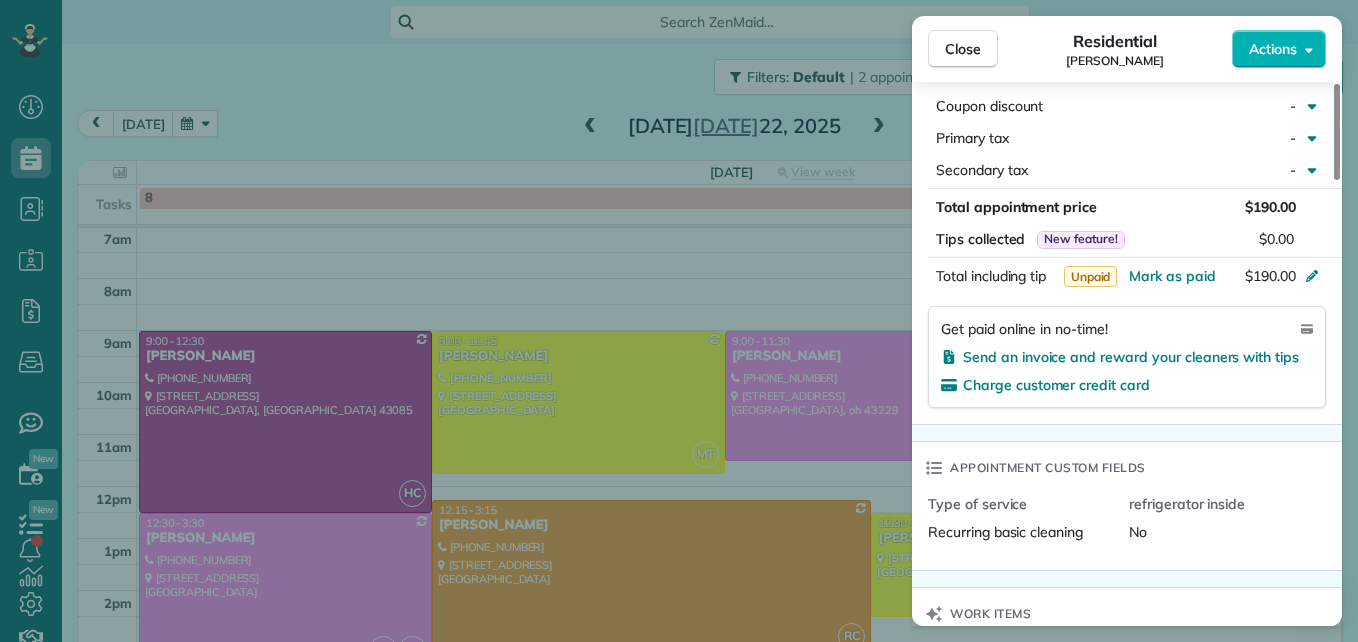 scroll, scrollTop: 1100, scrollLeft: 0, axis: vertical 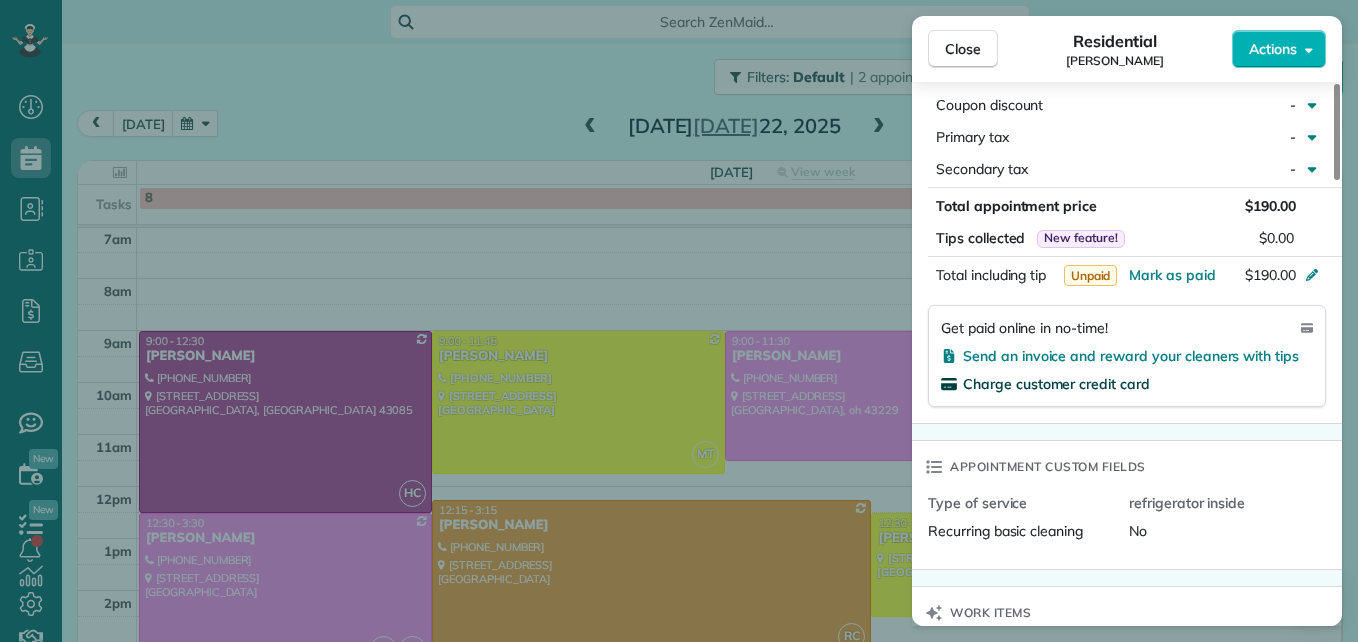 click on "Charge customer credit card" at bounding box center (1056, 384) 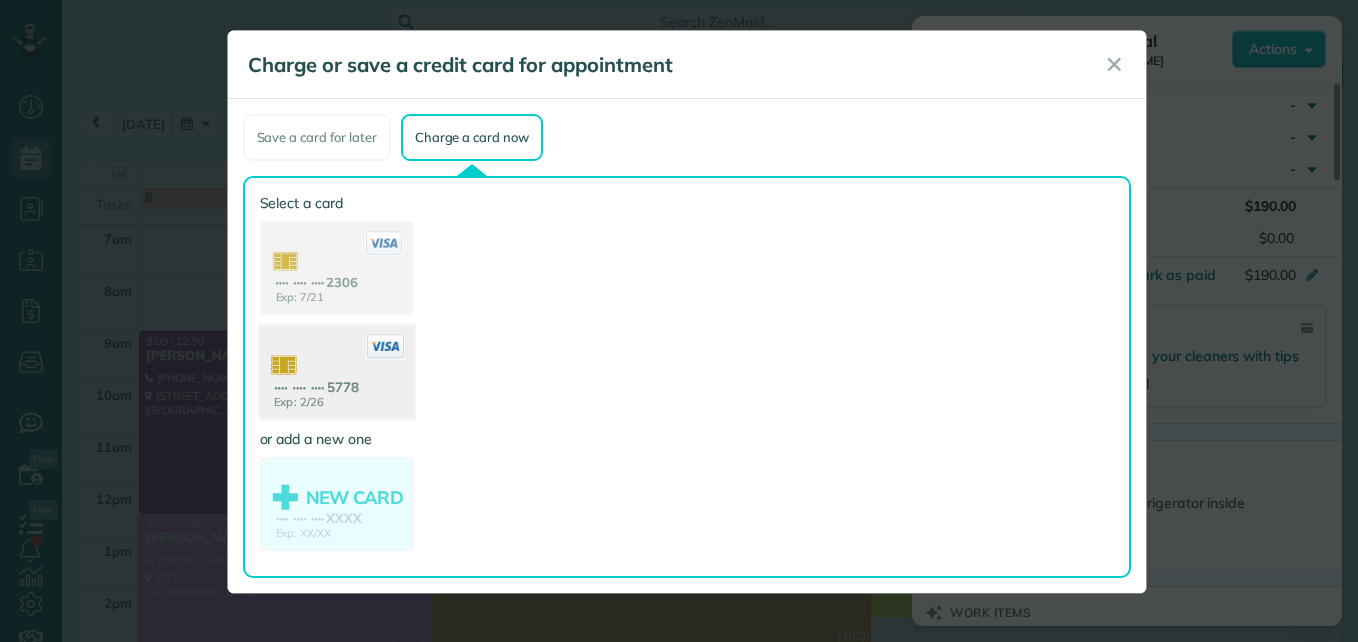 click 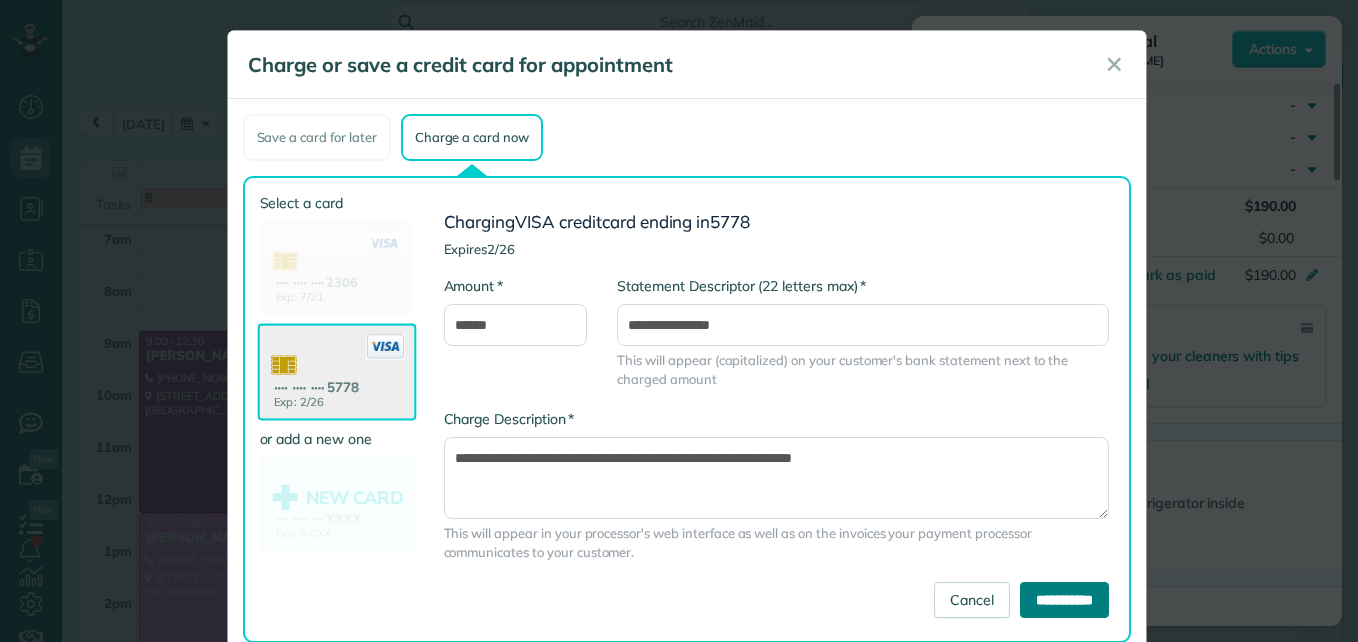 click on "**********" at bounding box center (1064, 600) 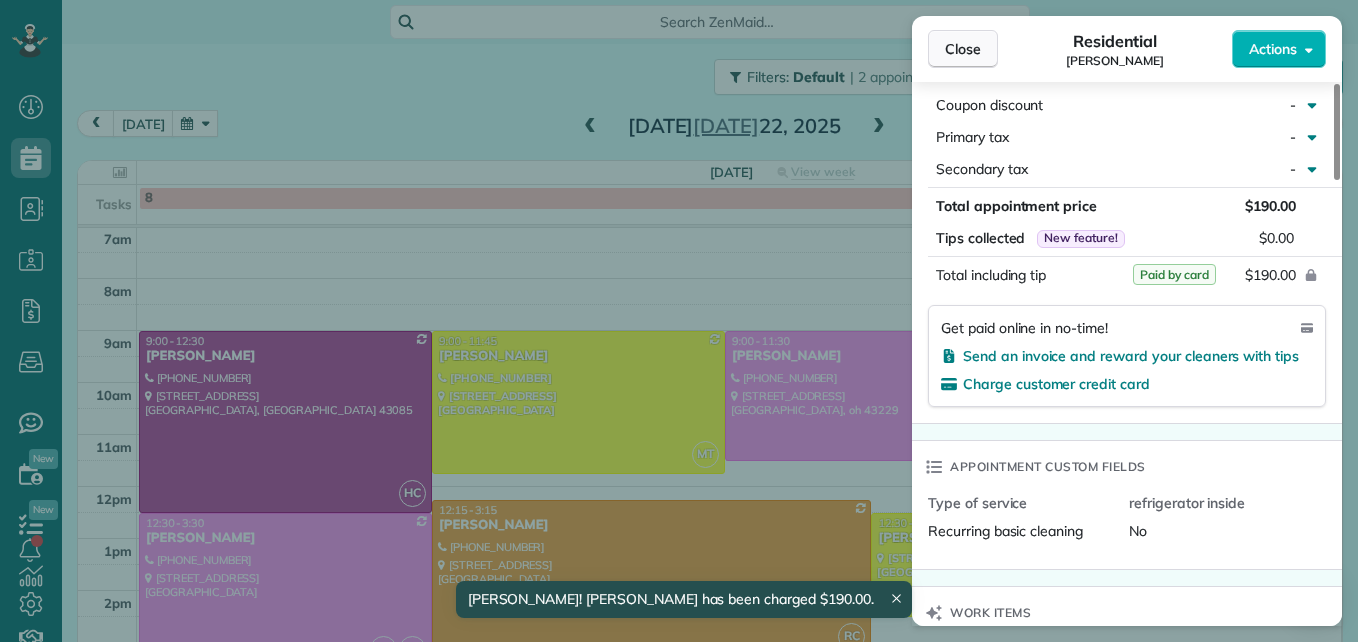 click on "Close" at bounding box center [963, 49] 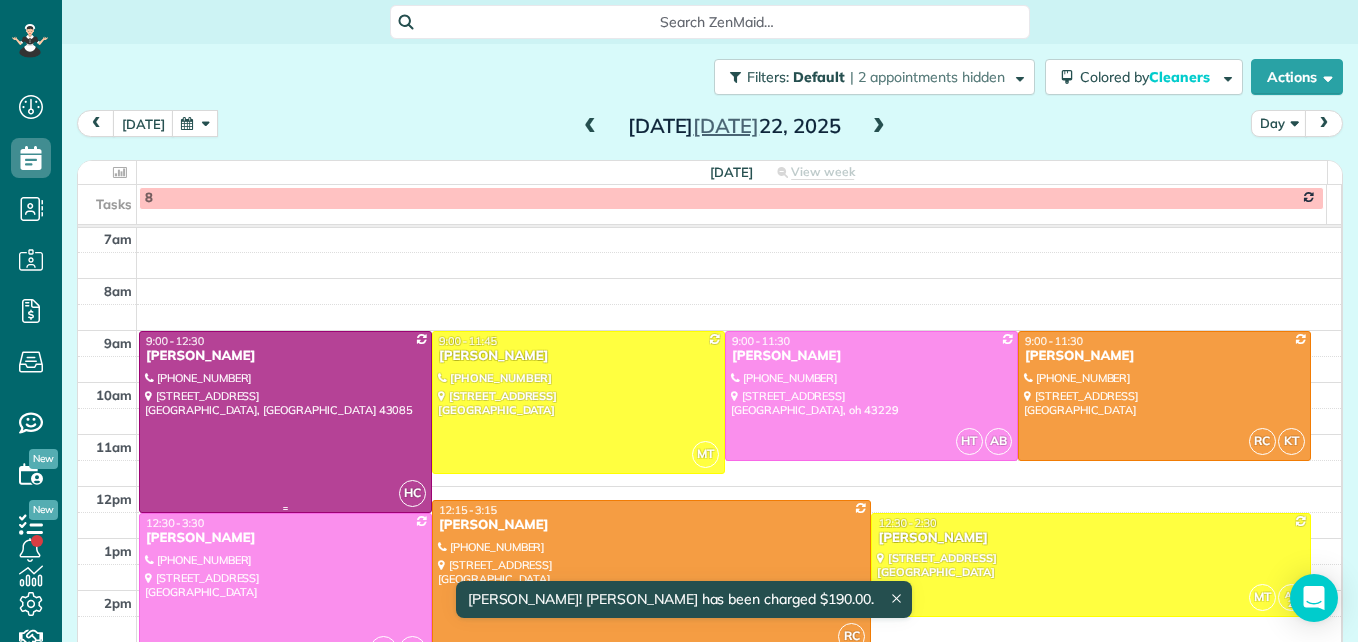 click at bounding box center (285, 422) 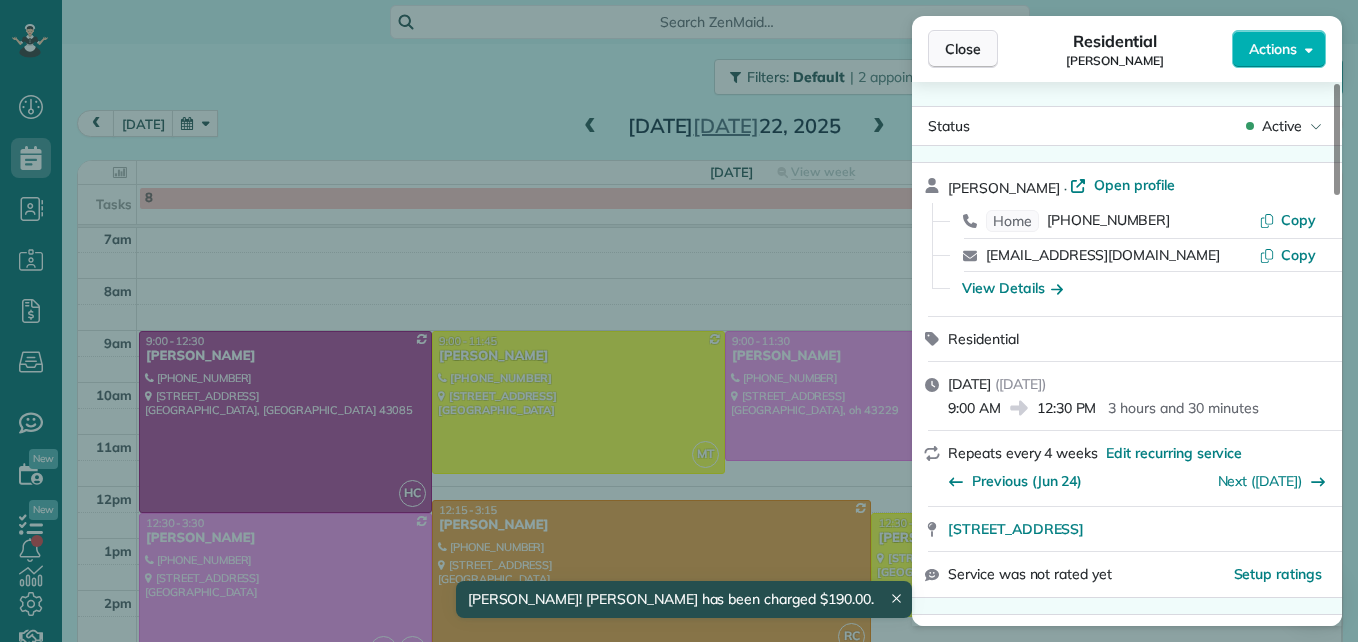 click on "Close" at bounding box center (963, 49) 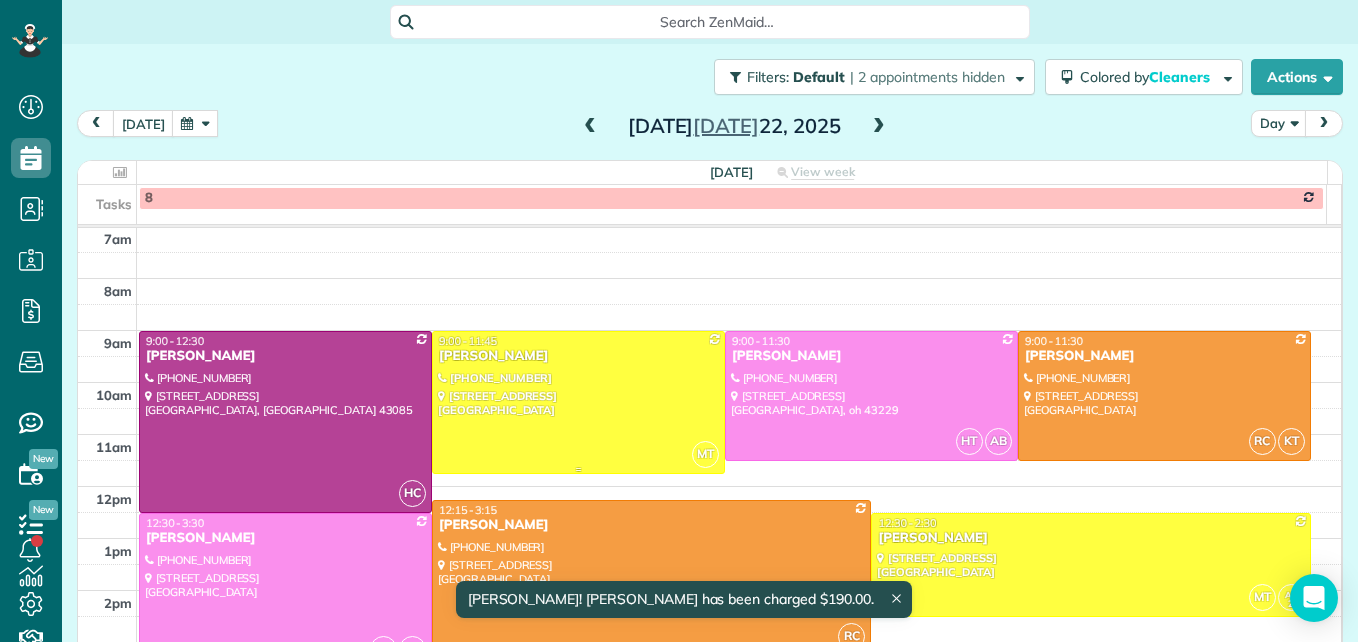 click at bounding box center [578, 402] 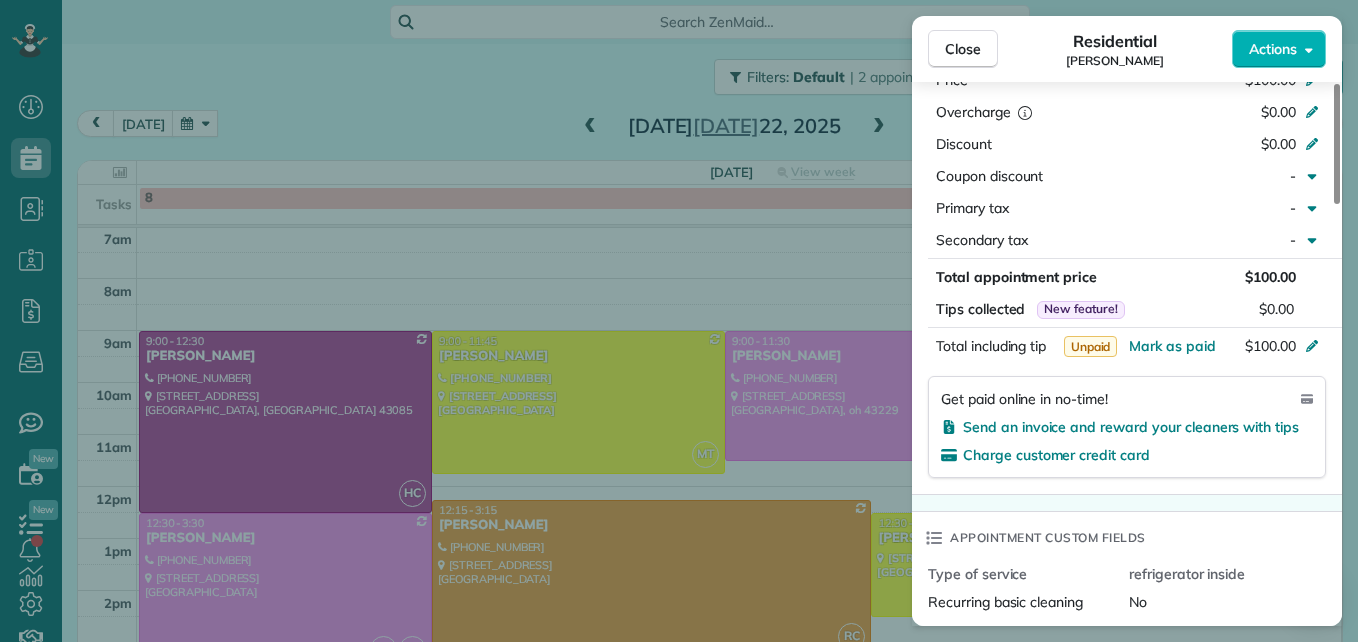 scroll, scrollTop: 1000, scrollLeft: 0, axis: vertical 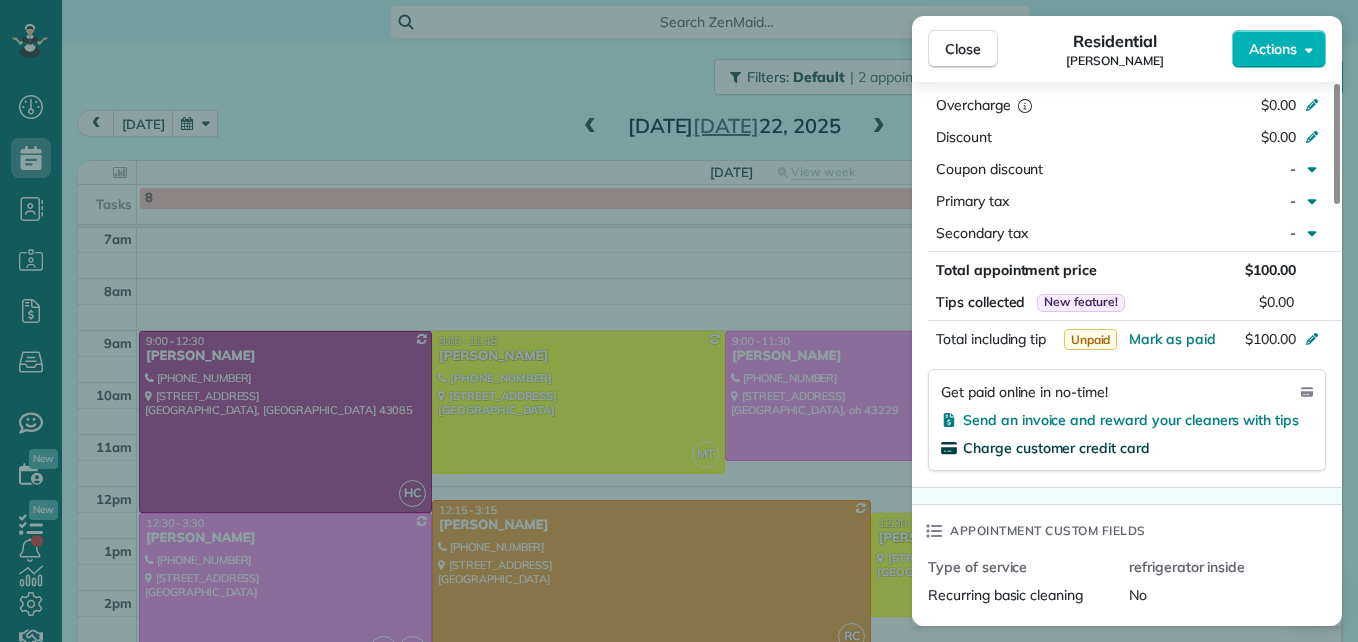 click on "Charge customer credit card" at bounding box center (1056, 448) 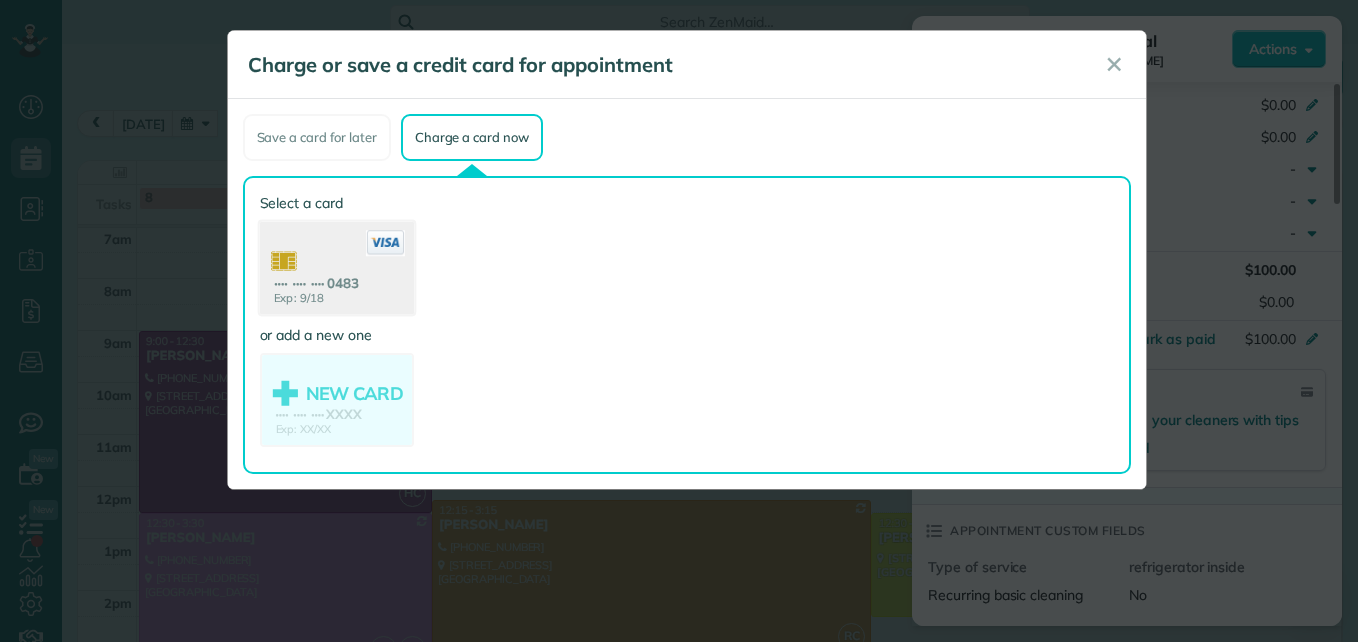 click 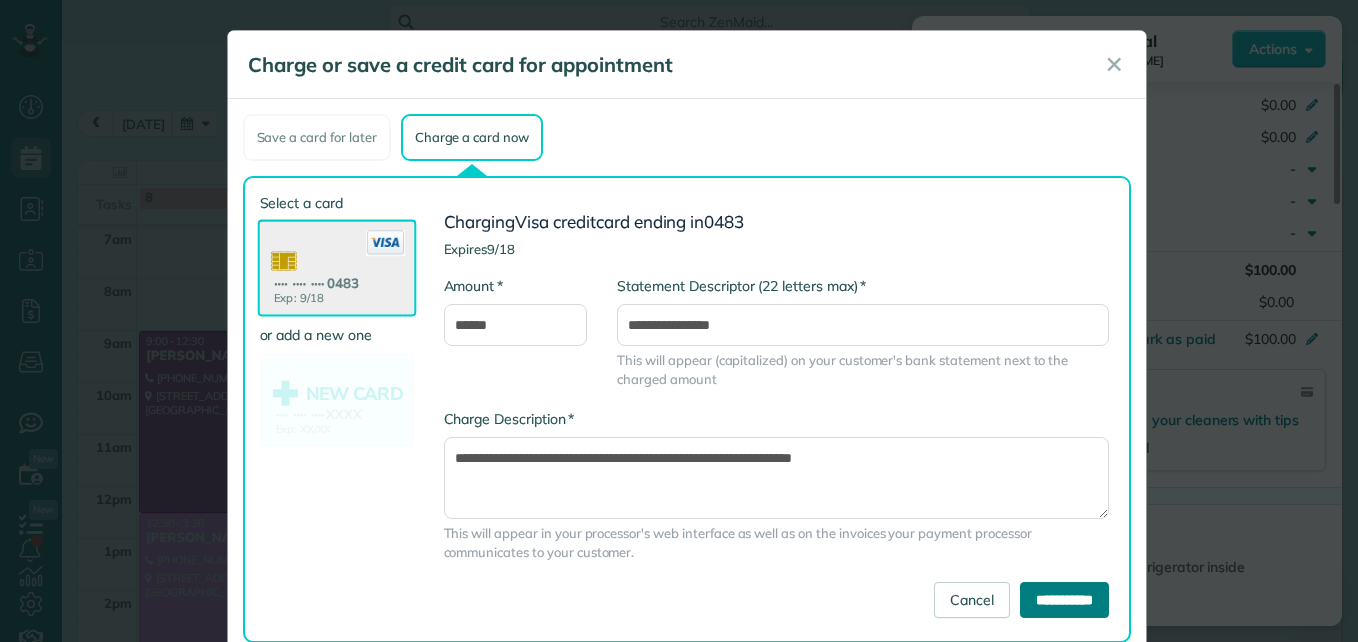 click on "**********" at bounding box center (1064, 600) 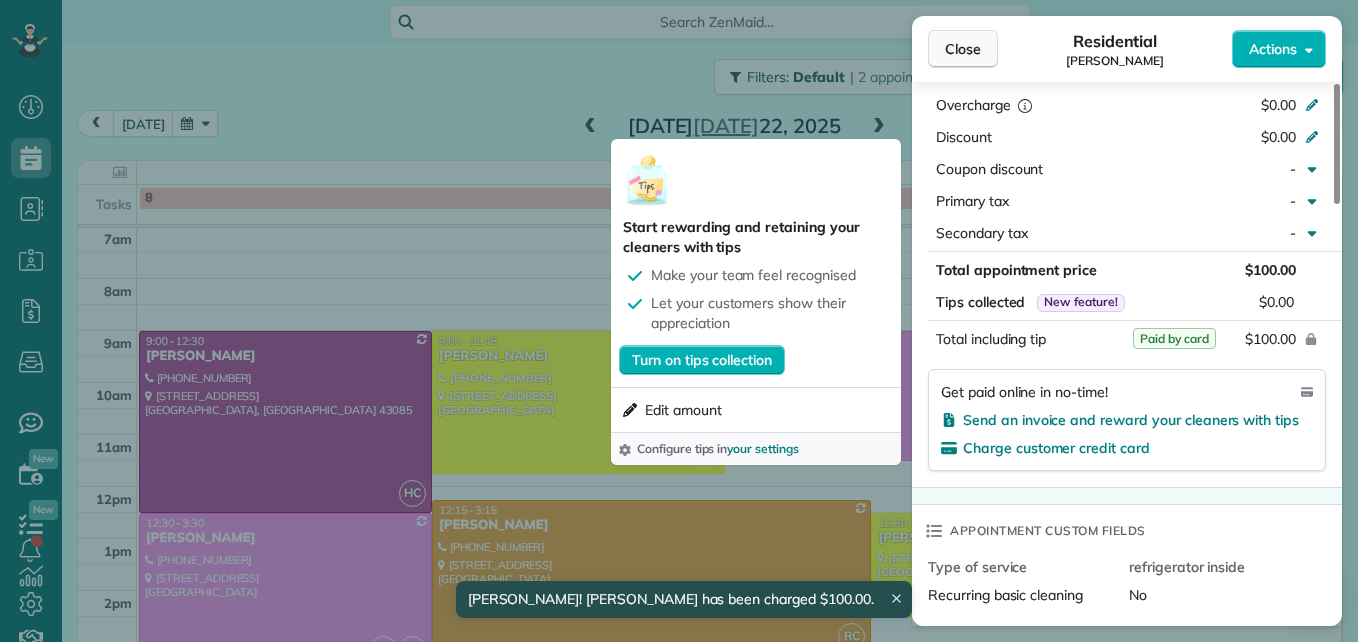 click on "Close" at bounding box center [963, 49] 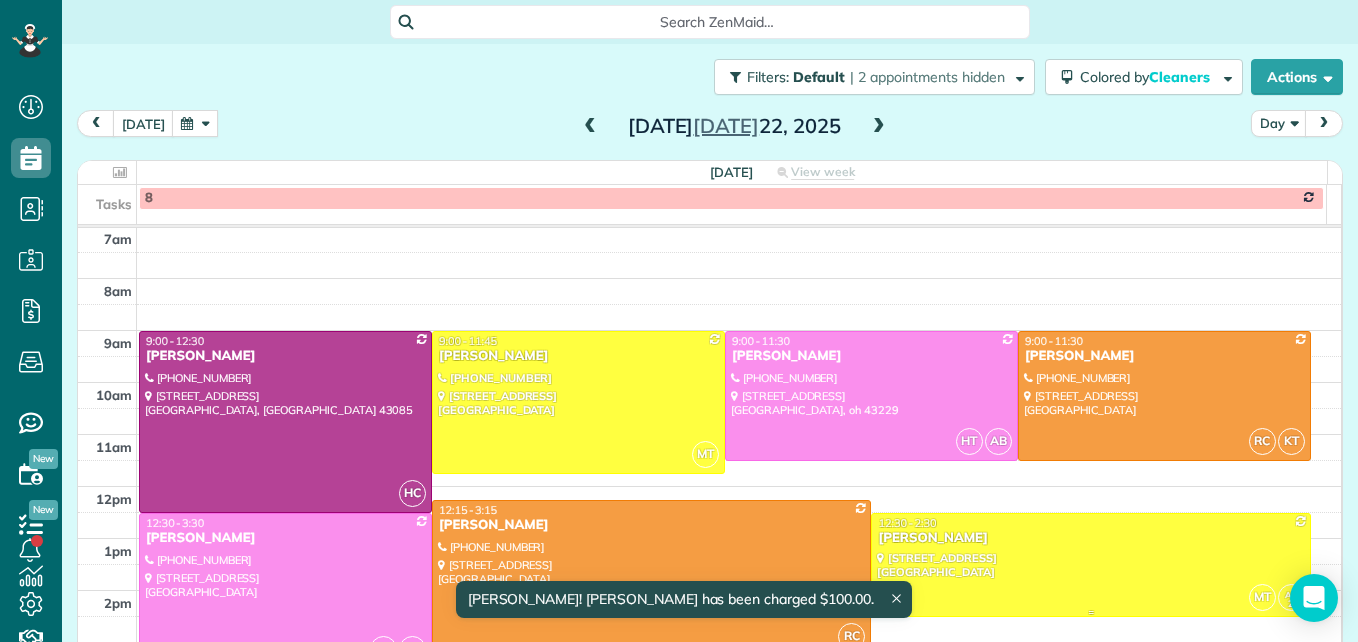 click on "Kristen Berry" at bounding box center (1090, 538) 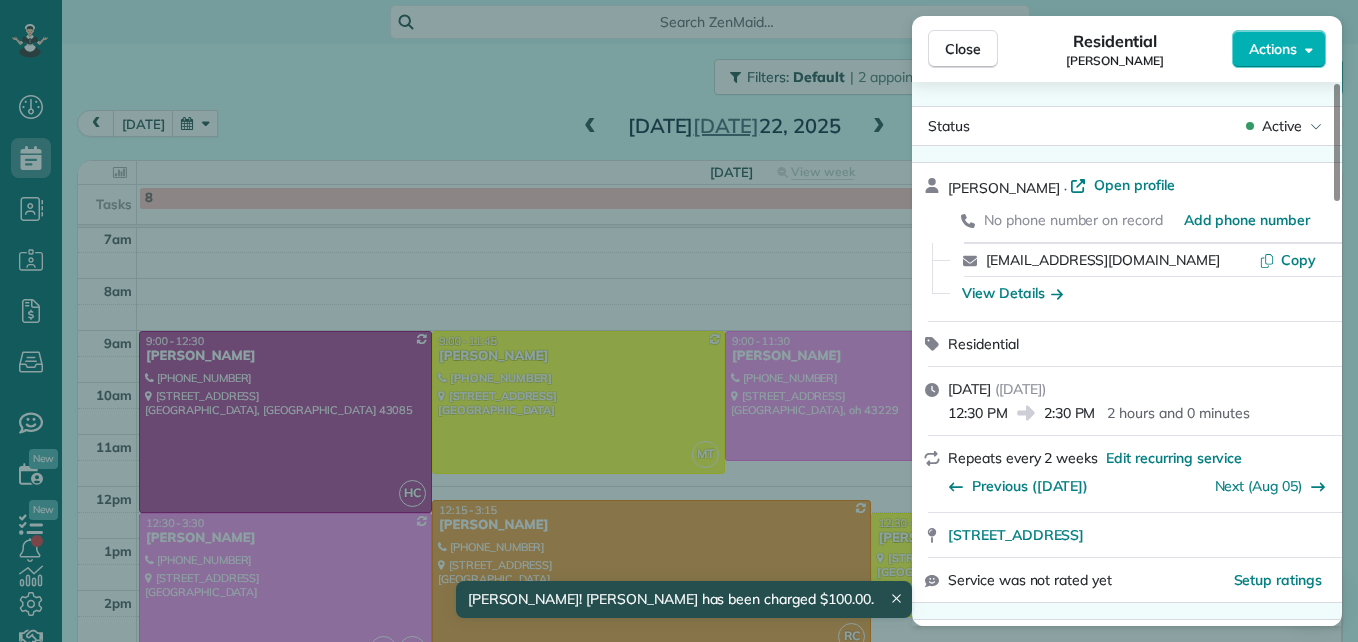 scroll, scrollTop: 100, scrollLeft: 0, axis: vertical 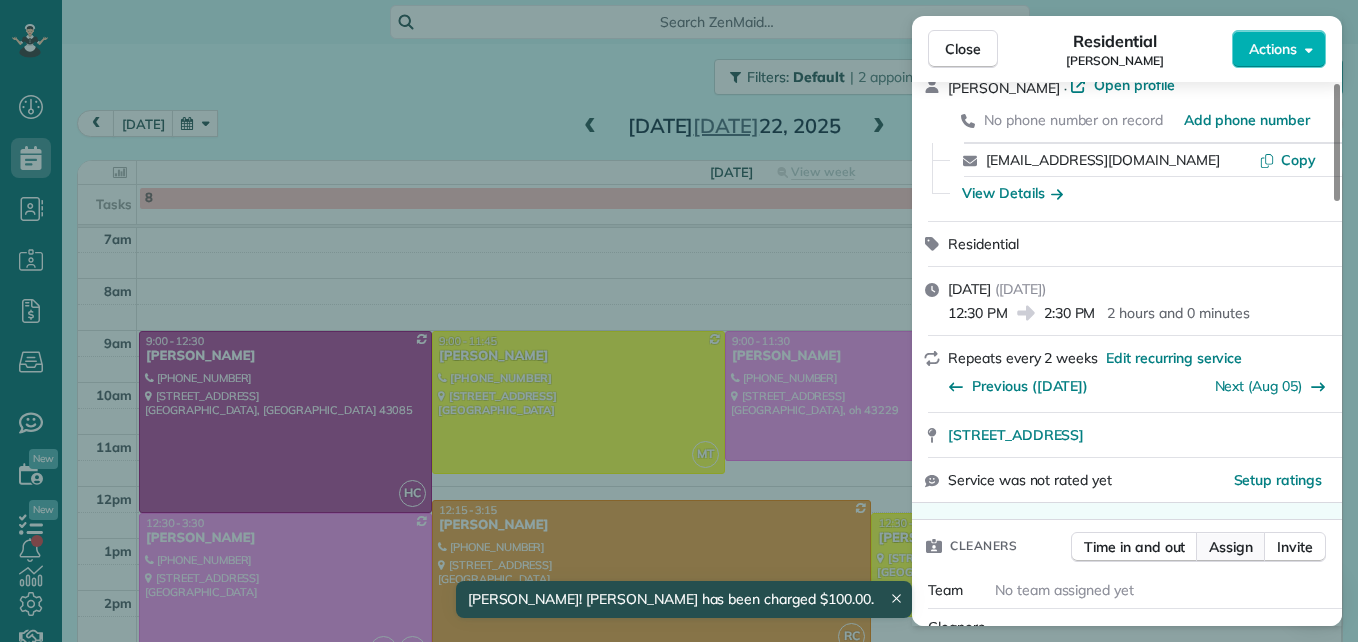 click on "Assign" at bounding box center [1231, 547] 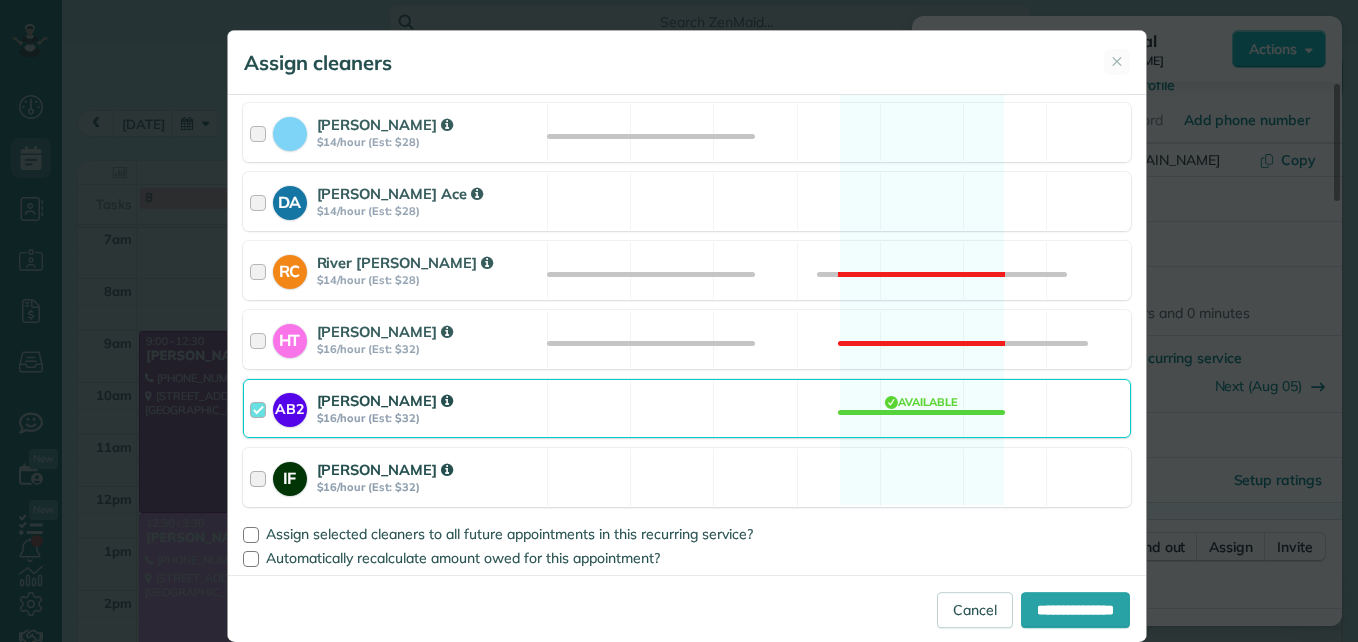 scroll, scrollTop: 539, scrollLeft: 0, axis: vertical 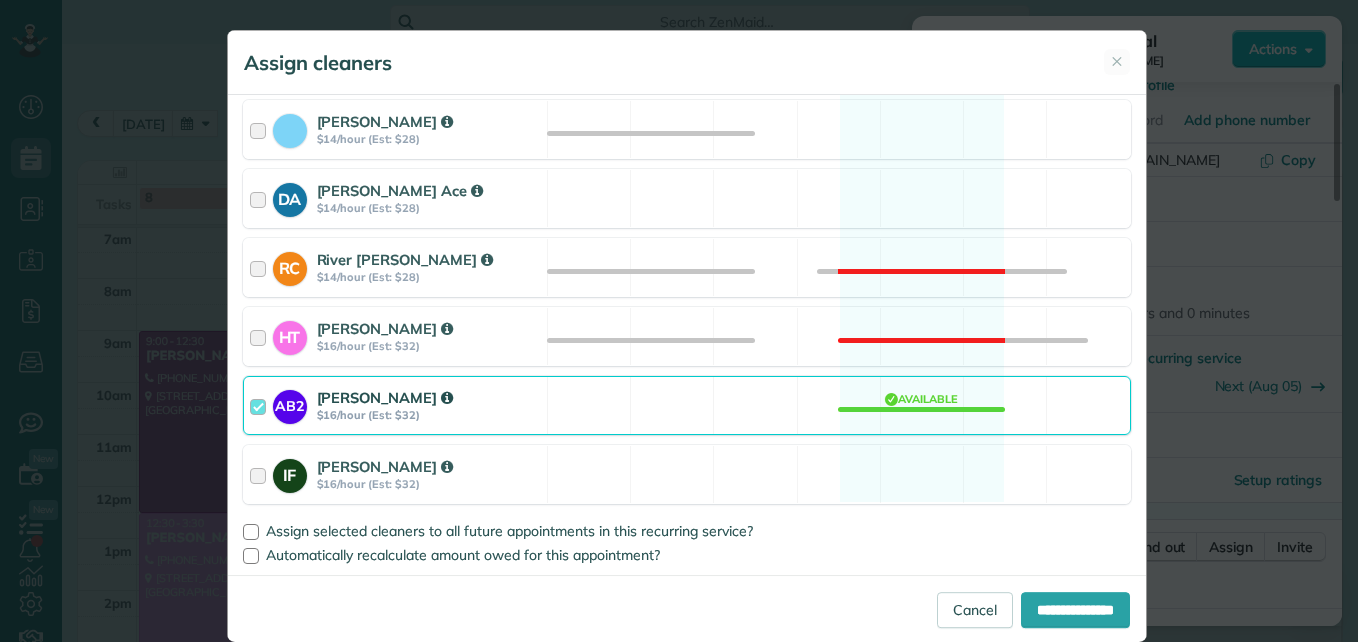 click at bounding box center [261, 405] 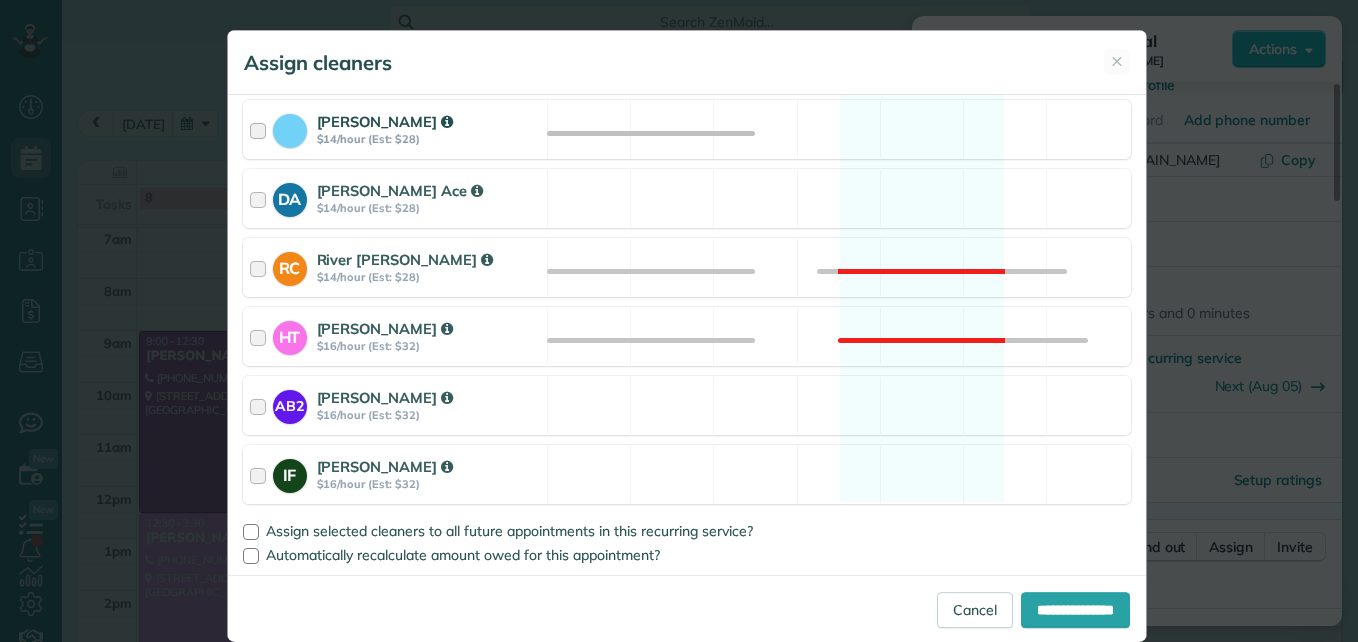 click at bounding box center [261, 129] 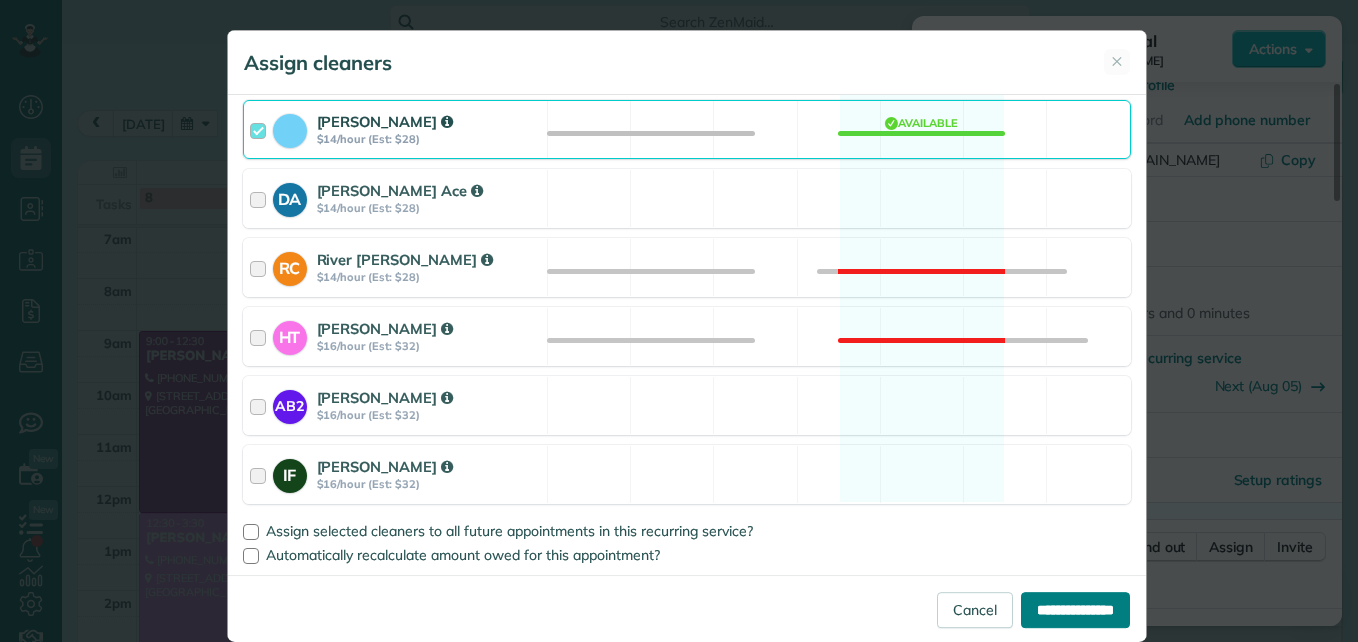 click on "**********" at bounding box center (1075, 610) 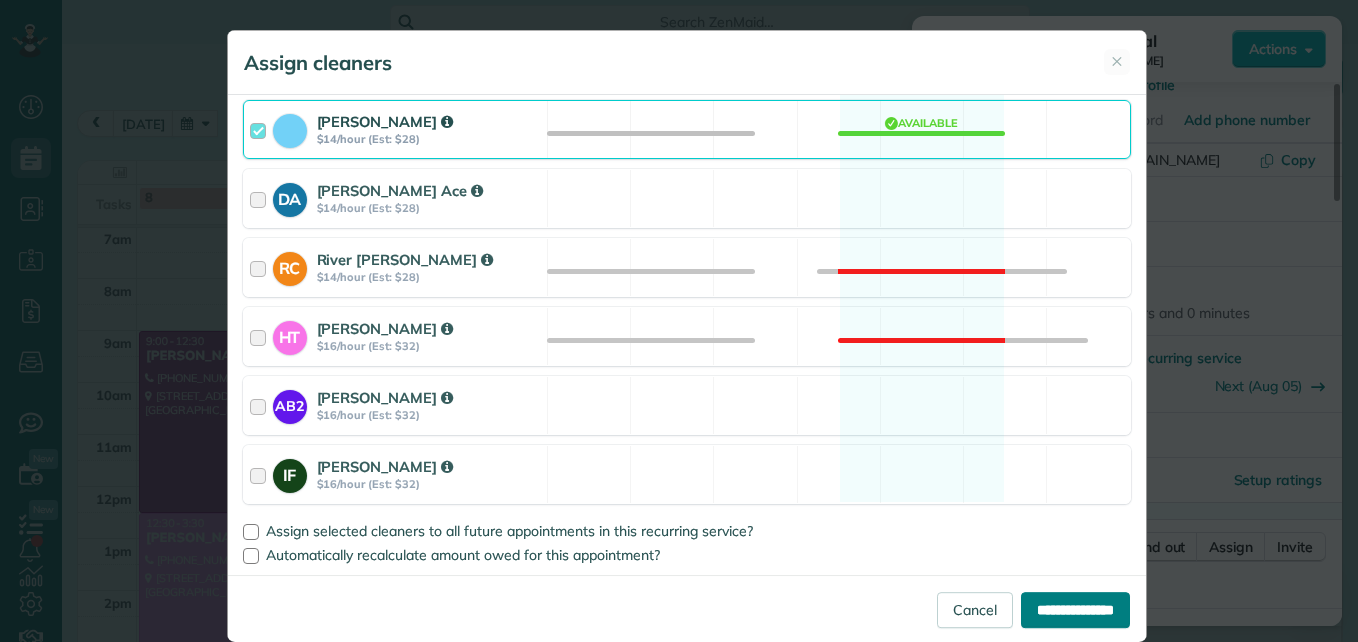 type on "**********" 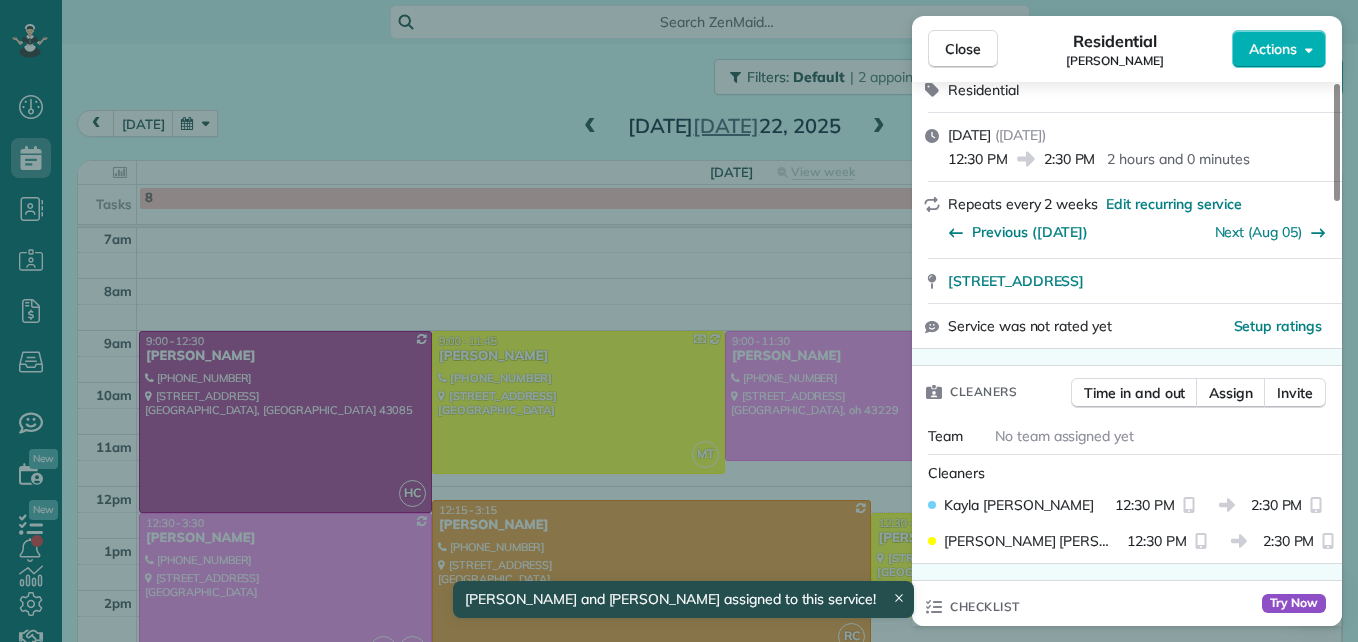 scroll, scrollTop: 300, scrollLeft: 0, axis: vertical 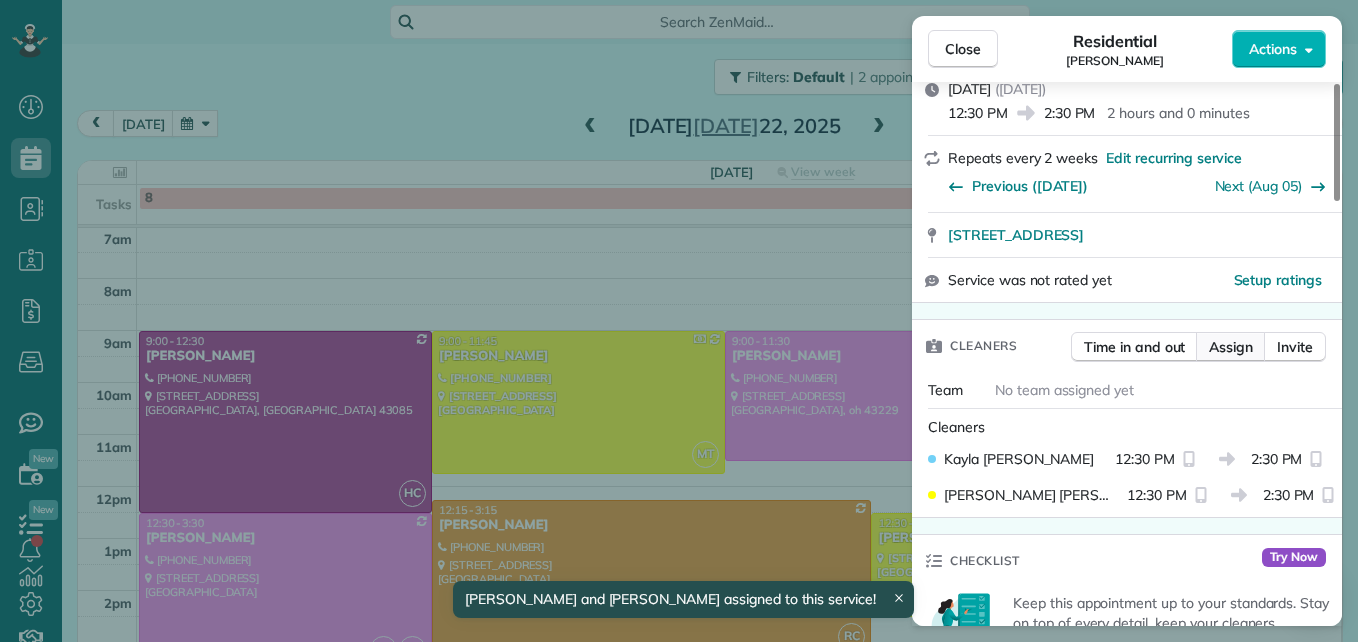 click on "Assign" at bounding box center (1231, 347) 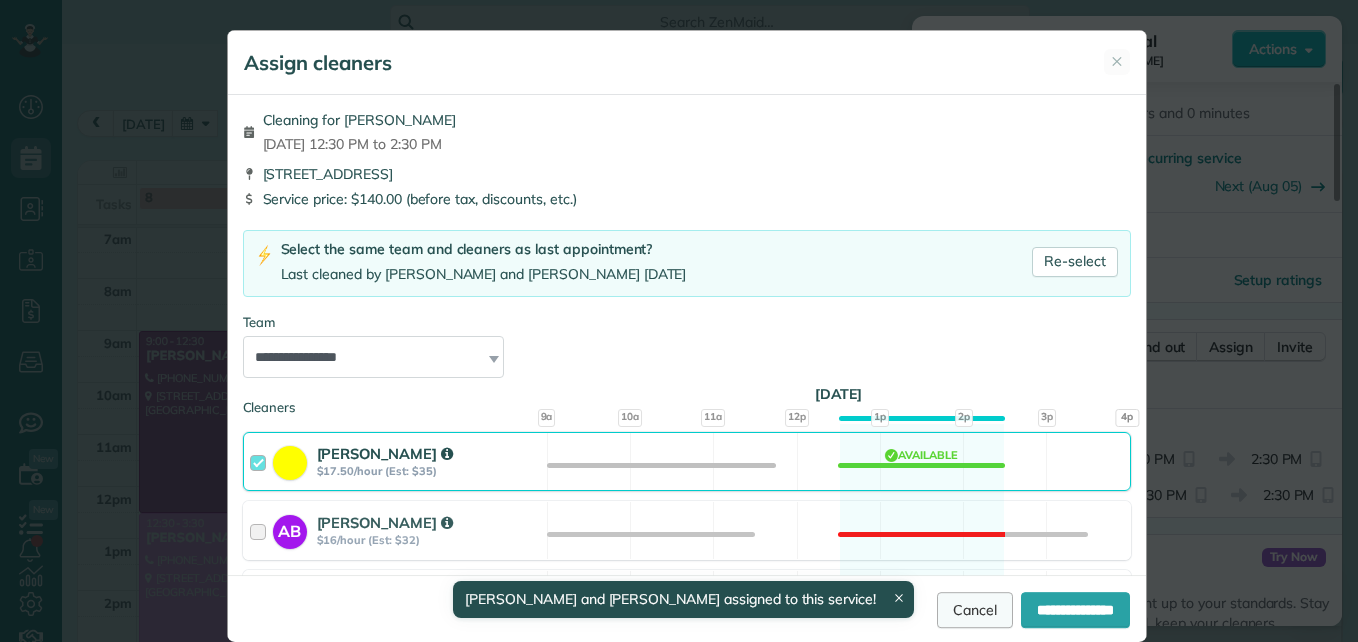 click on "Cancel" at bounding box center (975, 610) 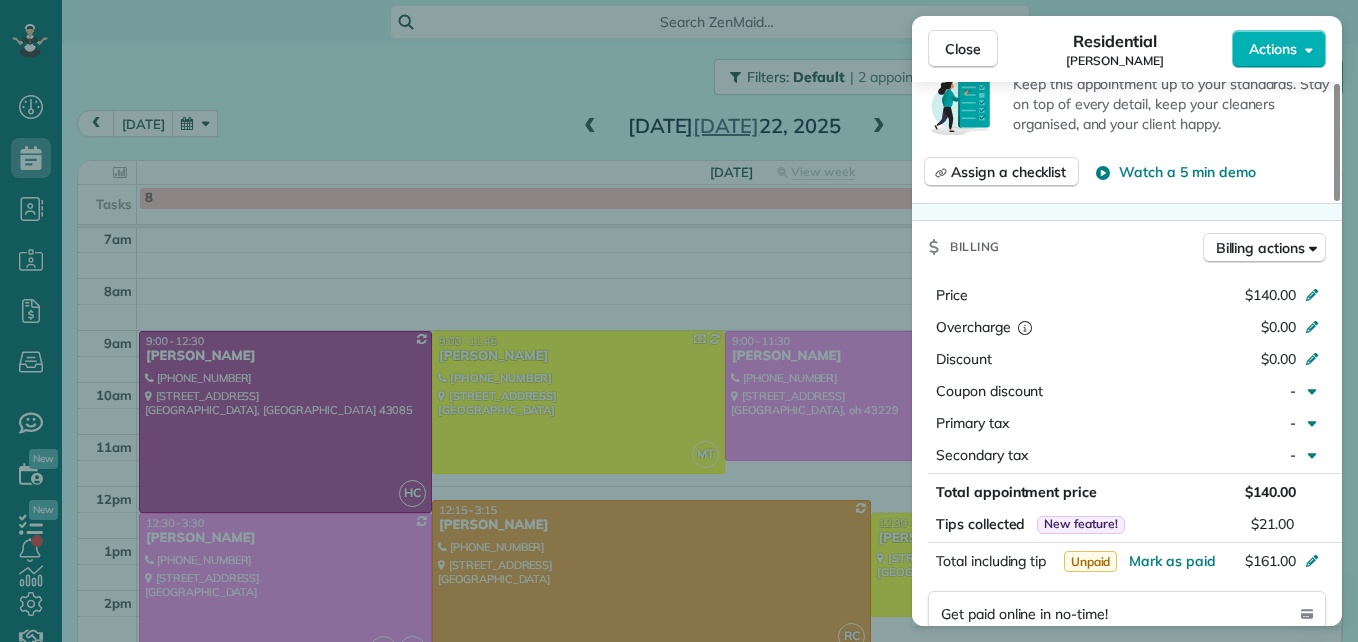 scroll, scrollTop: 1100, scrollLeft: 0, axis: vertical 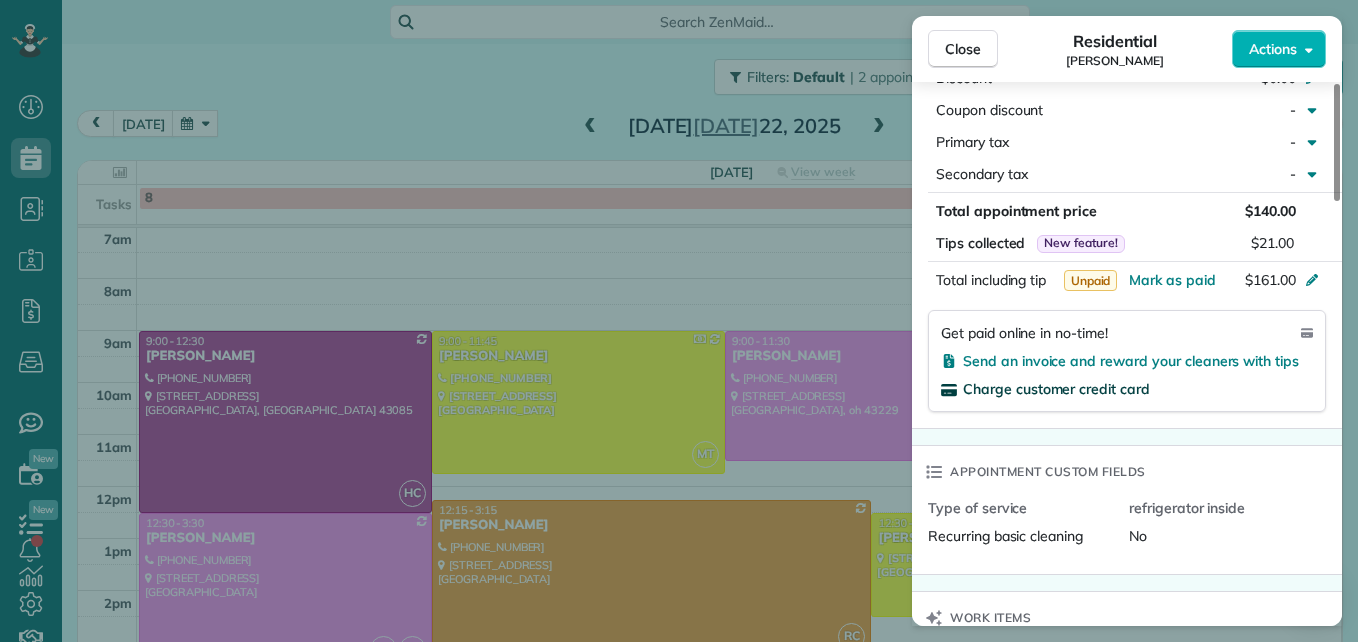 click on "Charge customer credit card" at bounding box center [1056, 389] 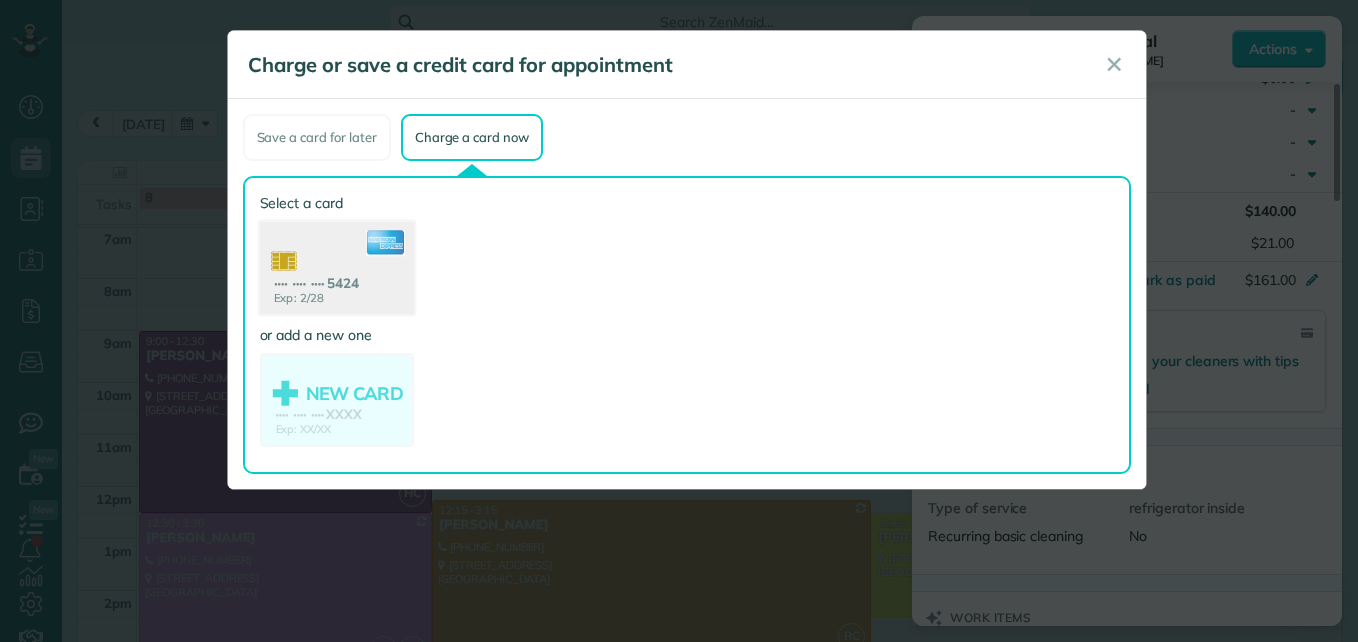 click 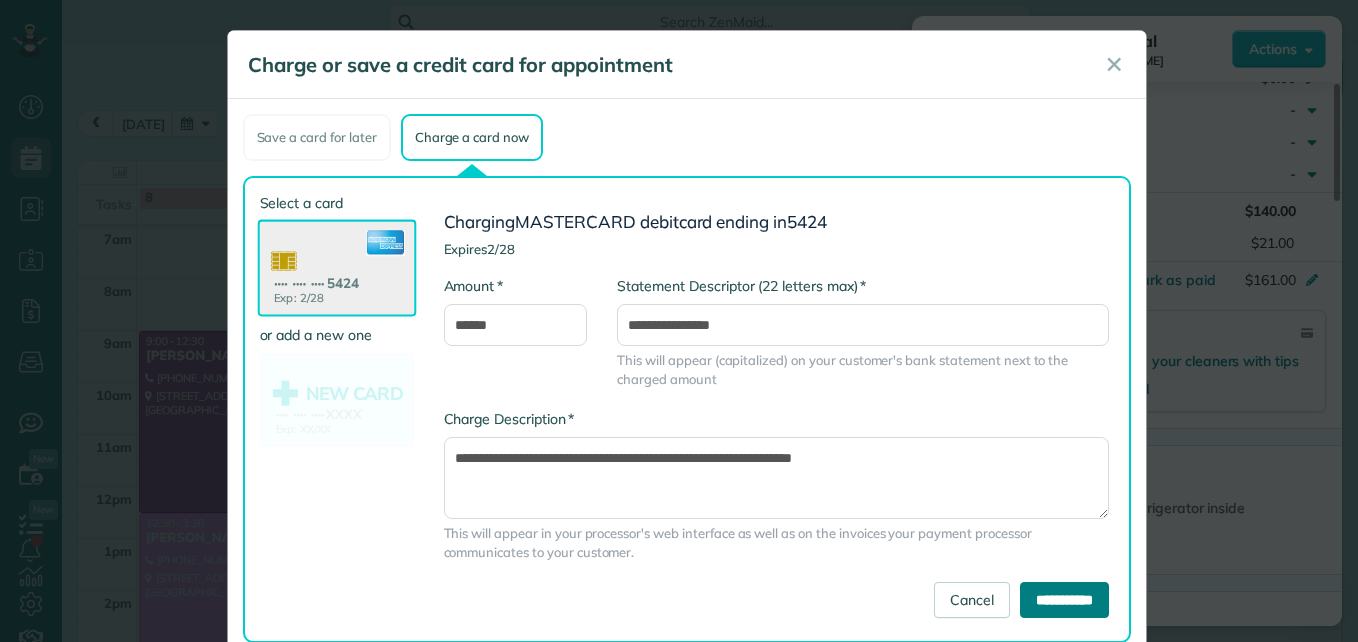 click on "**********" at bounding box center (1064, 600) 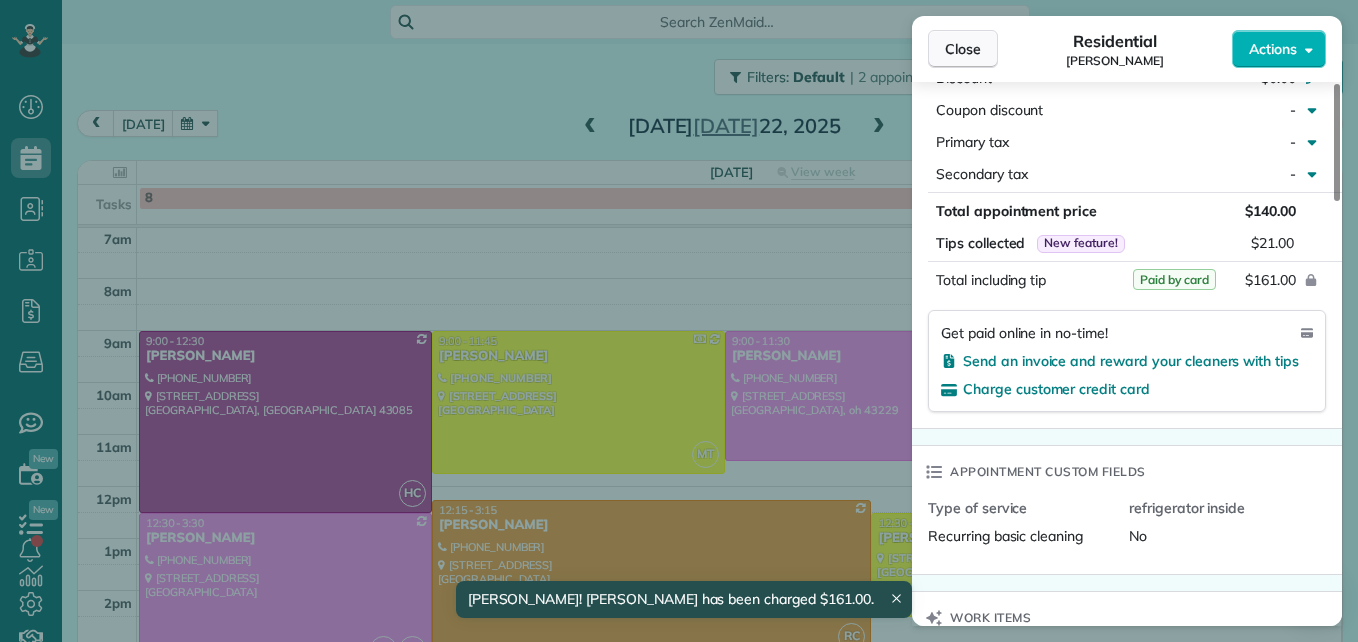 click on "Close" at bounding box center [963, 49] 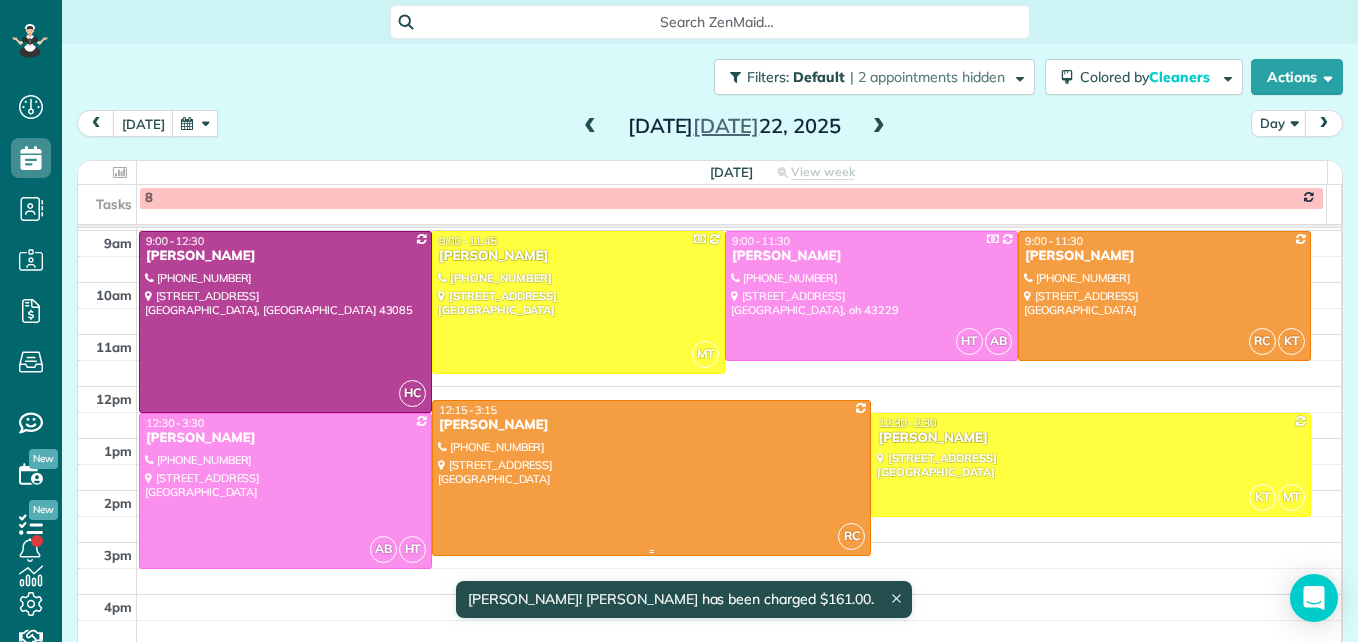 click at bounding box center [651, 478] 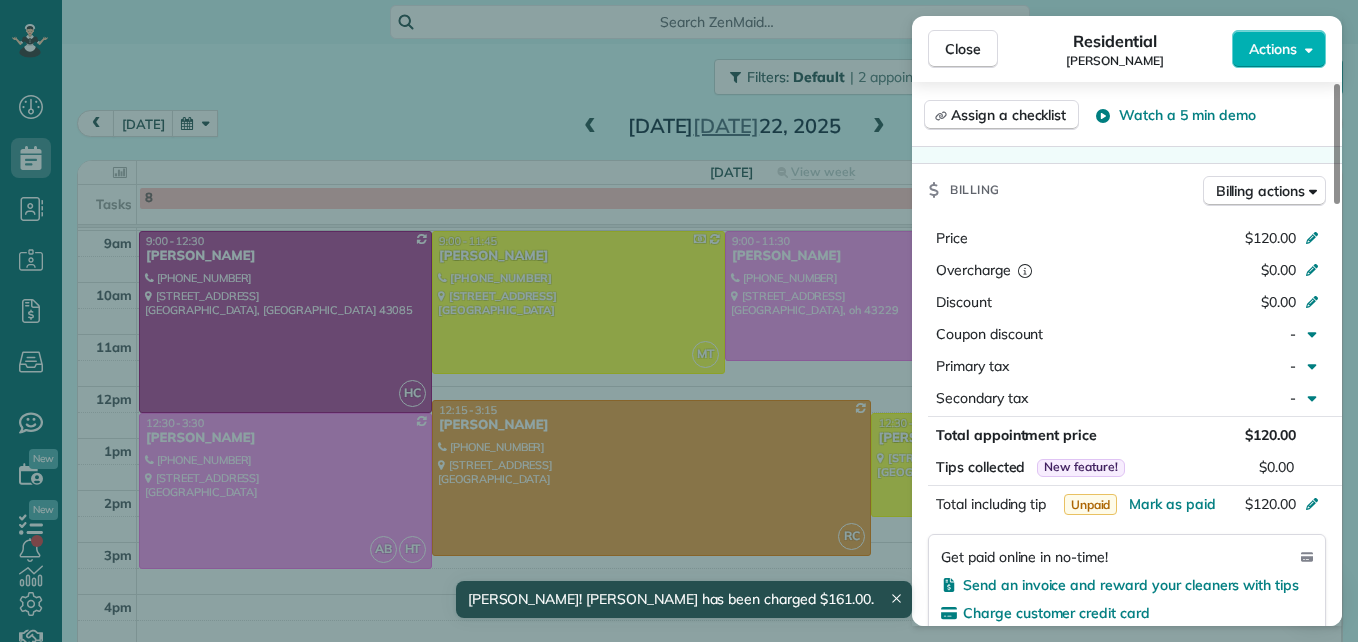 scroll, scrollTop: 1000, scrollLeft: 0, axis: vertical 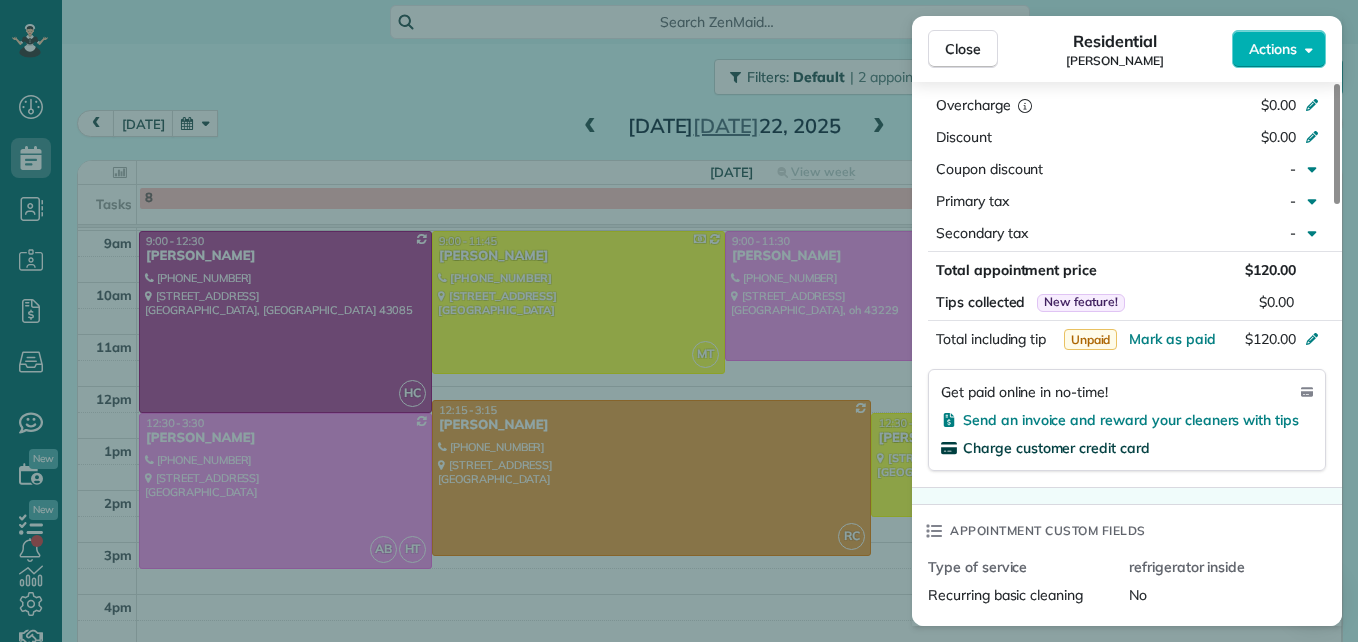 click on "Charge customer credit card" at bounding box center (1056, 448) 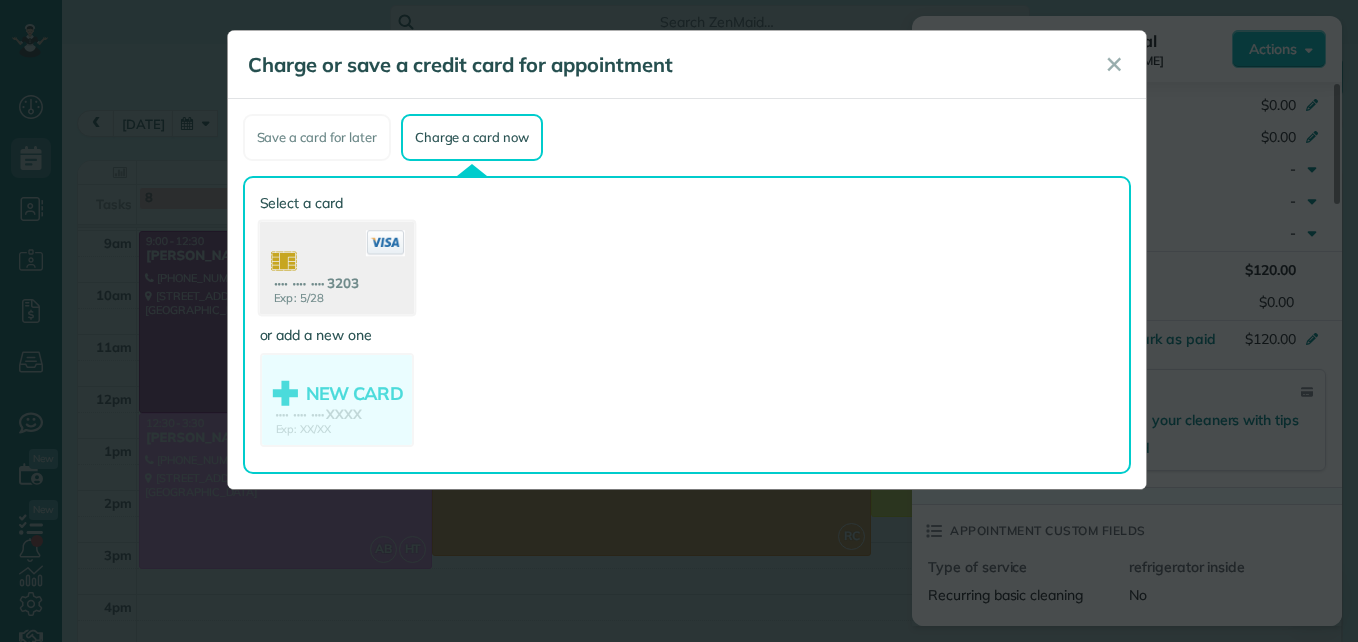 click 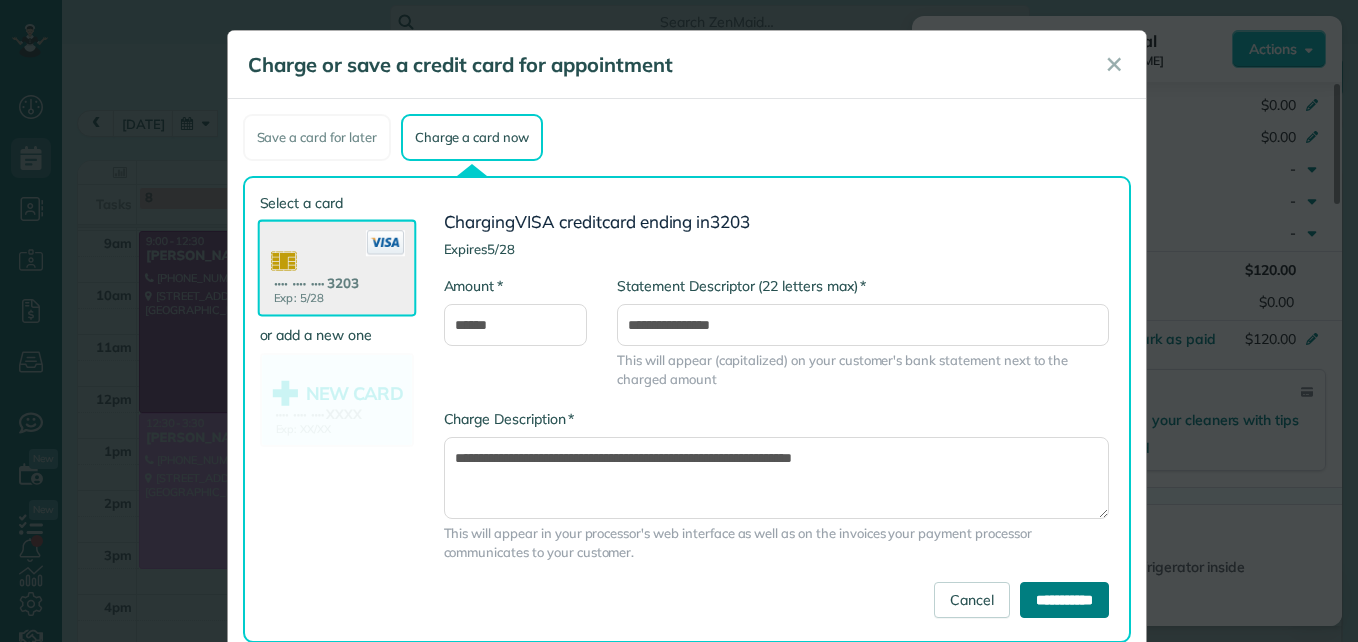 click on "**********" at bounding box center [1064, 600] 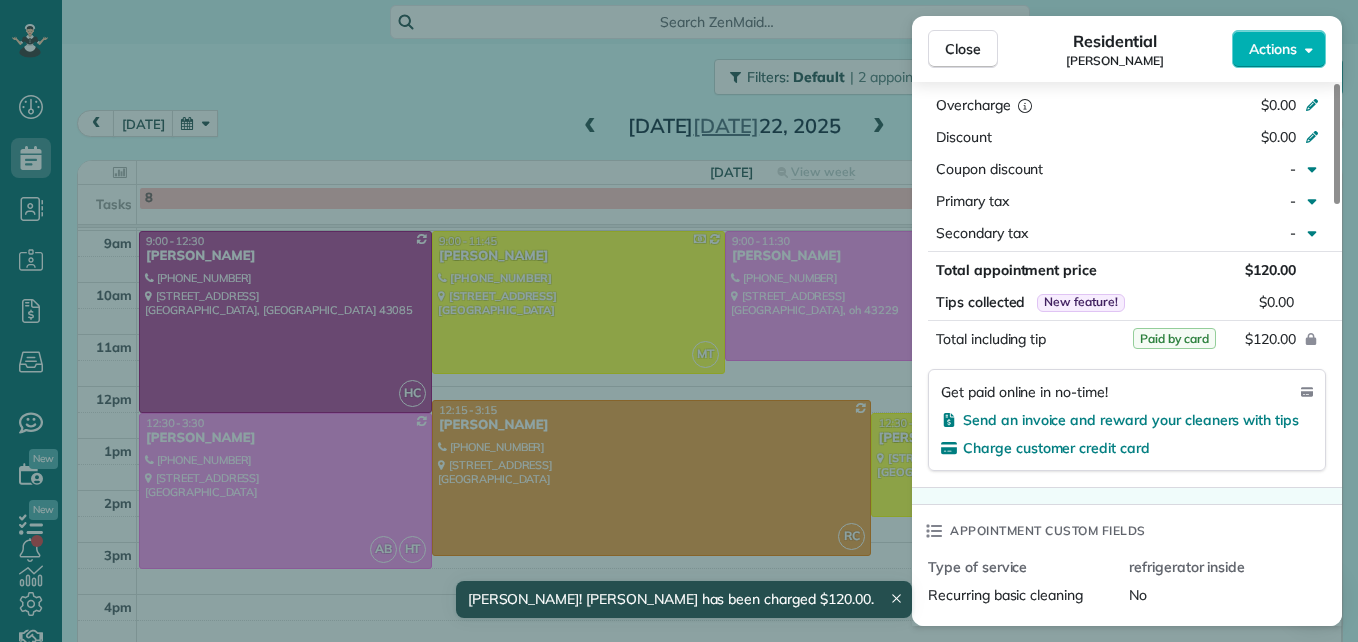 click on "Close Residential Jena Bilinovic Actions Status Active Jena Bilinovic · Open profile Home (216) 372-0015 Copy jenabilinovic@gmail.com Copy View Details Residential Tuesday, July 22, 2025 ( yesterday ) 12:15 PM 3:15 PM 3 hours and 0 minutes Repeats every 4 weeks Edit recurring service Previous (Jun 24) Next (Aug 19) 1503 Lincoln Road Columbus OH 43212 Service was not rated yet Setup ratings Cleaners Time in and out Assign Invite Team No team assigned yet Cleaners River   Coons 12:15 PM 3:15 PM Checklist Try Now Keep this appointment up to your standards. Stay on top of every detail, keep your cleaners organised, and your client happy. Assign a checklist Watch a 5 min demo Billing Billing actions Price $120.00 Overcharge $0.00 Discount $0.00 Coupon discount - Primary tax - Secondary tax - Total appointment price $120.00 Tips collected New feature! $0.00 Paid by card Total including tip $120.00 Get paid online in no-time! Send an invoice and reward your cleaners with tips Charge customer credit card No Notes 0" at bounding box center (679, 321) 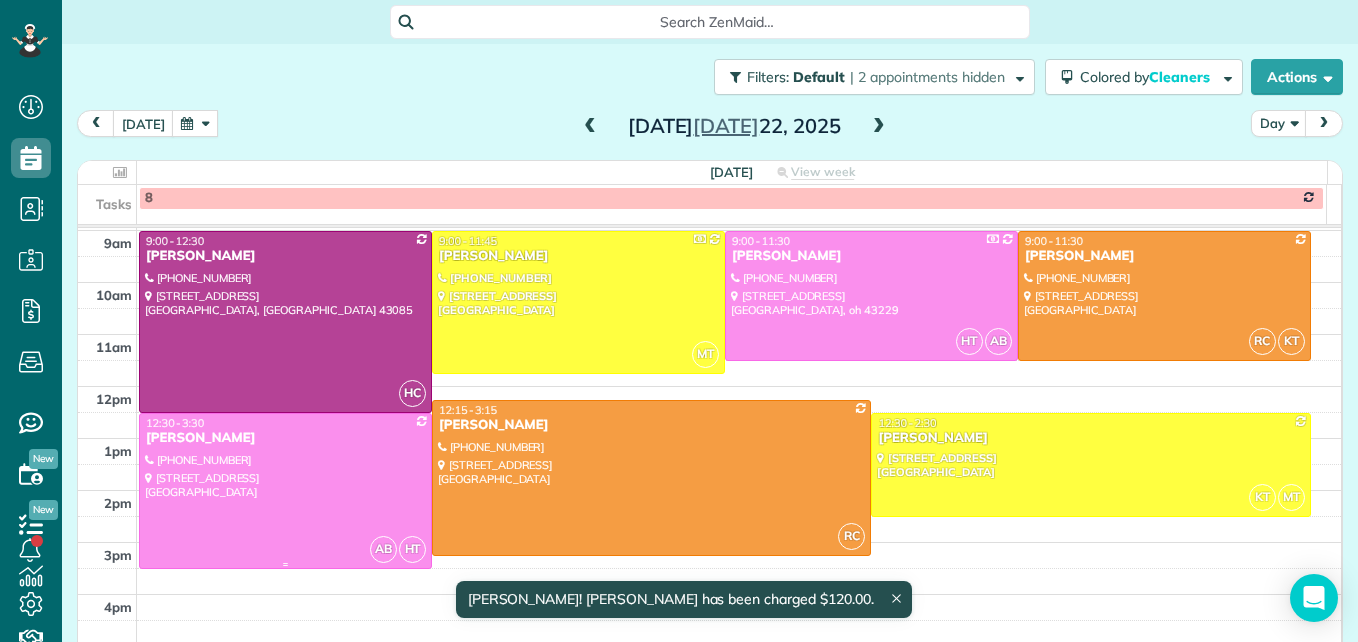 click at bounding box center (285, 491) 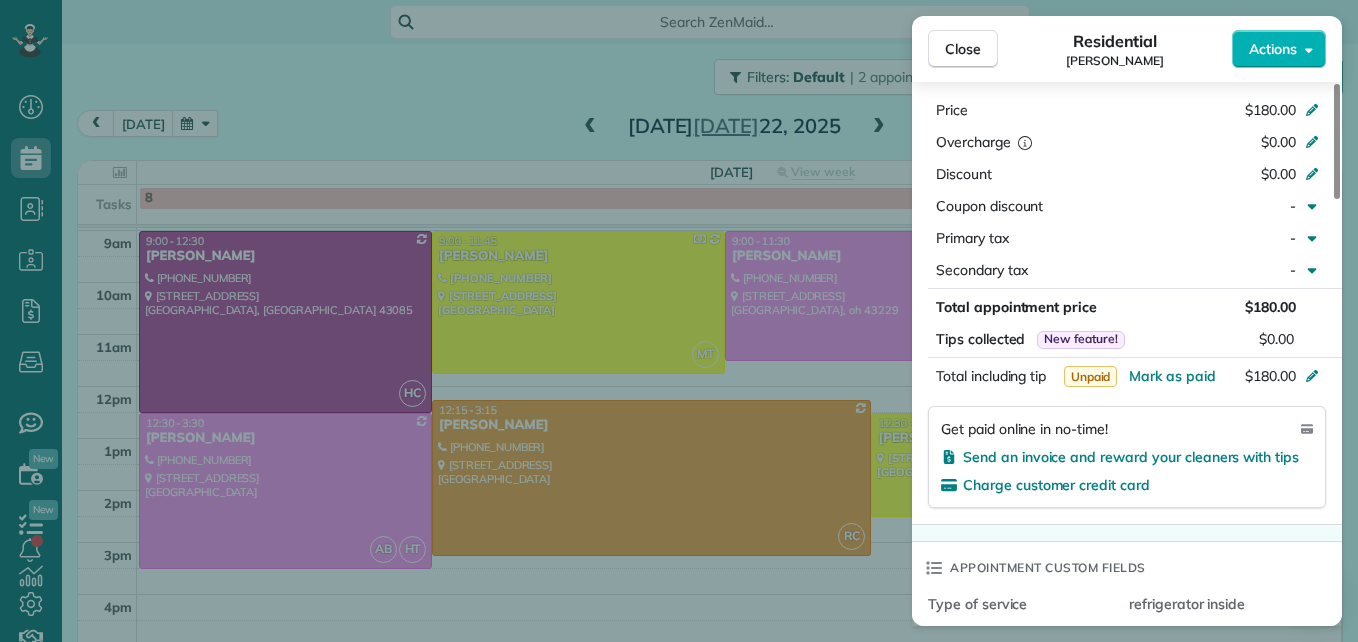scroll, scrollTop: 1000, scrollLeft: 0, axis: vertical 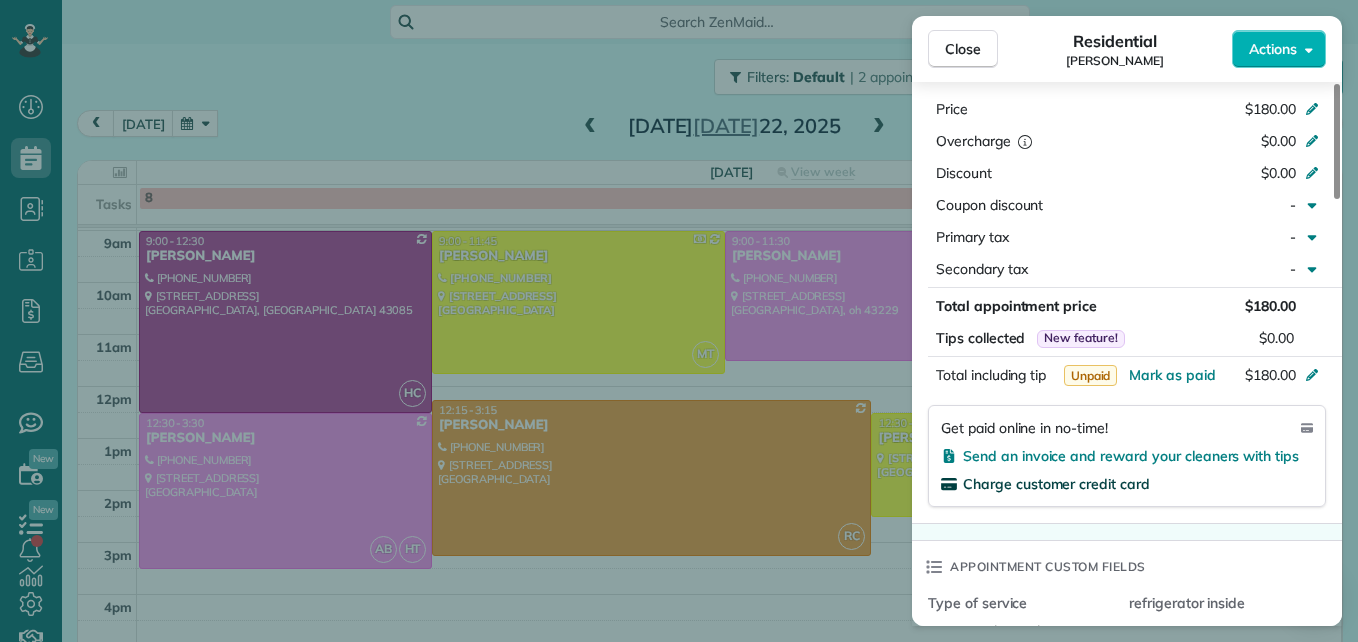click on "Charge customer credit card" at bounding box center (1056, 484) 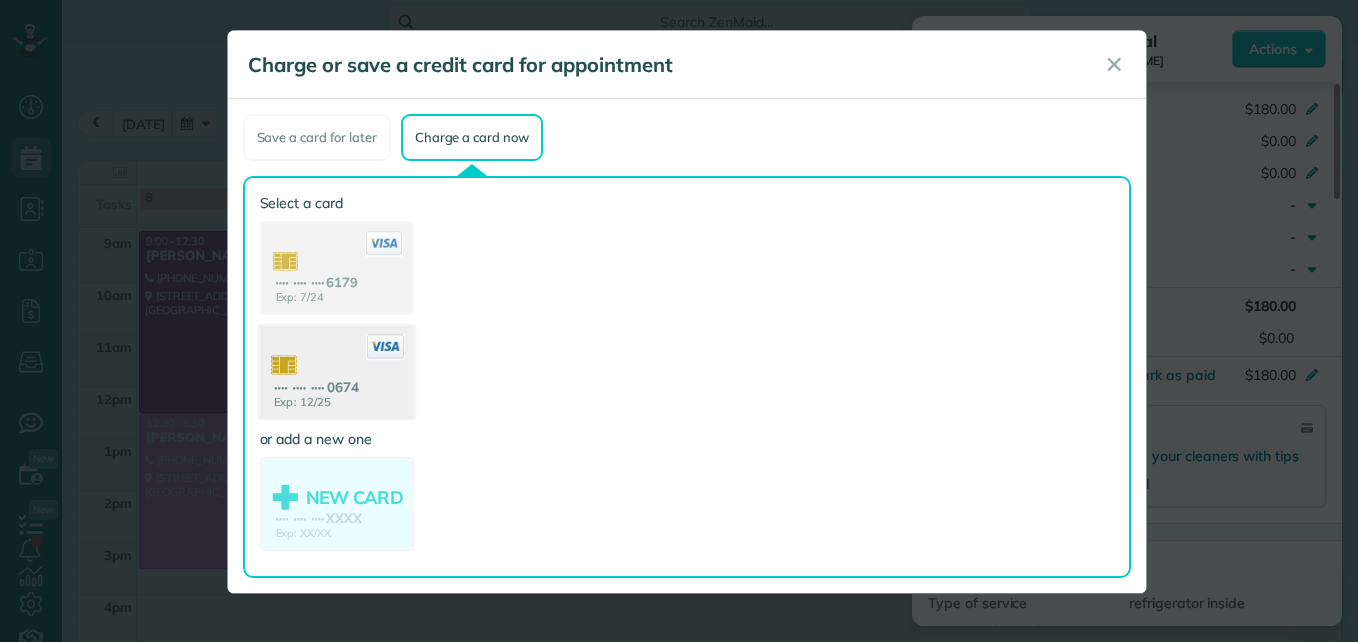 click 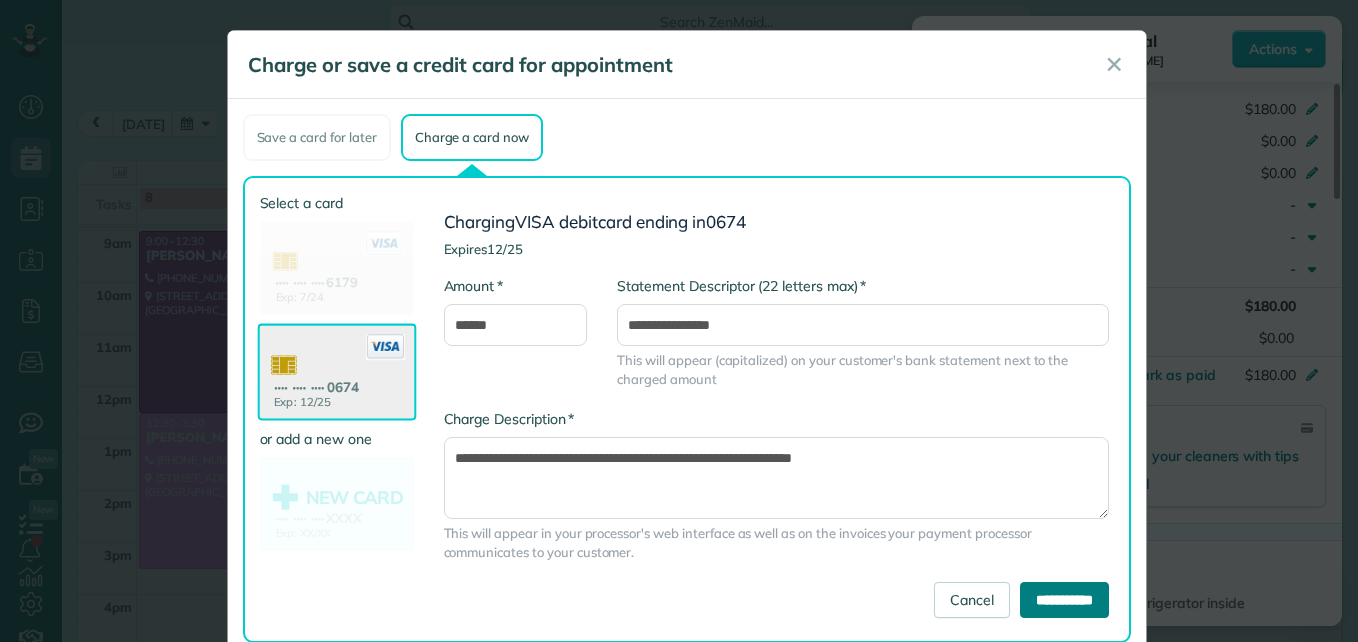 click on "**********" at bounding box center [1064, 600] 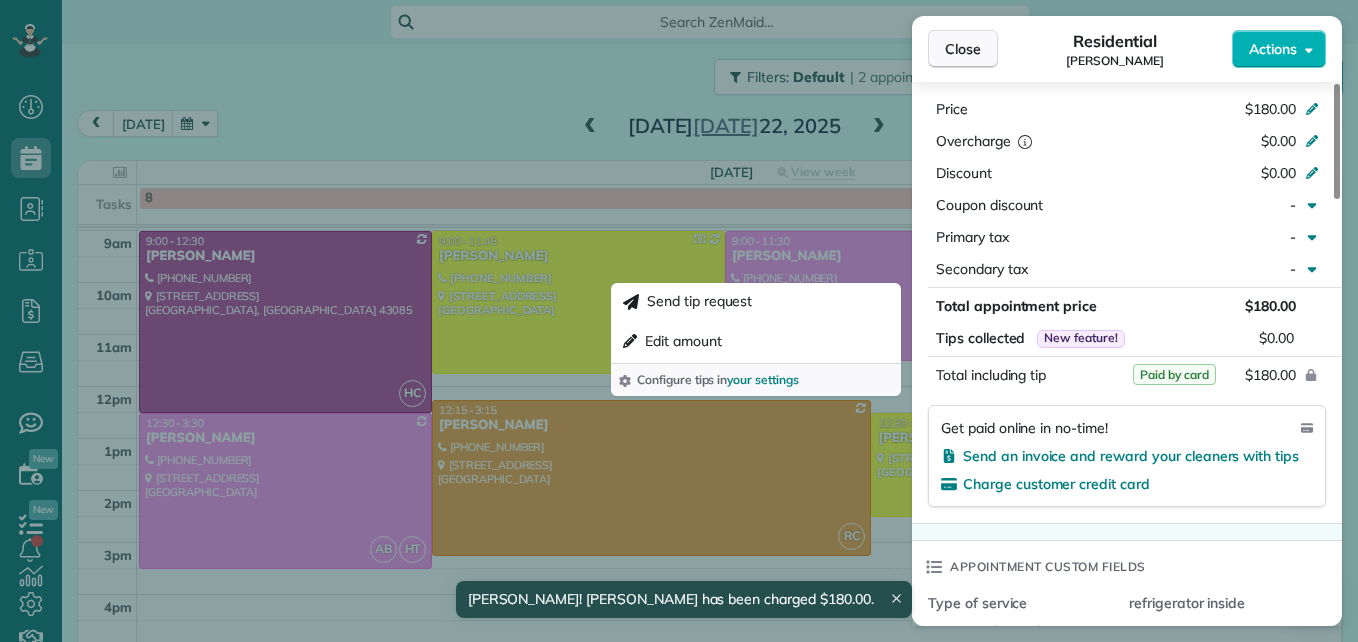 click on "Close" at bounding box center (963, 49) 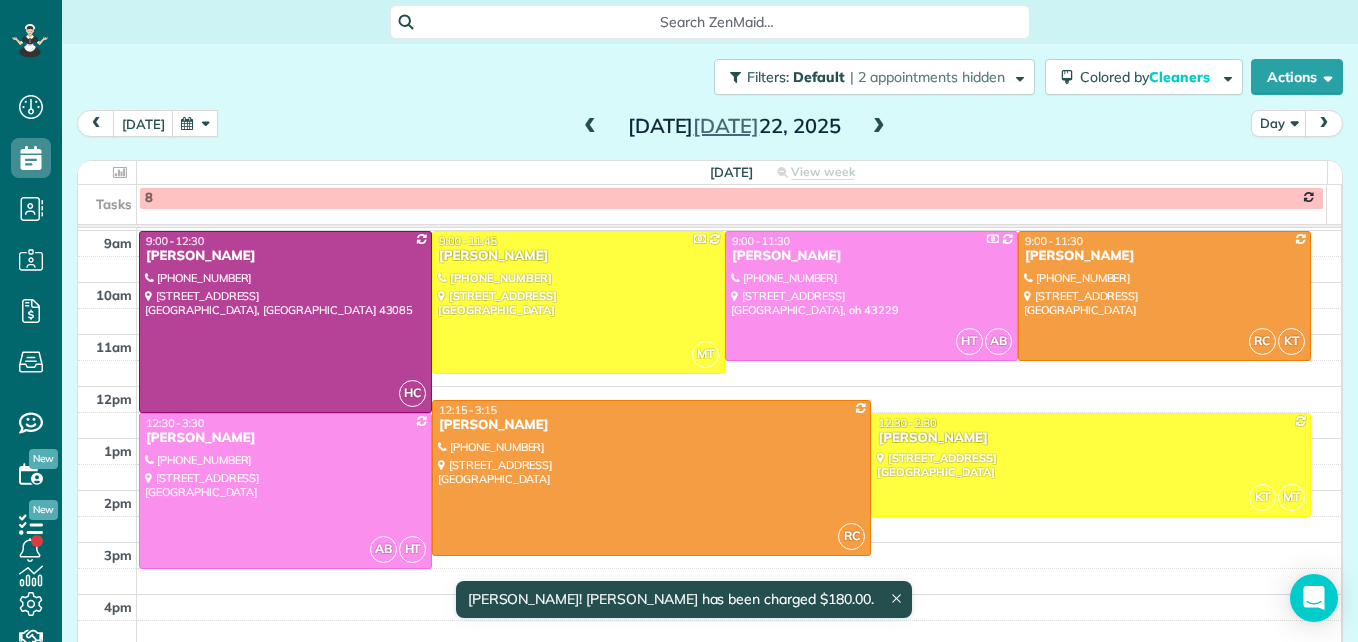 click at bounding box center [879, 127] 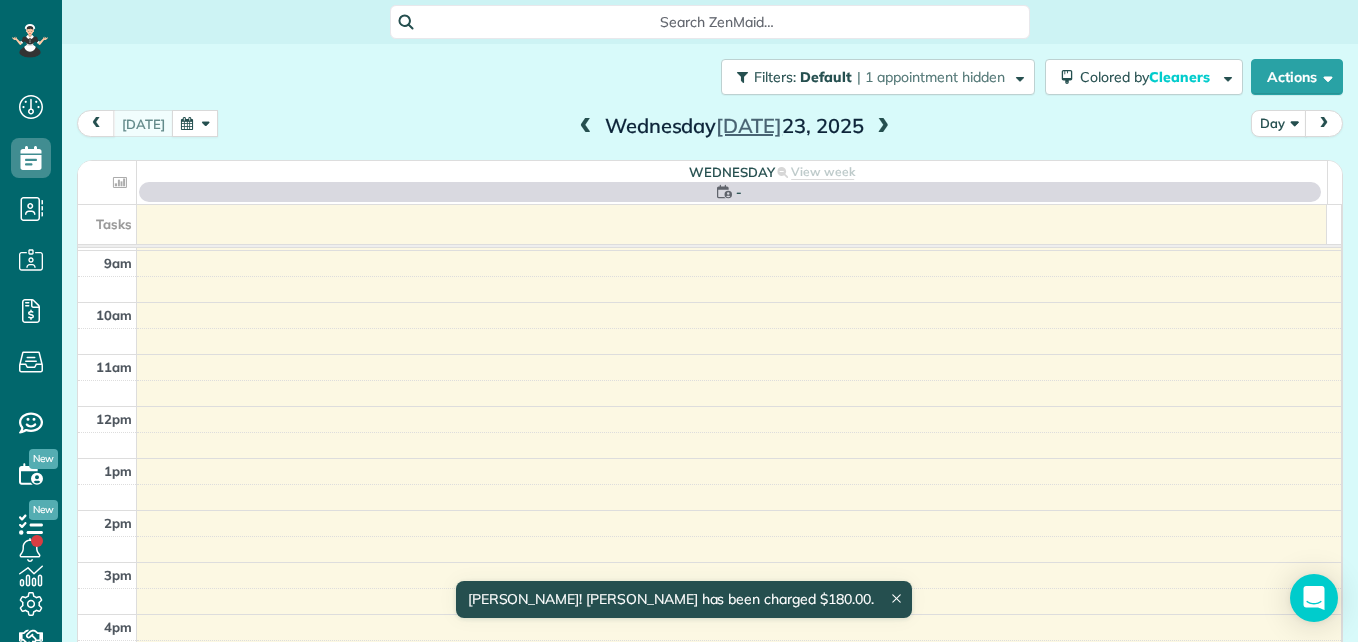 scroll, scrollTop: 209, scrollLeft: 0, axis: vertical 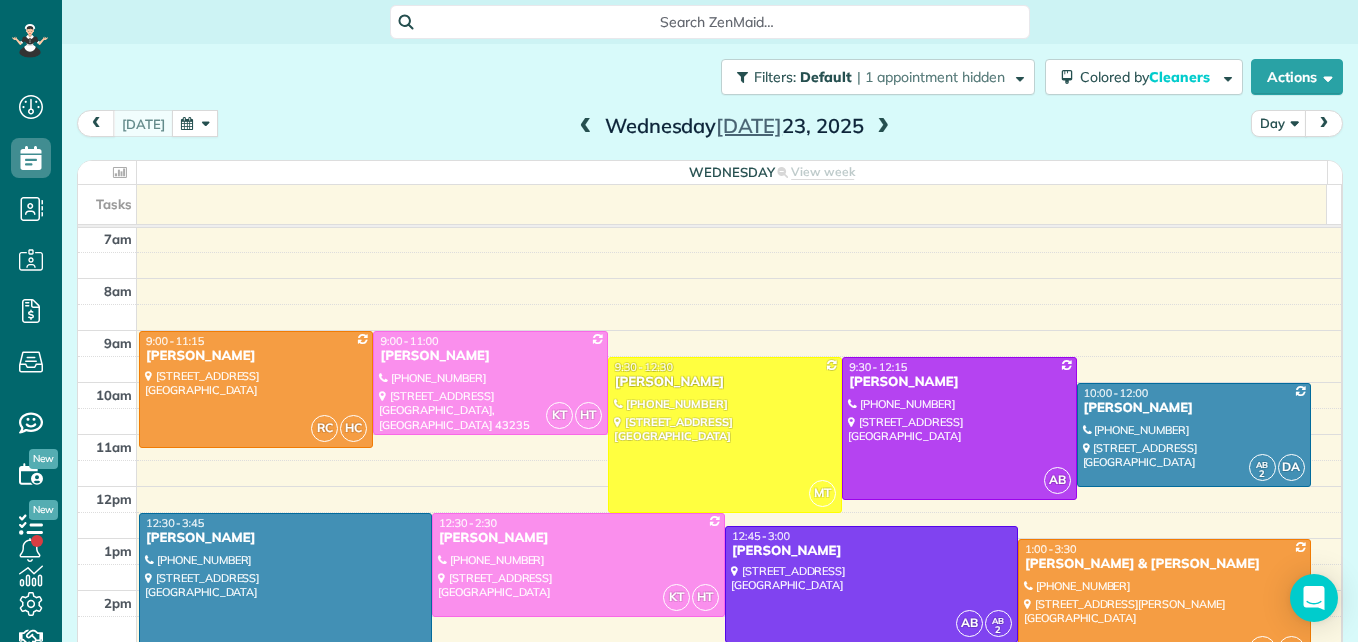click at bounding box center (586, 127) 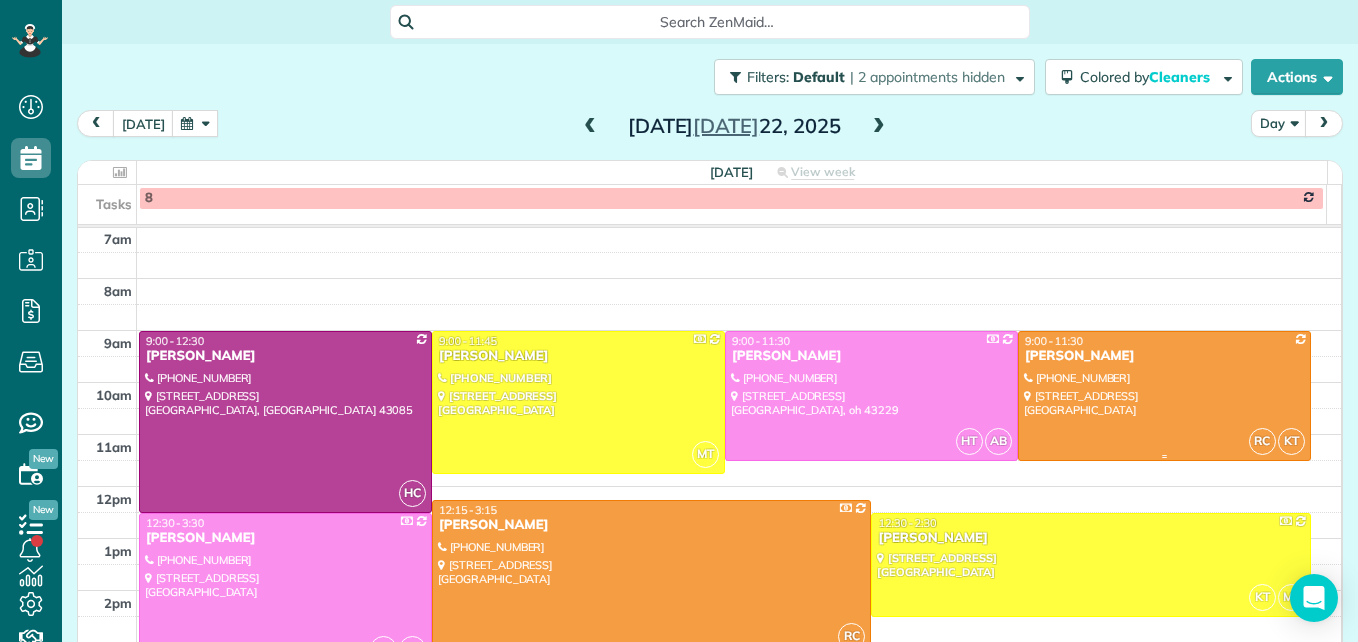 click at bounding box center [1164, 396] 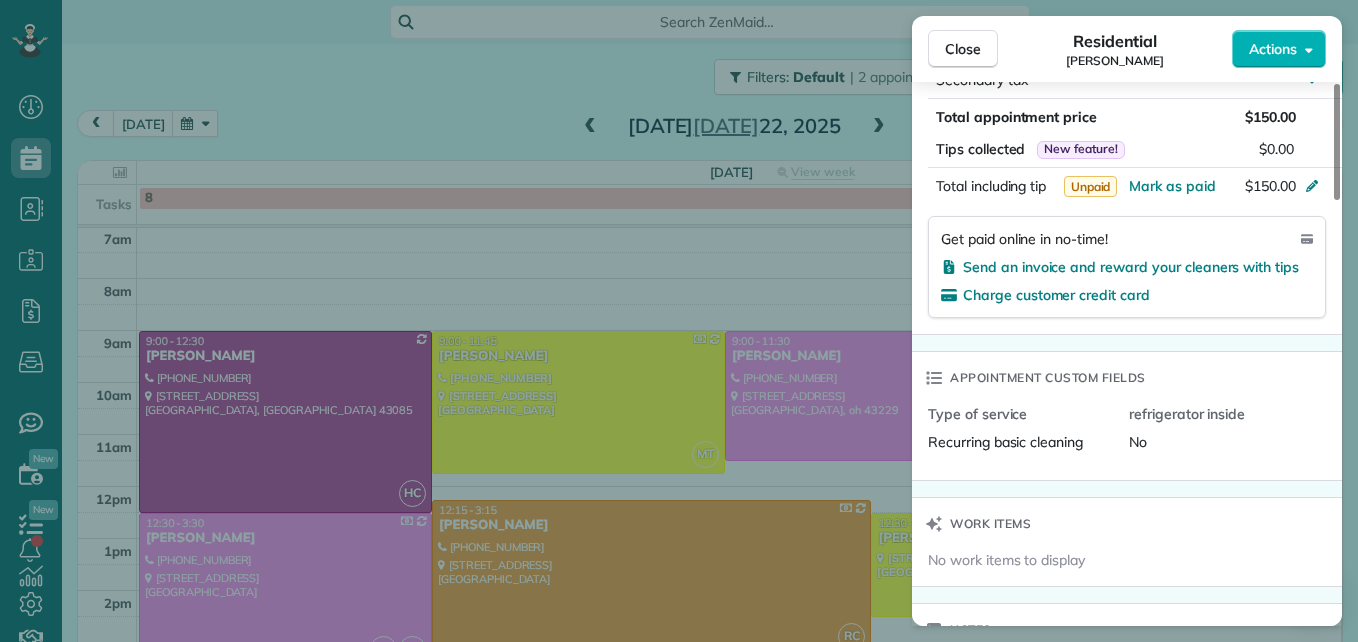 scroll, scrollTop: 1200, scrollLeft: 0, axis: vertical 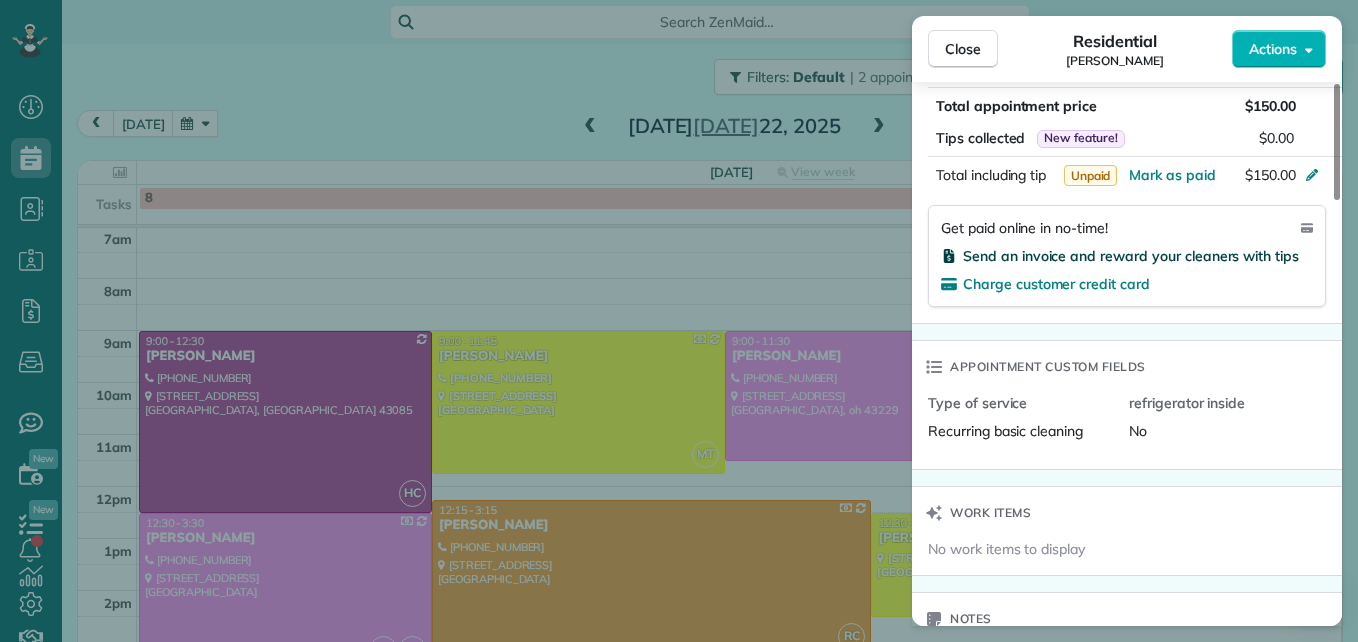 click on "Send an invoice and reward your cleaners with tips" at bounding box center (1131, 256) 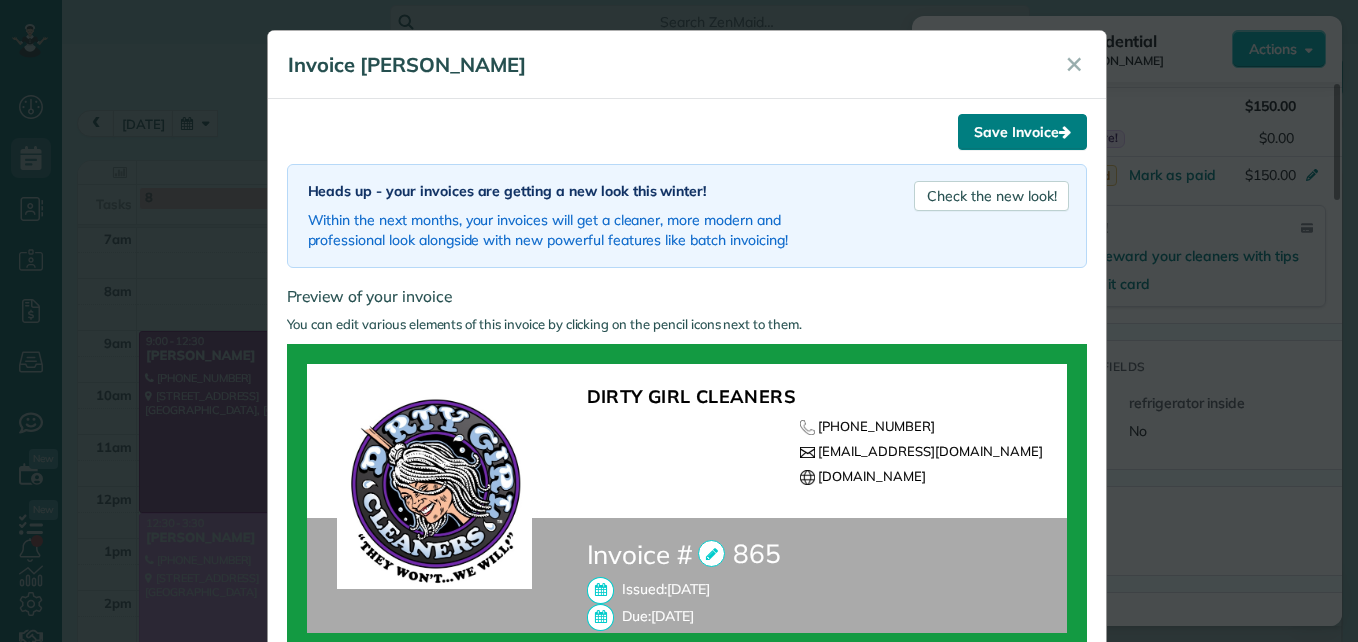 click on "Save Invoice" at bounding box center [1022, 132] 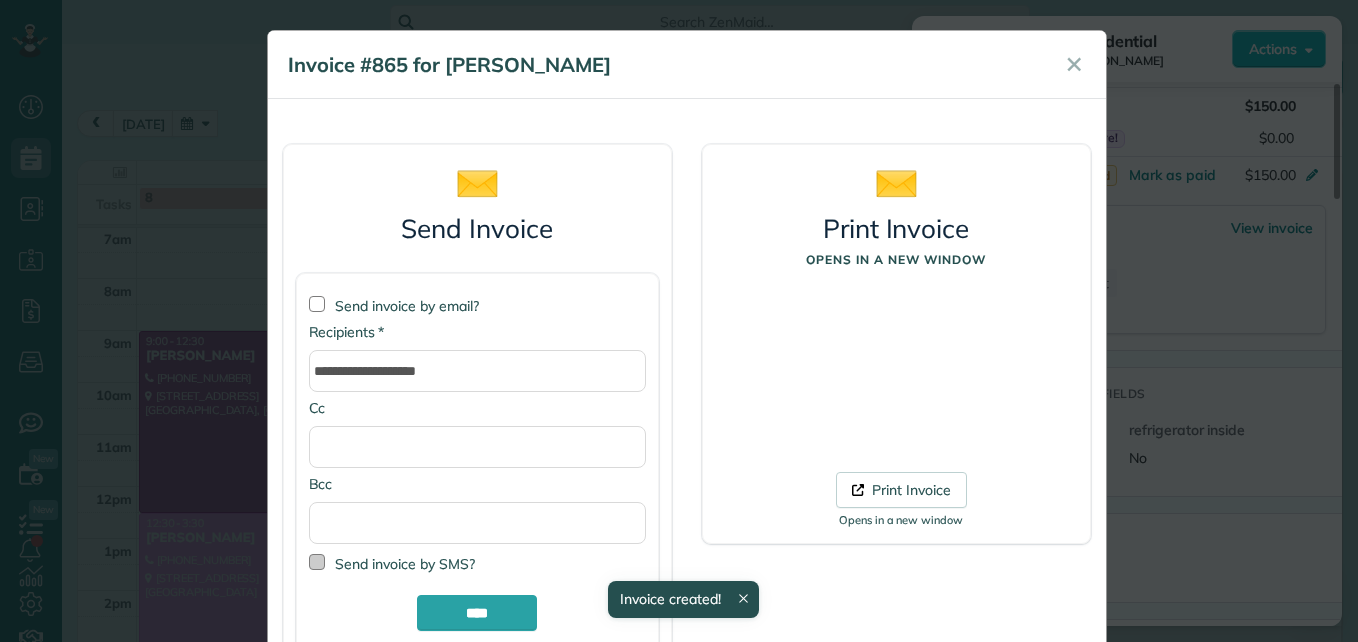 click at bounding box center [317, 562] 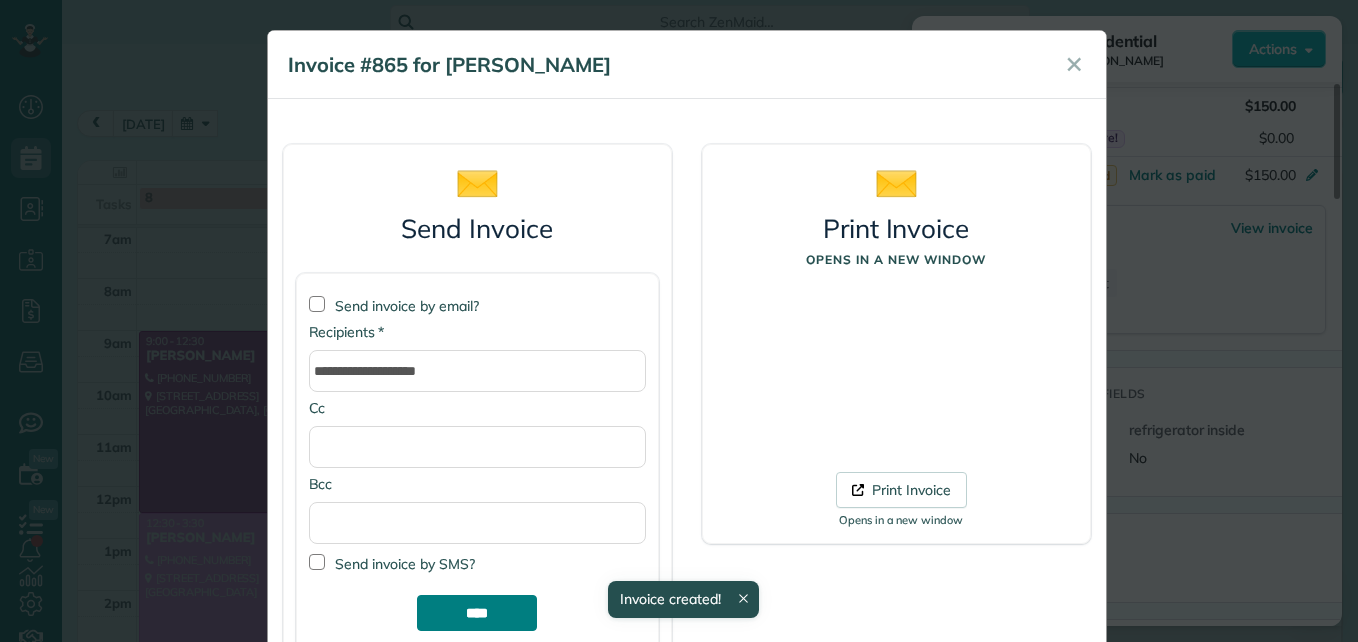 click on "****" at bounding box center (477, 613) 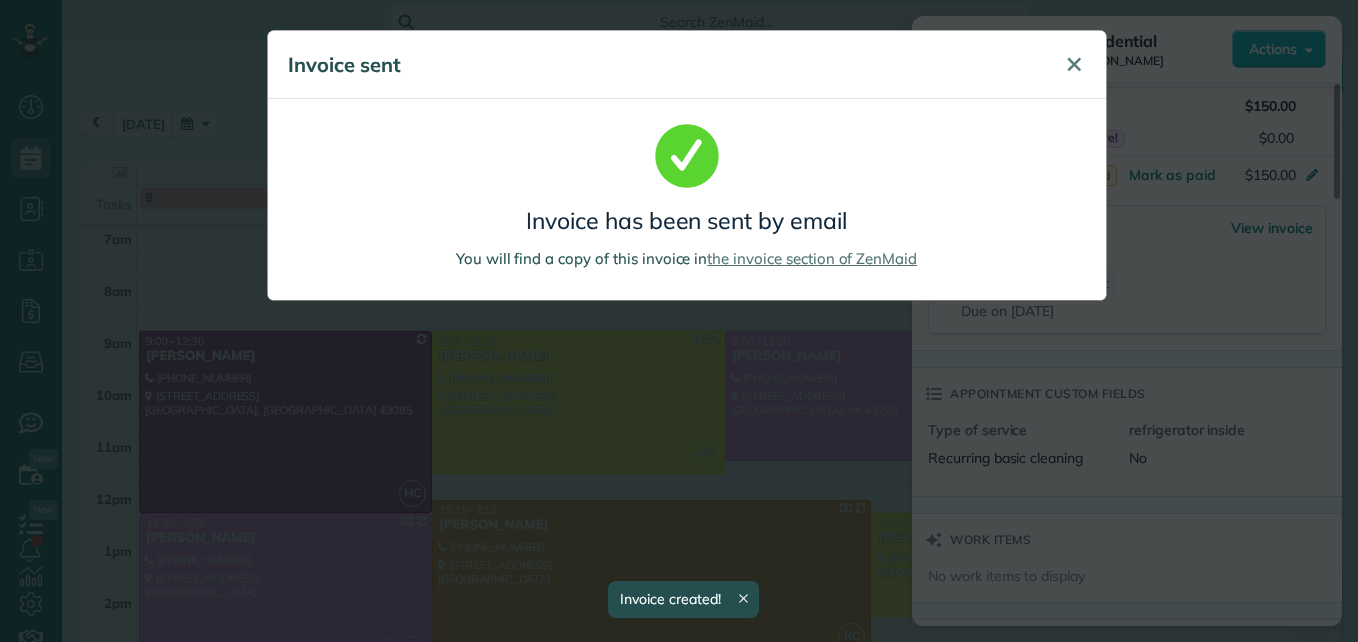 click on "✕" at bounding box center [1074, 64] 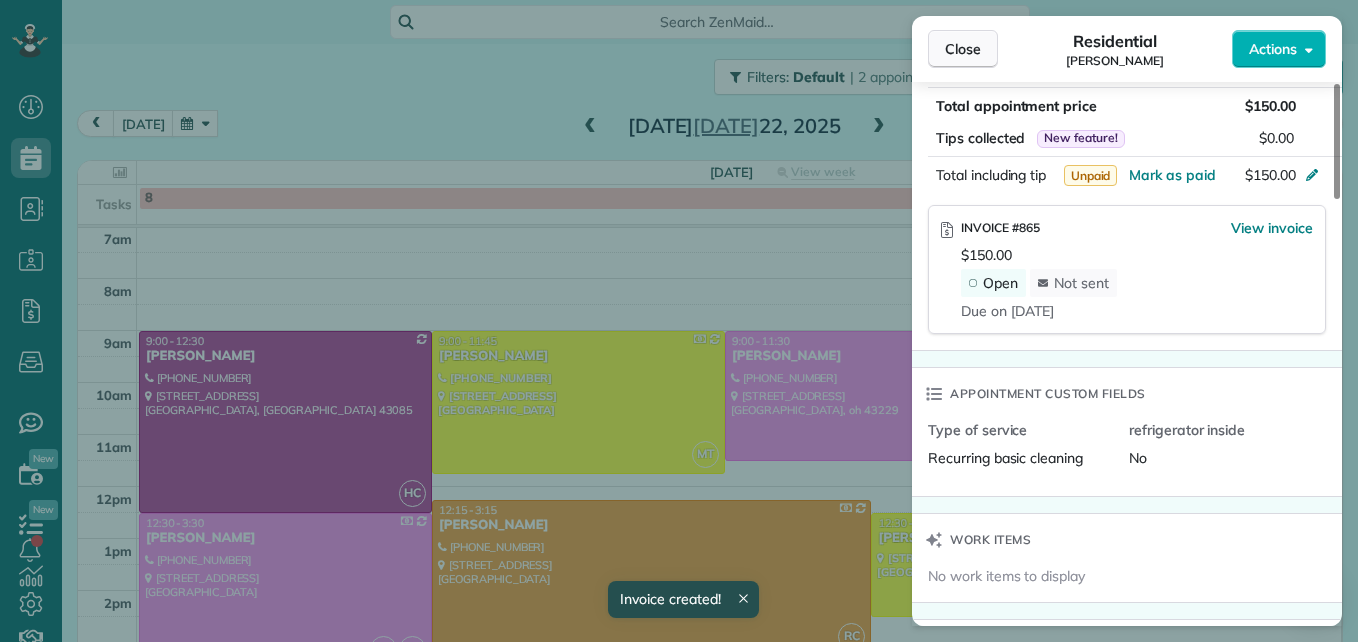 click on "Close" at bounding box center [963, 49] 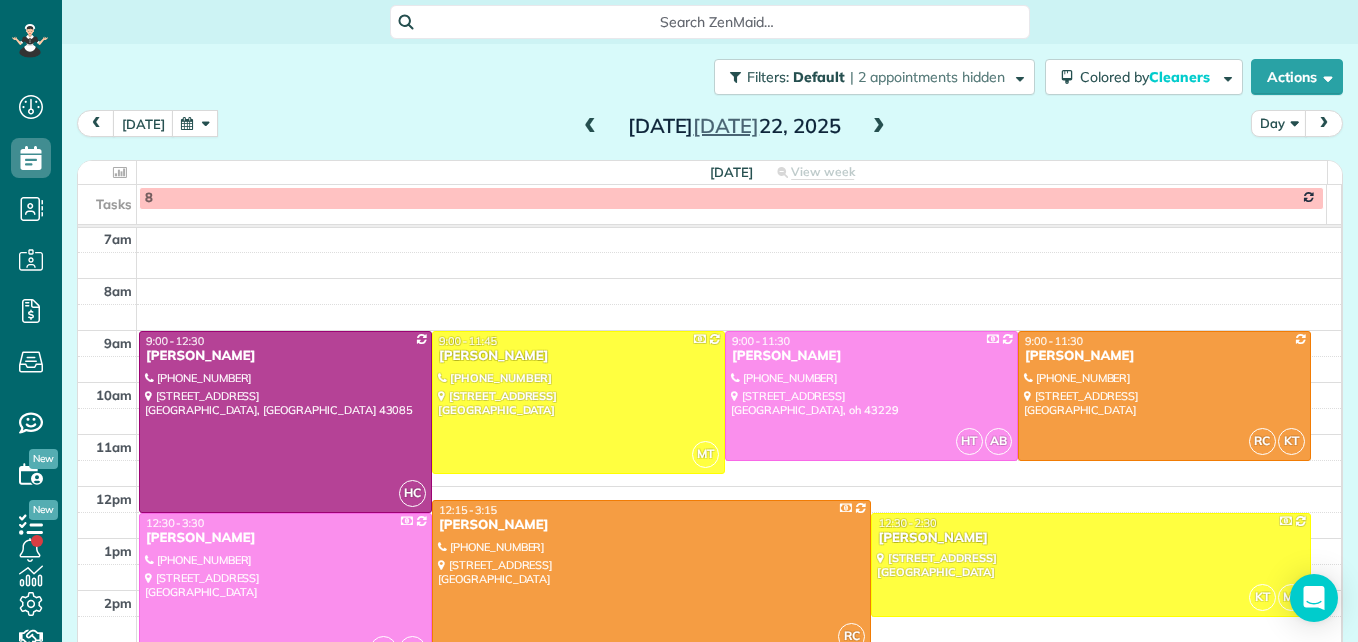 click at bounding box center (879, 127) 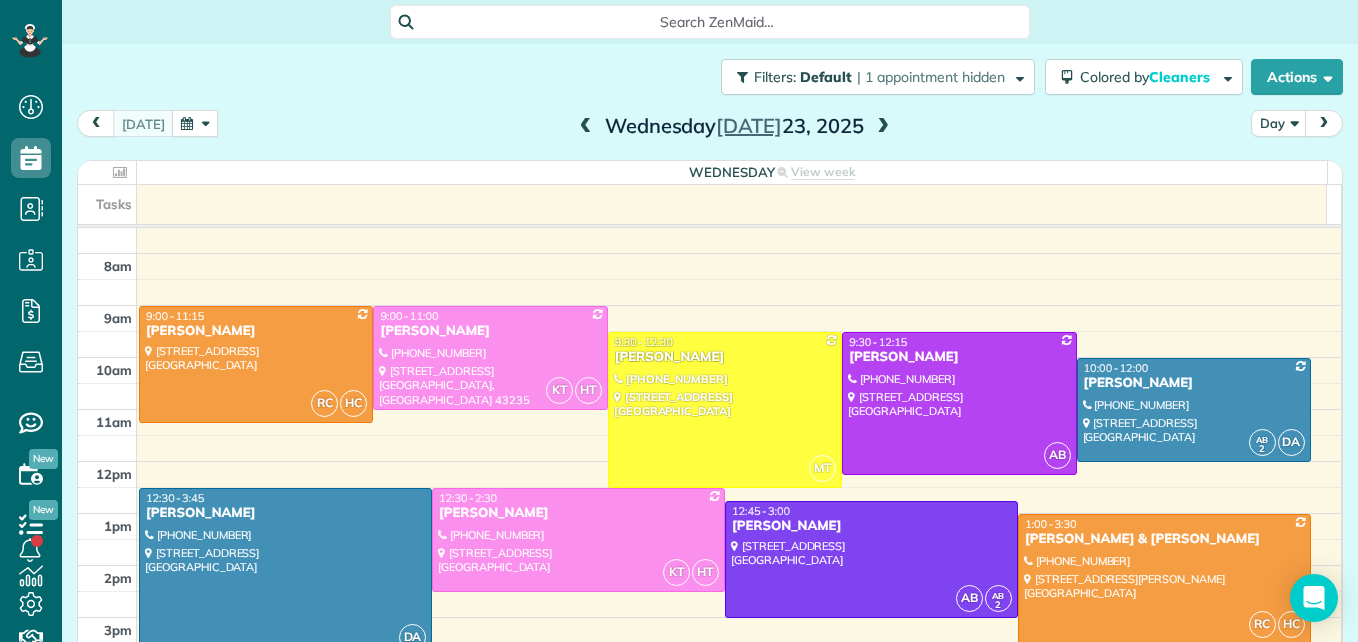 scroll, scrollTop: 309, scrollLeft: 0, axis: vertical 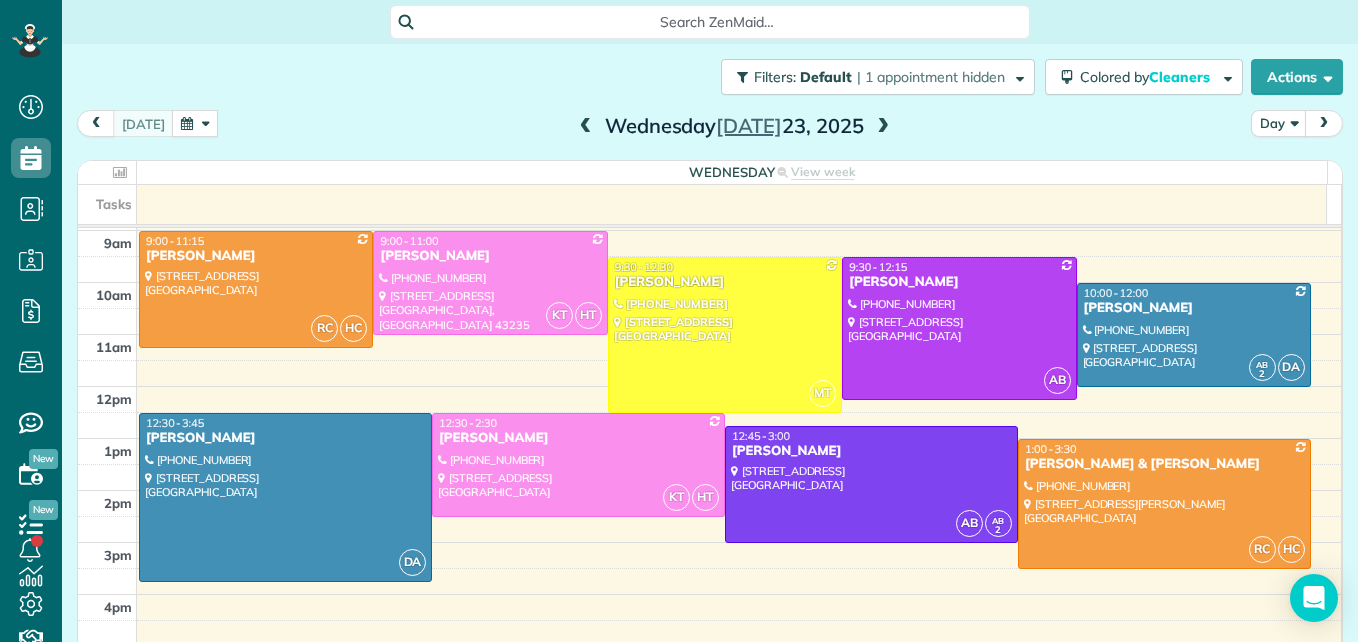 click at bounding box center (883, 127) 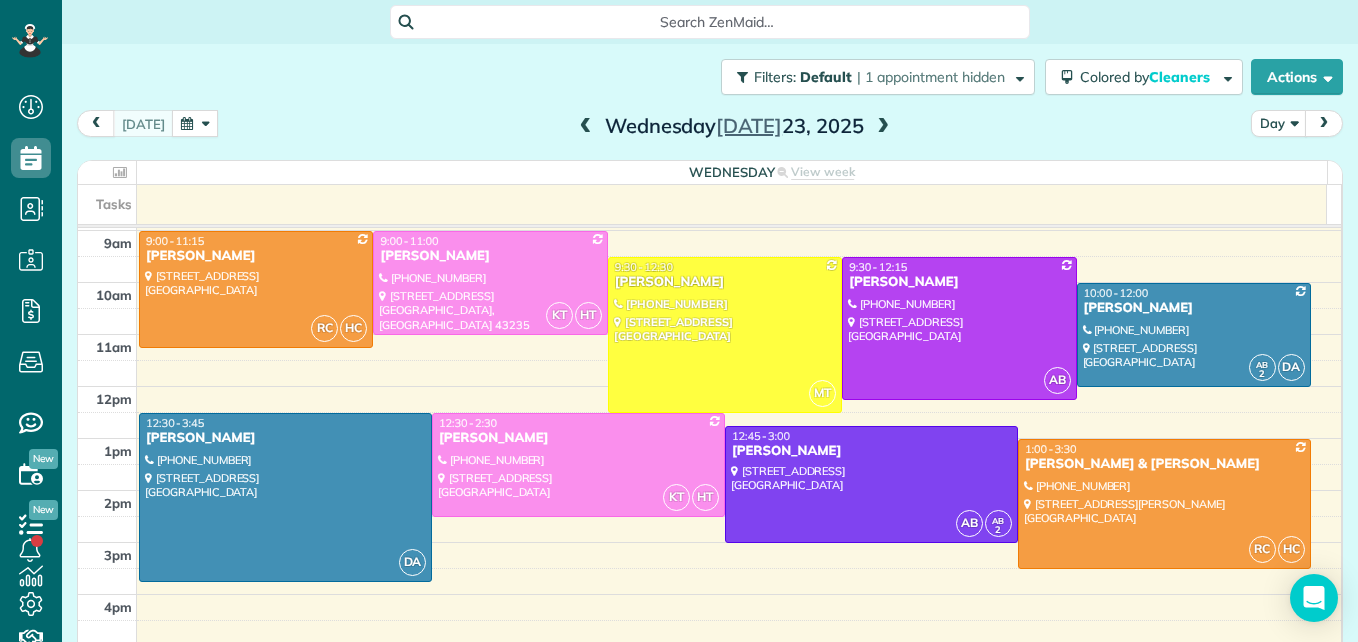 scroll, scrollTop: 209, scrollLeft: 0, axis: vertical 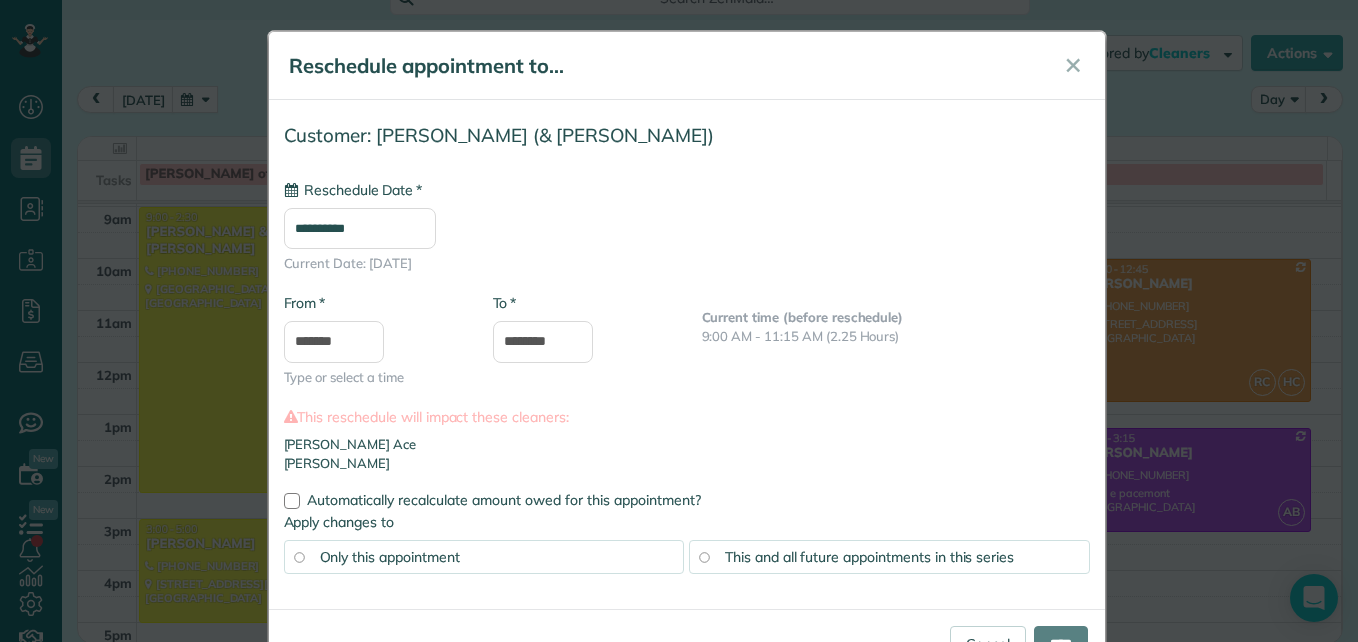 type on "**********" 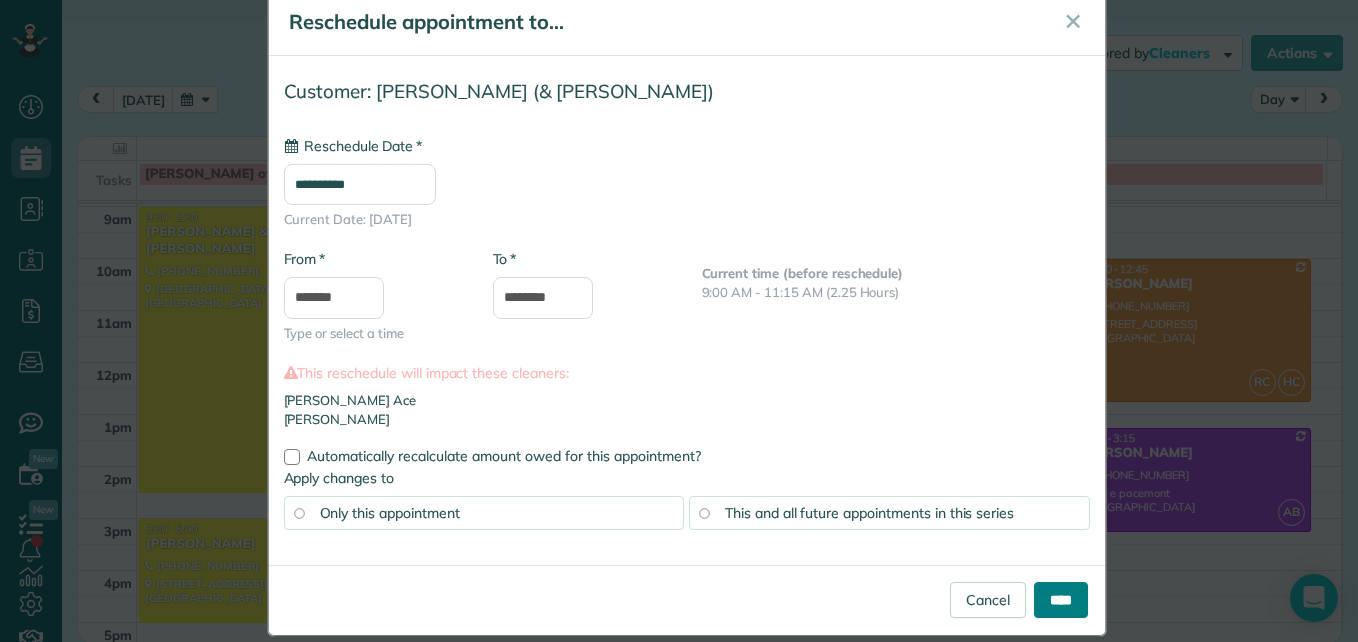 scroll, scrollTop: 69, scrollLeft: 0, axis: vertical 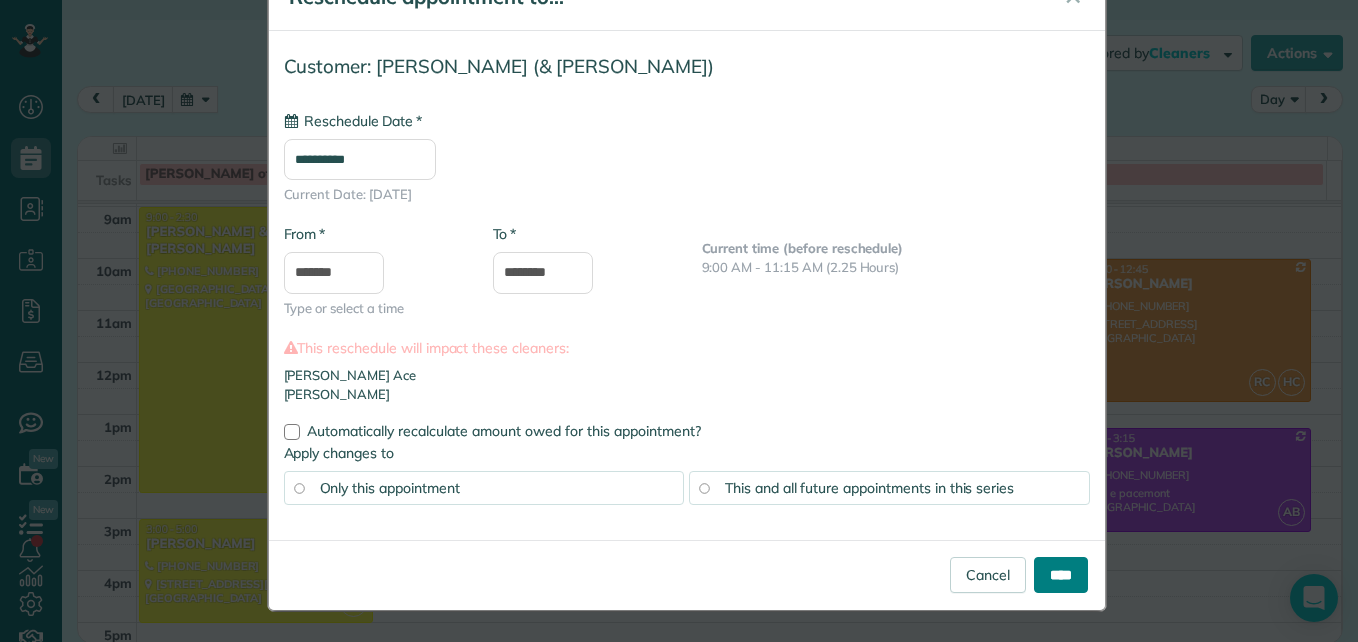 click on "****" at bounding box center (1061, 575) 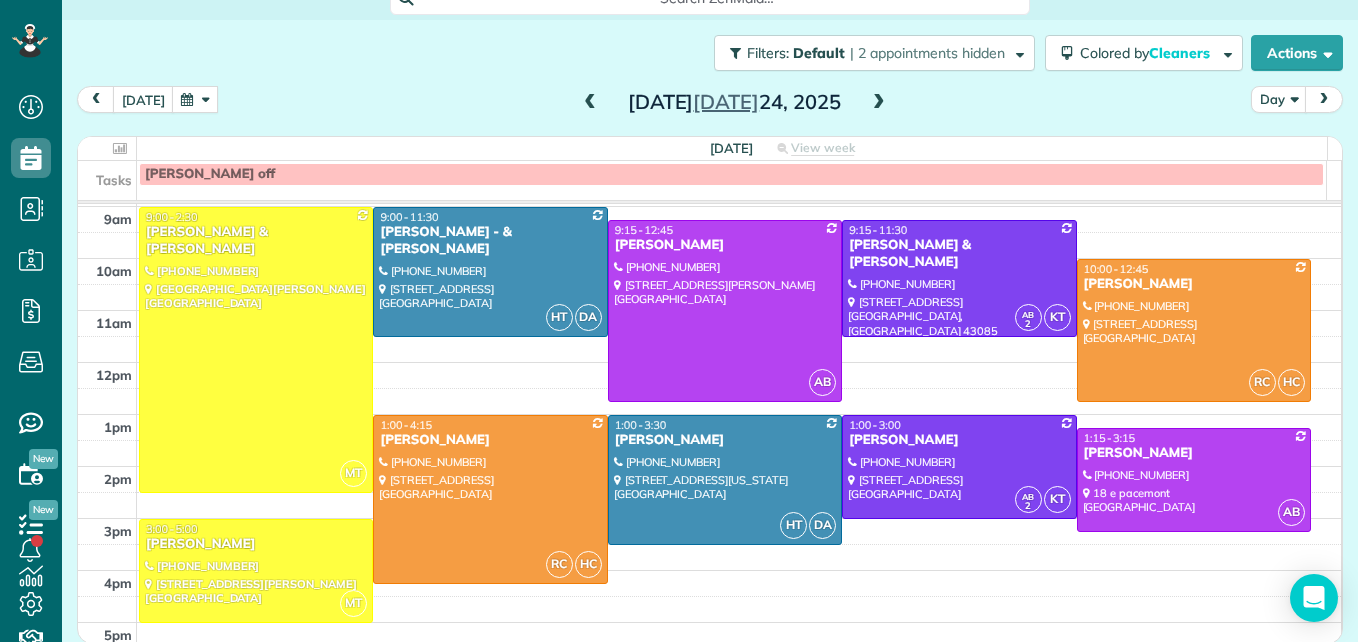 click at bounding box center [879, 103] 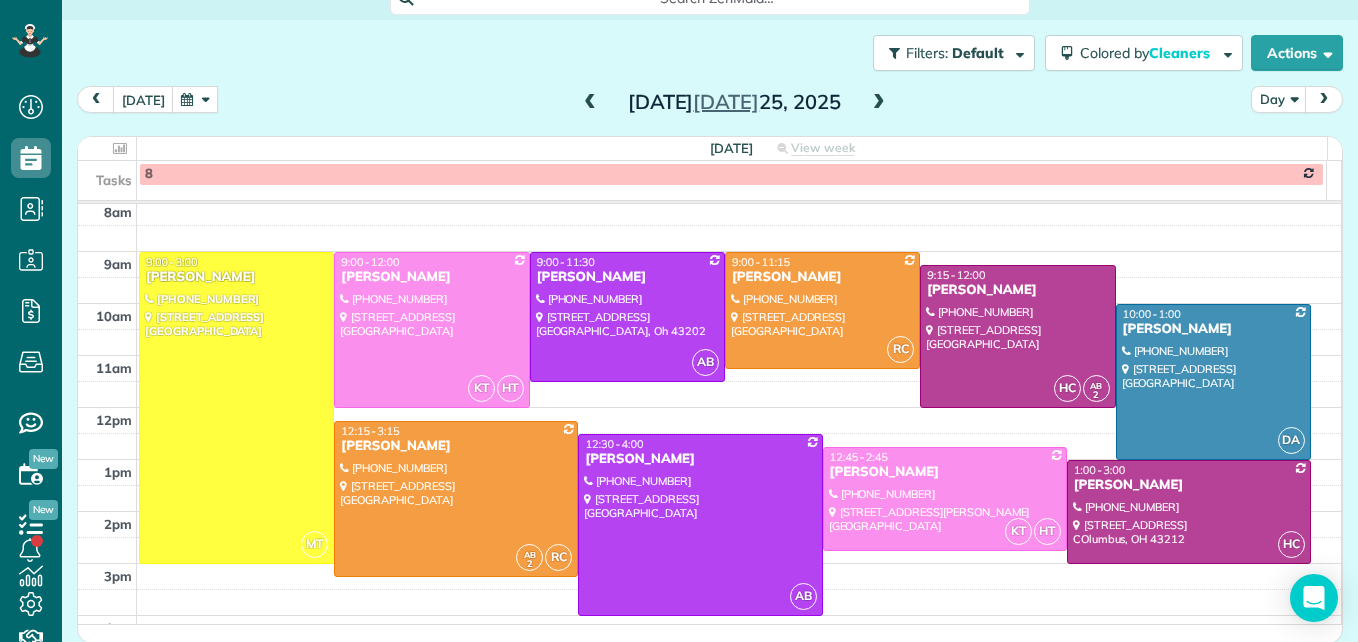 scroll, scrollTop: 309, scrollLeft: 0, axis: vertical 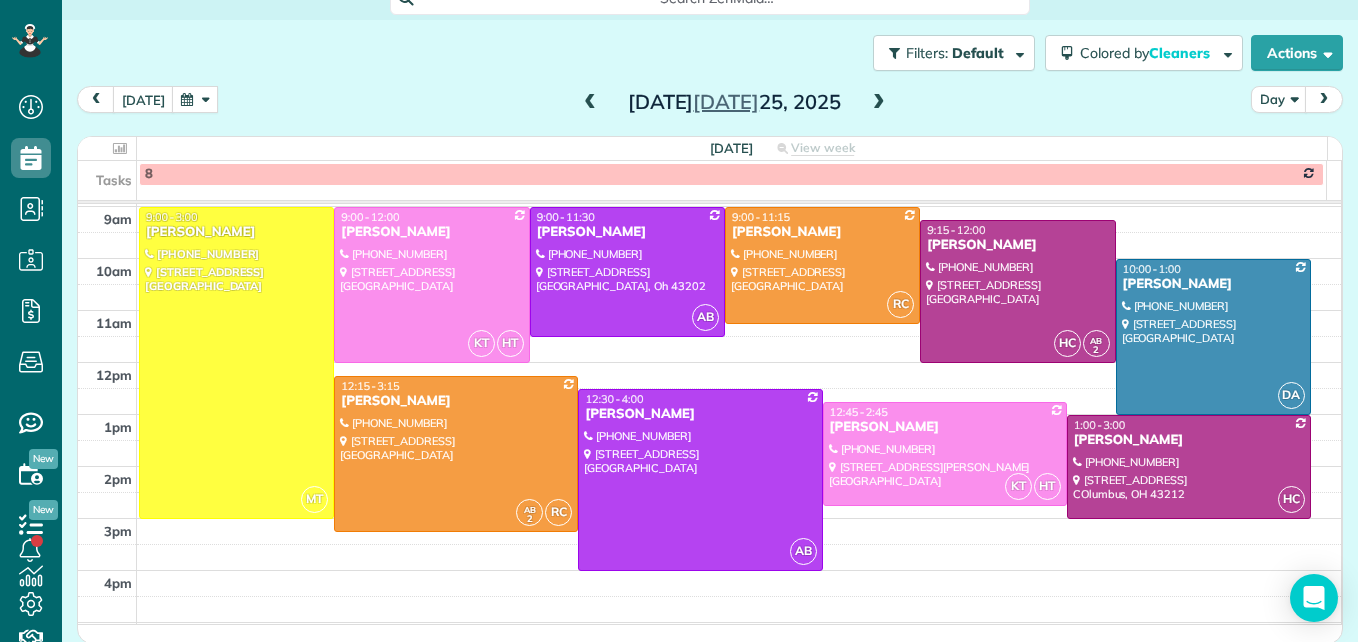 click at bounding box center [879, 103] 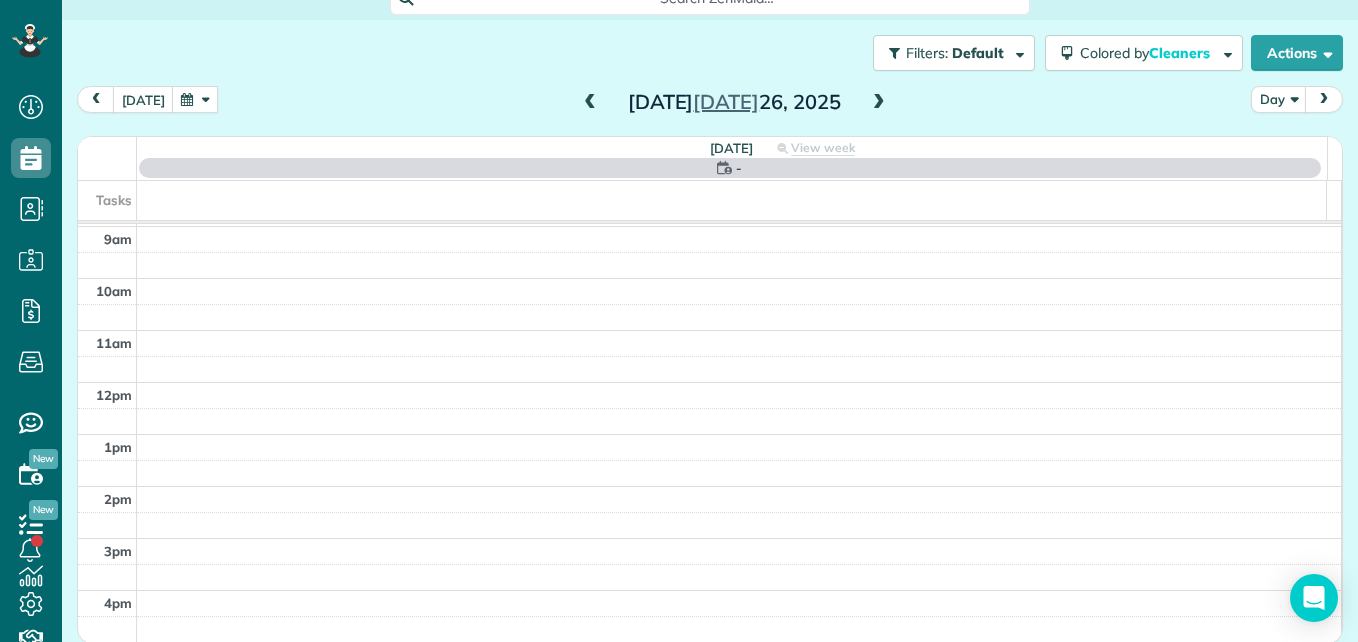 scroll, scrollTop: 209, scrollLeft: 0, axis: vertical 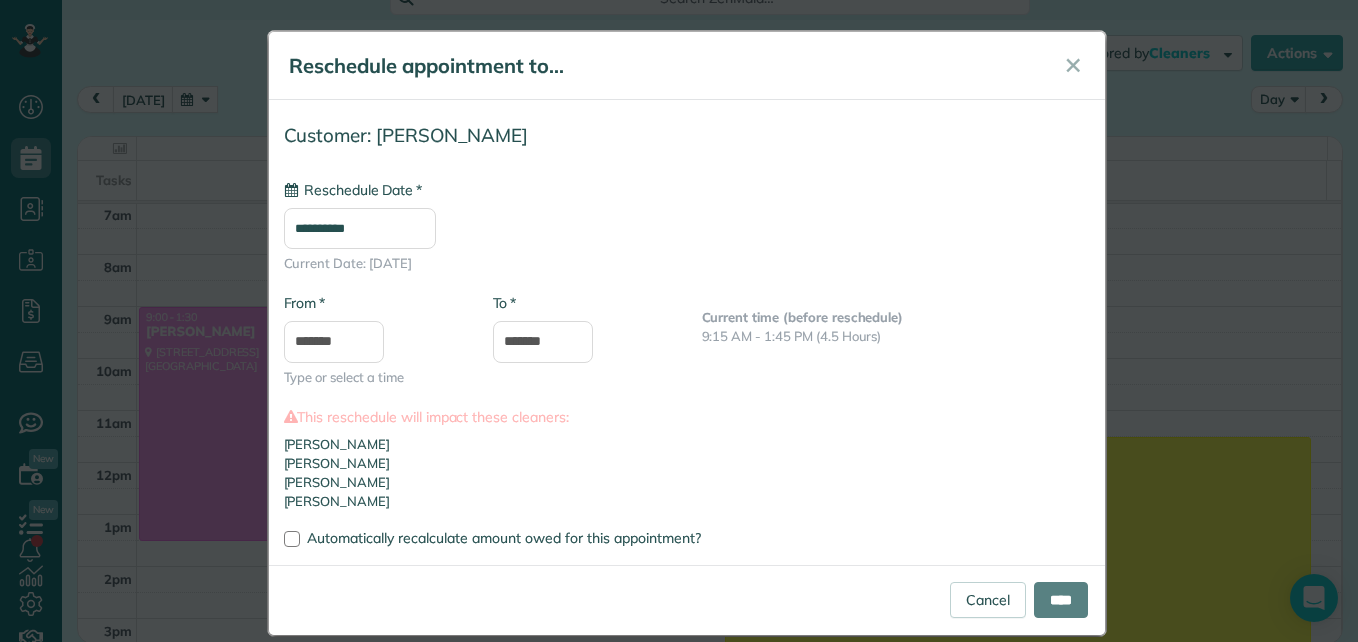 type on "**********" 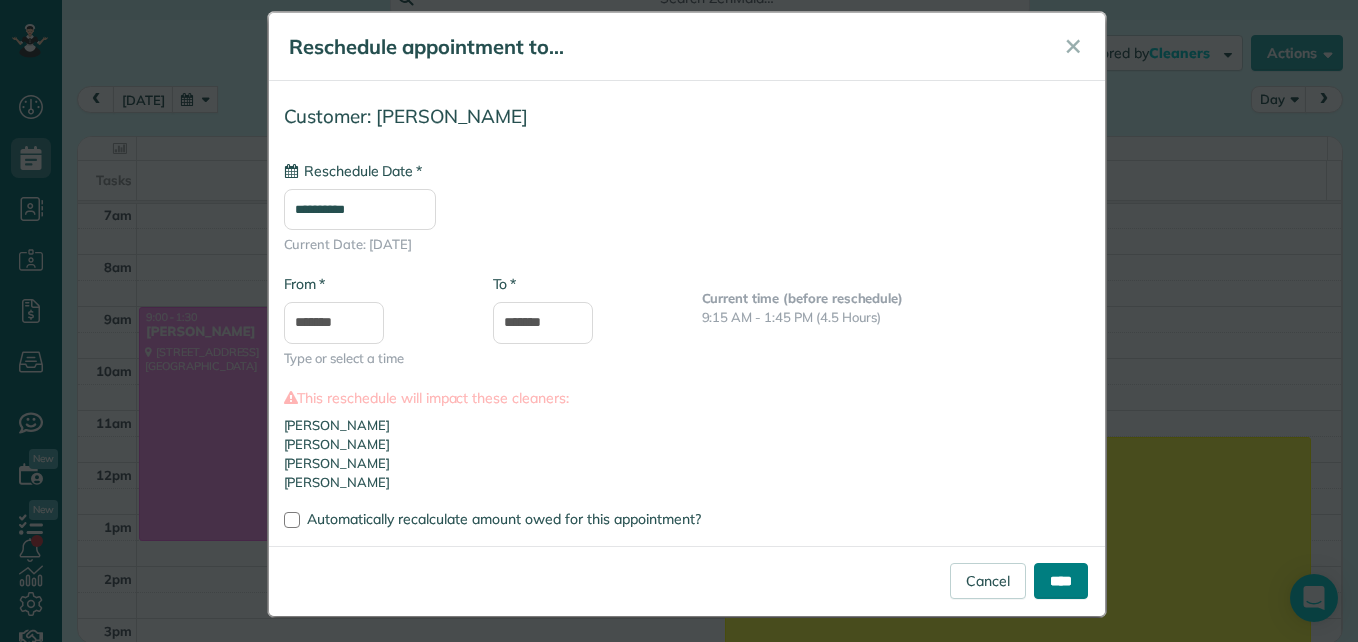scroll, scrollTop: 25, scrollLeft: 0, axis: vertical 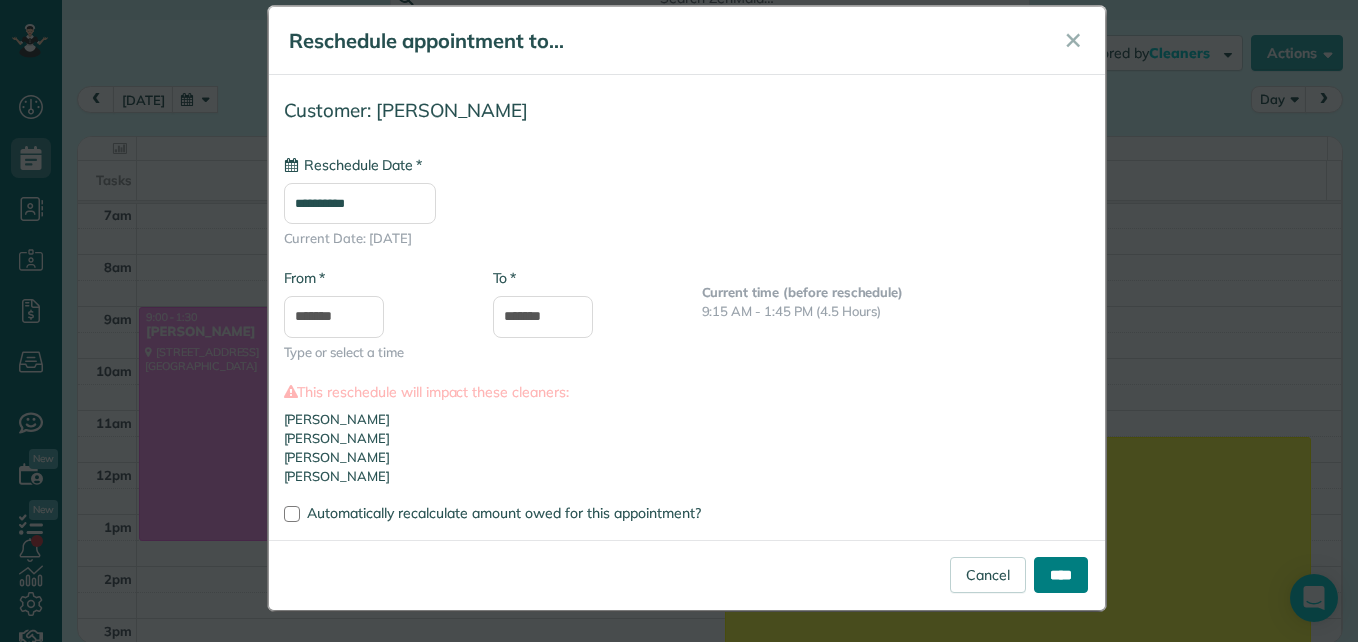 click on "****" at bounding box center (1061, 575) 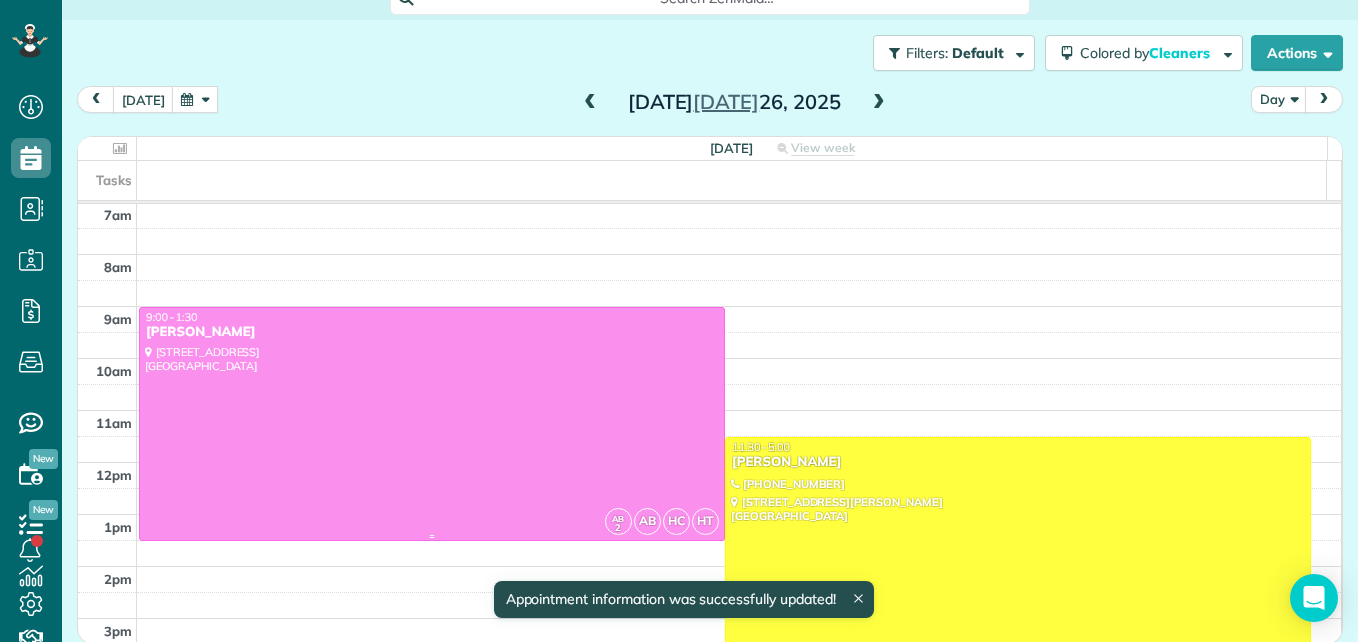 click at bounding box center (432, 424) 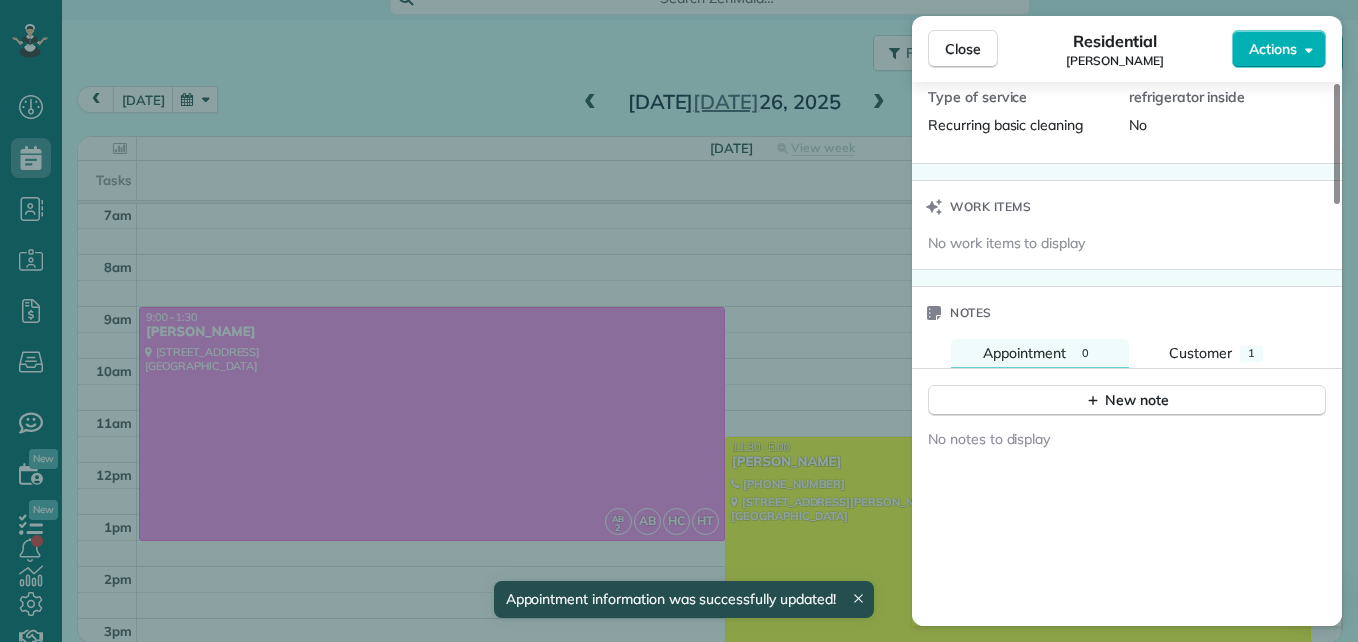 scroll, scrollTop: 1700, scrollLeft: 0, axis: vertical 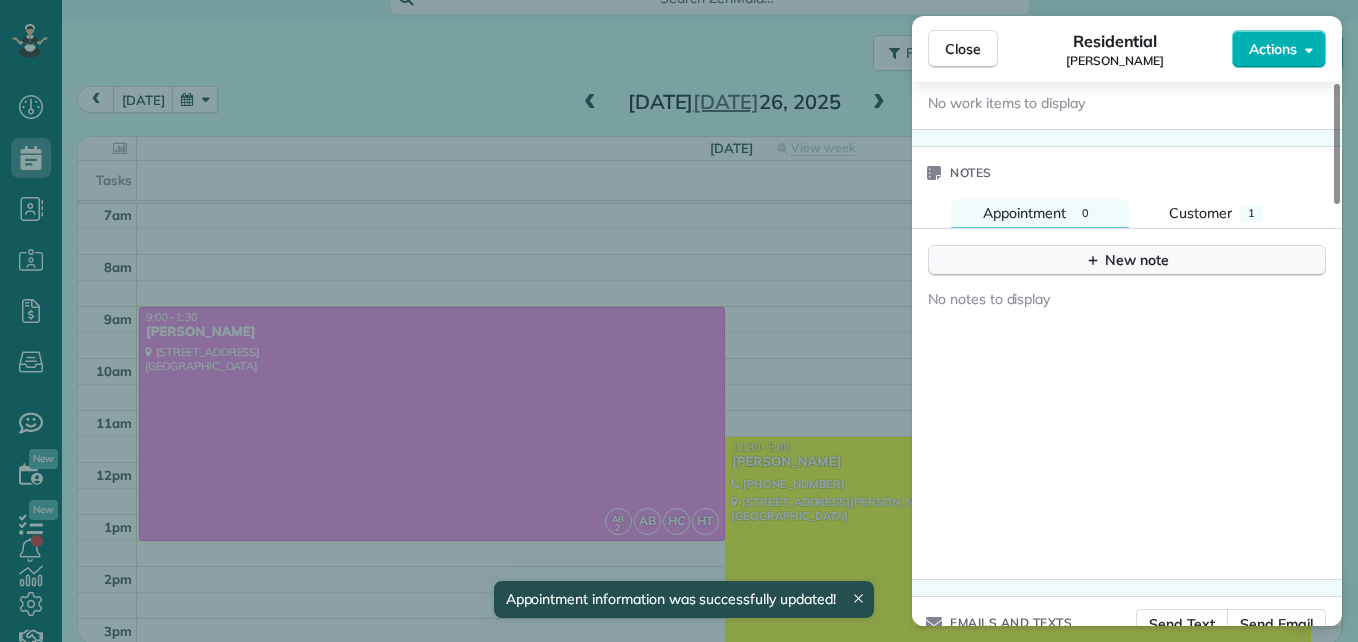 click on "New note" at bounding box center [1127, 260] 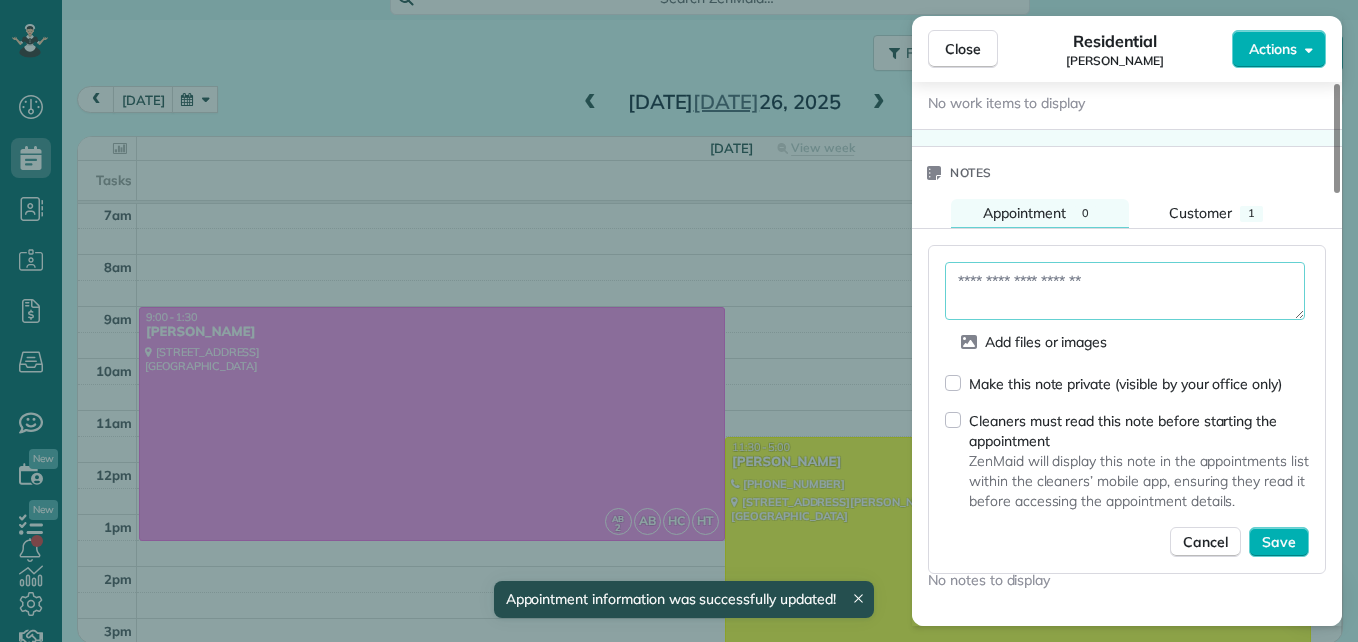 click at bounding box center (1125, 291) 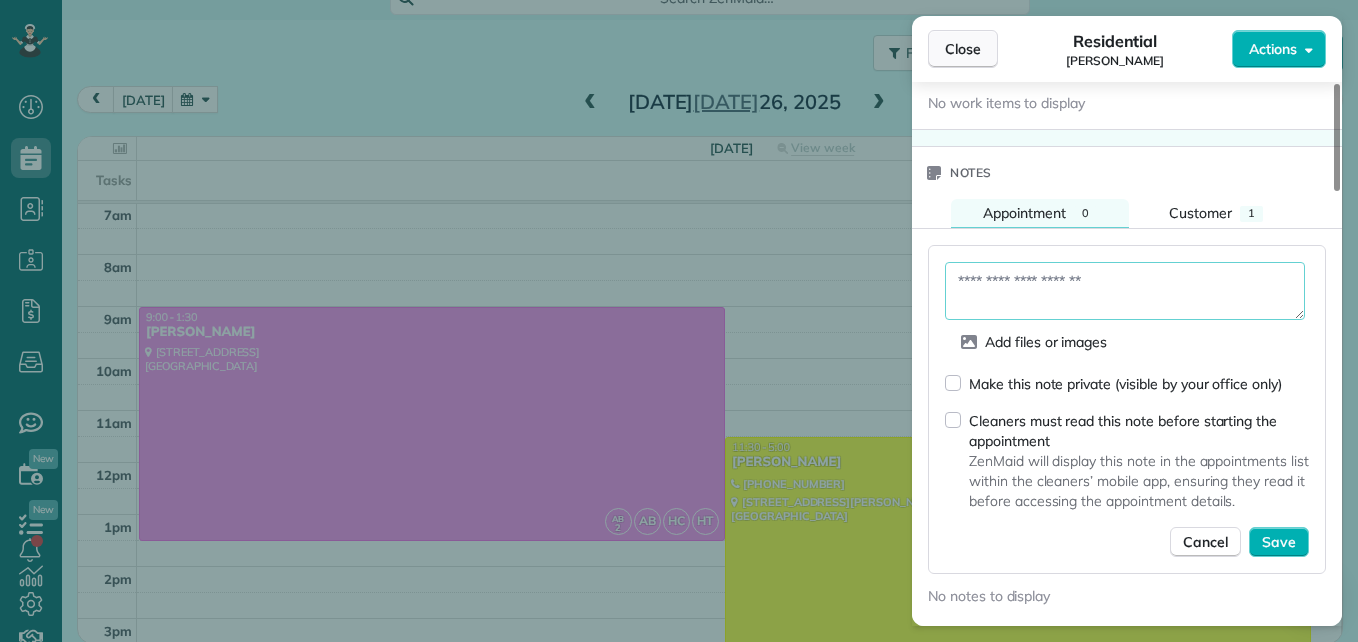 click on "Close" at bounding box center (963, 49) 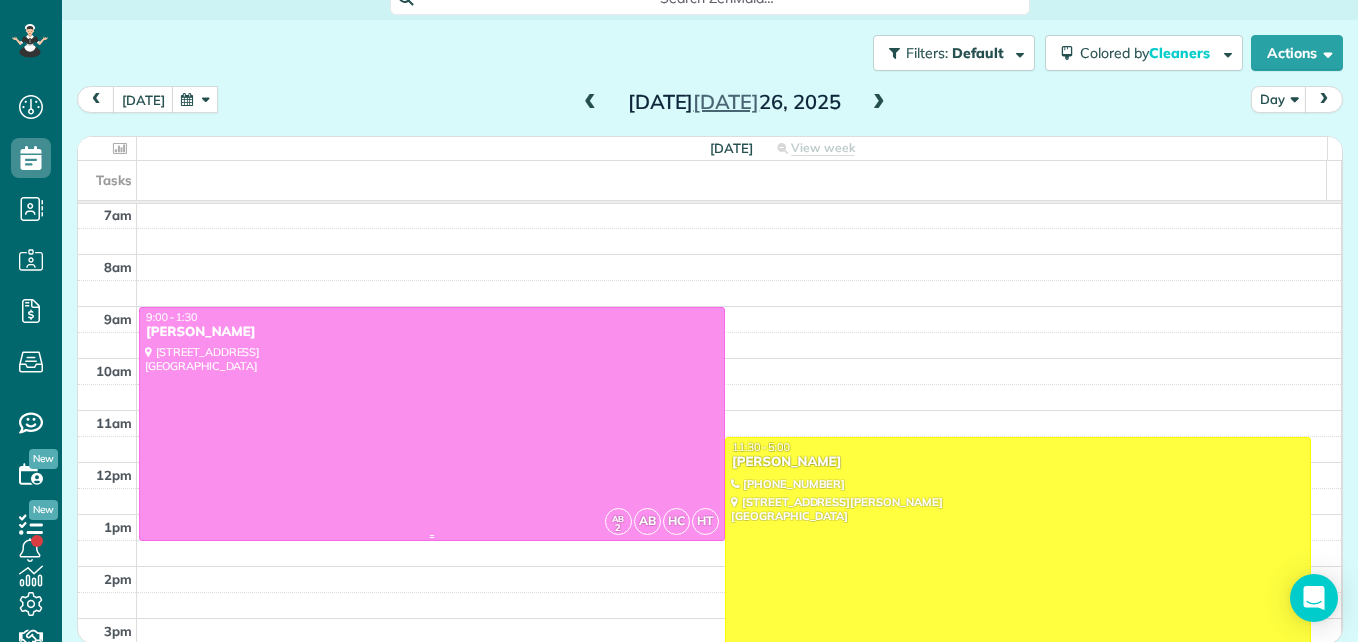 click at bounding box center (432, 424) 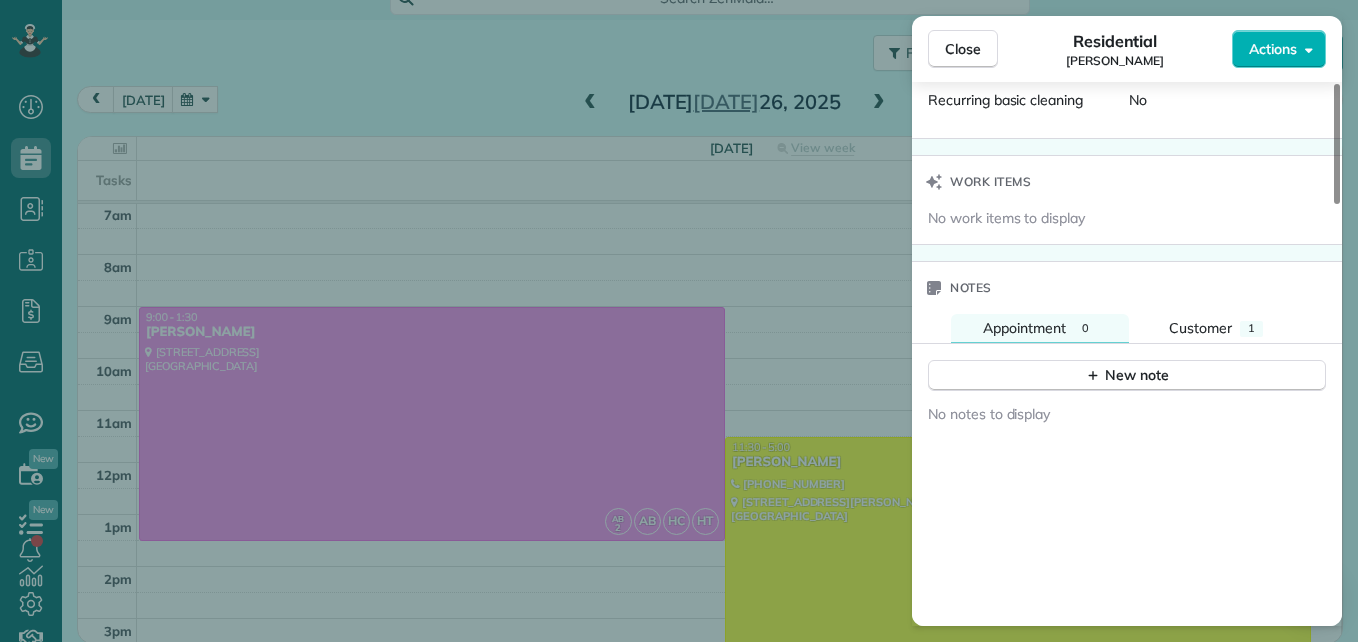 scroll, scrollTop: 1600, scrollLeft: 0, axis: vertical 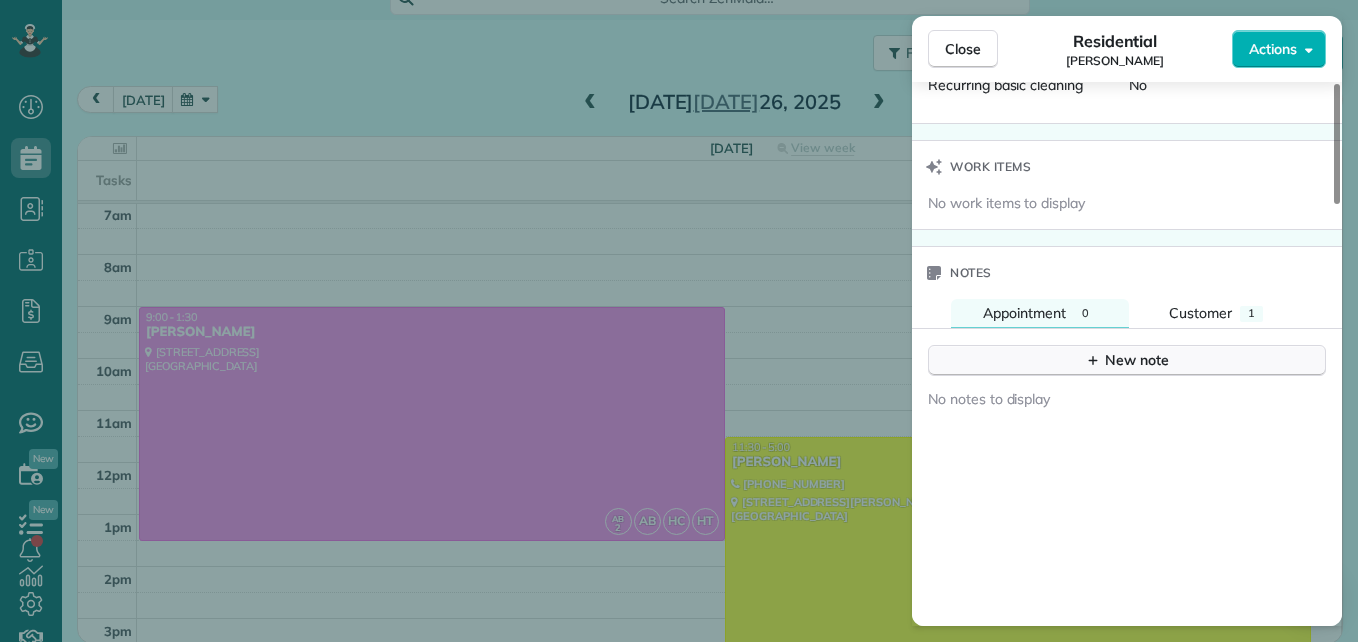 click on "New note" at bounding box center [1127, 360] 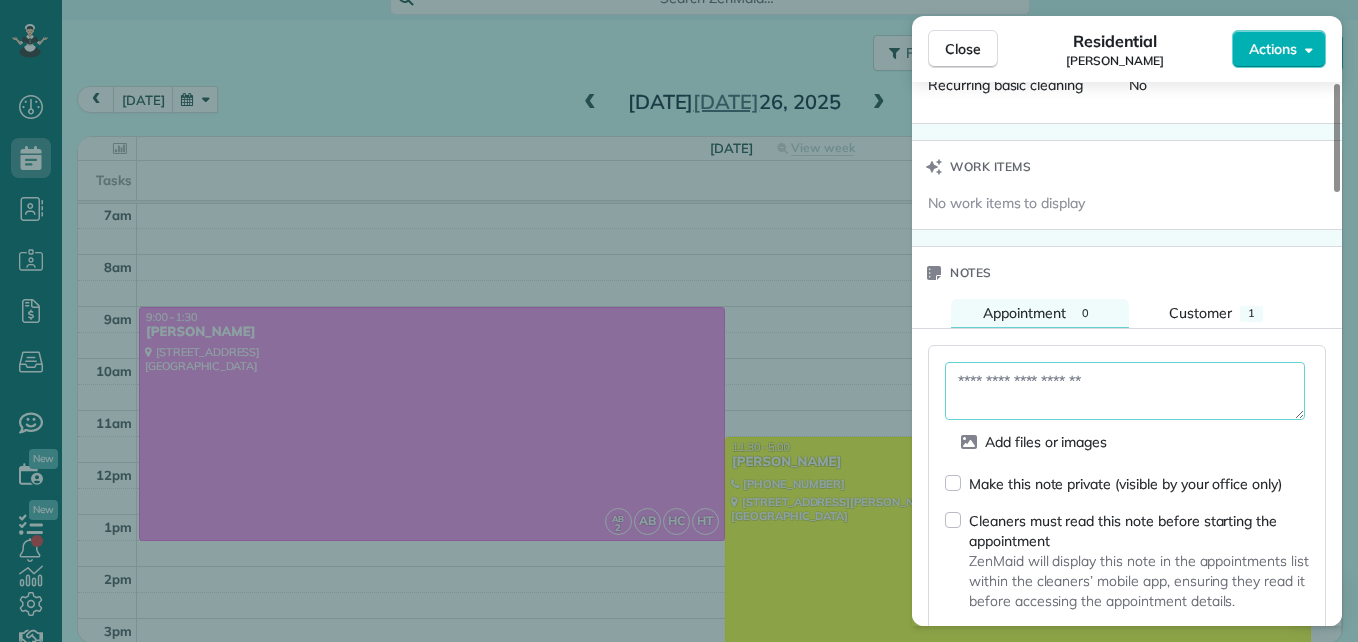 click at bounding box center (1125, 391) 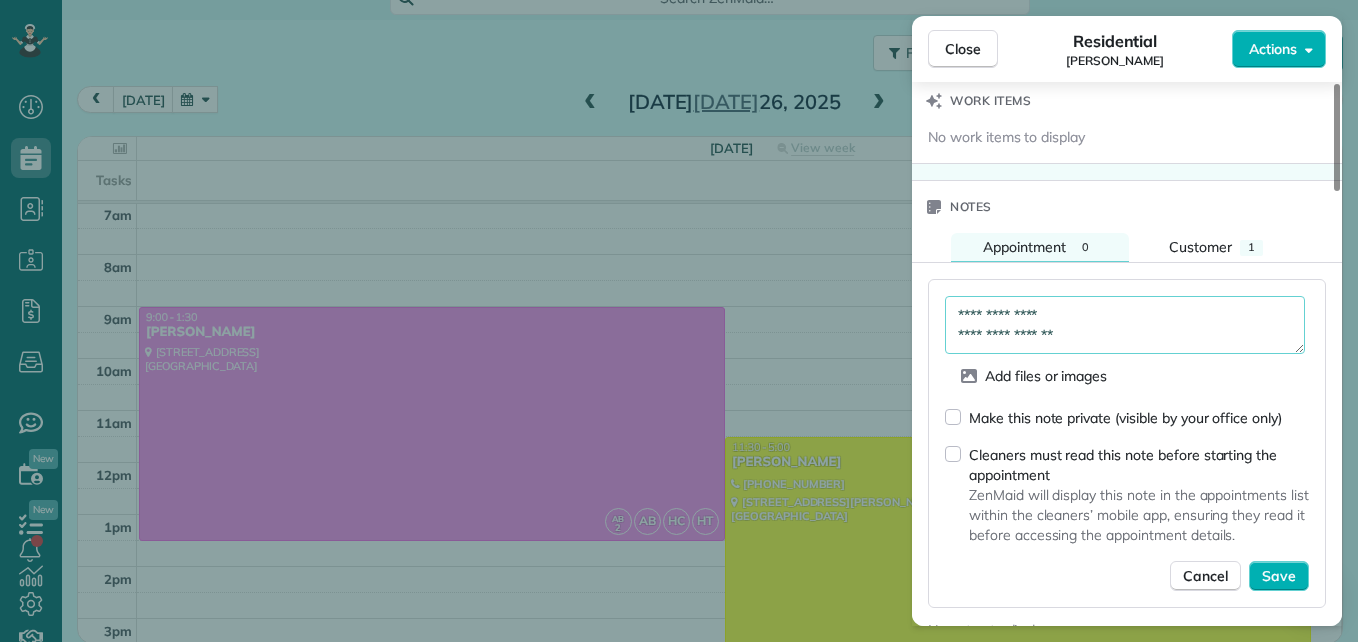 scroll, scrollTop: 1700, scrollLeft: 0, axis: vertical 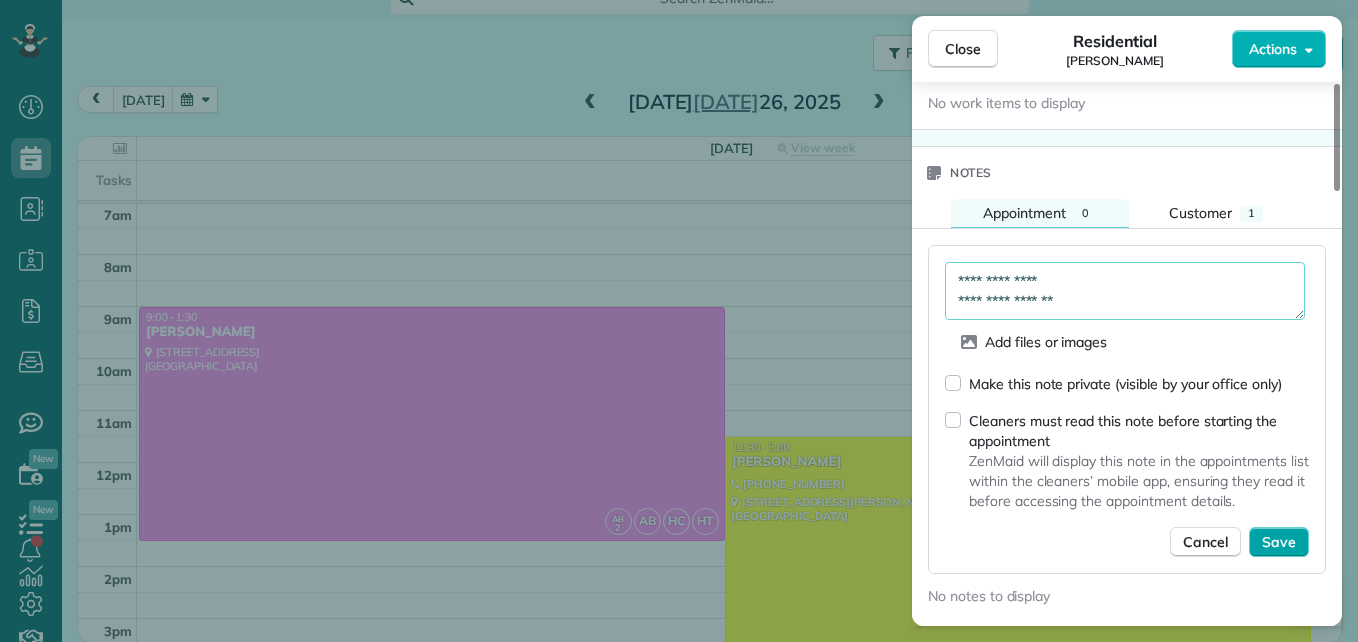 type on "**********" 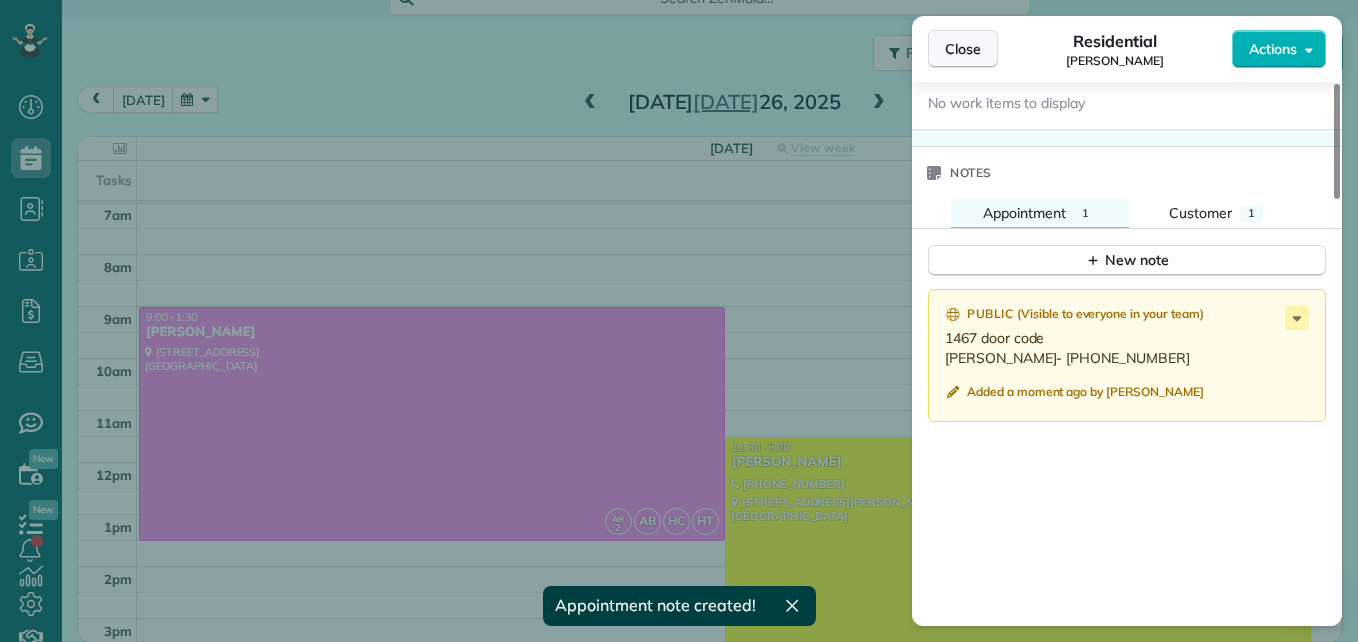 click on "Close" at bounding box center [963, 49] 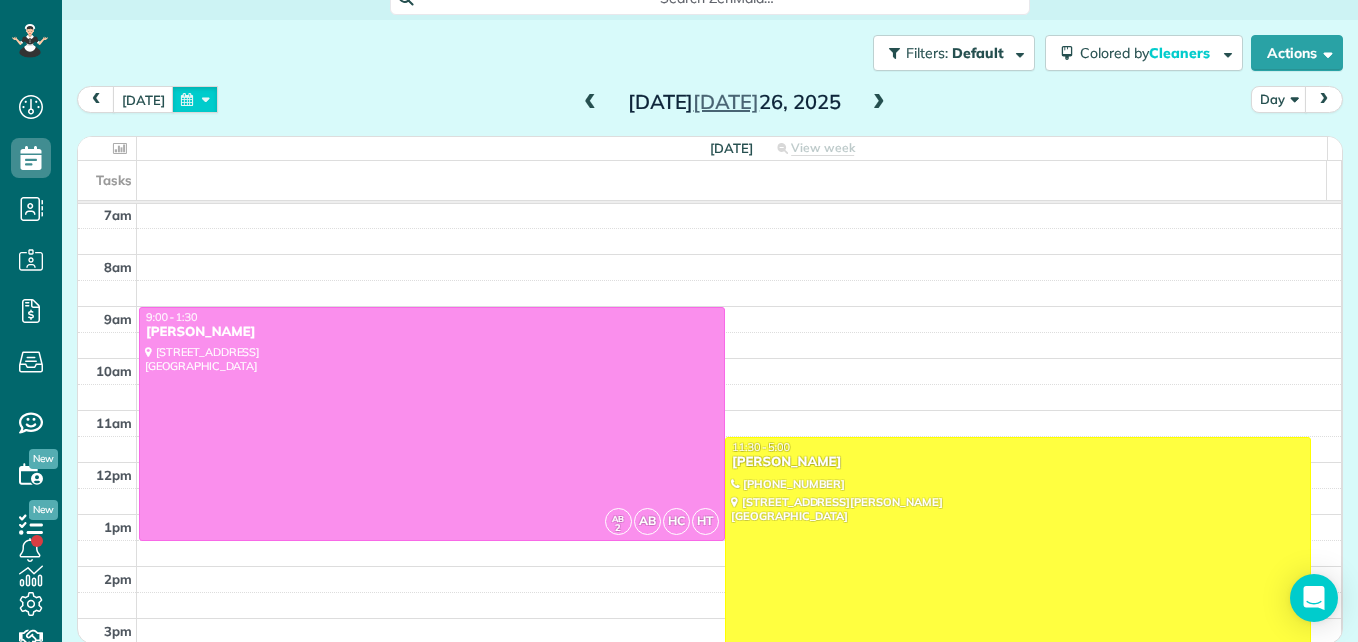 click at bounding box center [195, 99] 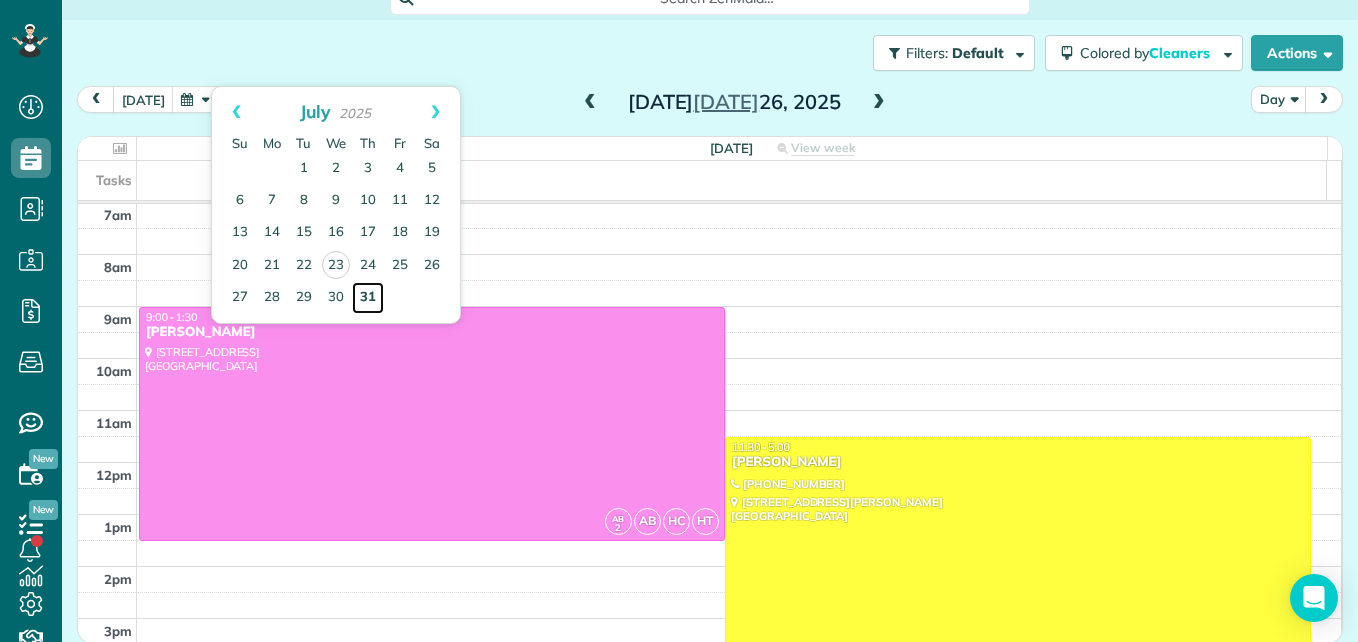 click on "31" at bounding box center (368, 298) 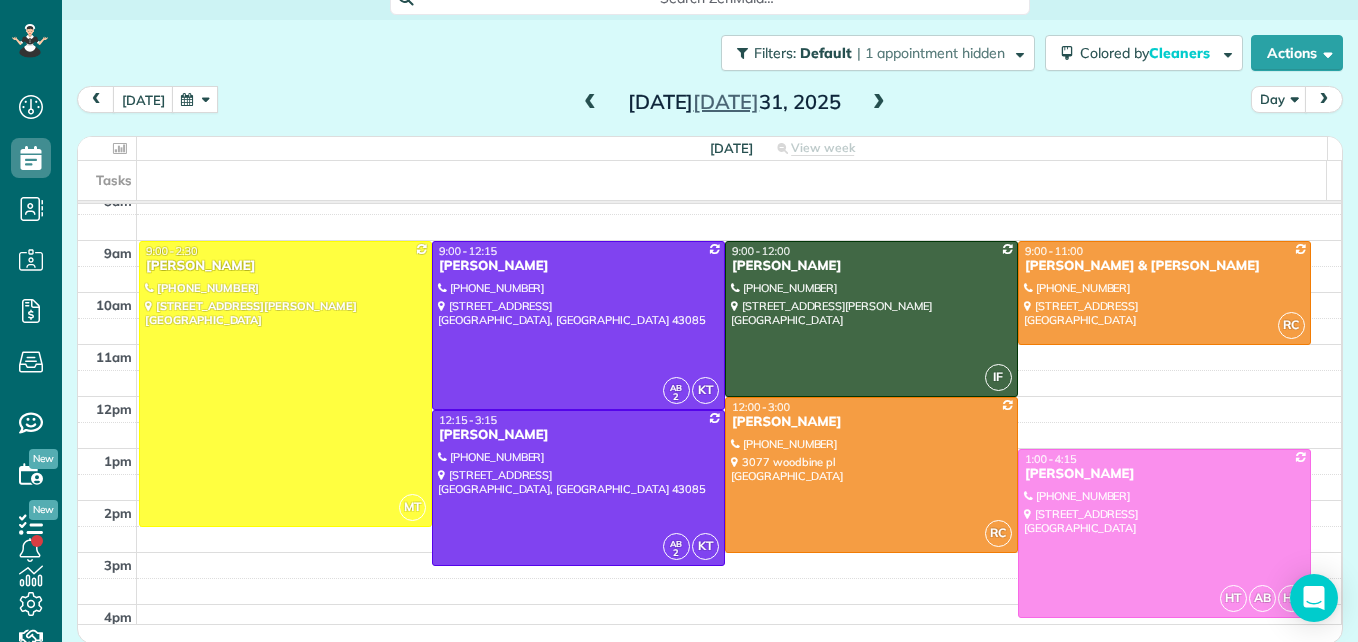 scroll, scrollTop: 309, scrollLeft: 0, axis: vertical 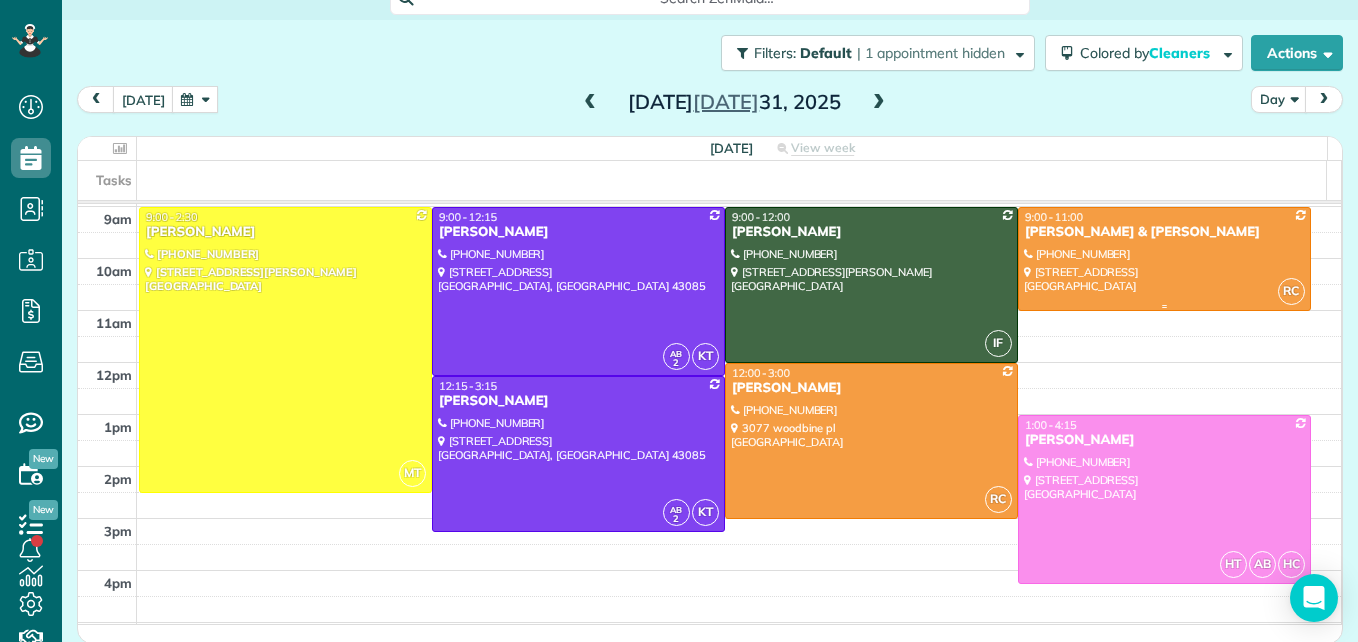 click at bounding box center (1164, 259) 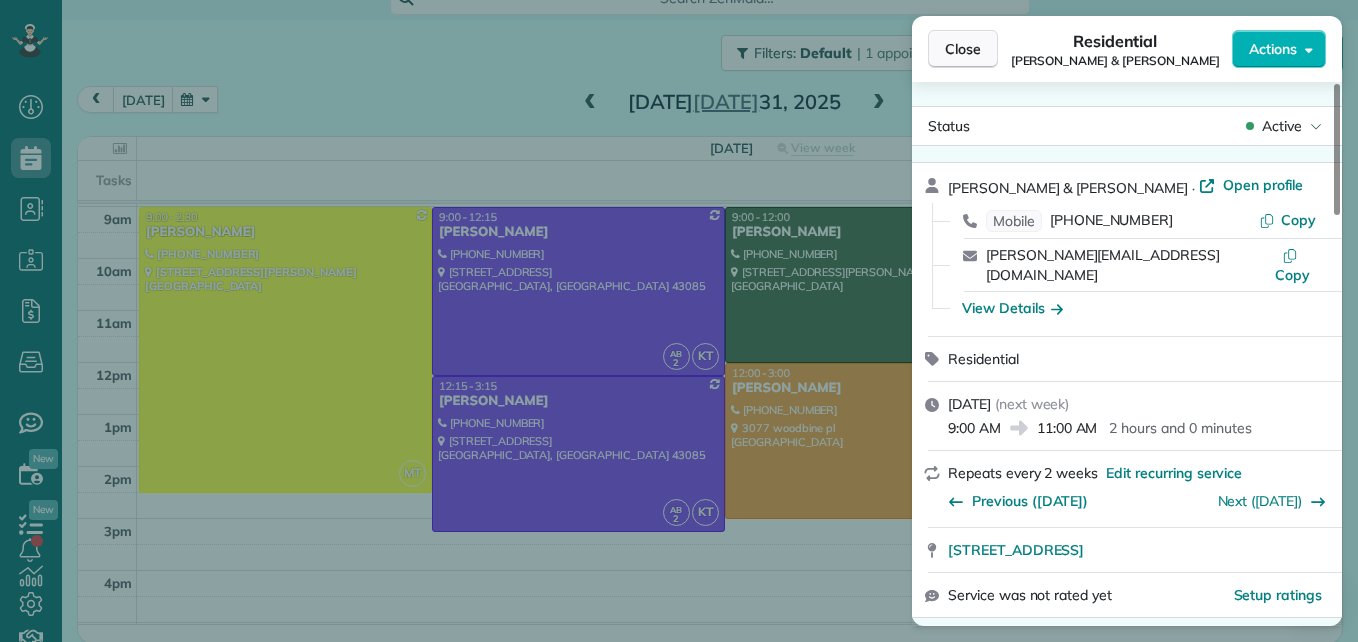 click on "Close" at bounding box center [963, 49] 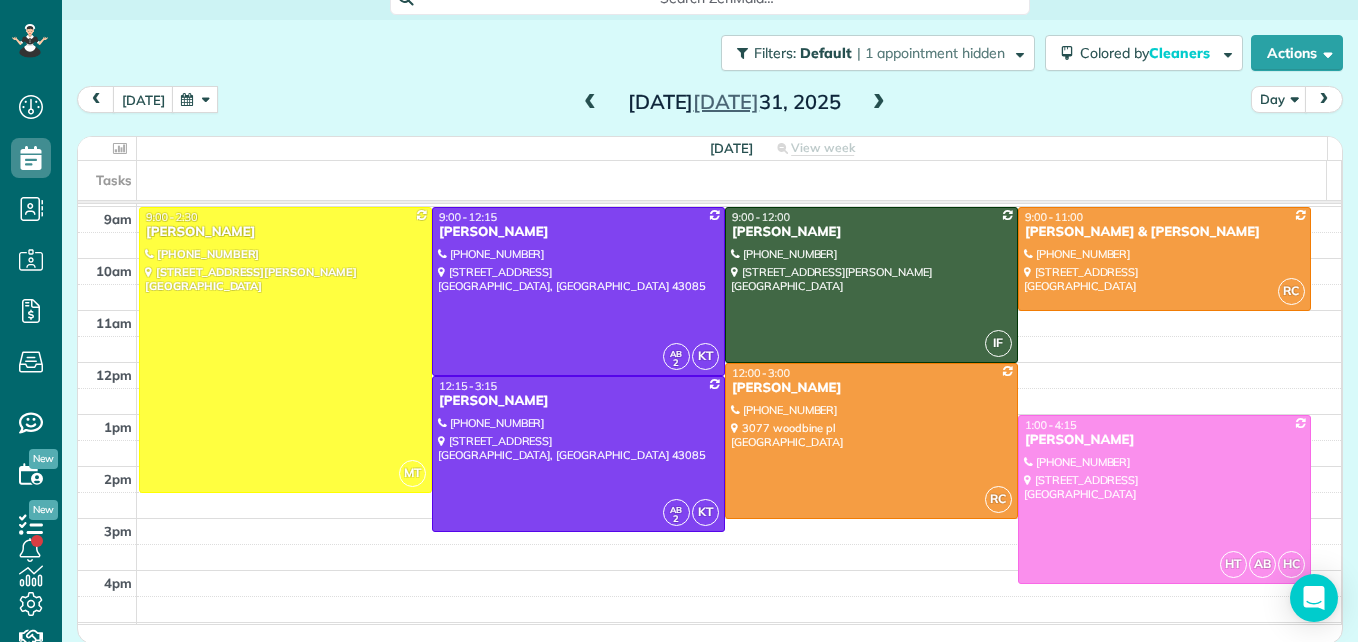 click at bounding box center [590, 103] 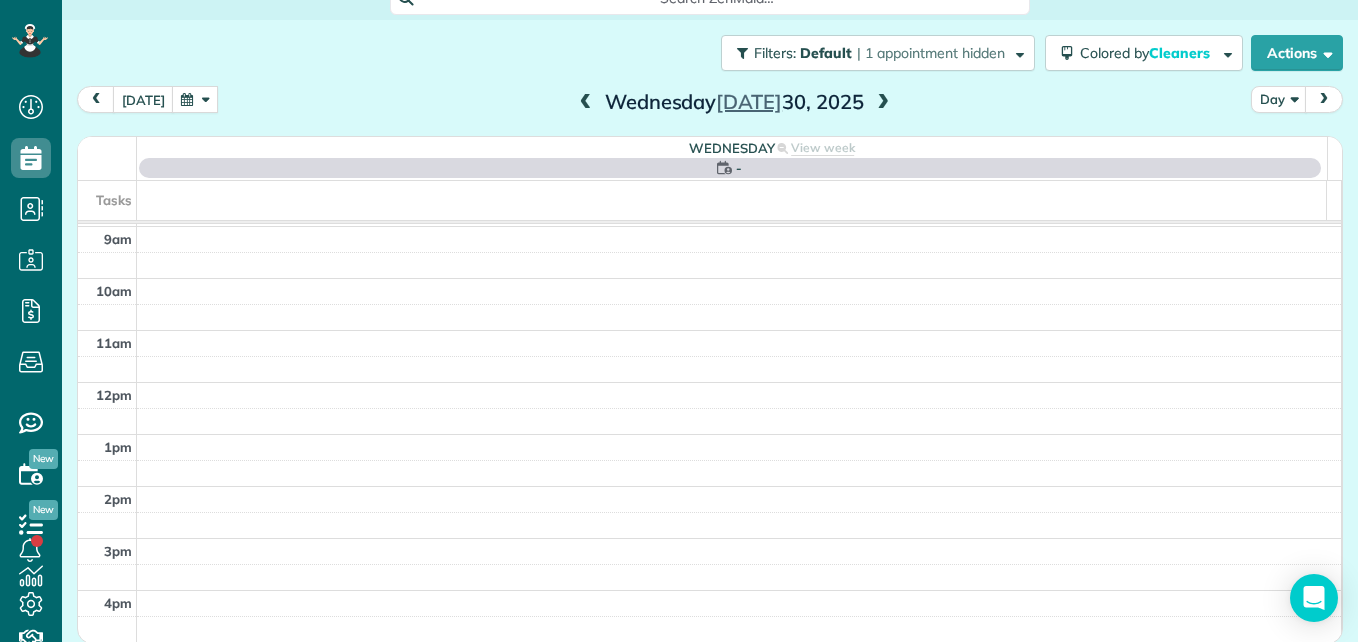 scroll, scrollTop: 209, scrollLeft: 0, axis: vertical 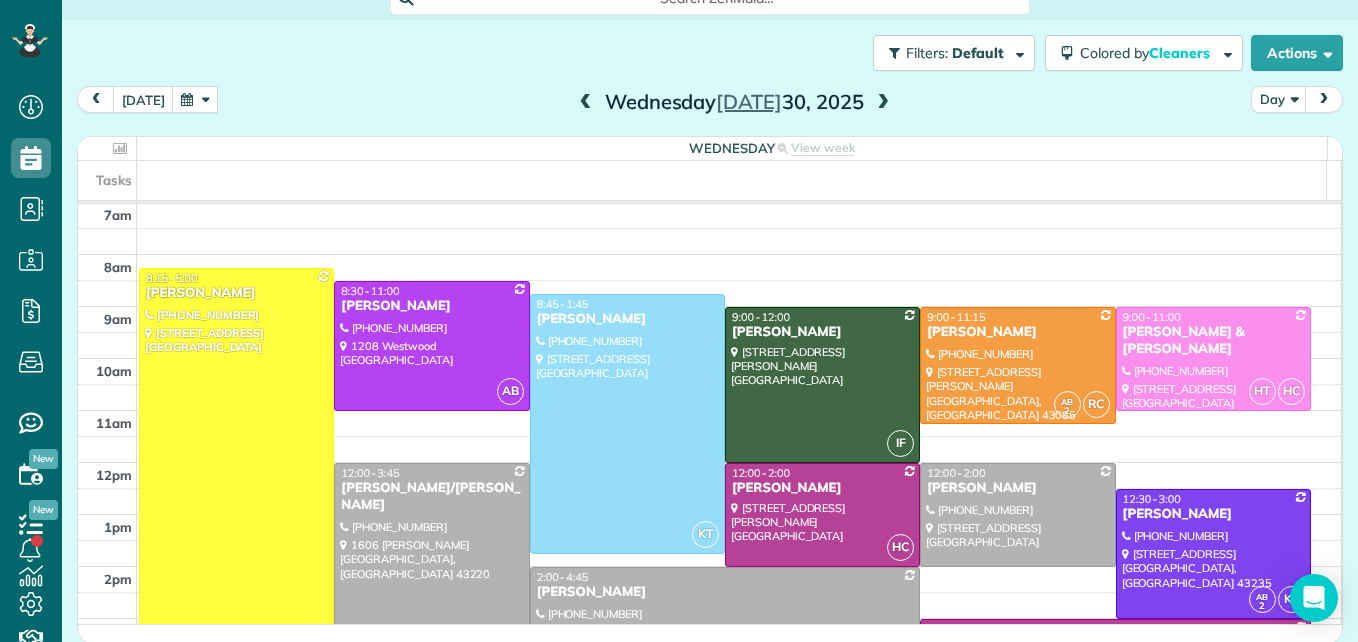 click at bounding box center (586, 103) 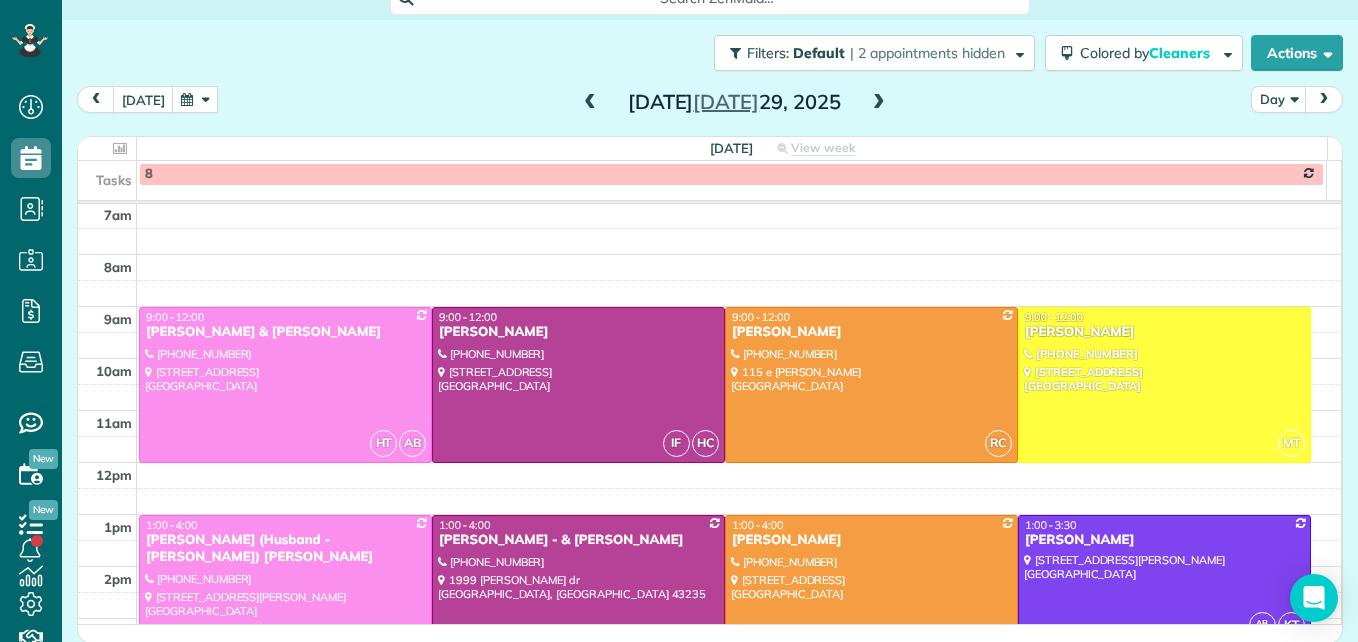 click at bounding box center [590, 103] 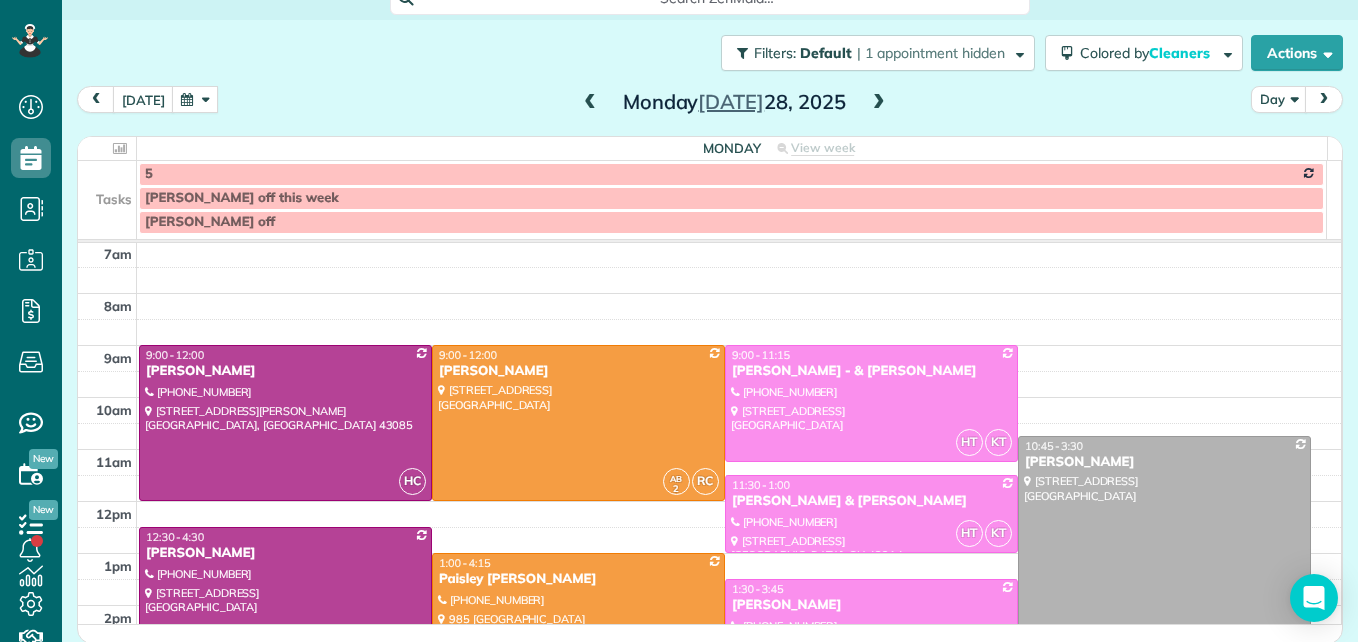 scroll, scrollTop: 26, scrollLeft: 0, axis: vertical 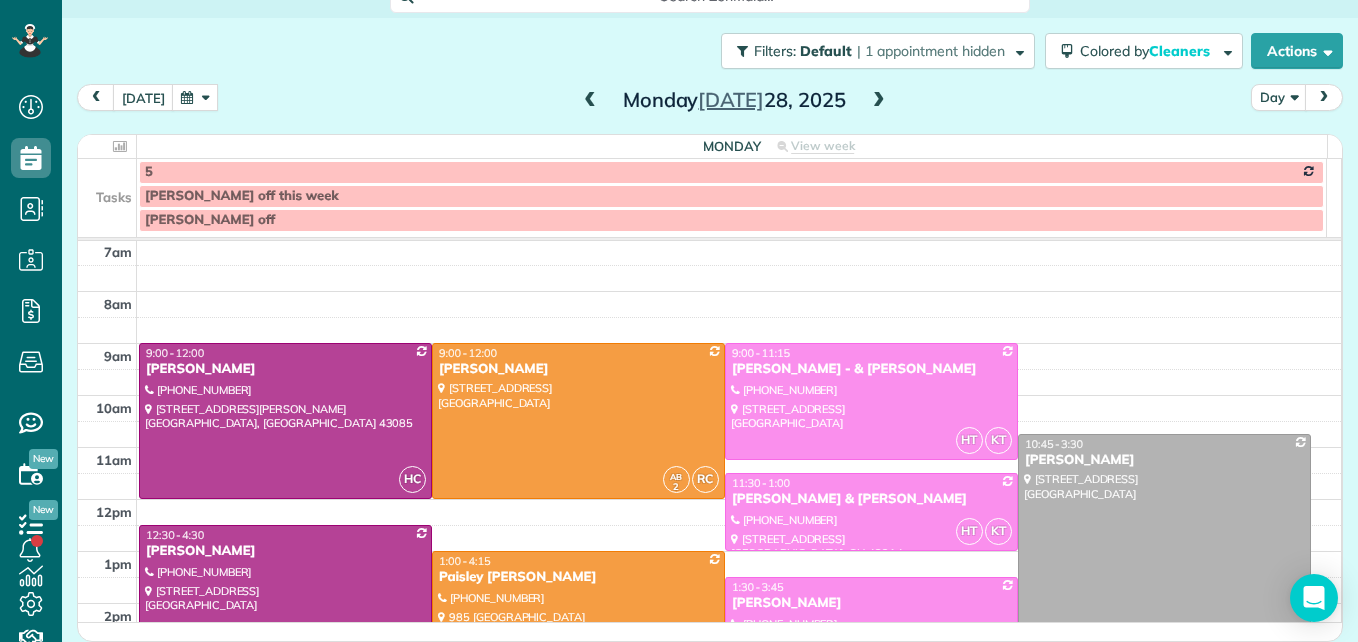 click at bounding box center (879, 101) 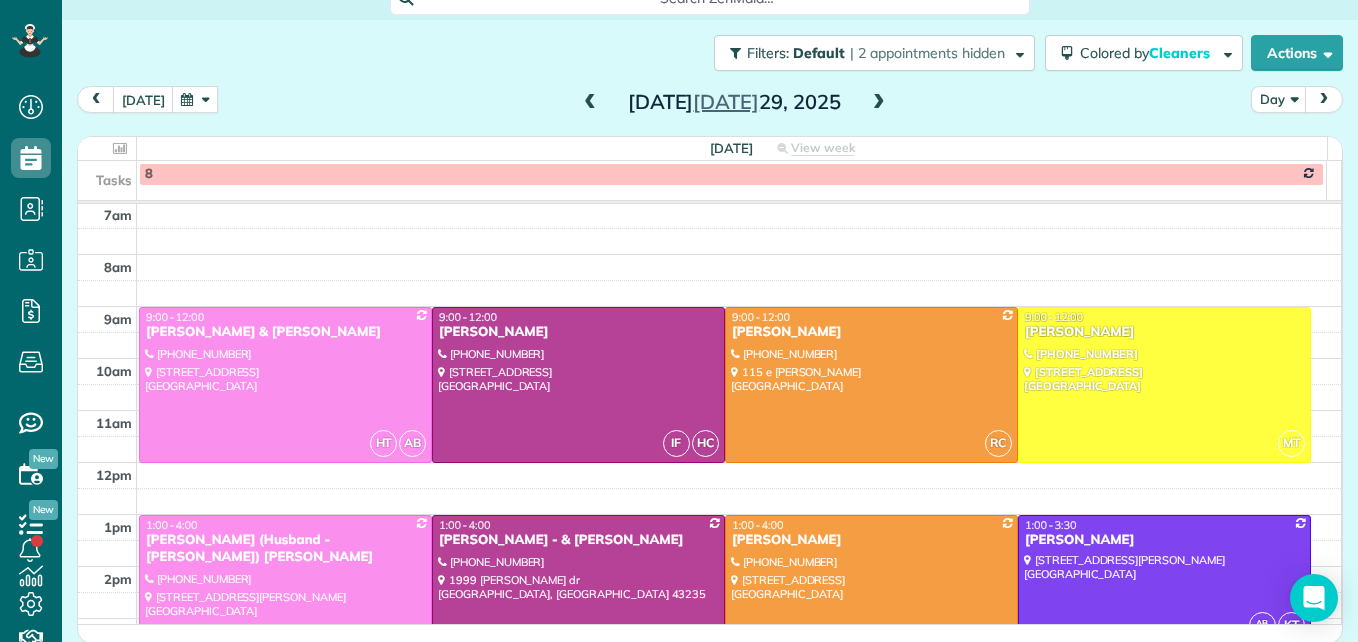 click at bounding box center [879, 103] 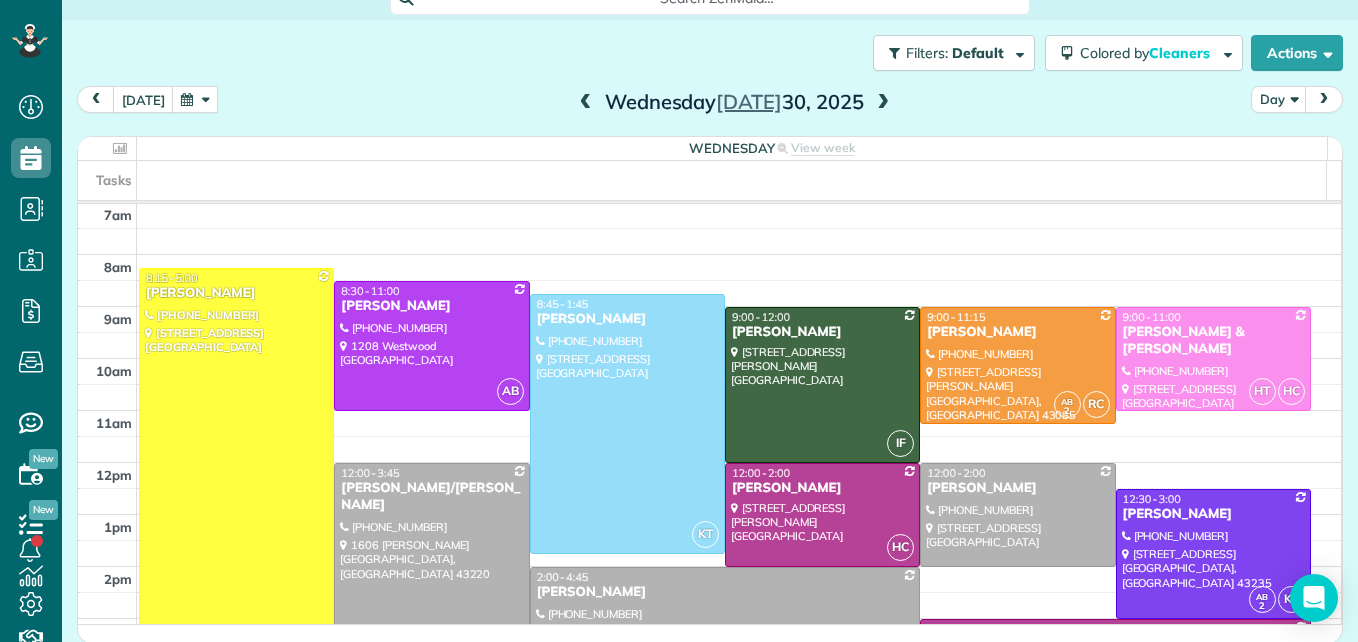 click at bounding box center (883, 103) 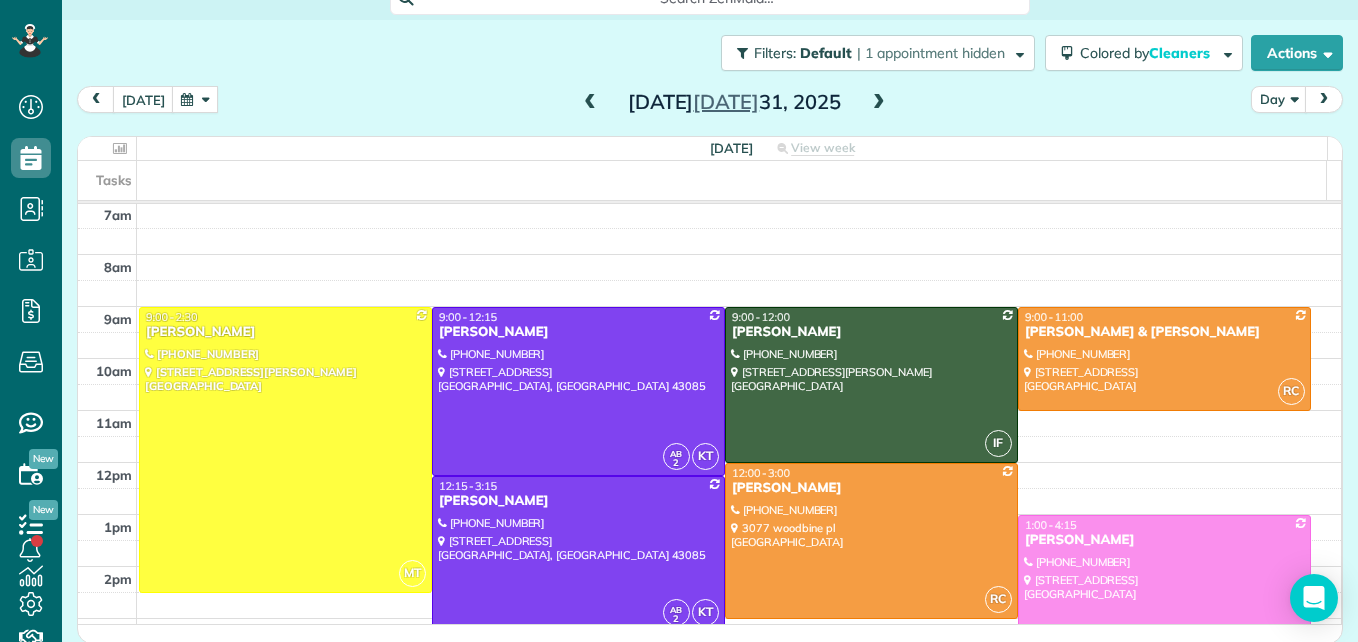 click at bounding box center [879, 103] 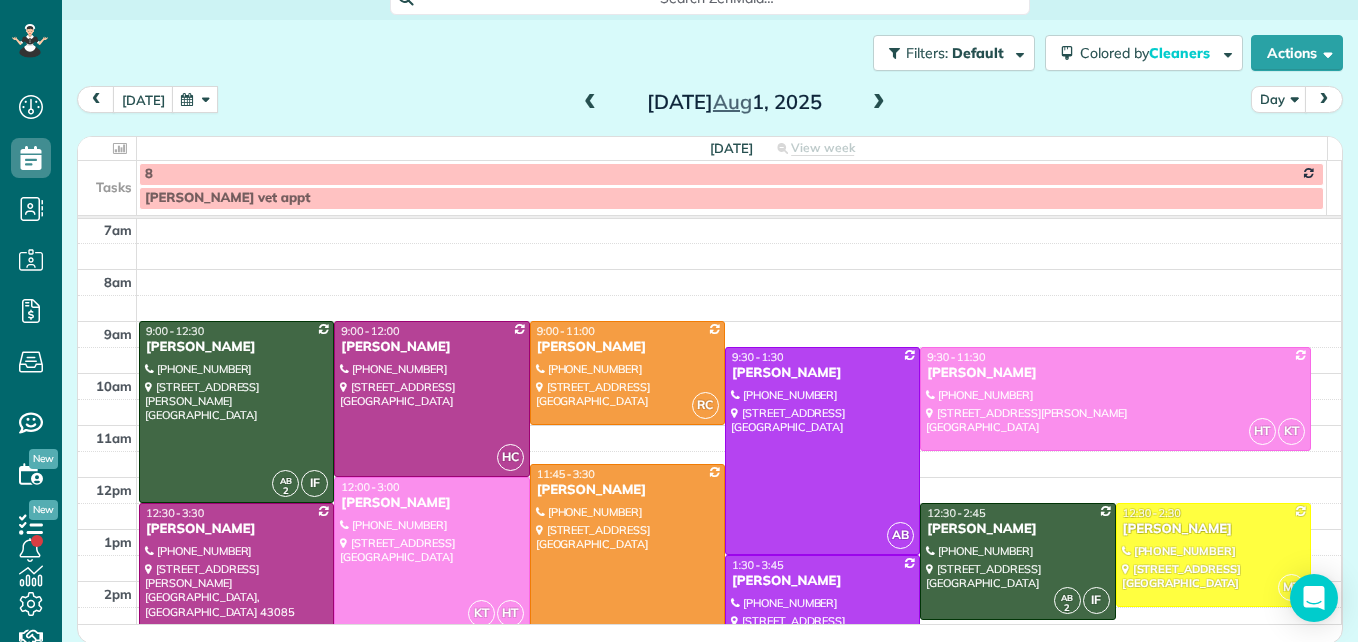 scroll, scrollTop: 26, scrollLeft: 0, axis: vertical 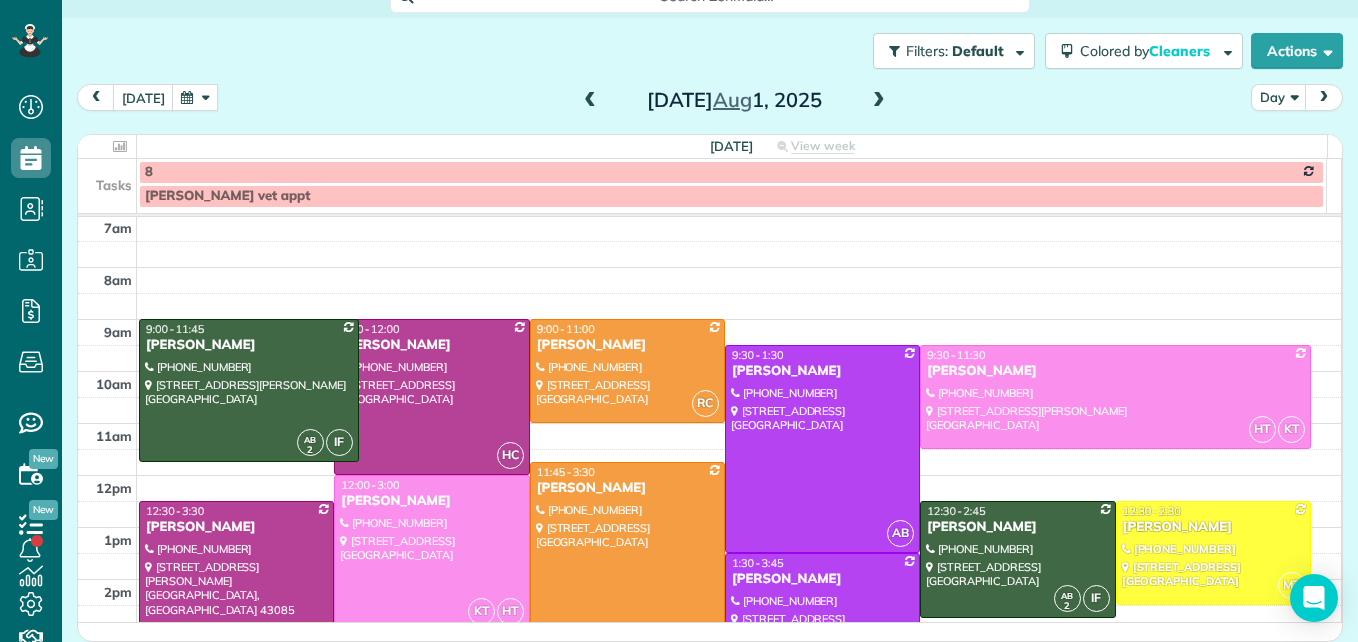 drag, startPoint x: 227, startPoint y: 499, endPoint x: 237, endPoint y: 458, distance: 42.201897 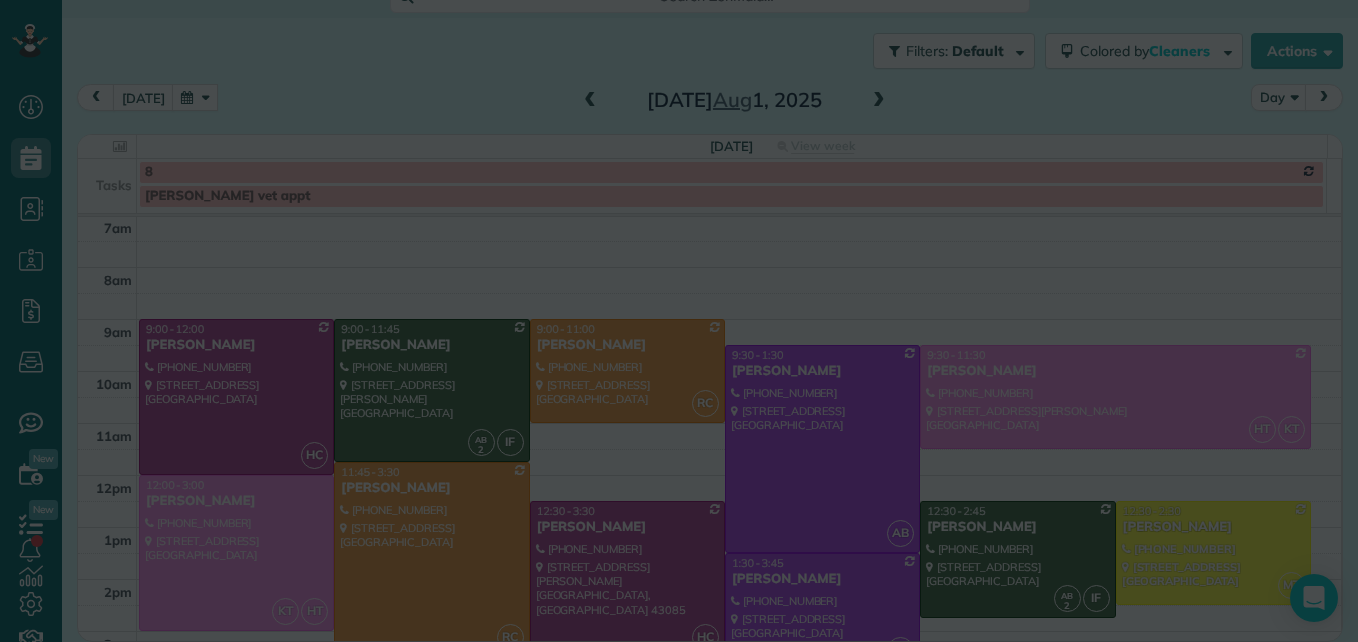 scroll, scrollTop: 24, scrollLeft: 0, axis: vertical 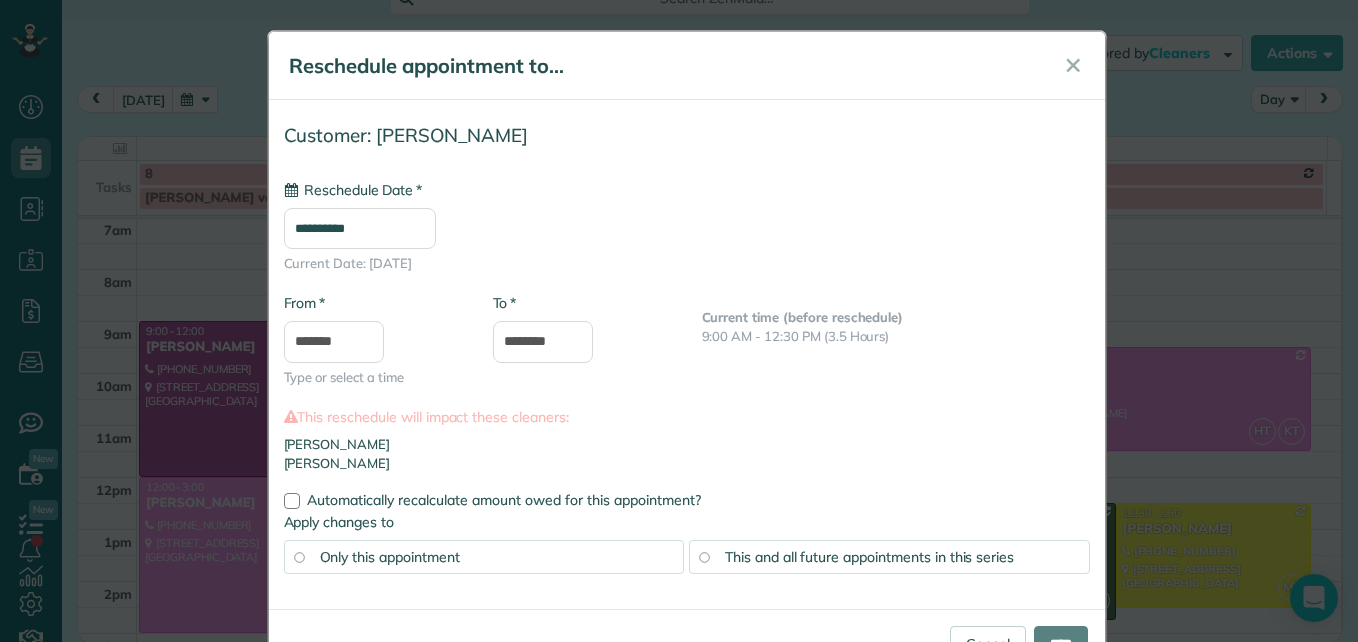 type on "**********" 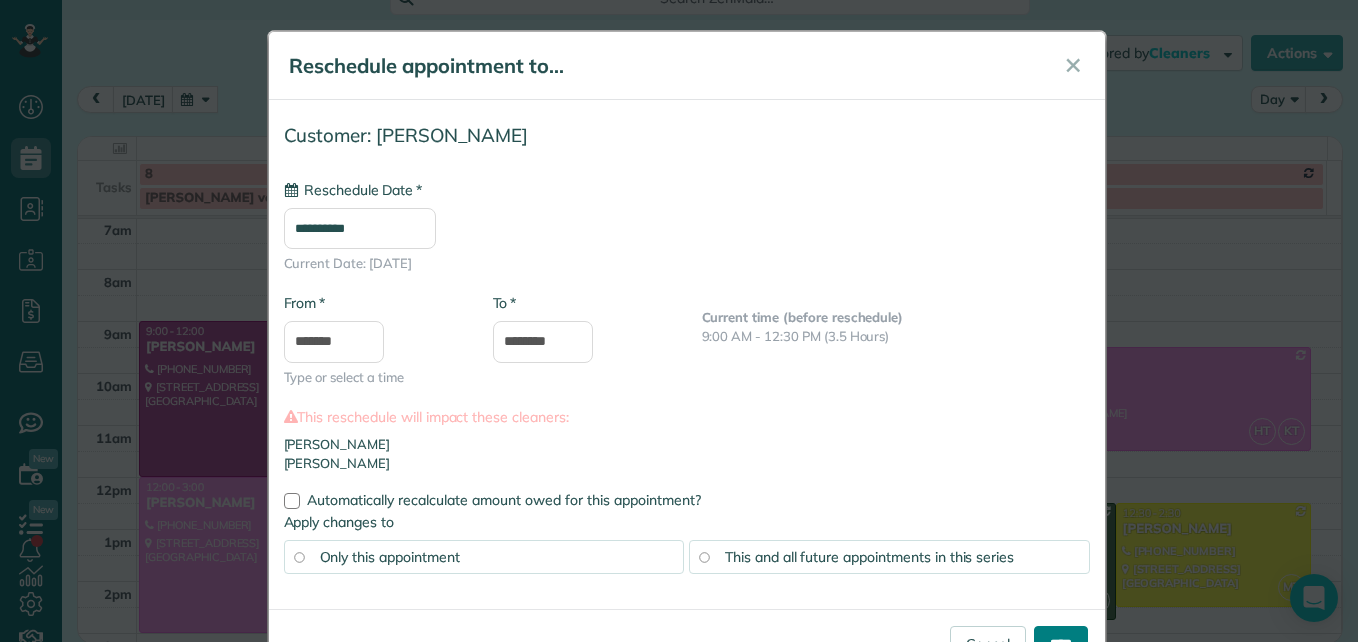 click on "****" at bounding box center [1061, 644] 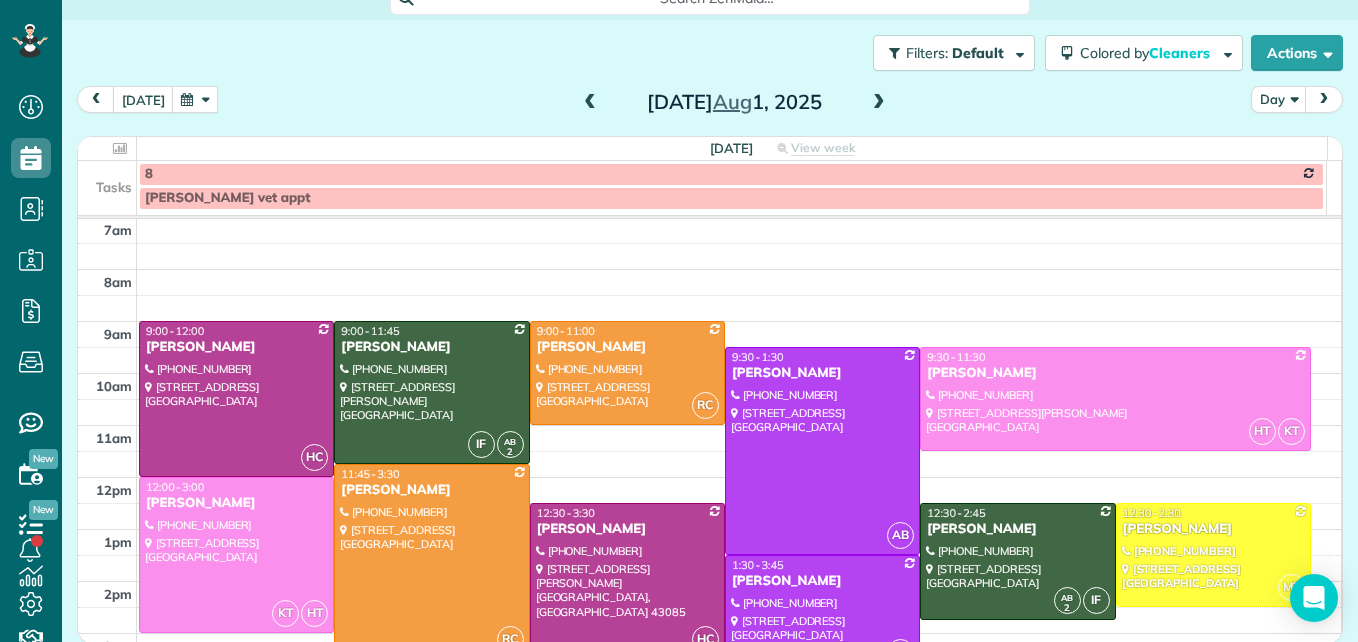 click at bounding box center (879, 103) 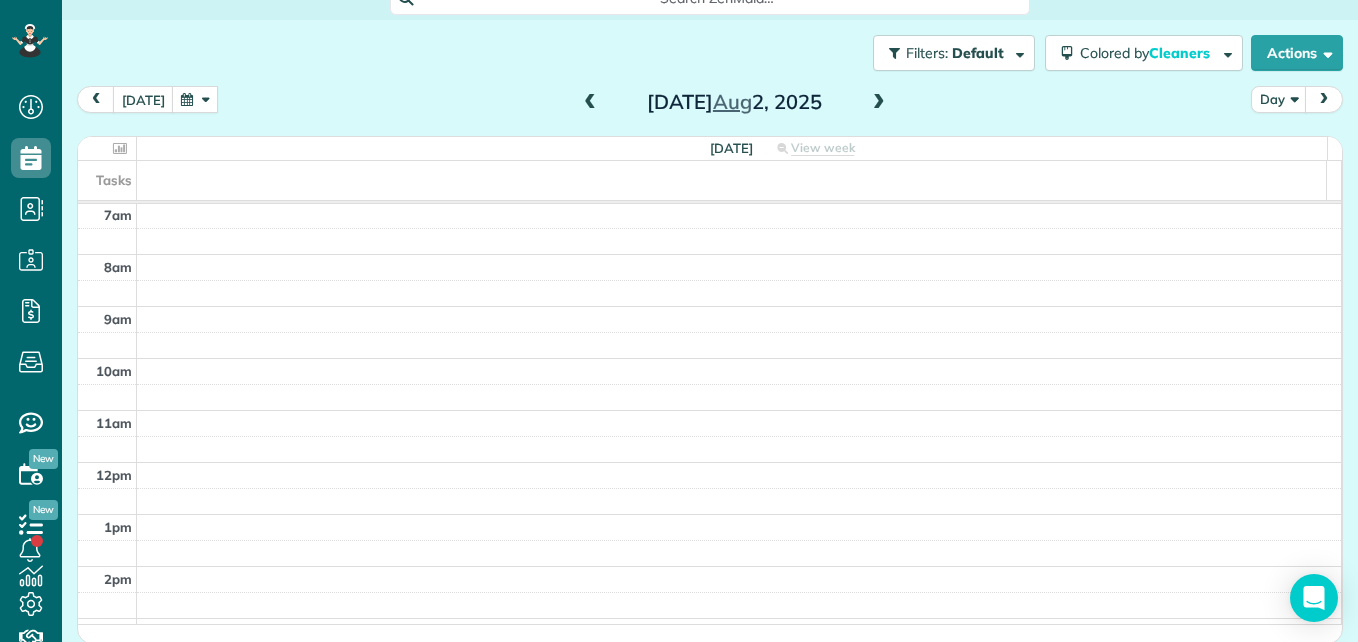 click at bounding box center [879, 103] 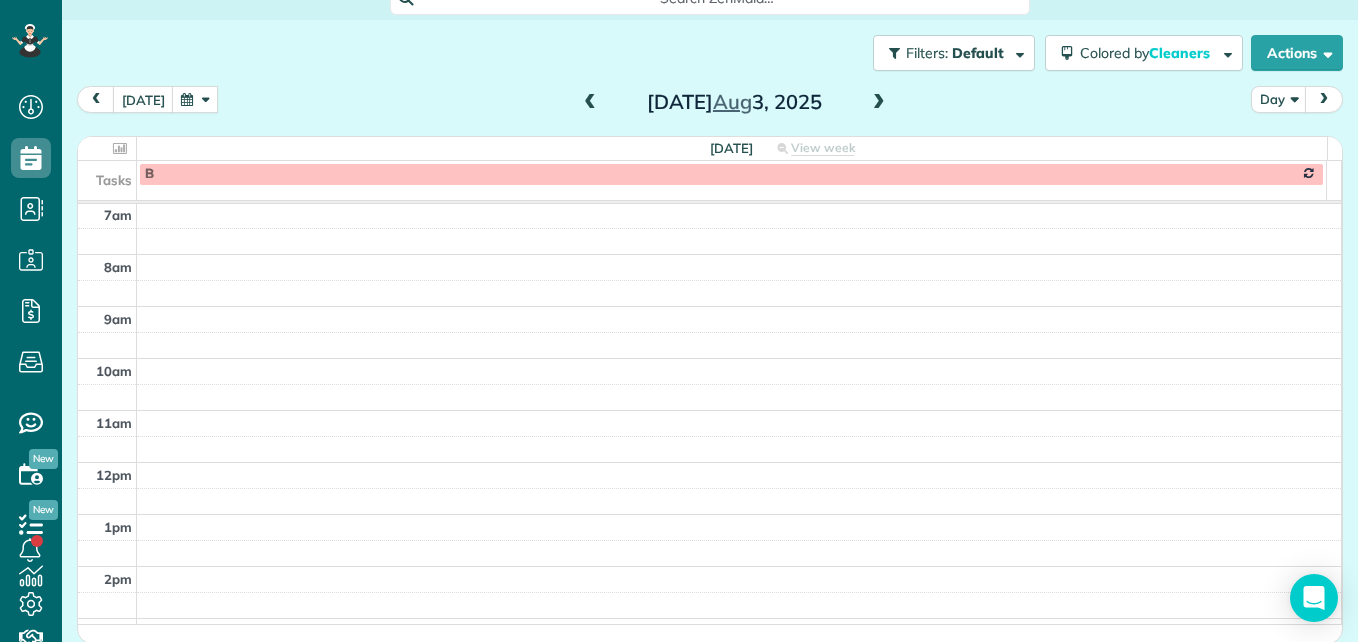 click at bounding box center (879, 103) 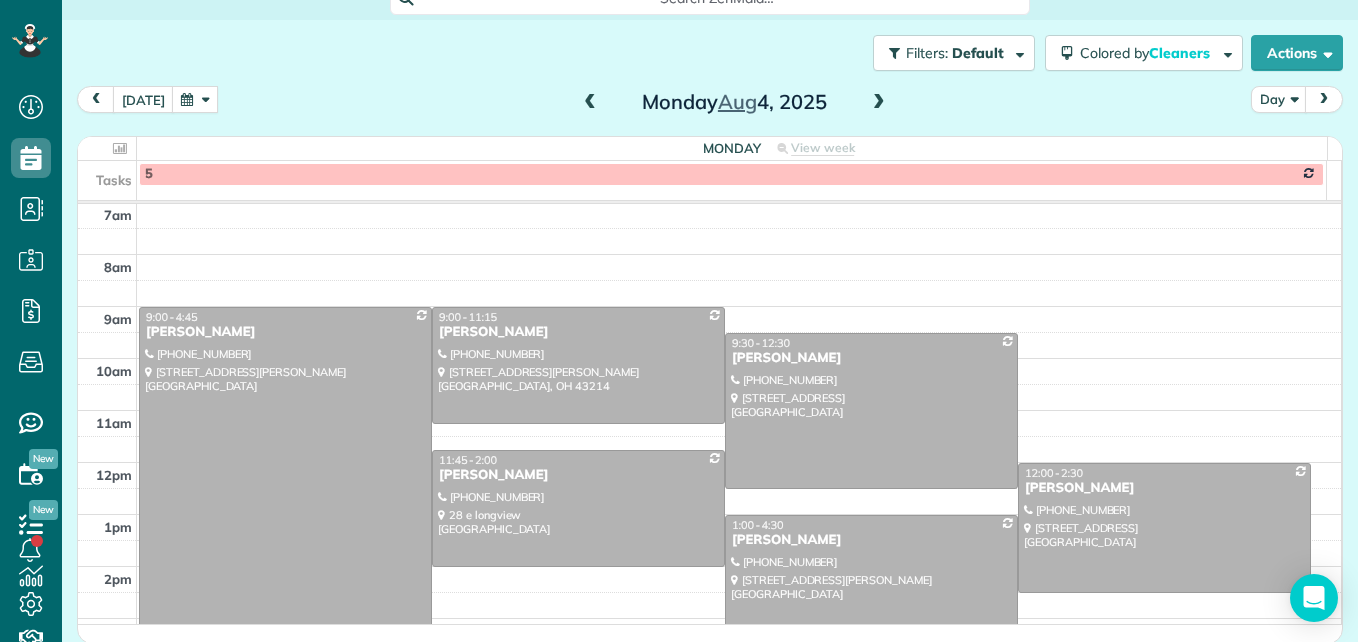 click at bounding box center (195, 99) 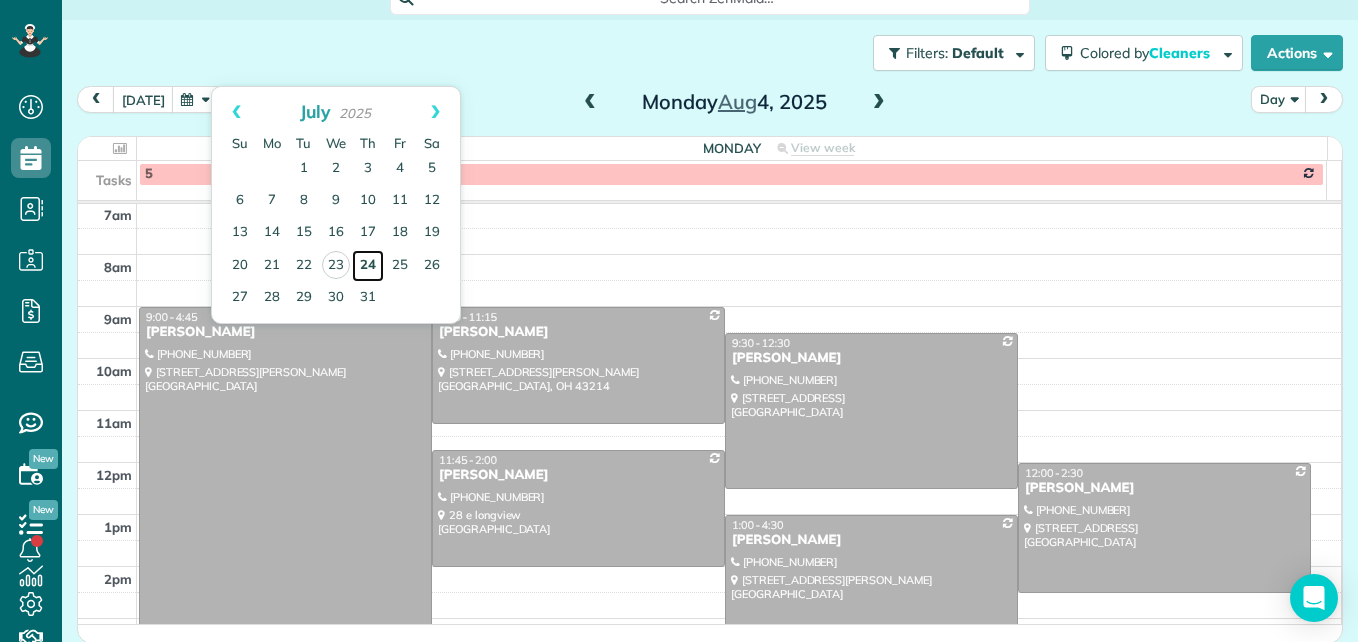 click on "24" at bounding box center (368, 266) 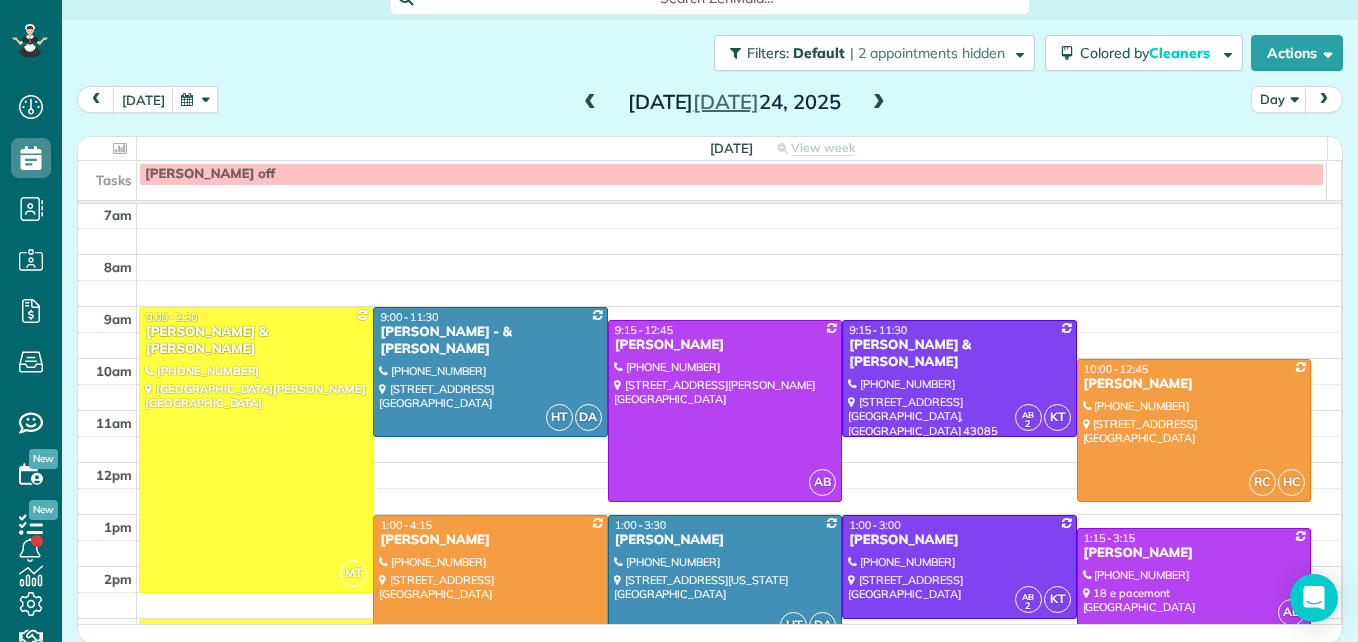 scroll, scrollTop: 309, scrollLeft: 0, axis: vertical 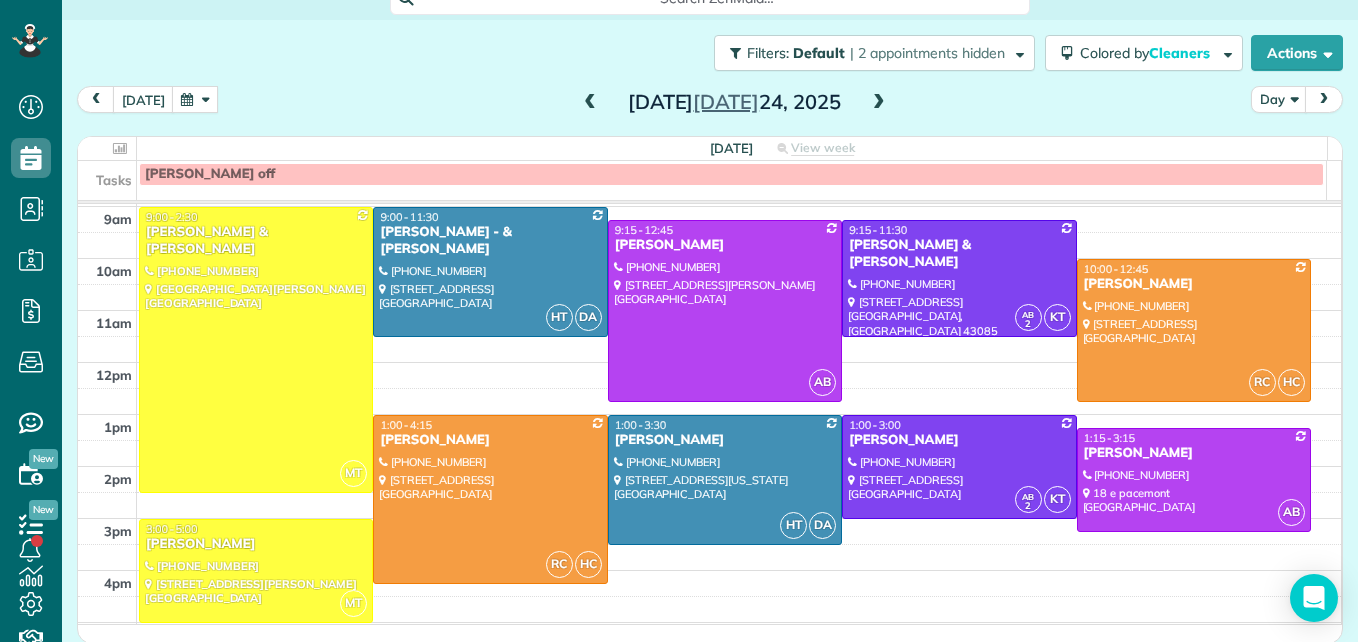 click at bounding box center (879, 103) 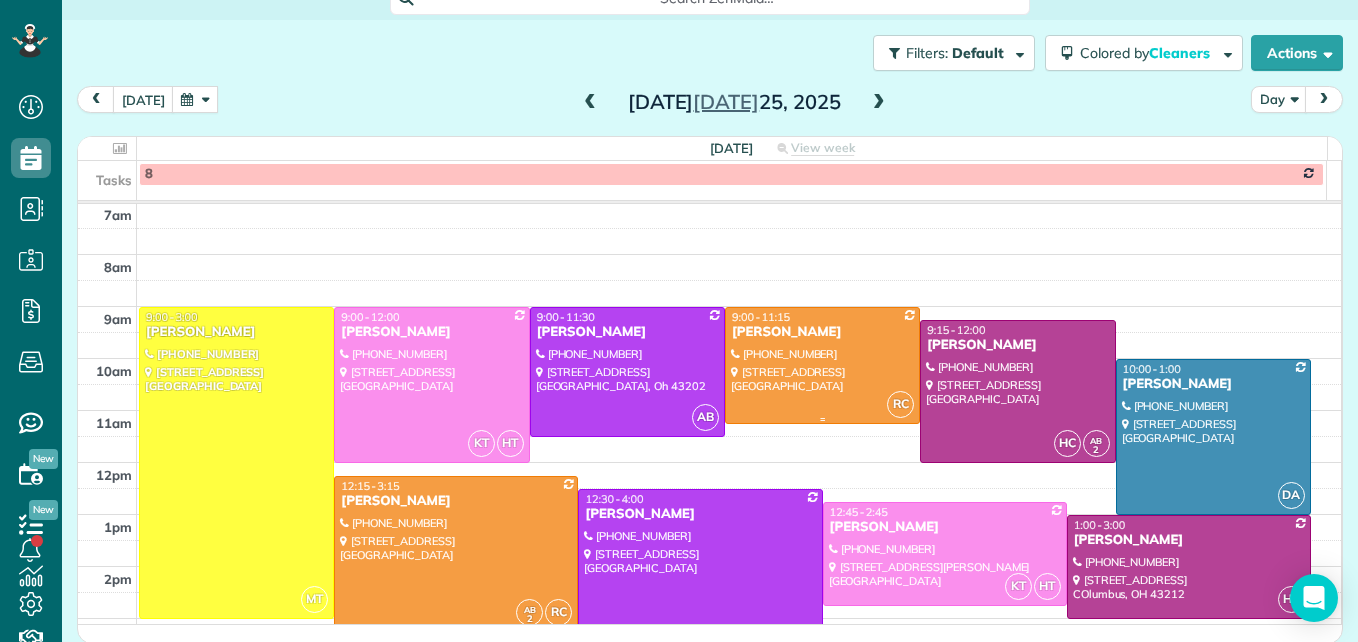 scroll, scrollTop: 309, scrollLeft: 0, axis: vertical 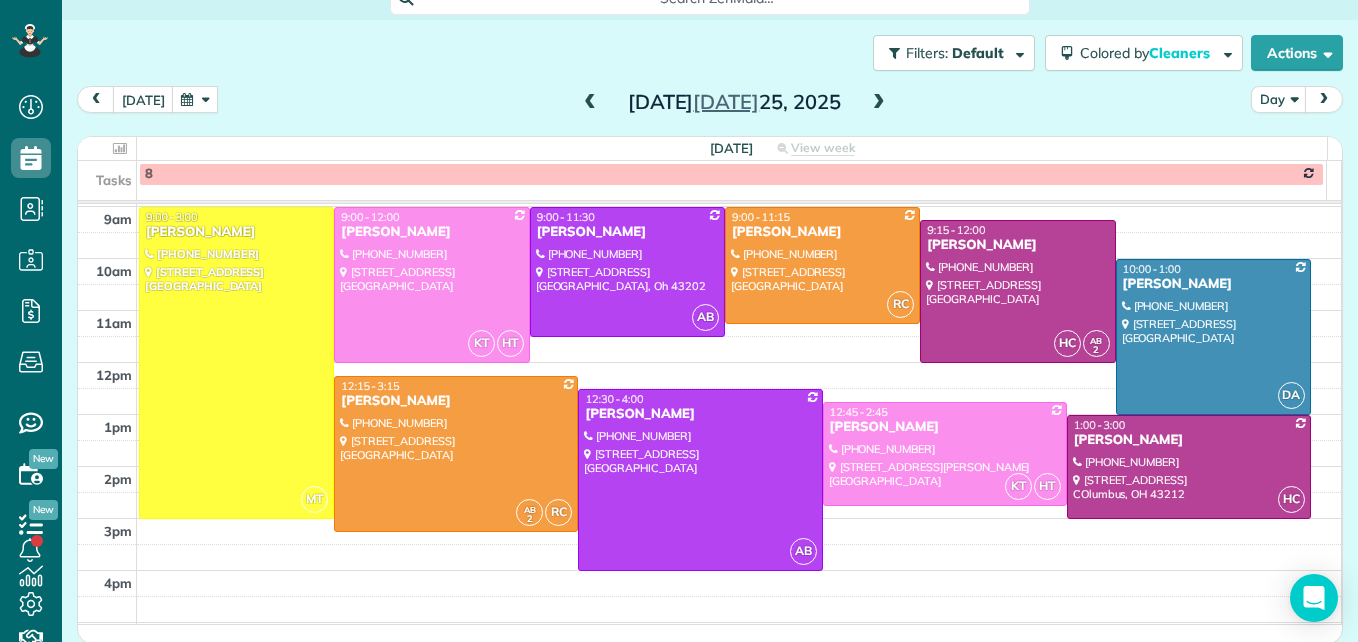 click at bounding box center (879, 103) 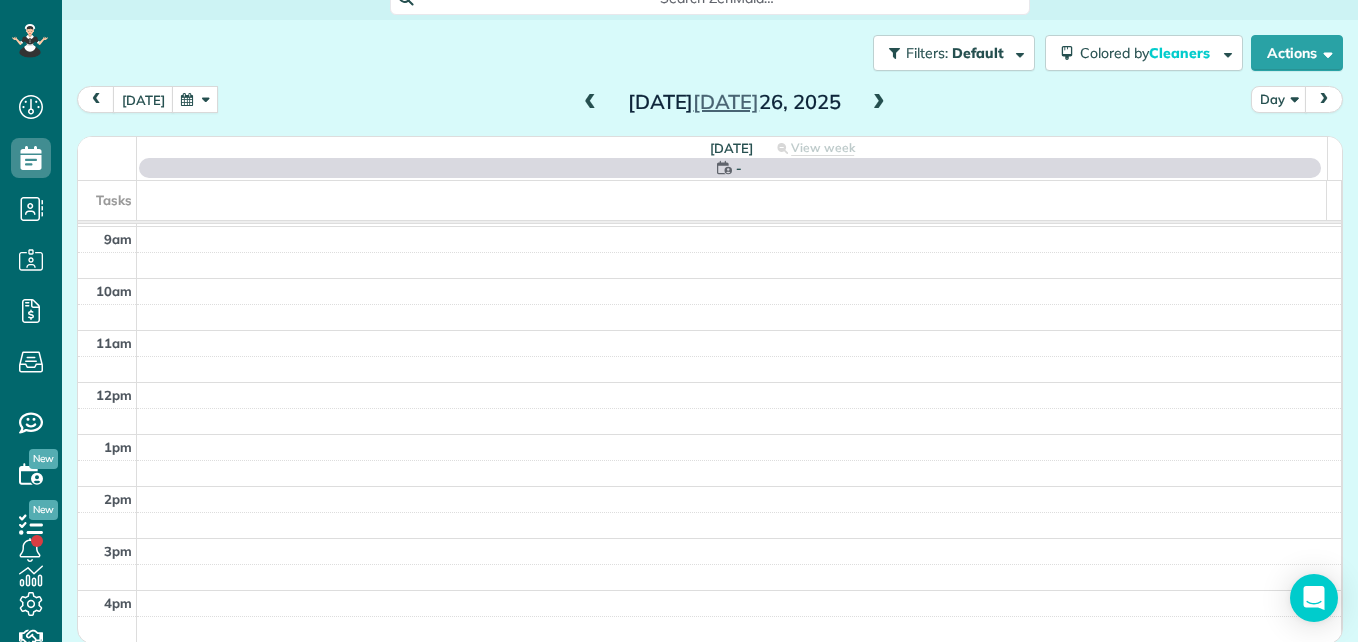 scroll, scrollTop: 209, scrollLeft: 0, axis: vertical 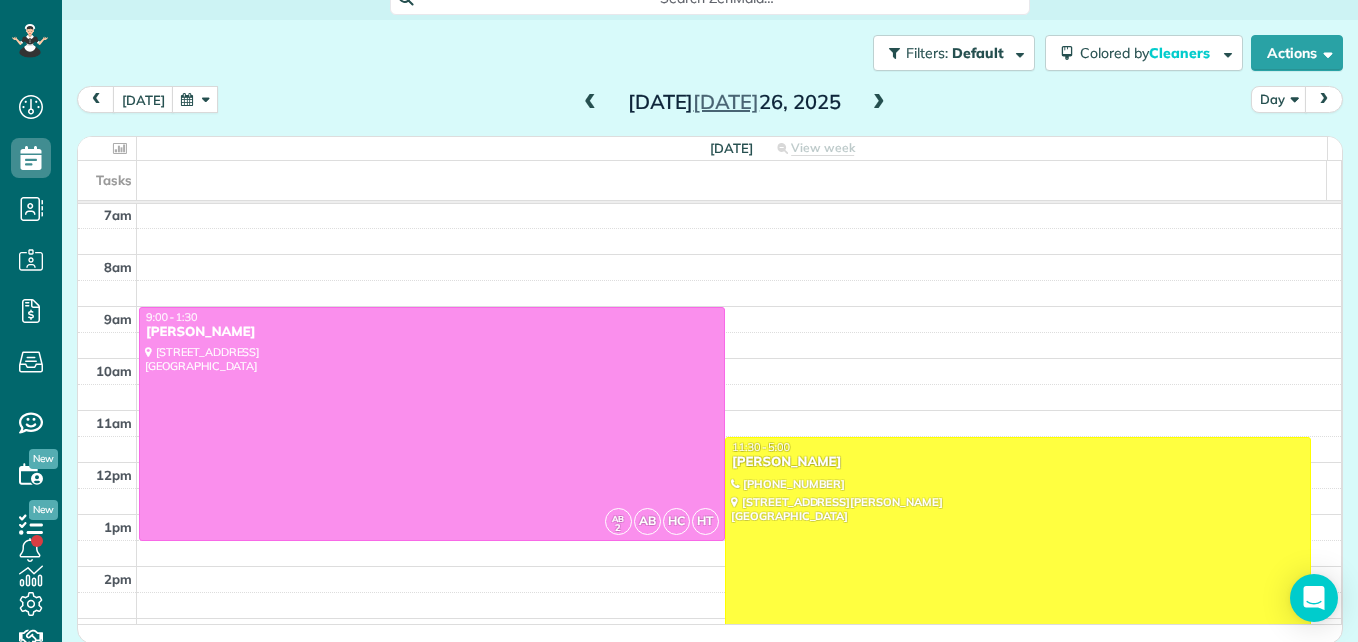 click at bounding box center [879, 103] 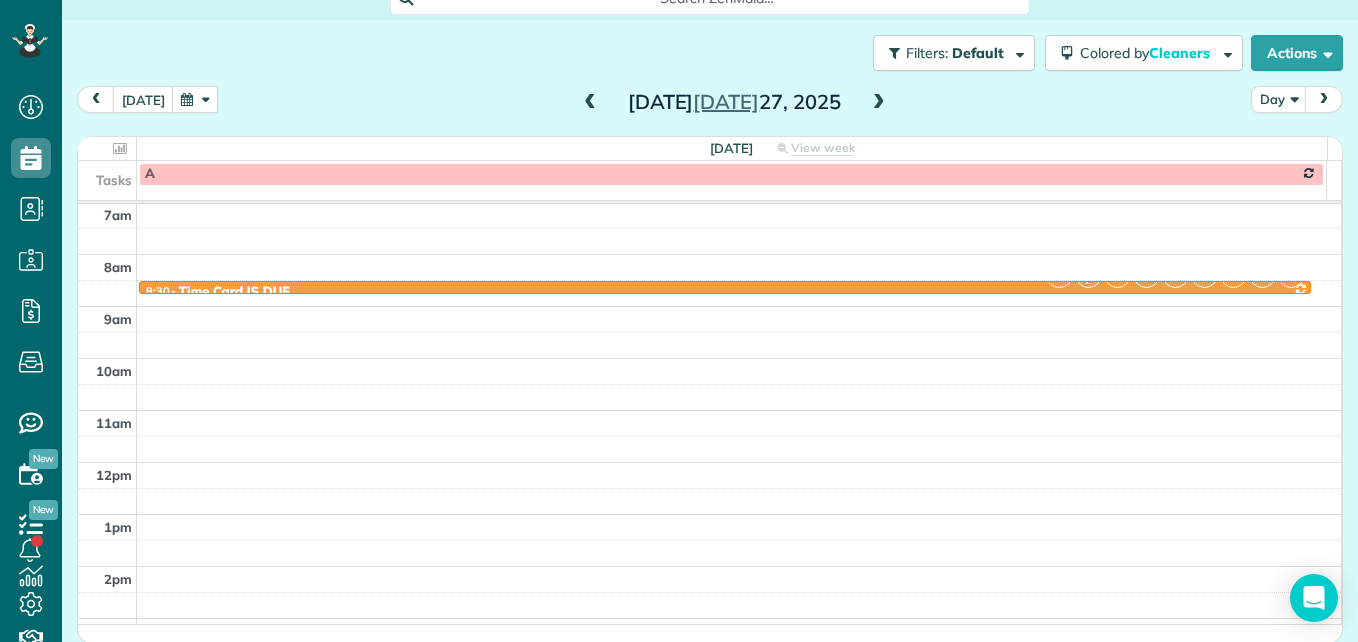 click at bounding box center [879, 103] 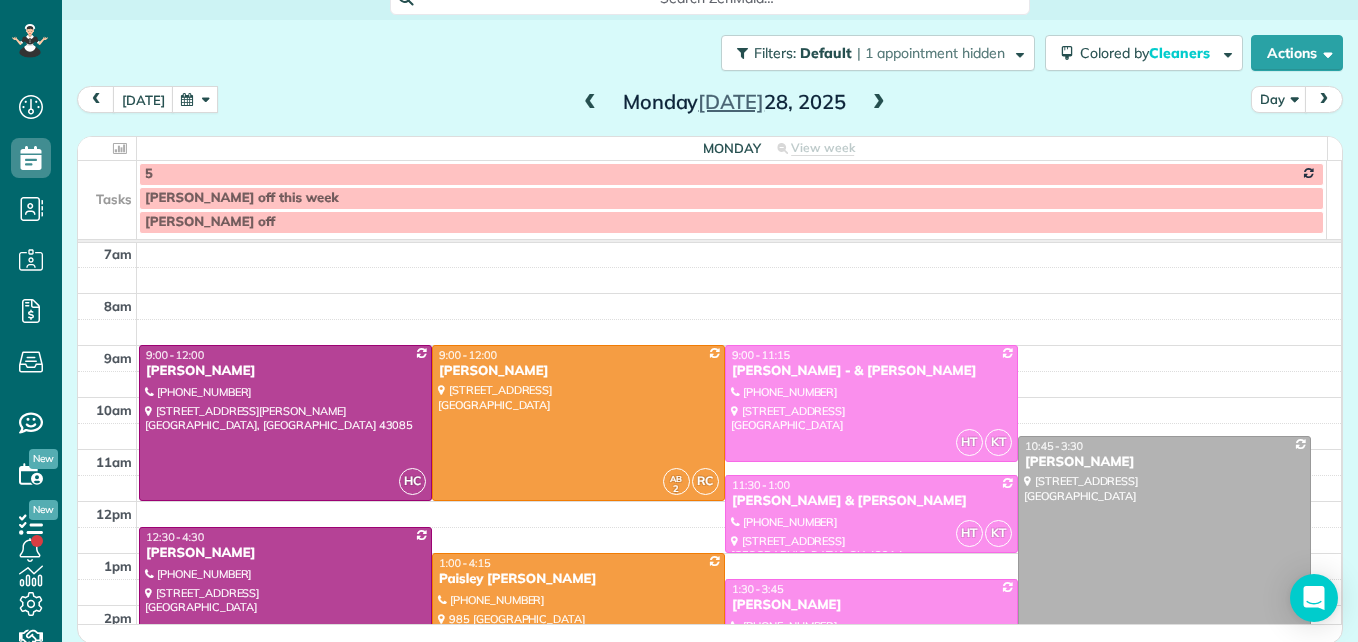 click at bounding box center [879, 103] 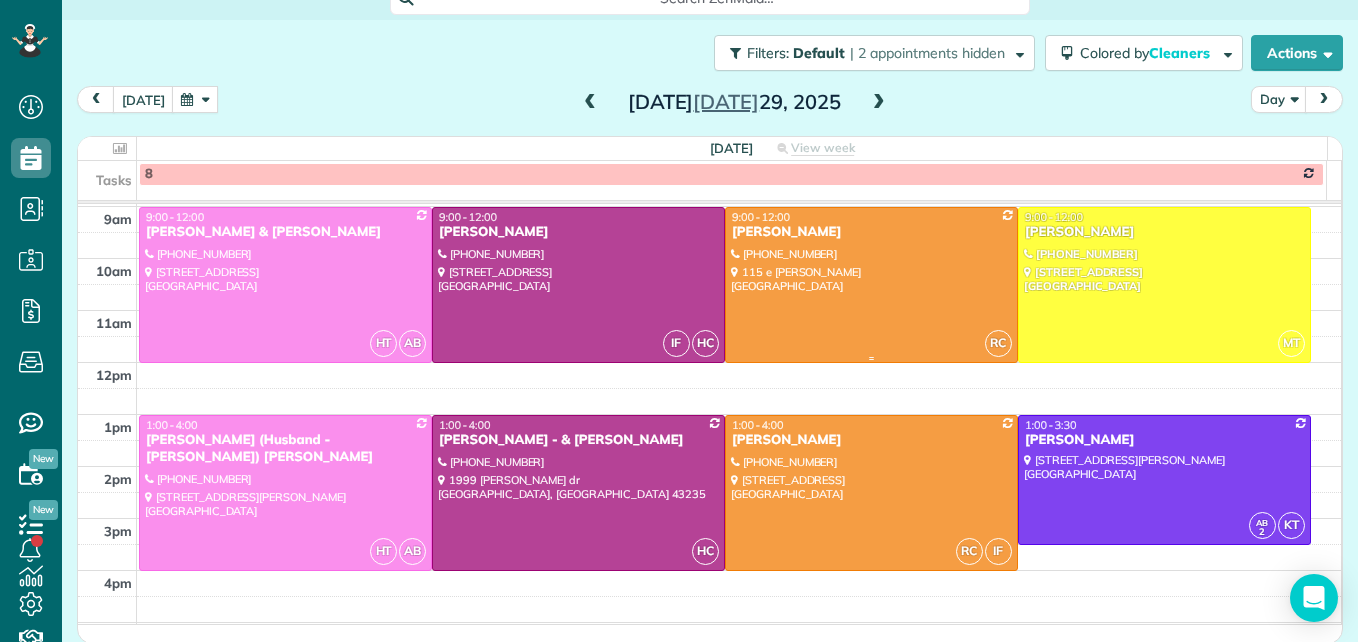 scroll, scrollTop: 209, scrollLeft: 0, axis: vertical 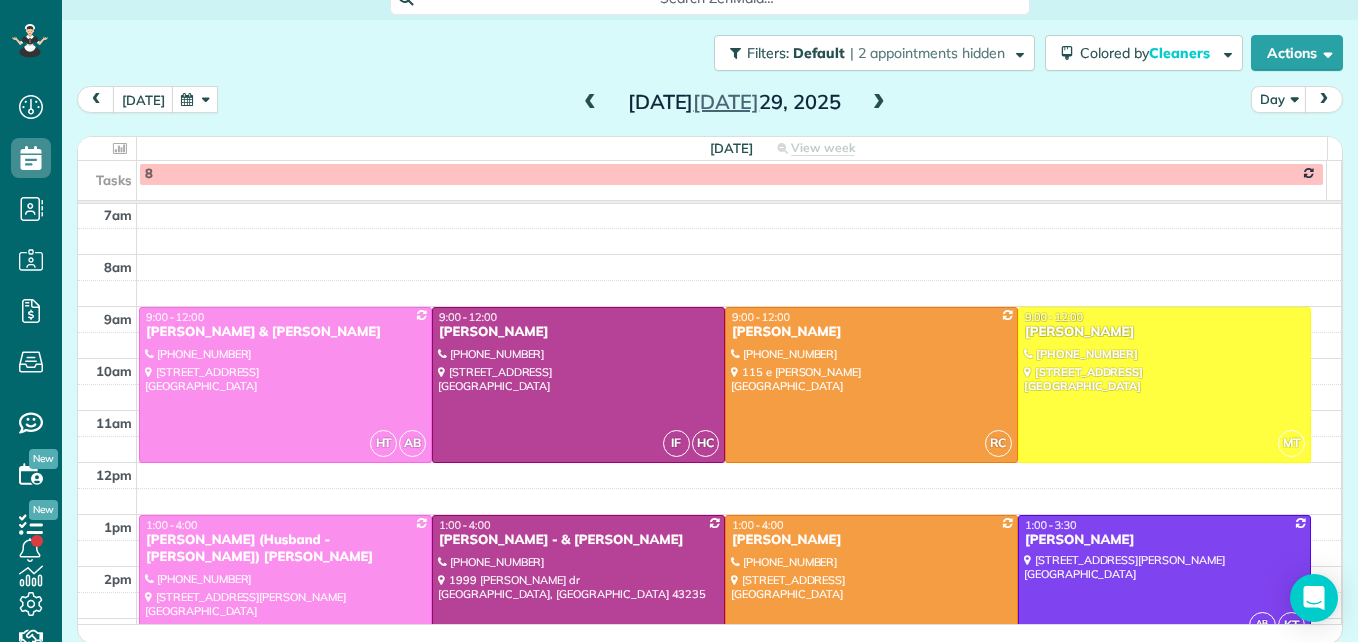 click at bounding box center (879, 103) 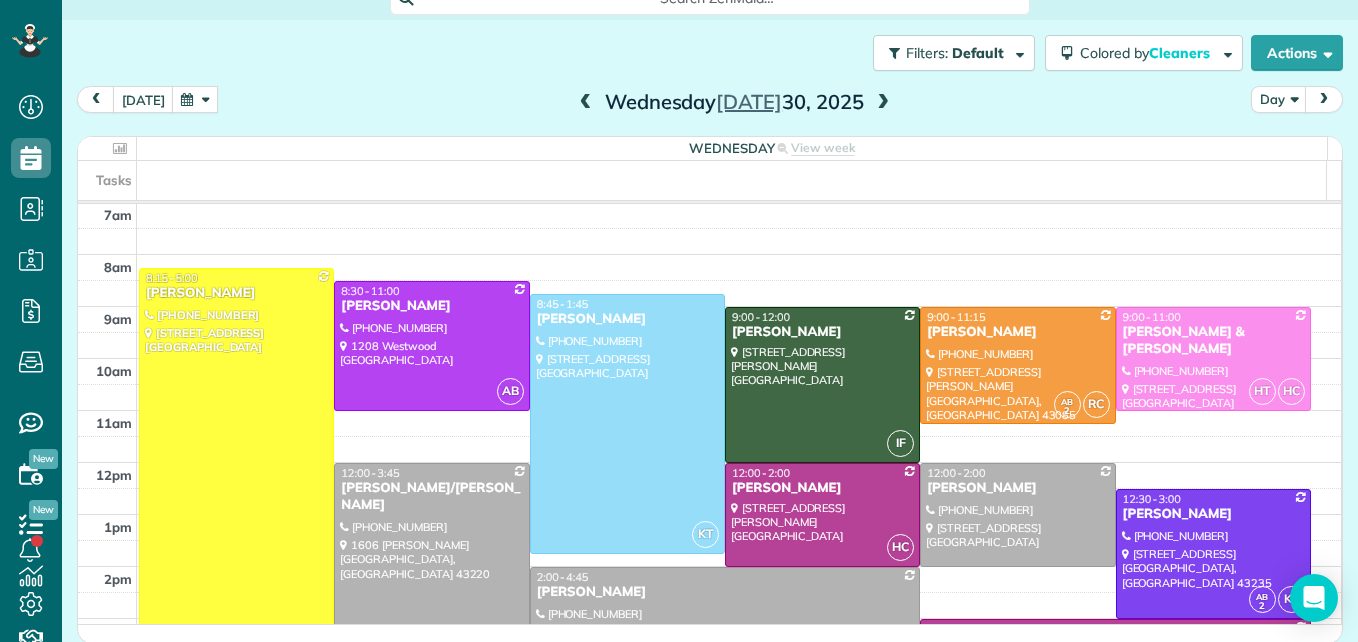 click at bounding box center [883, 103] 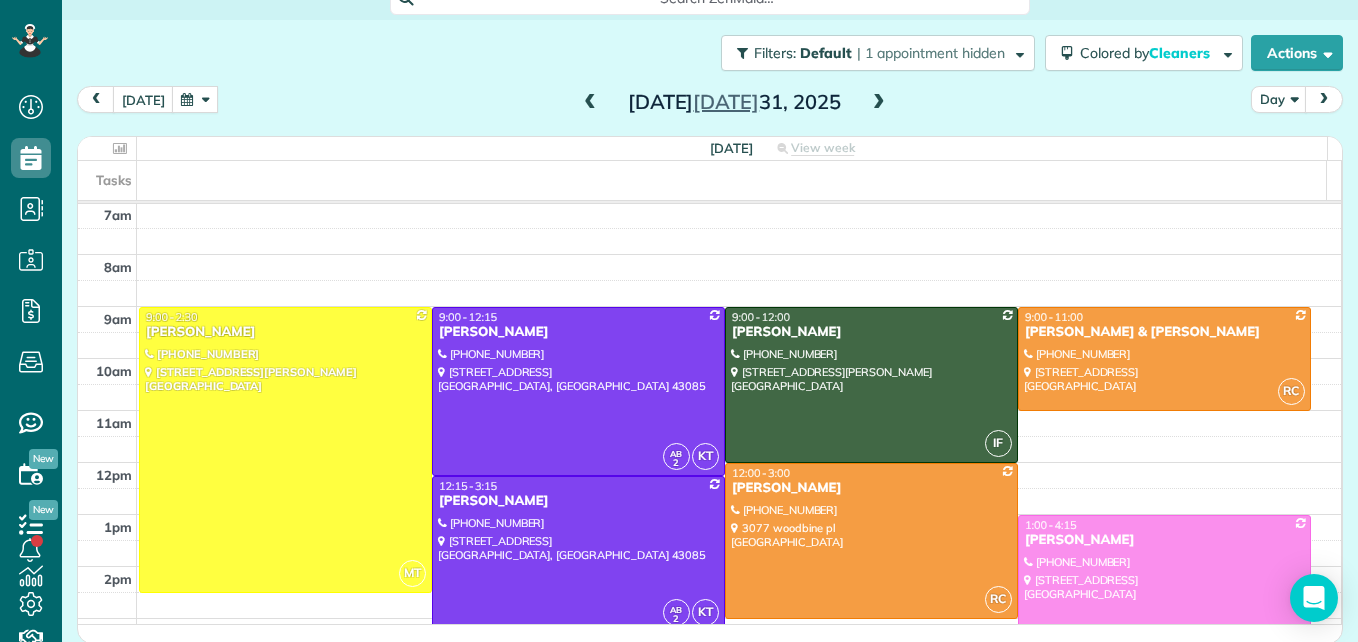 scroll, scrollTop: 26, scrollLeft: 0, axis: vertical 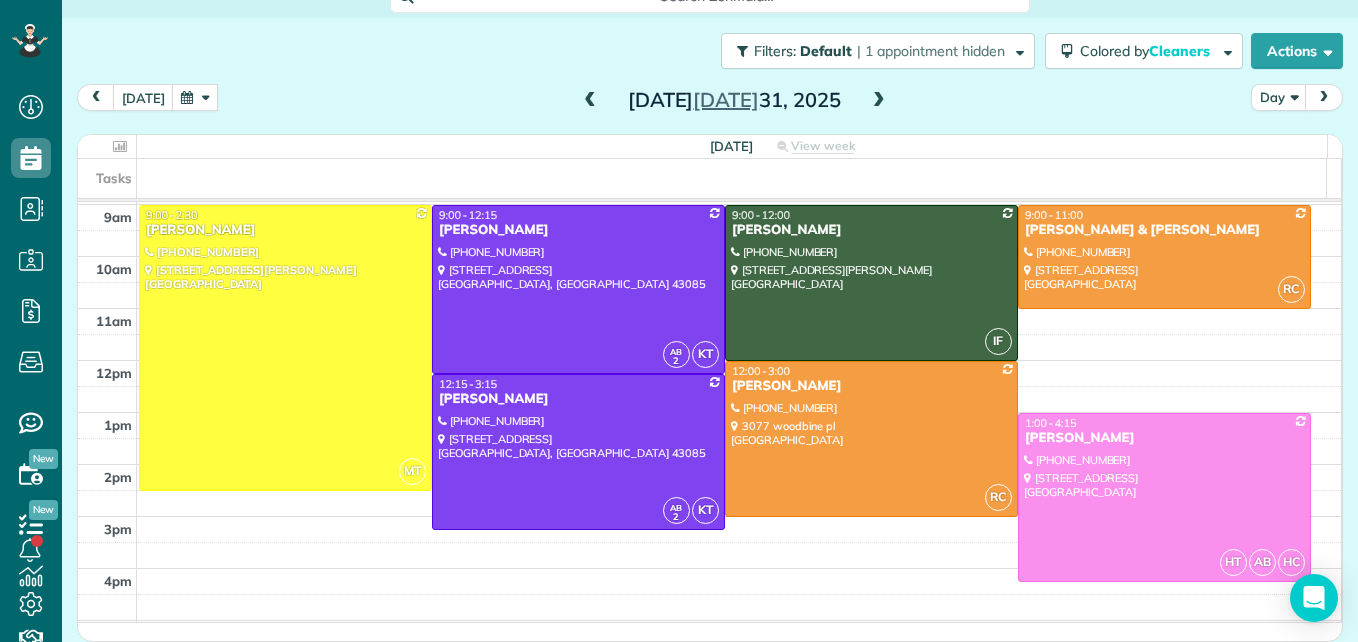 click at bounding box center [879, 101] 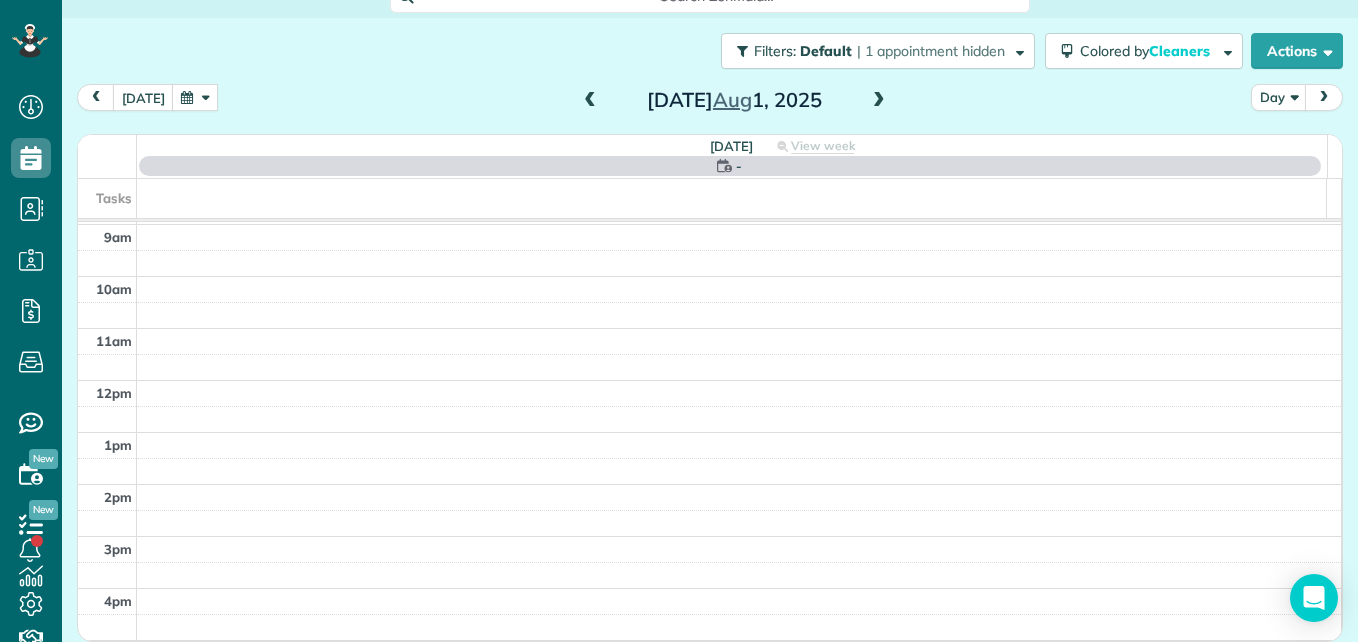 scroll, scrollTop: 209, scrollLeft: 0, axis: vertical 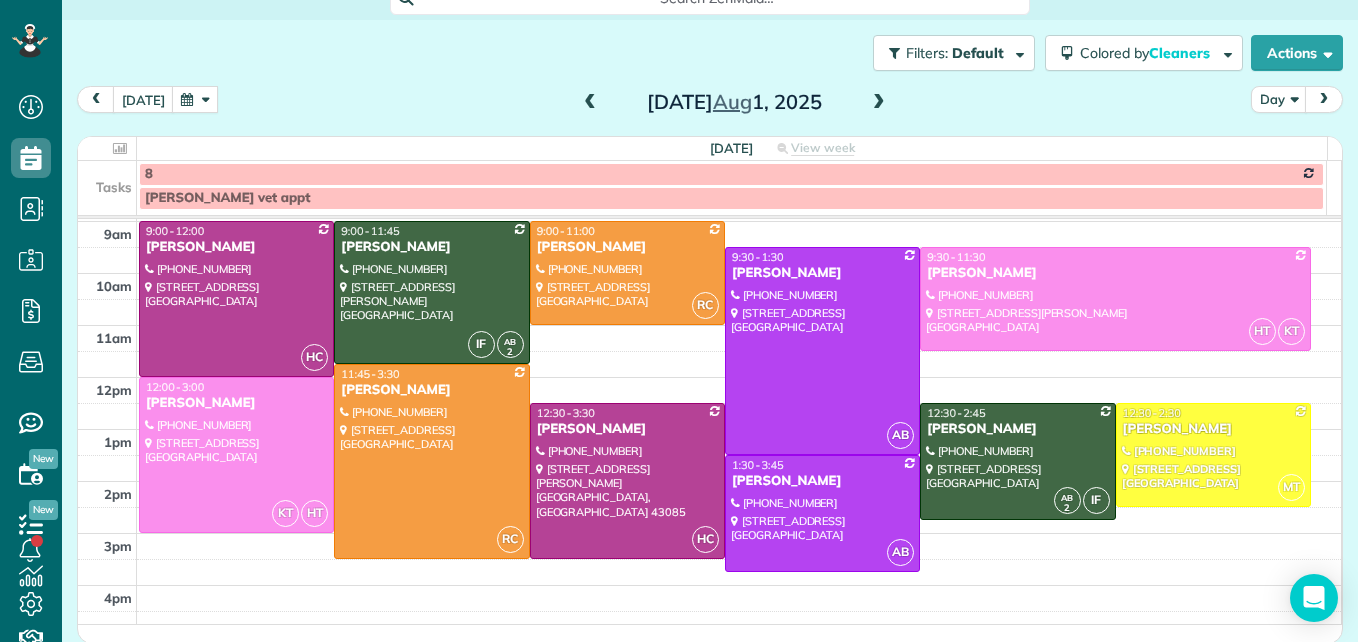 click at bounding box center [590, 103] 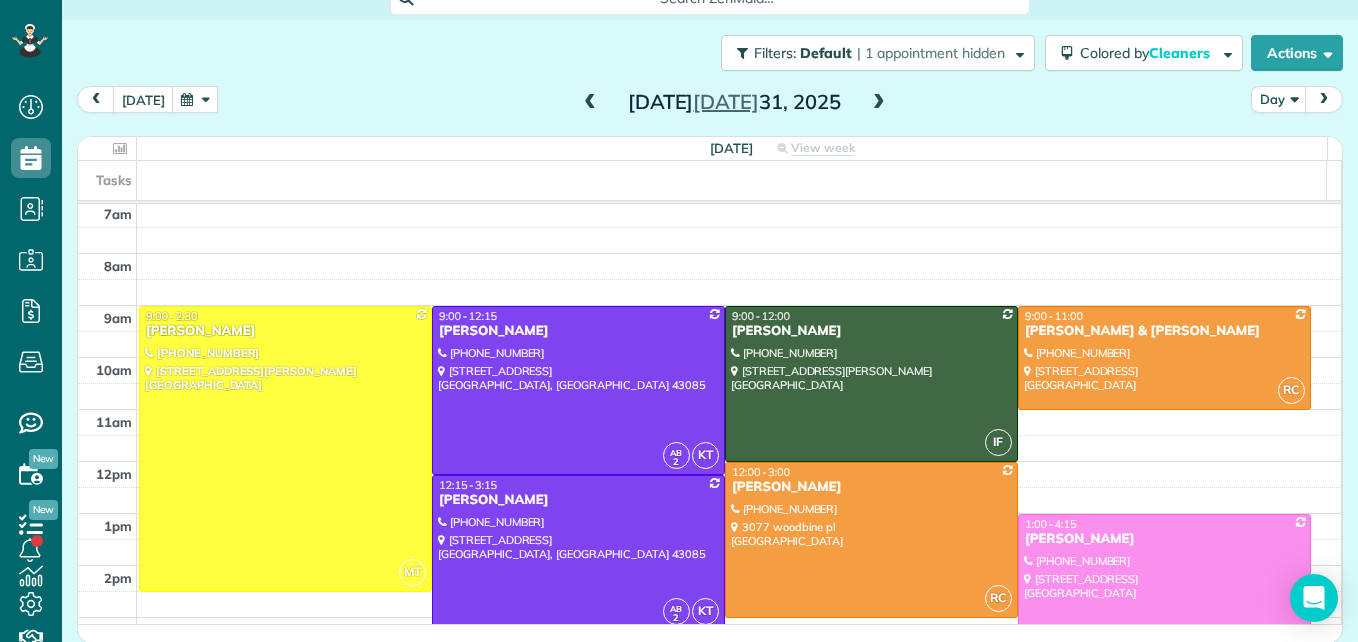 scroll, scrollTop: 209, scrollLeft: 0, axis: vertical 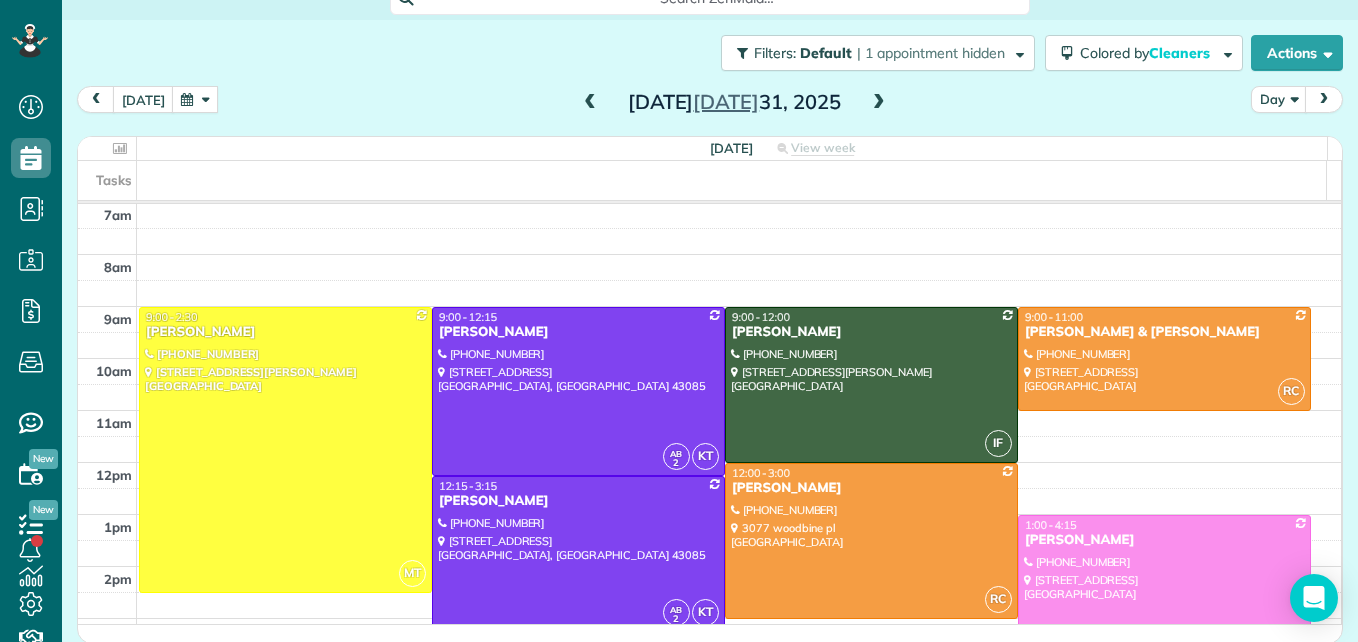 click at bounding box center [590, 103] 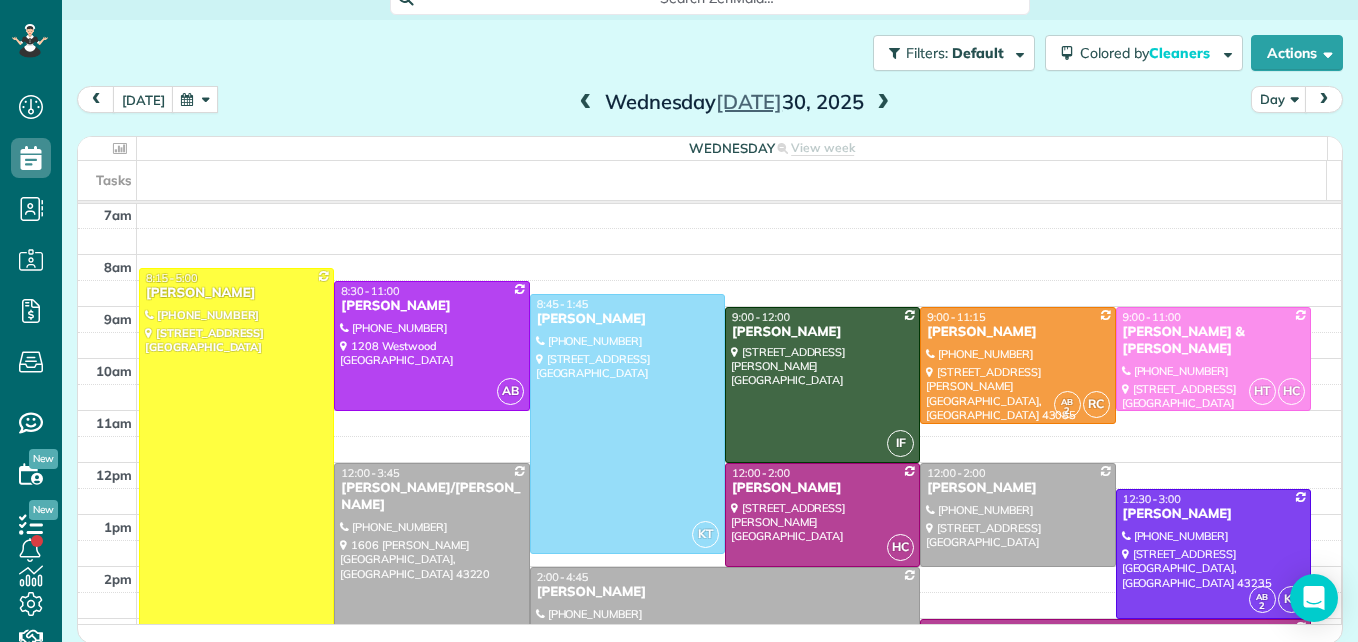 click at bounding box center [586, 103] 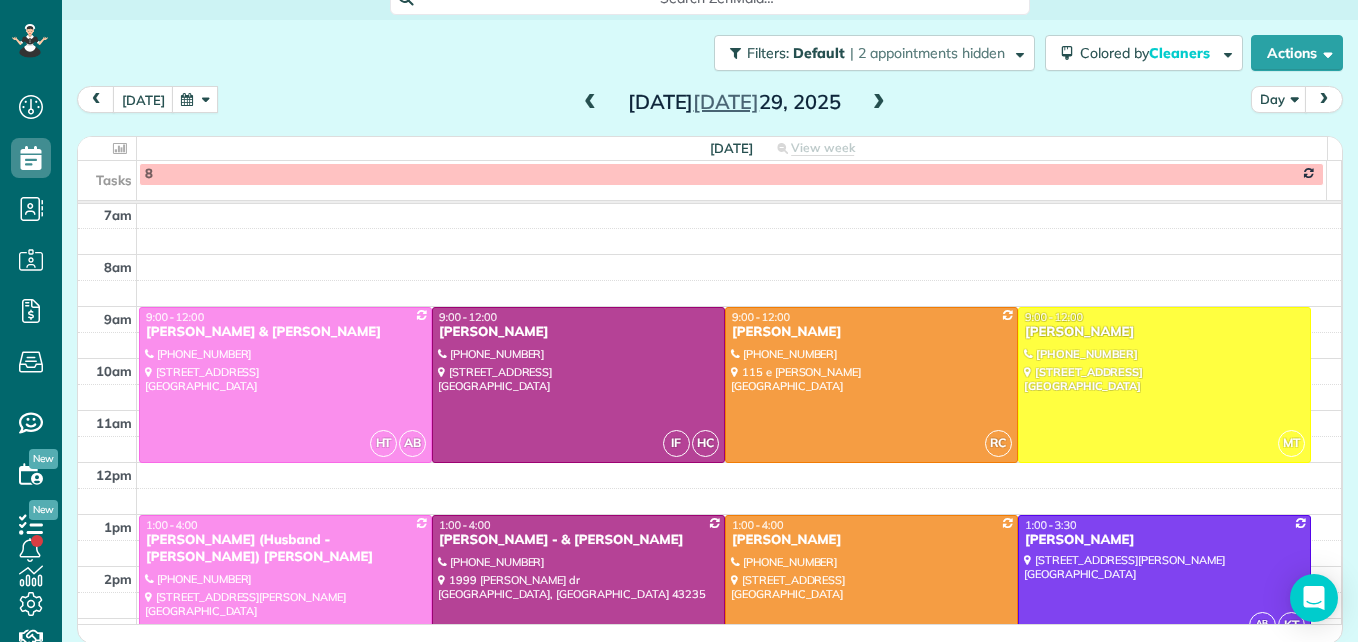 click at bounding box center [590, 103] 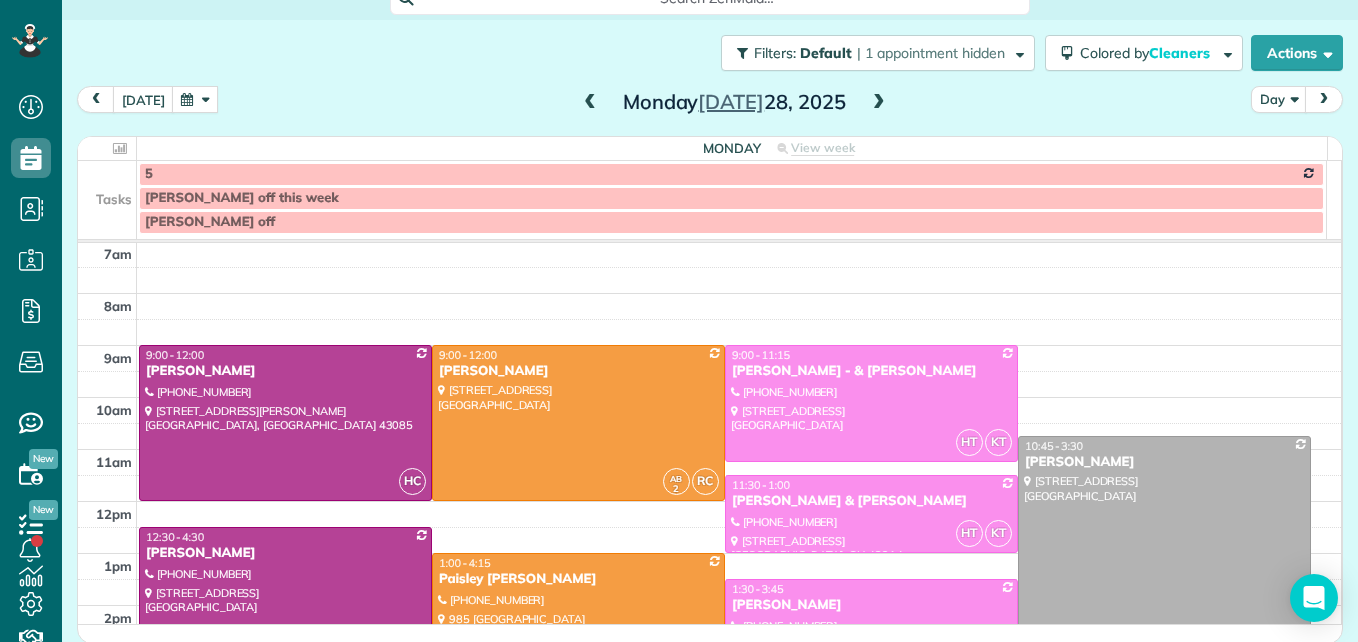 scroll, scrollTop: 26, scrollLeft: 0, axis: vertical 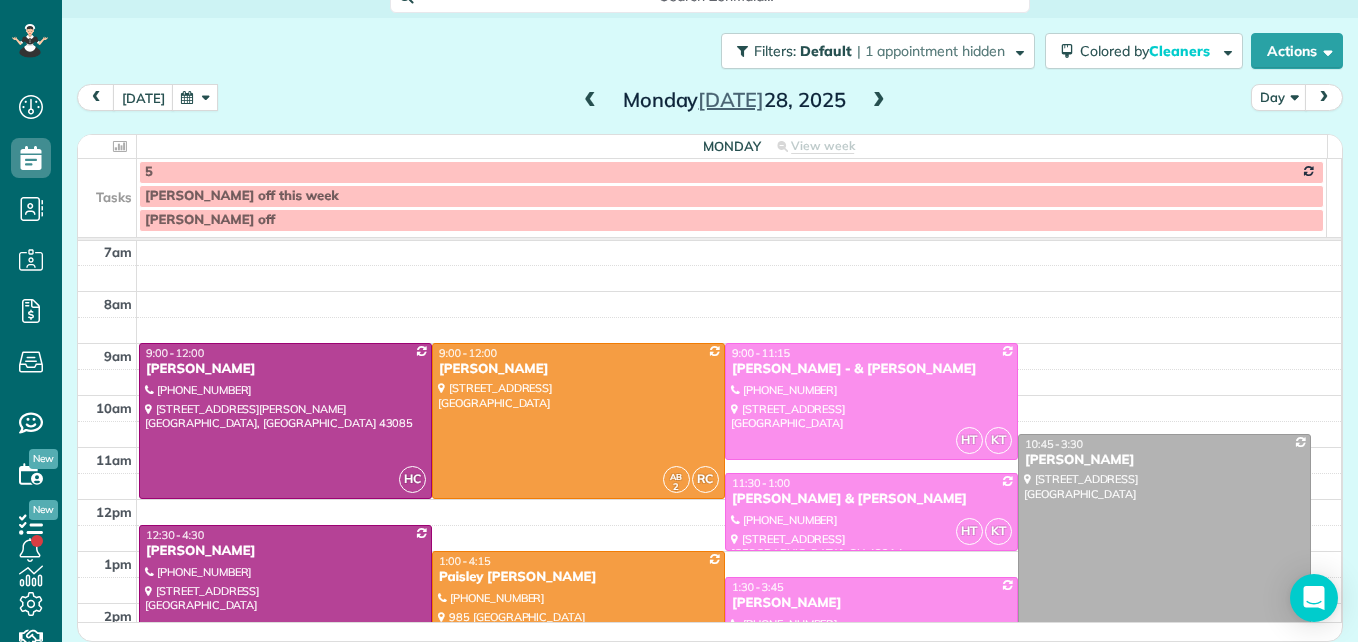click at bounding box center [879, 101] 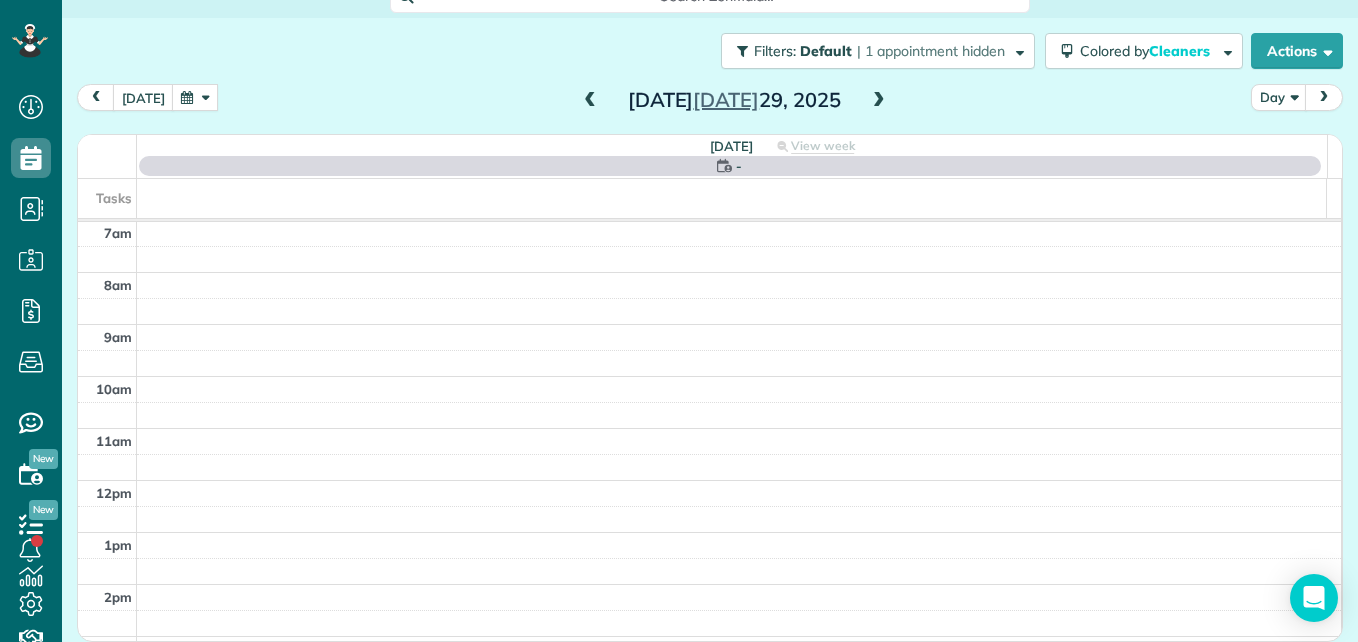 scroll, scrollTop: 24, scrollLeft: 0, axis: vertical 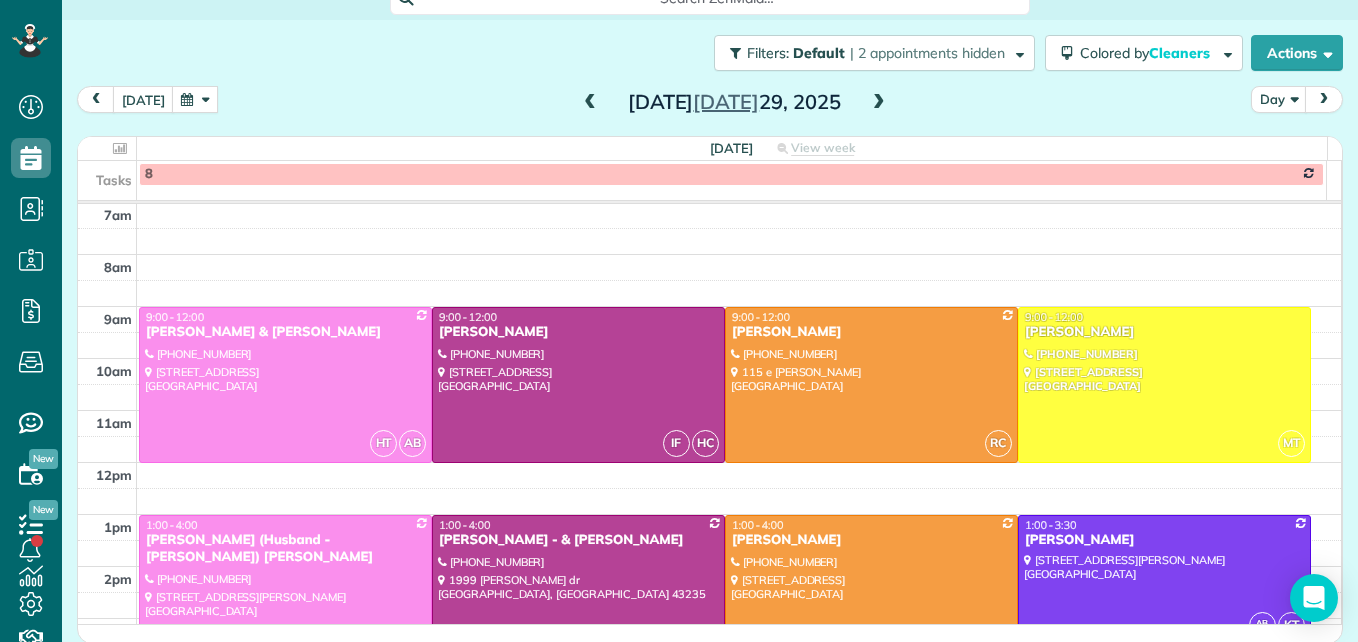 click at bounding box center [879, 103] 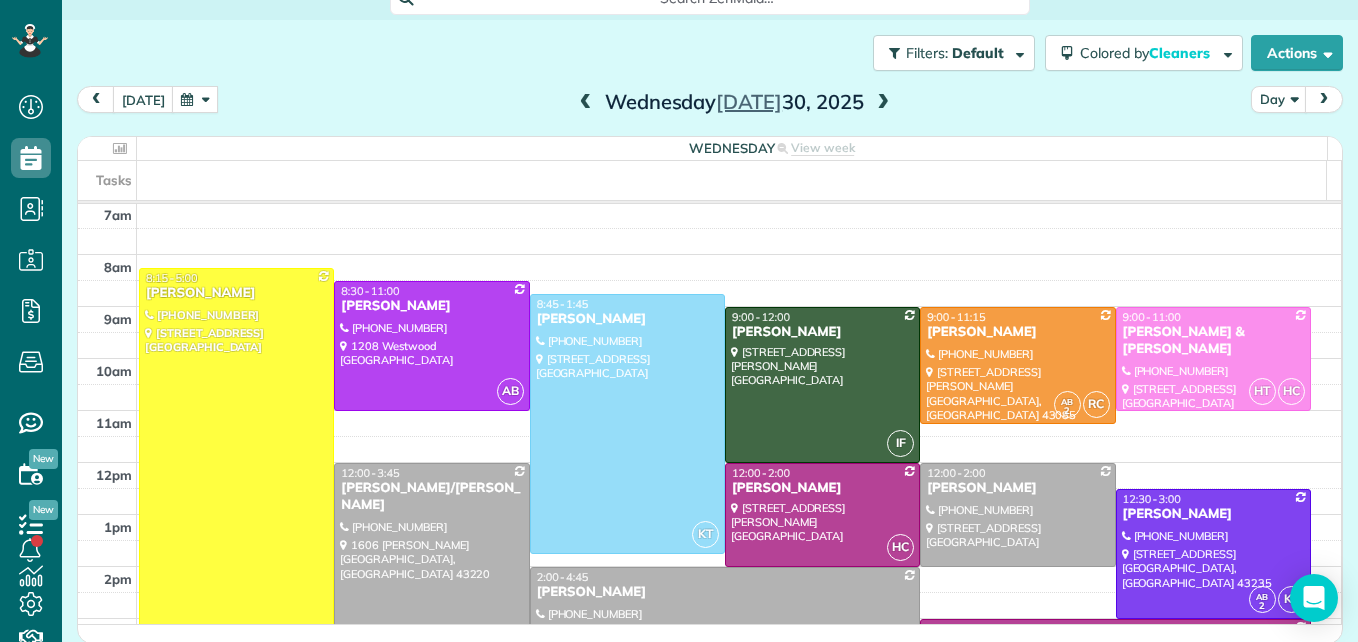 click at bounding box center [883, 103] 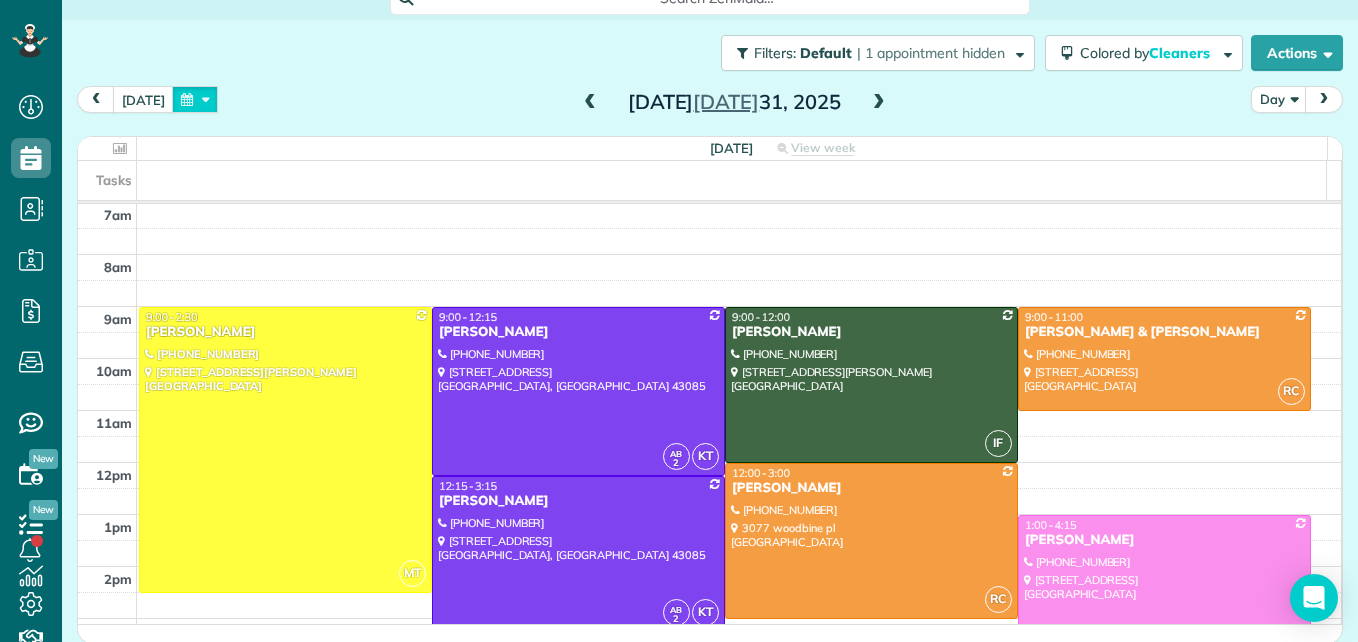 click at bounding box center [195, 99] 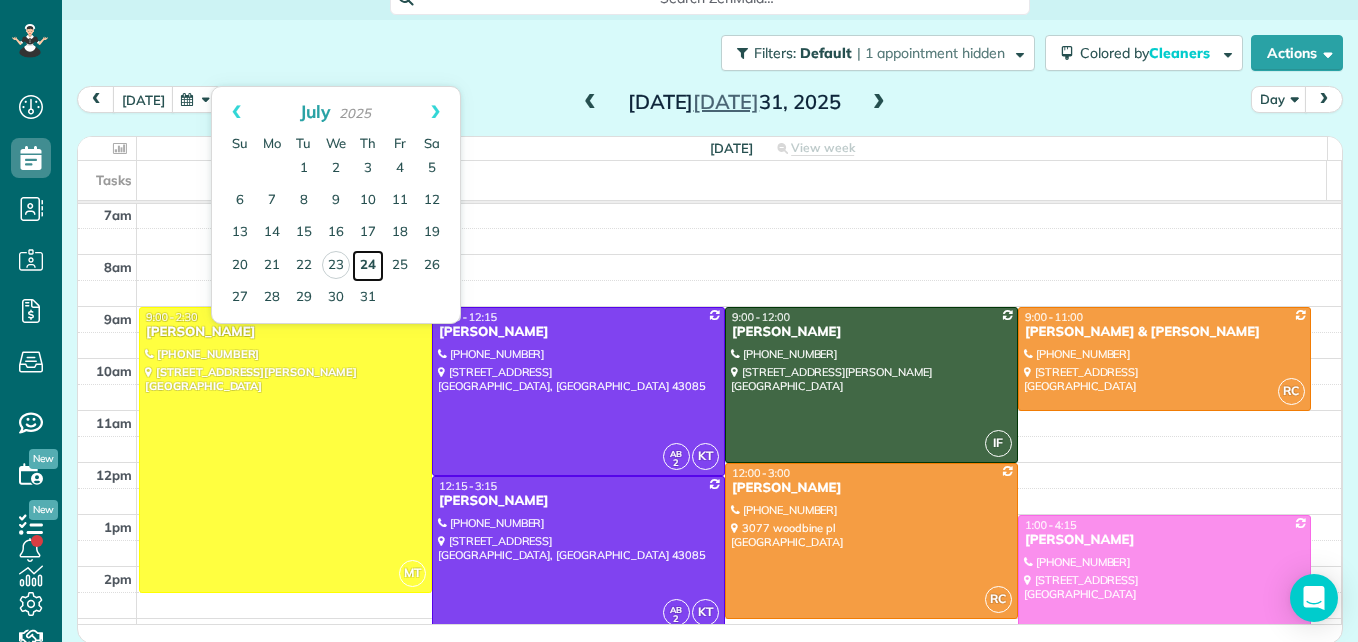 click on "24" at bounding box center (368, 266) 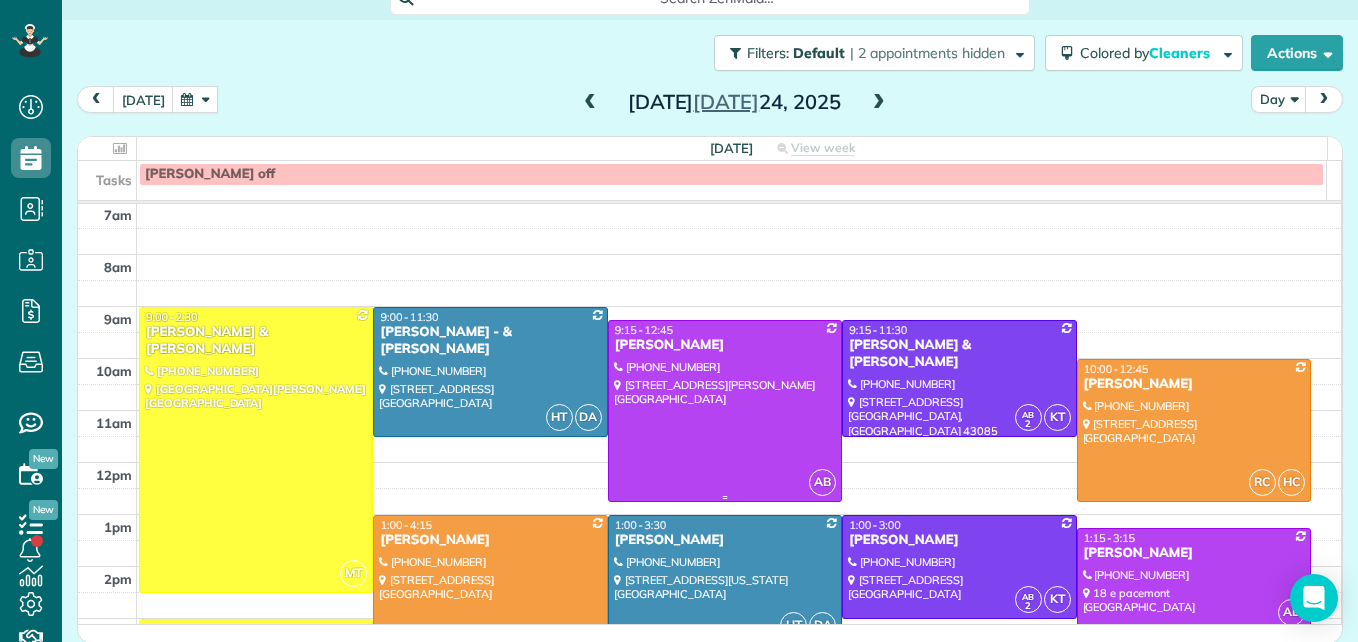 scroll, scrollTop: 309, scrollLeft: 0, axis: vertical 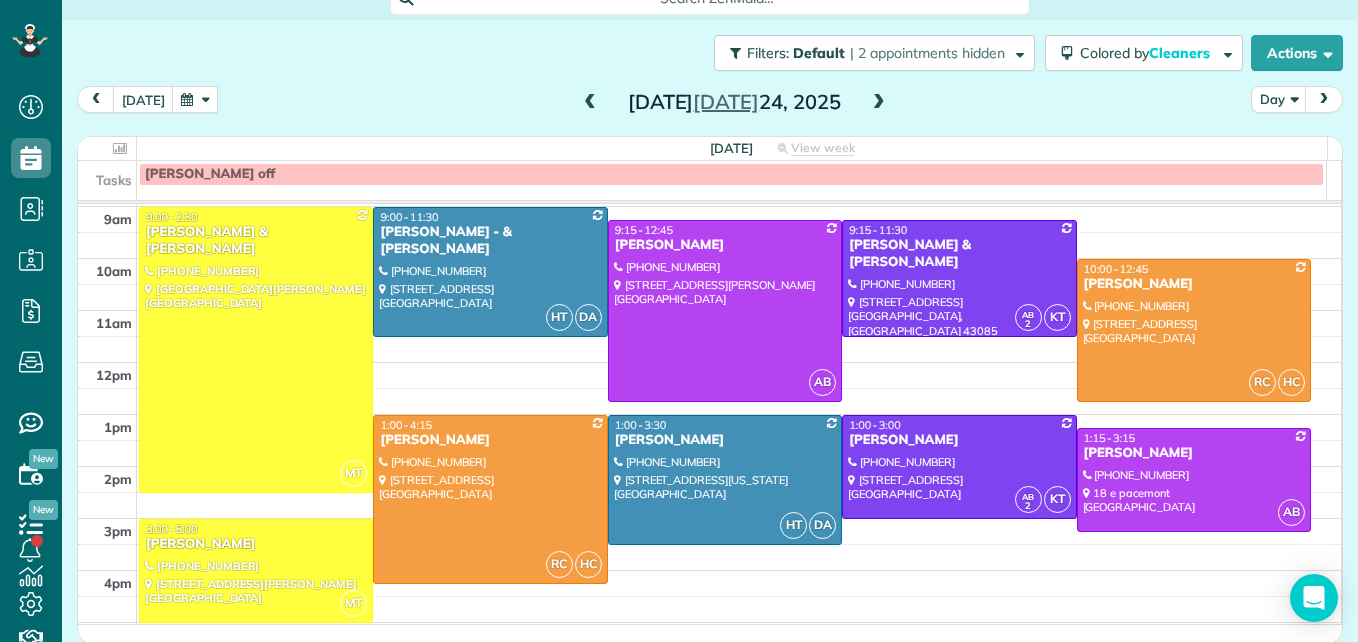 click at bounding box center (879, 103) 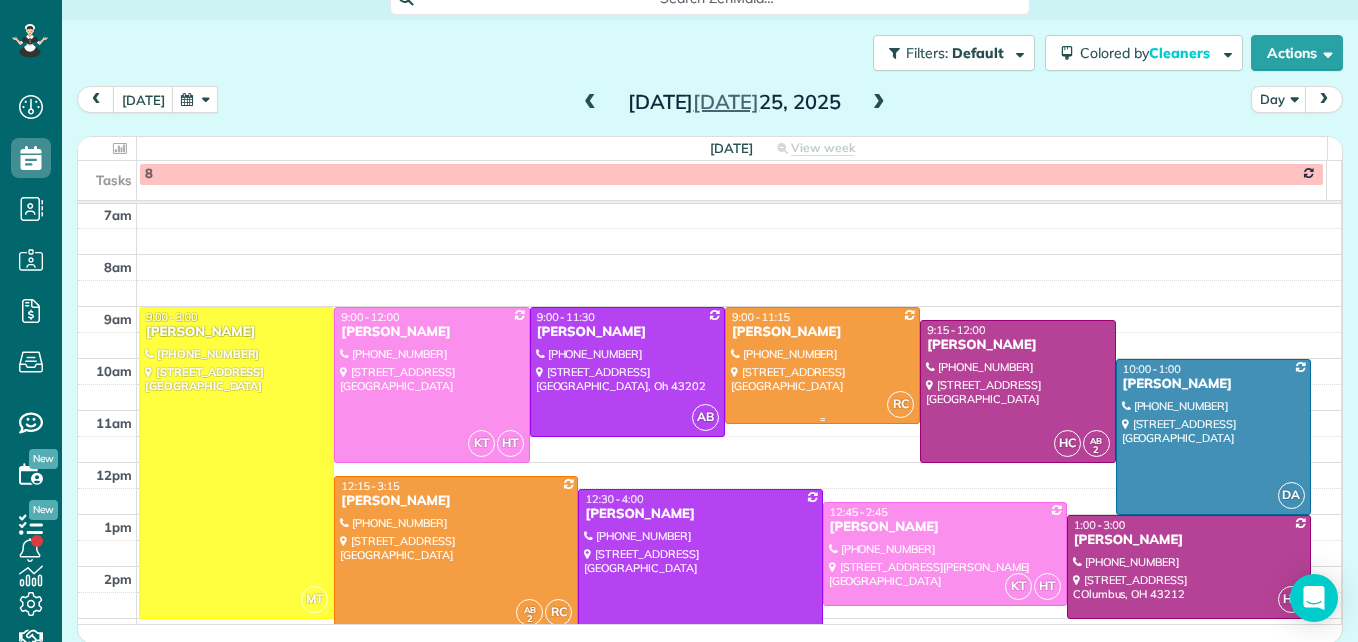 scroll, scrollTop: 309, scrollLeft: 0, axis: vertical 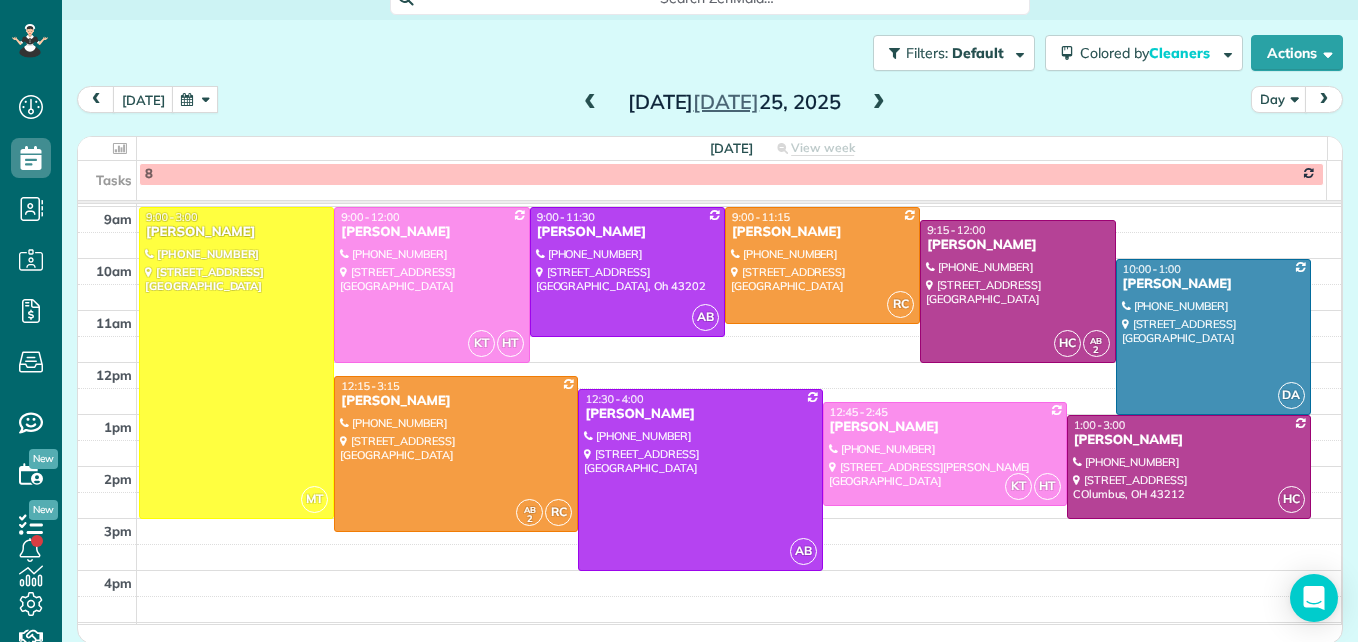 click at bounding box center (195, 99) 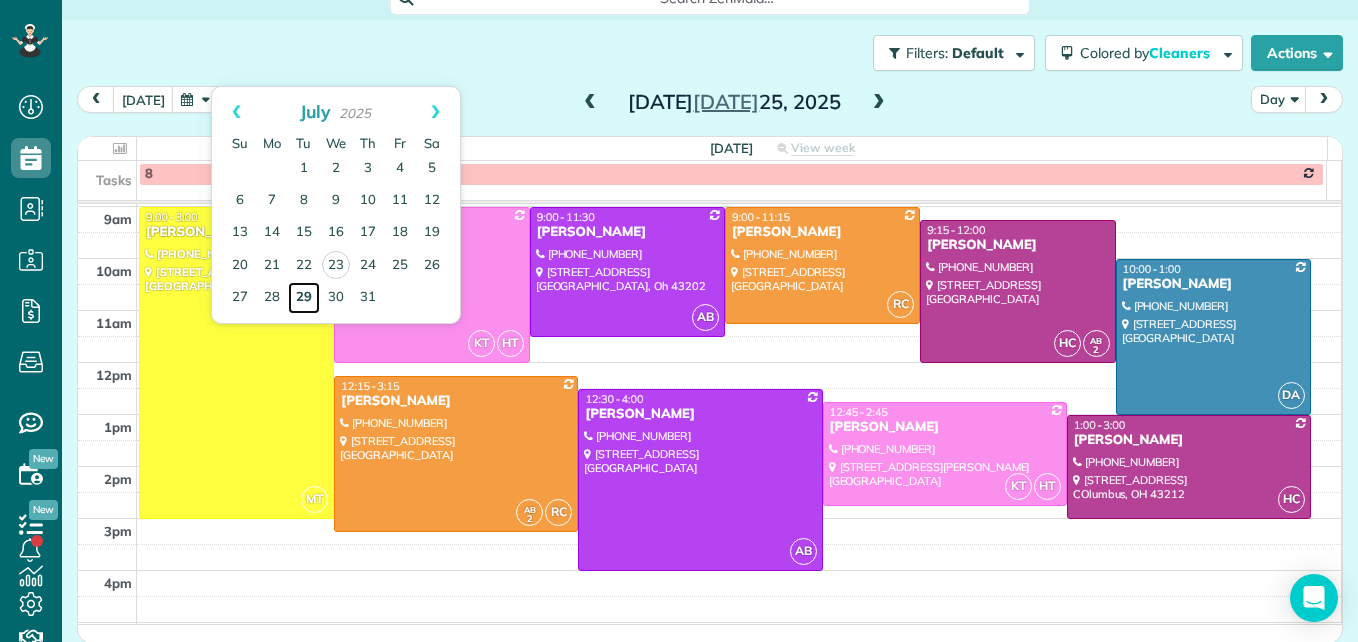 click on "29" at bounding box center (304, 298) 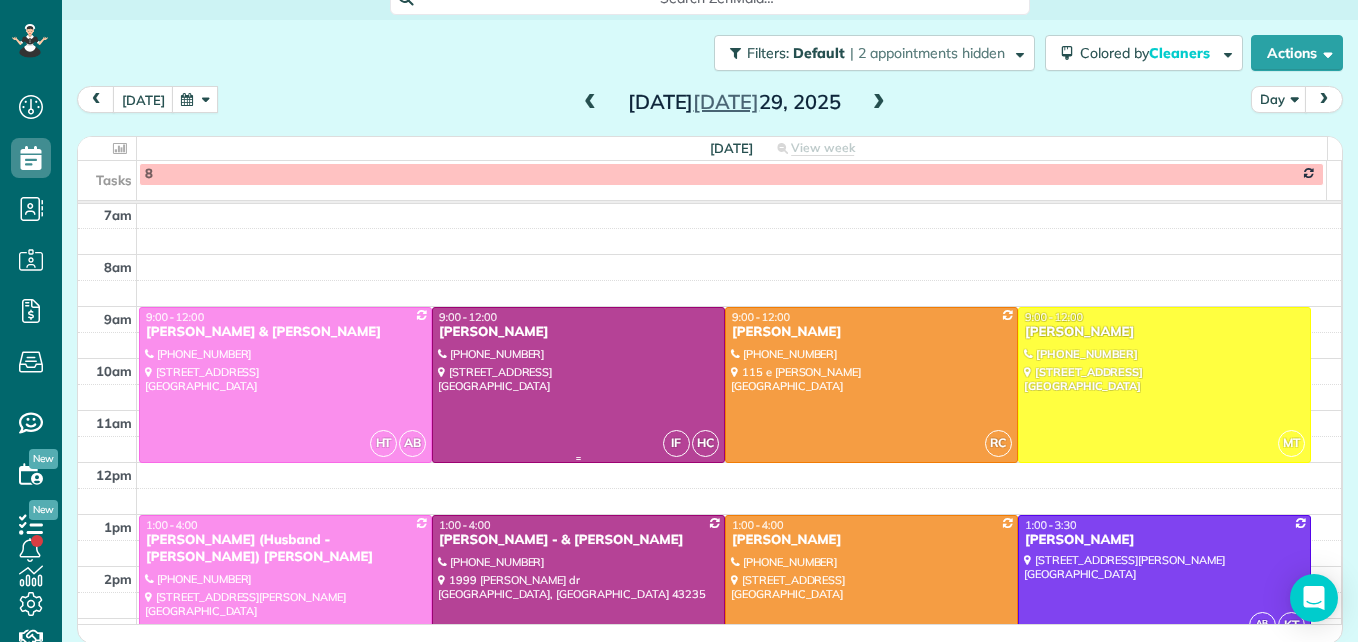 click at bounding box center (578, 385) 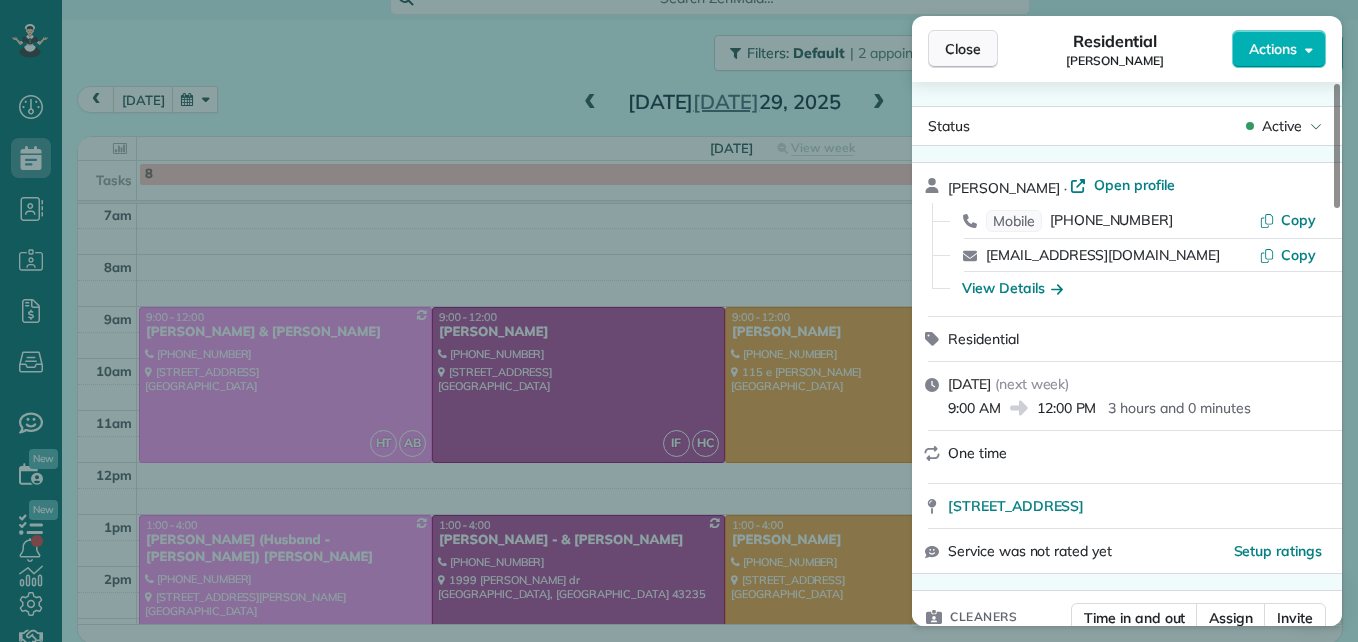 click on "Close" at bounding box center (963, 49) 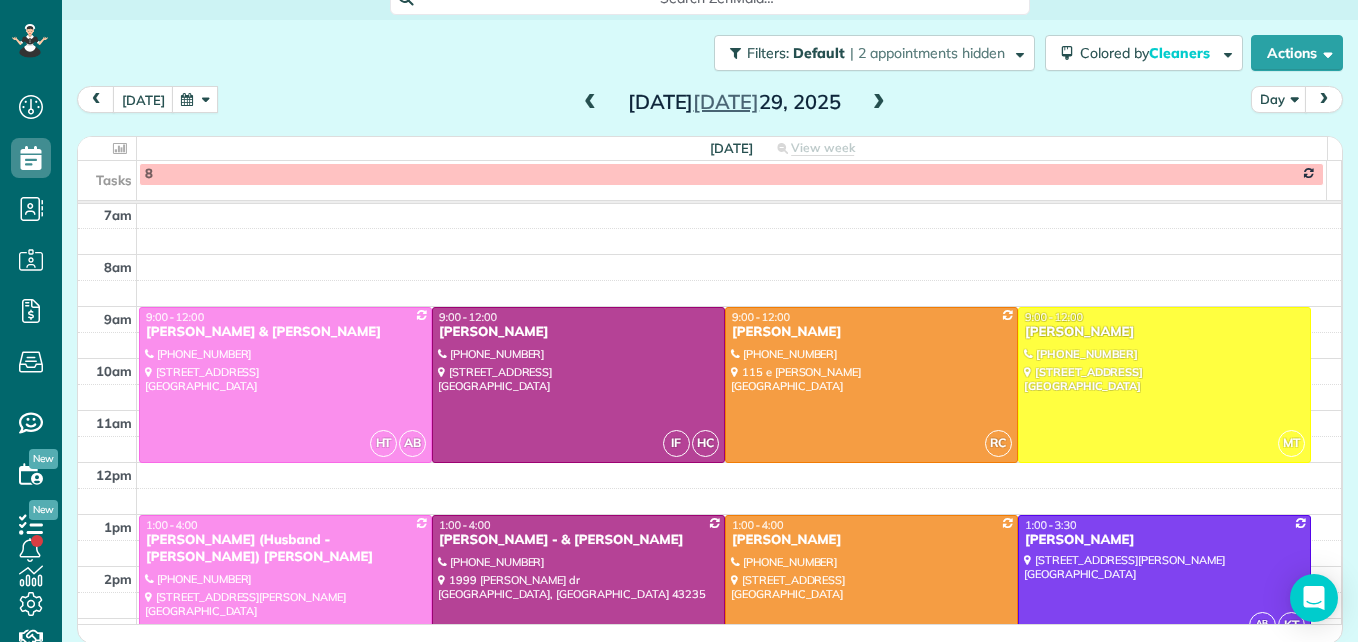 click at bounding box center (590, 103) 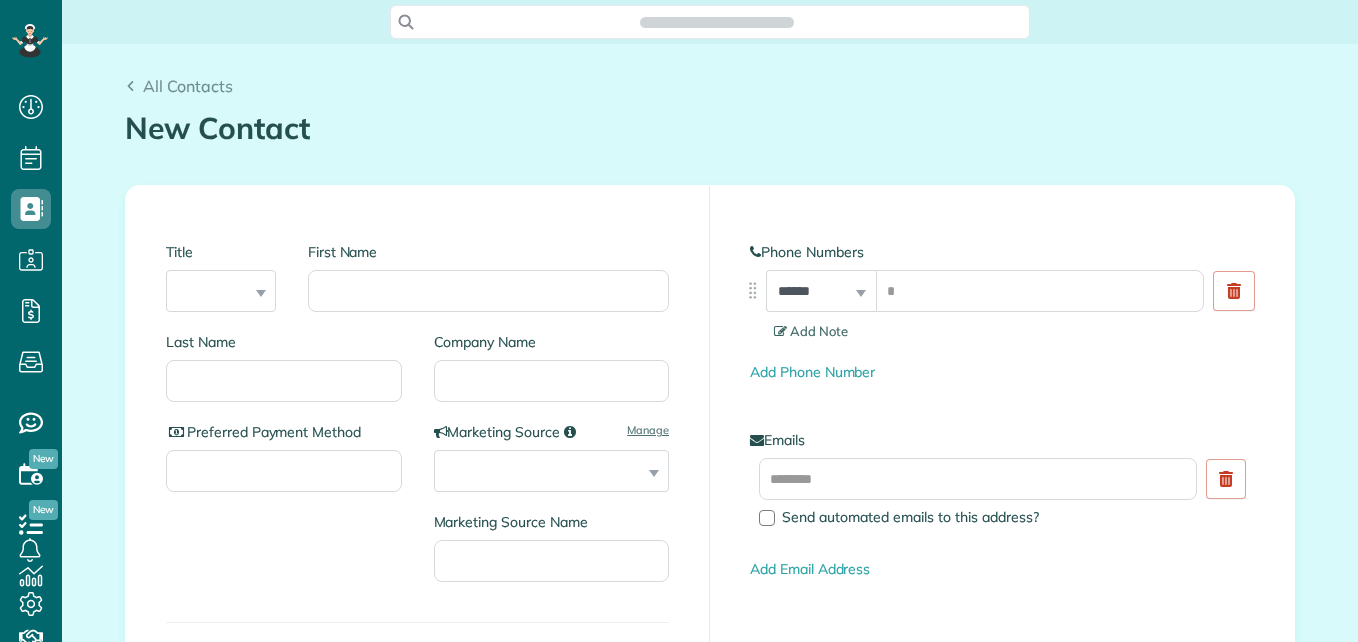 scroll, scrollTop: 0, scrollLeft: 0, axis: both 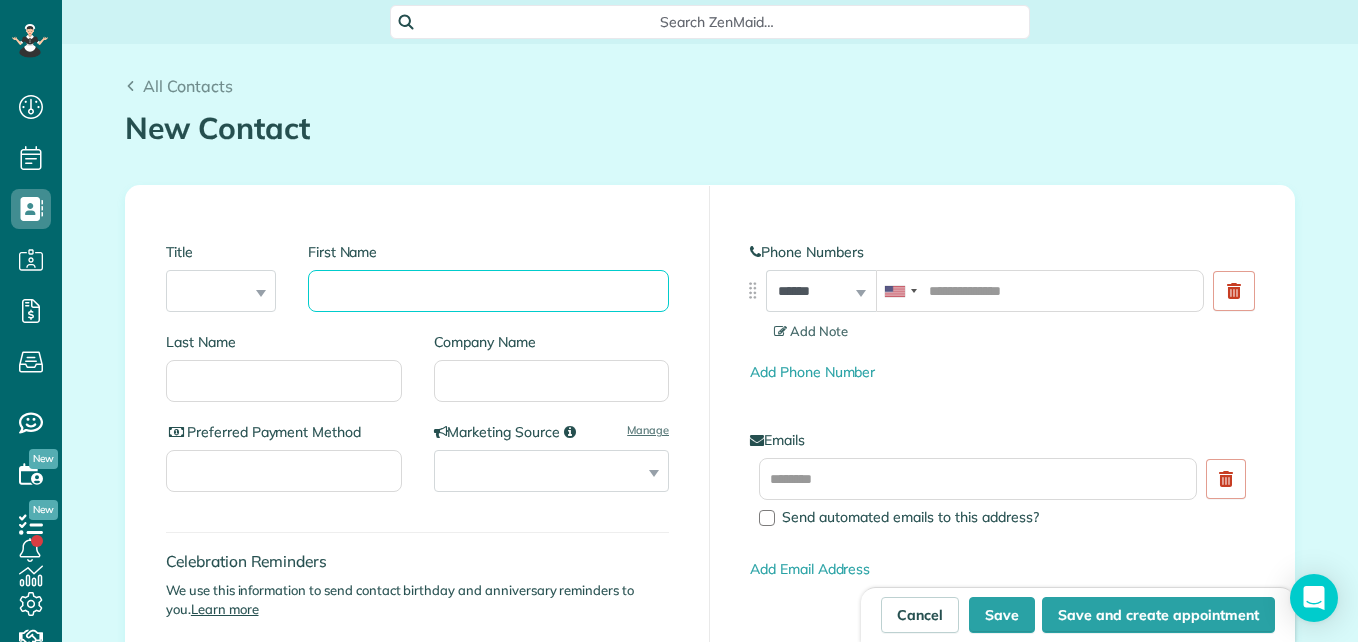 click on "First Name" at bounding box center [488, 291] 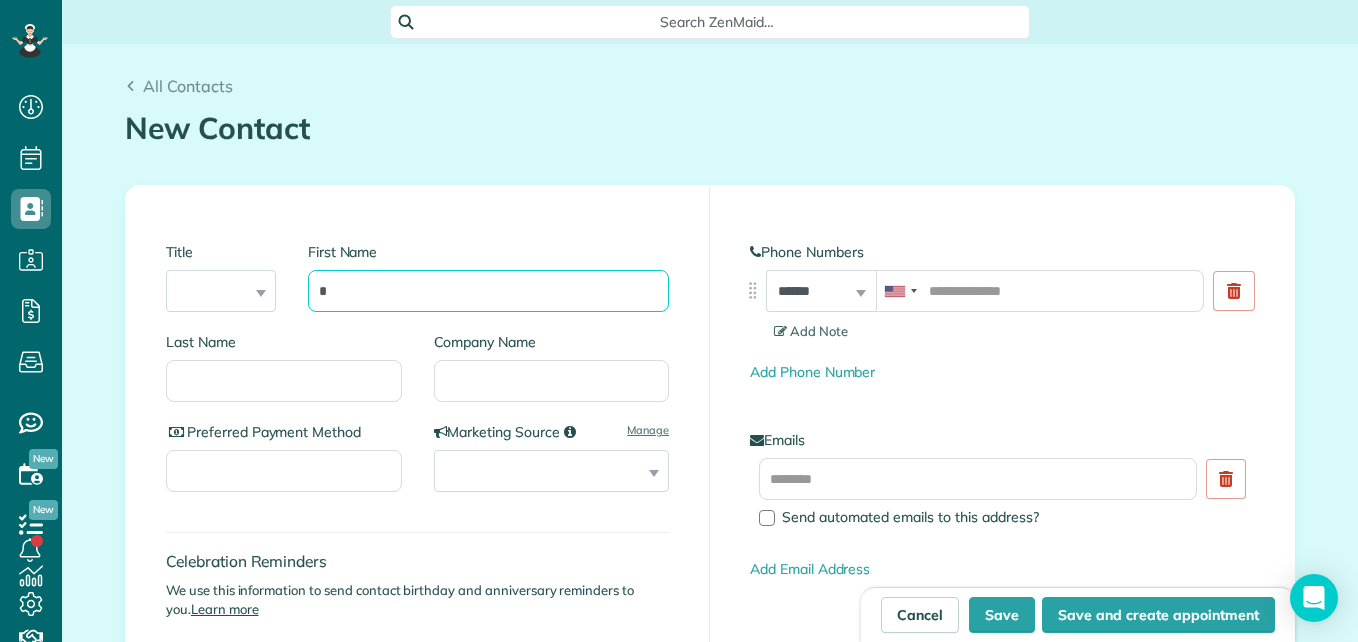 click on "*" at bounding box center [488, 291] 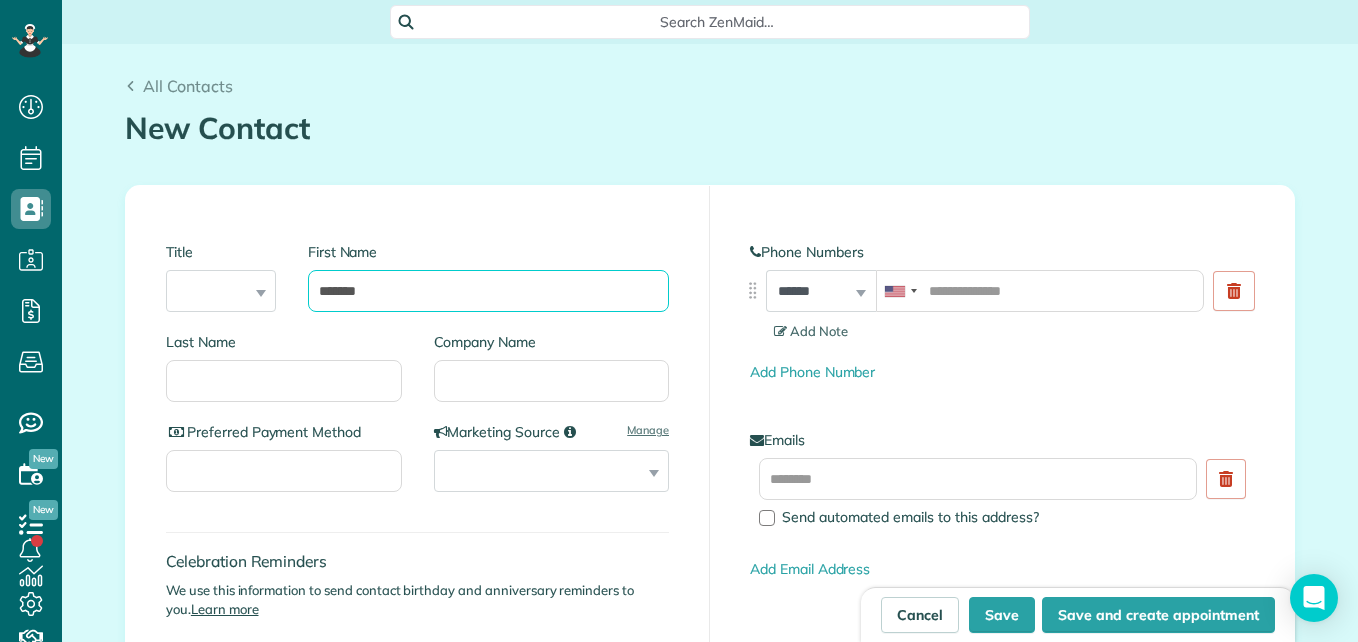 type on "*******" 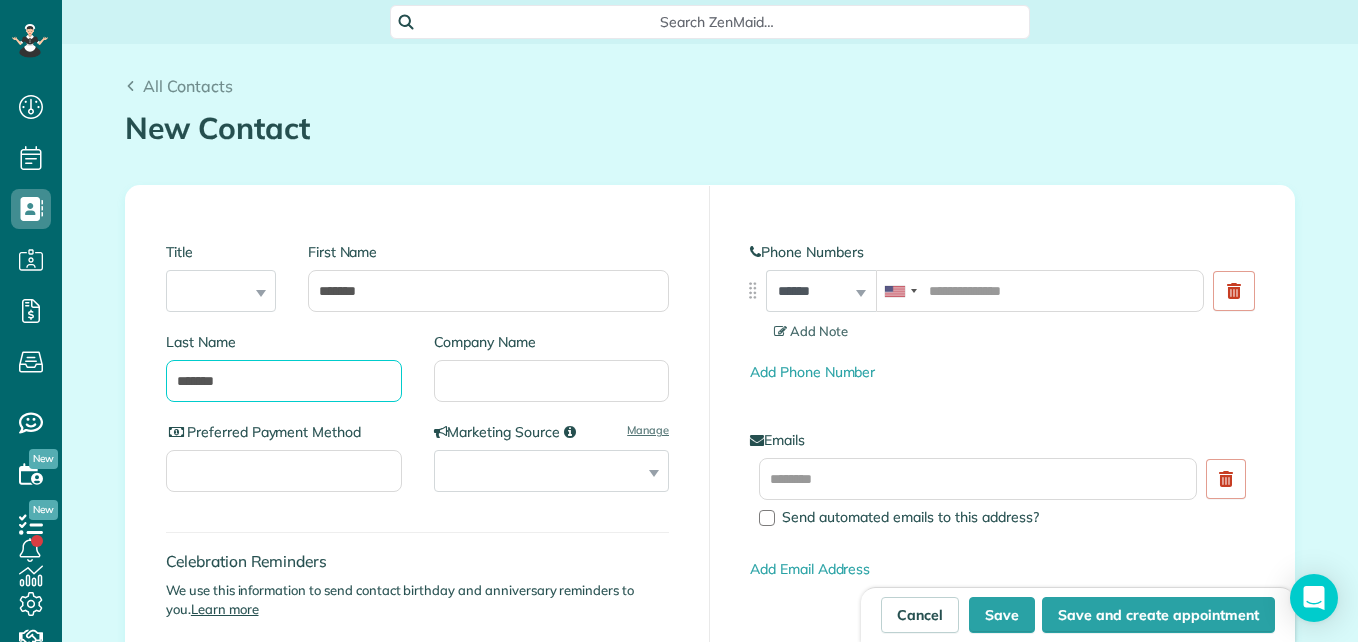 type on "*******" 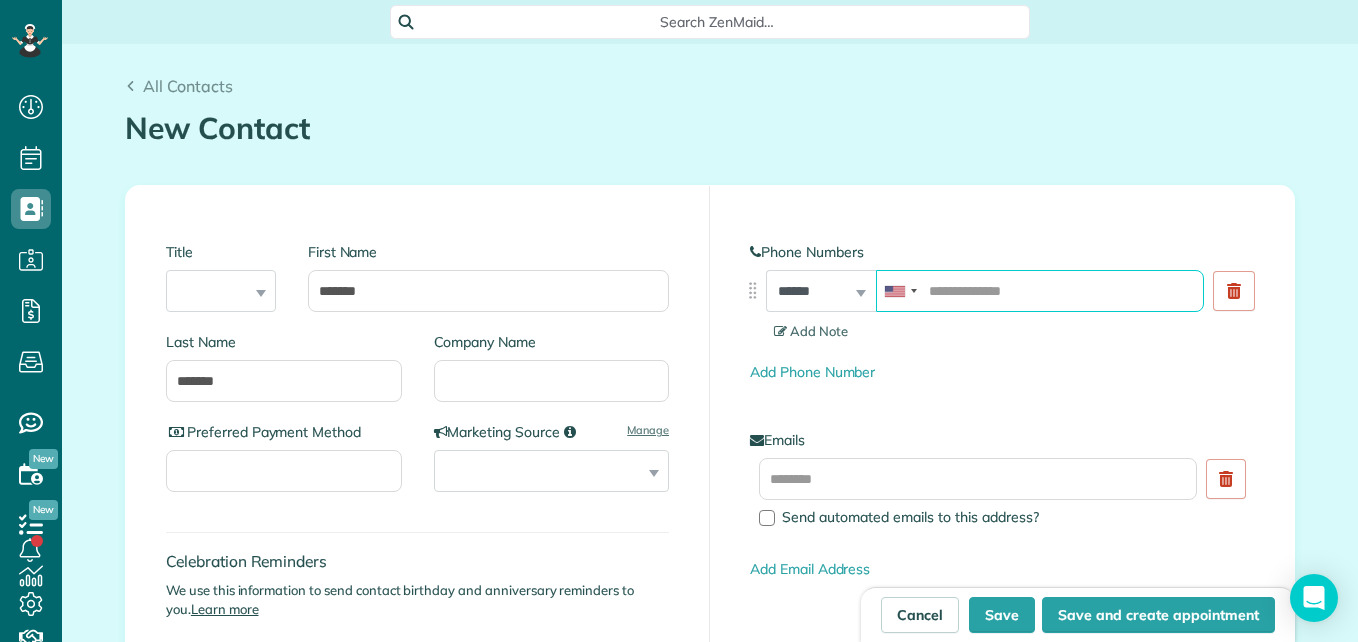 paste on "**********" 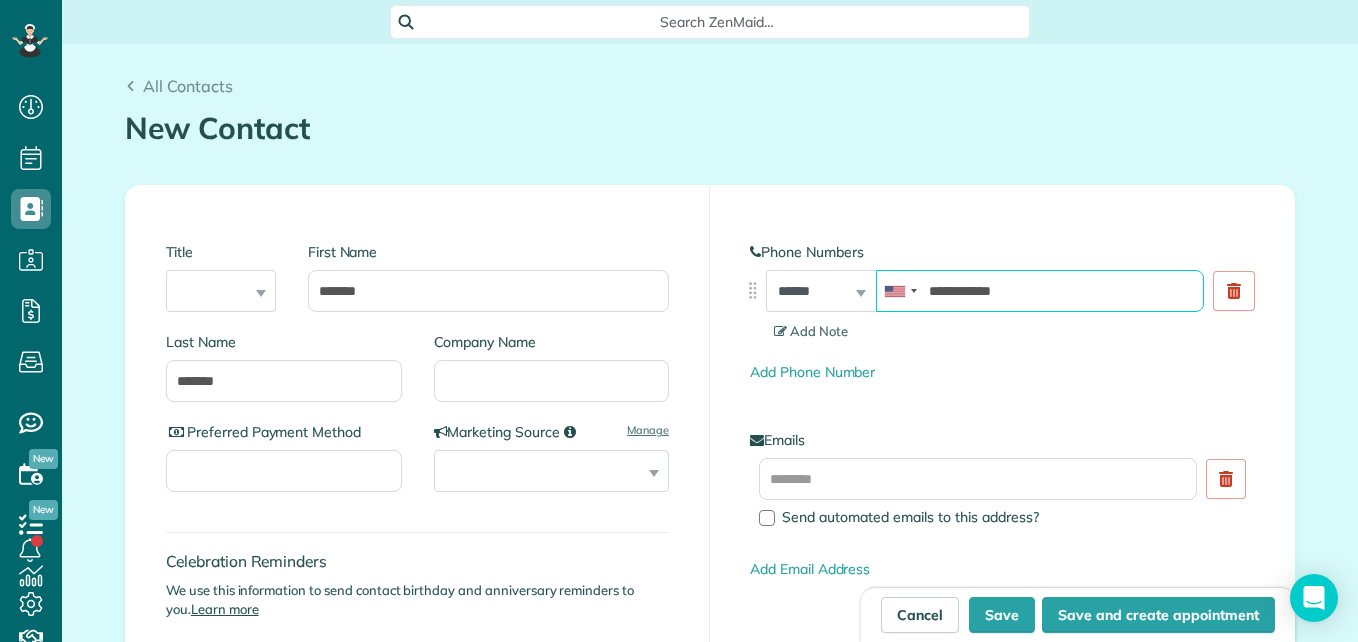 type on "**********" 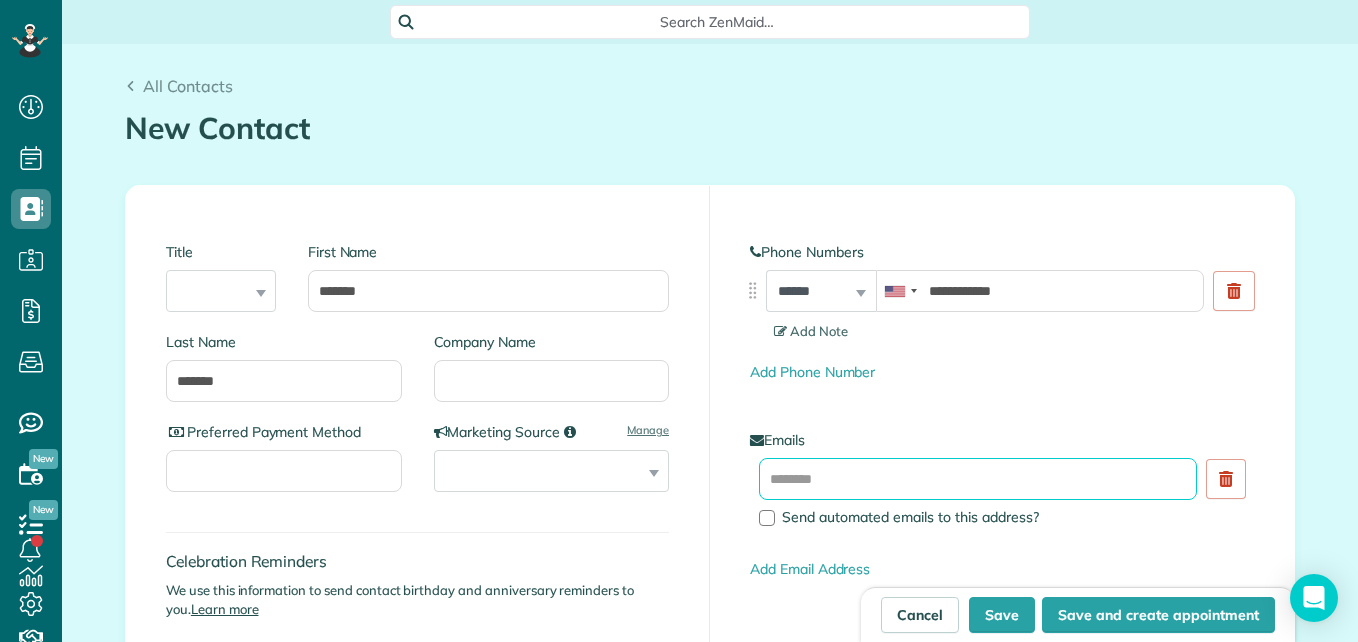 click at bounding box center (978, 479) 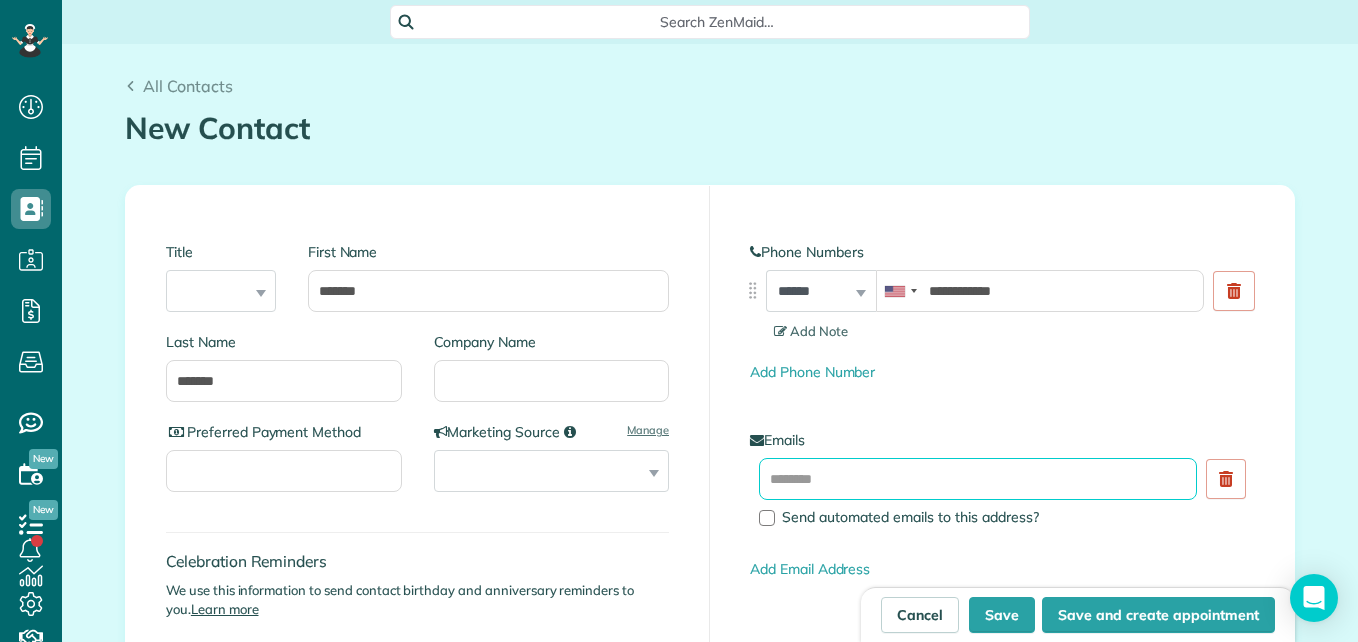 paste on "**********" 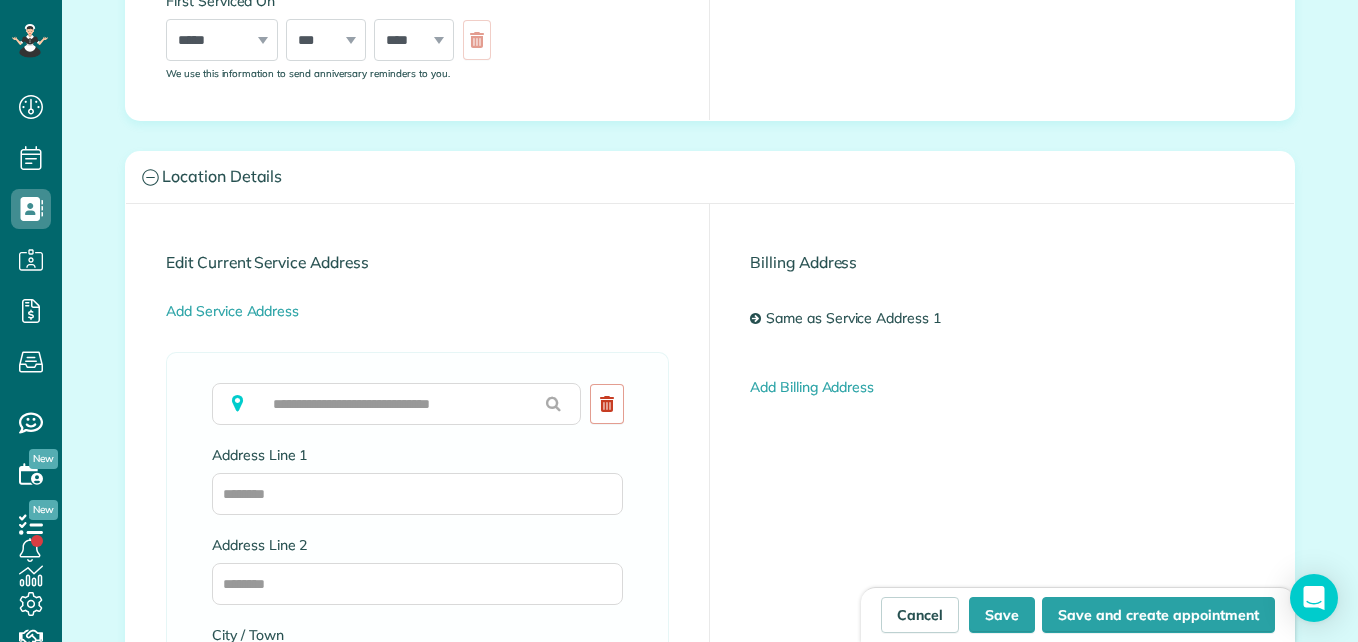 scroll, scrollTop: 800, scrollLeft: 0, axis: vertical 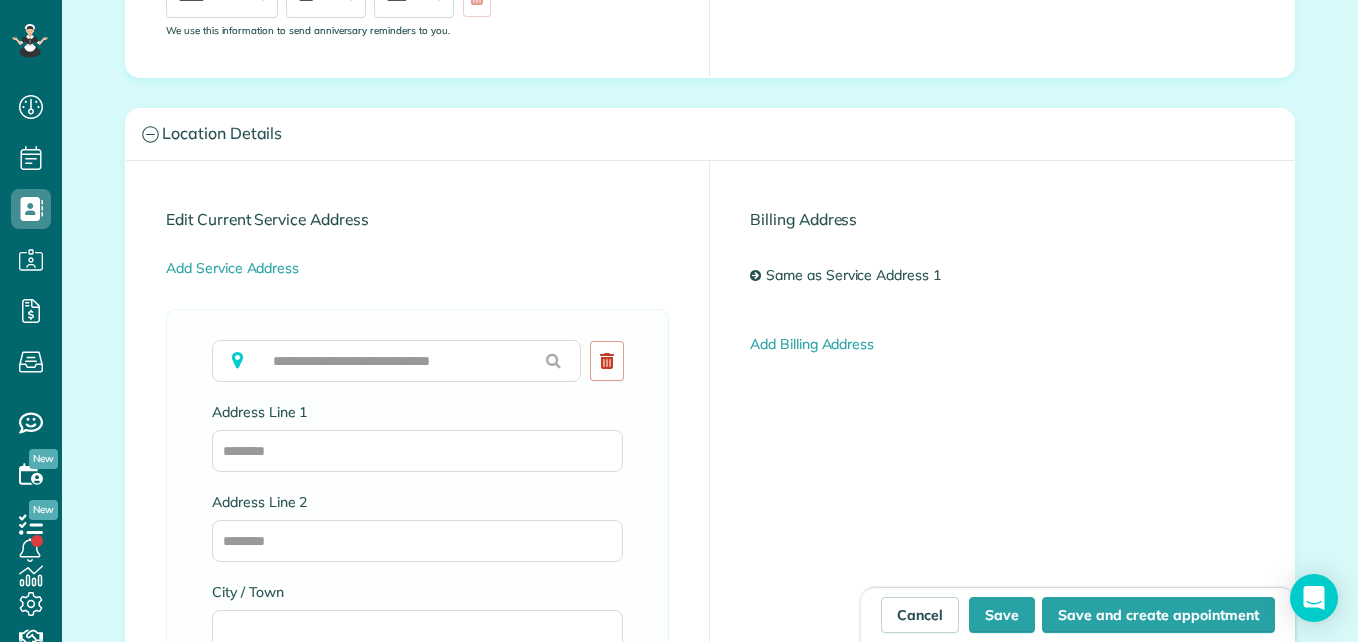 type on "**********" 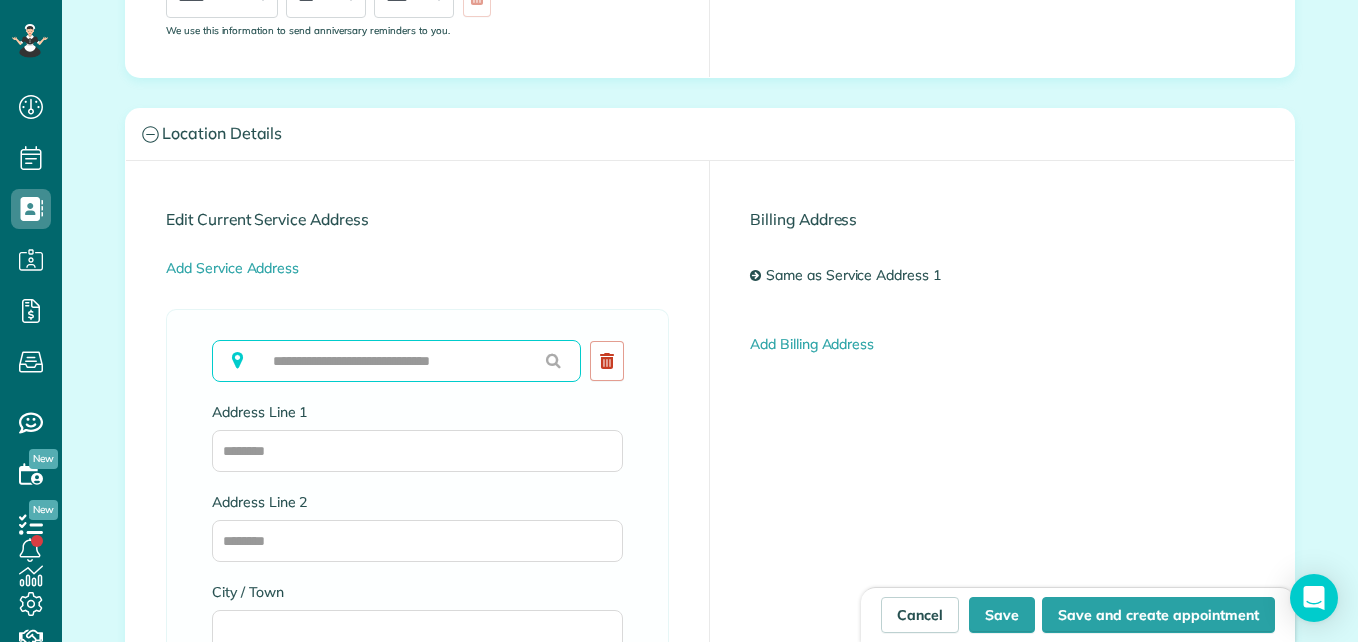 click at bounding box center (396, 361) 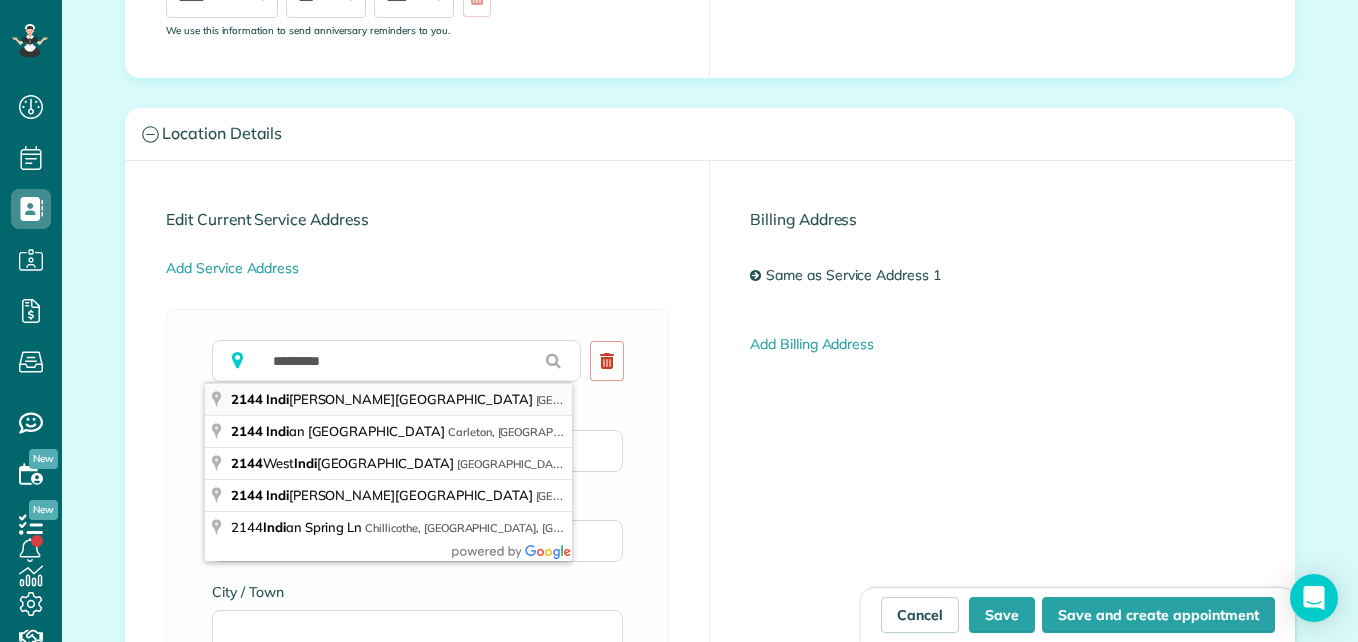 type on "**********" 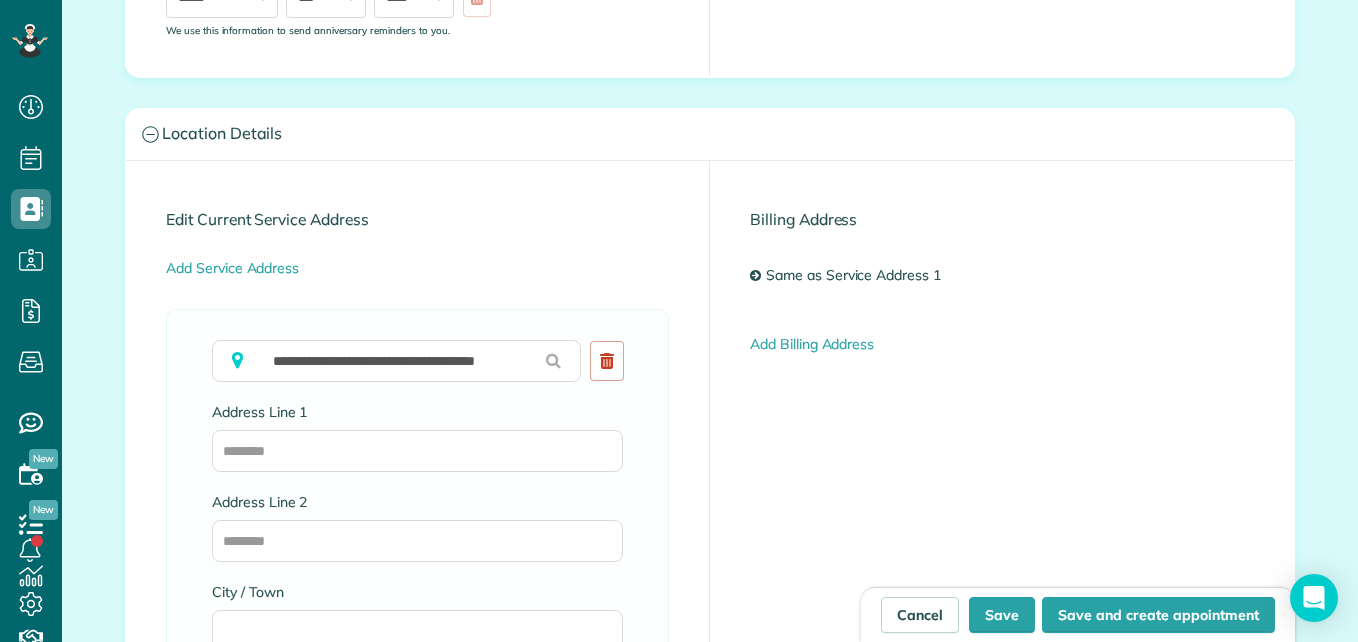 type on "**********" 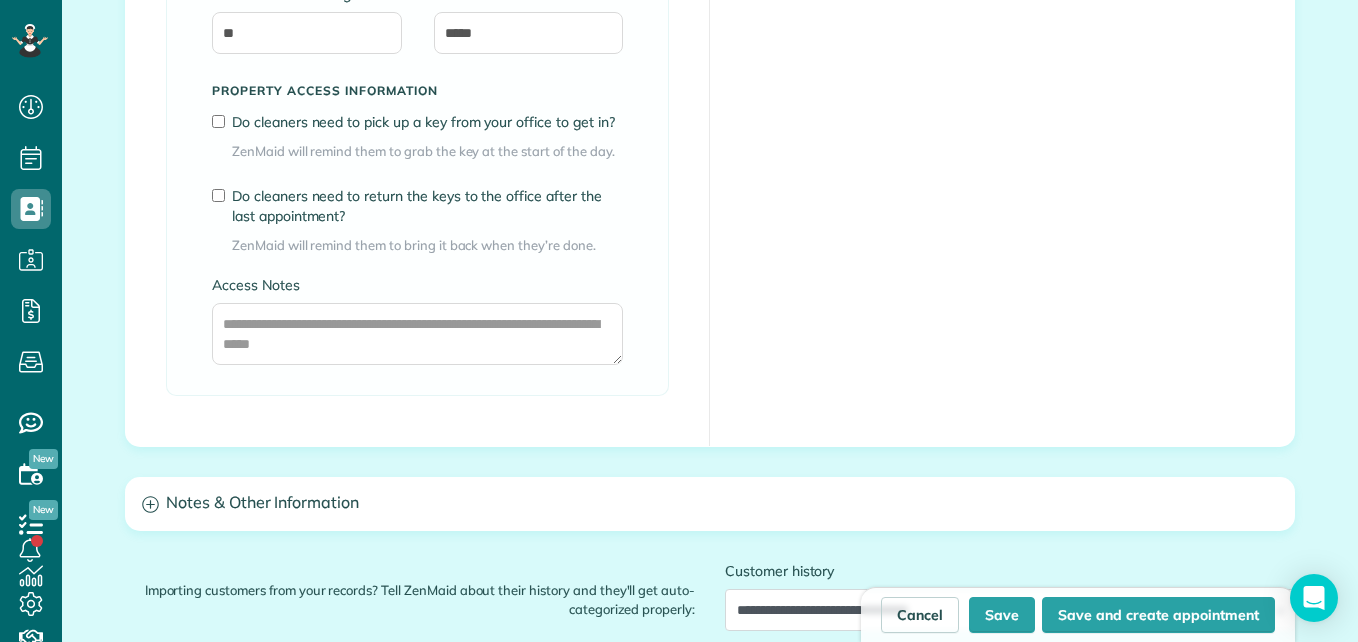 scroll, scrollTop: 1500, scrollLeft: 0, axis: vertical 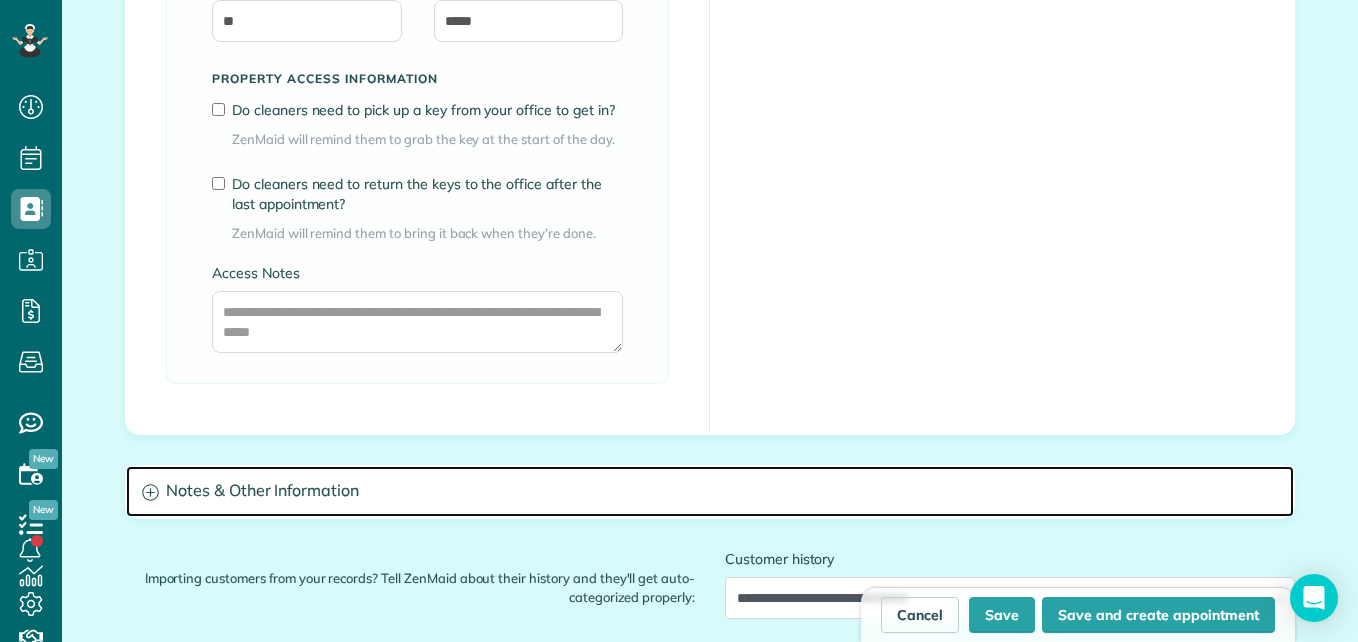 click 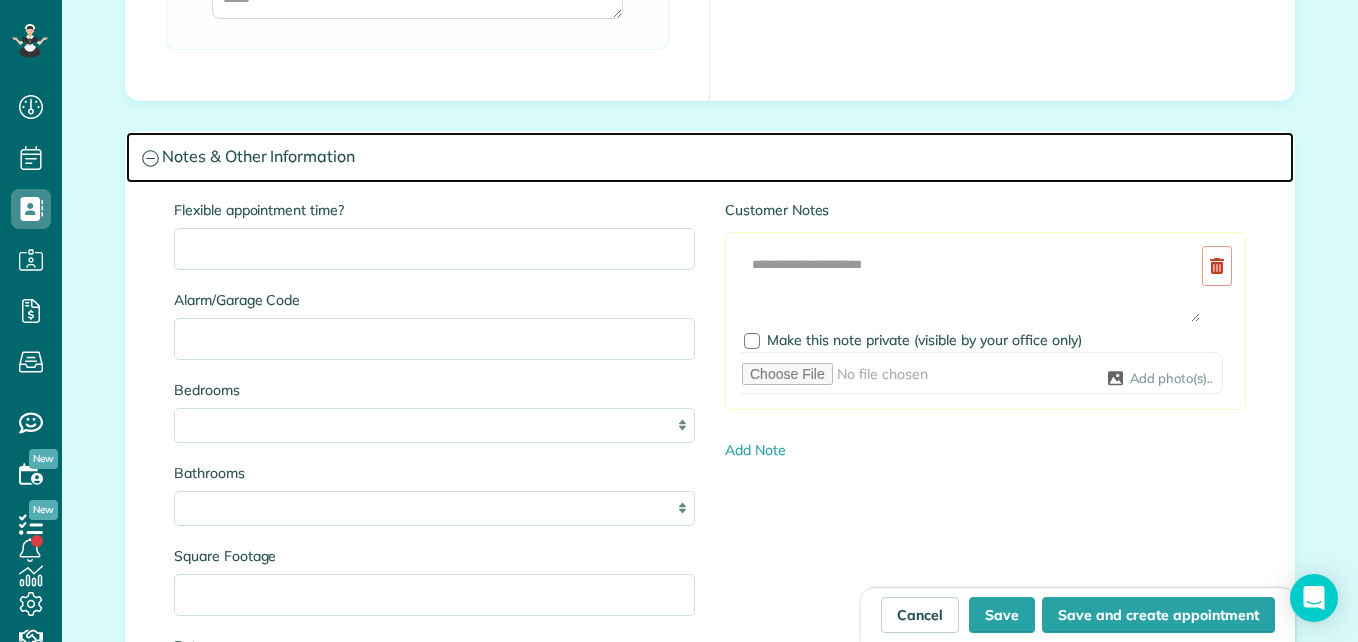 scroll, scrollTop: 1900, scrollLeft: 0, axis: vertical 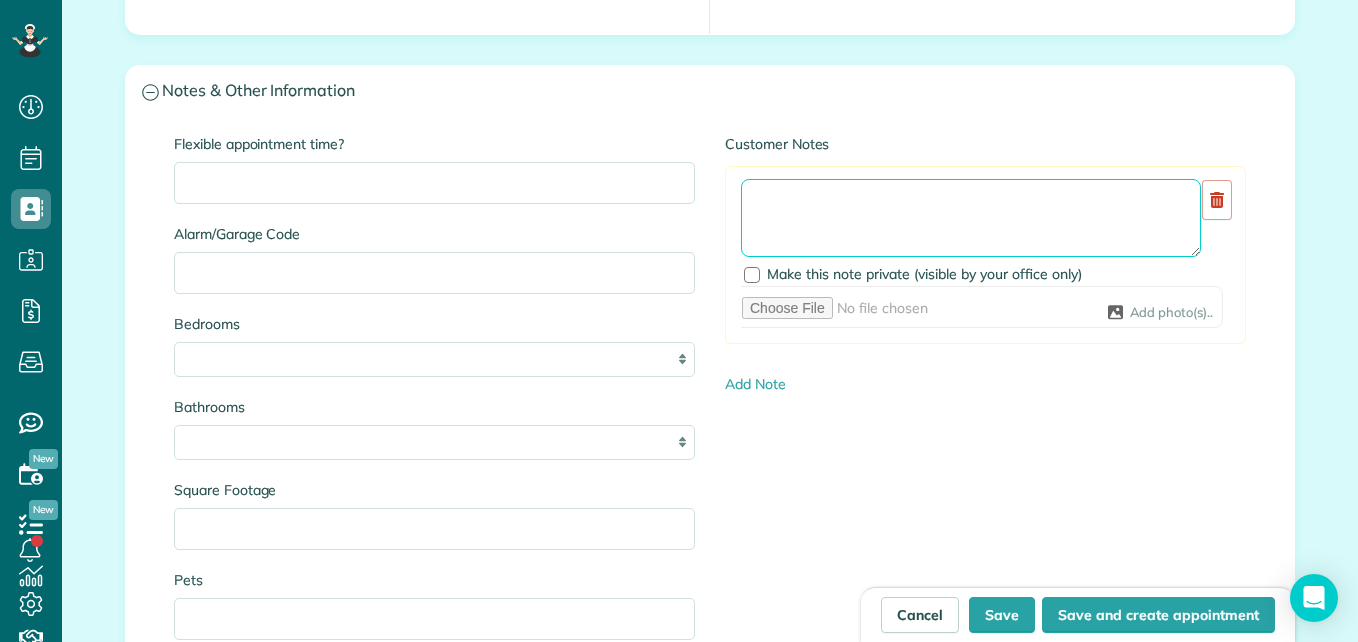 click at bounding box center [971, 218] 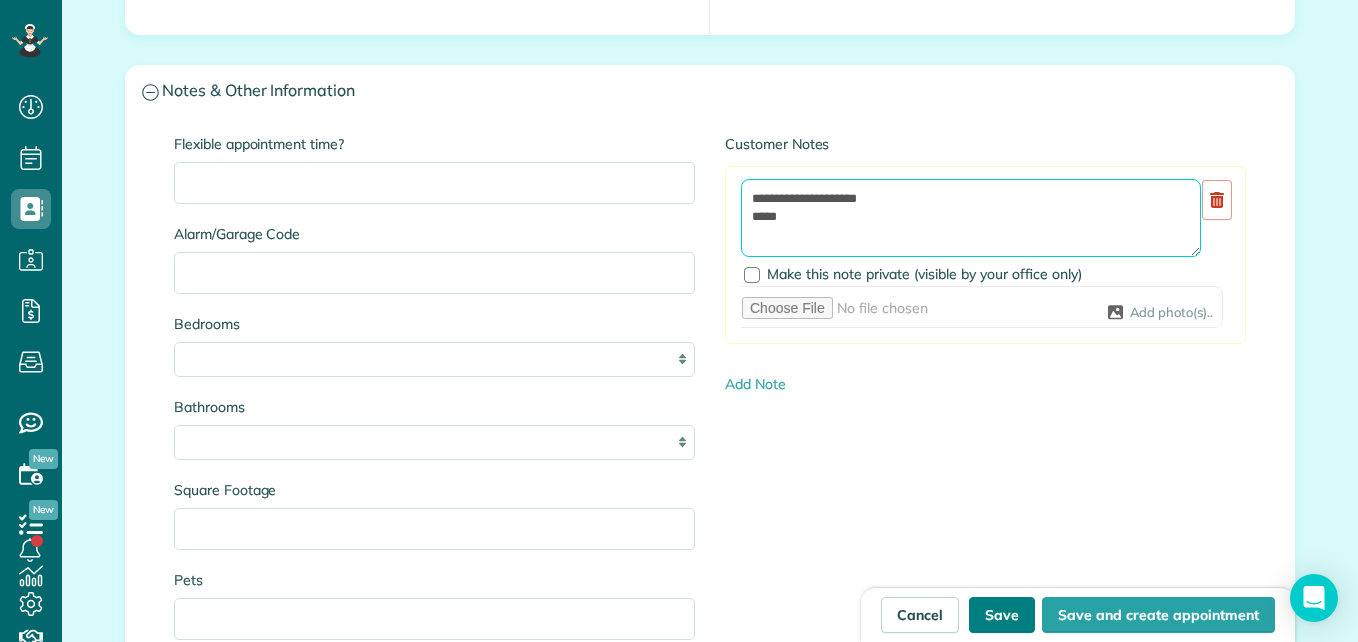 type on "**********" 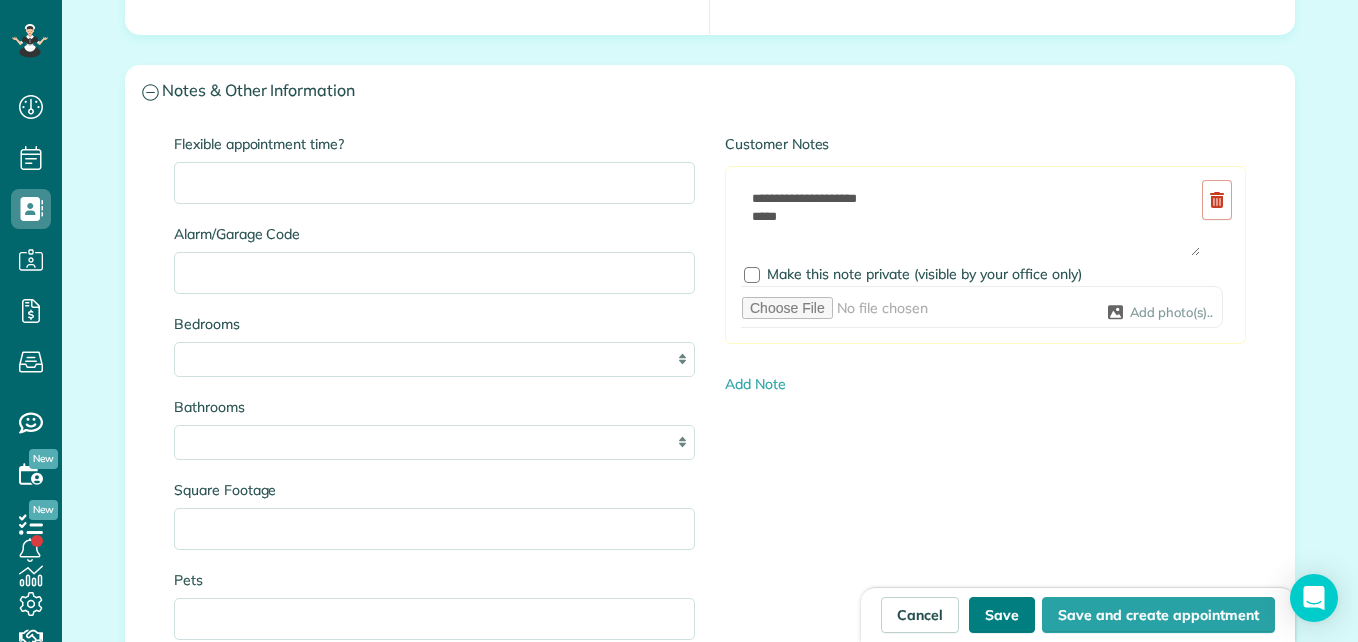 click on "Save" at bounding box center [1002, 615] 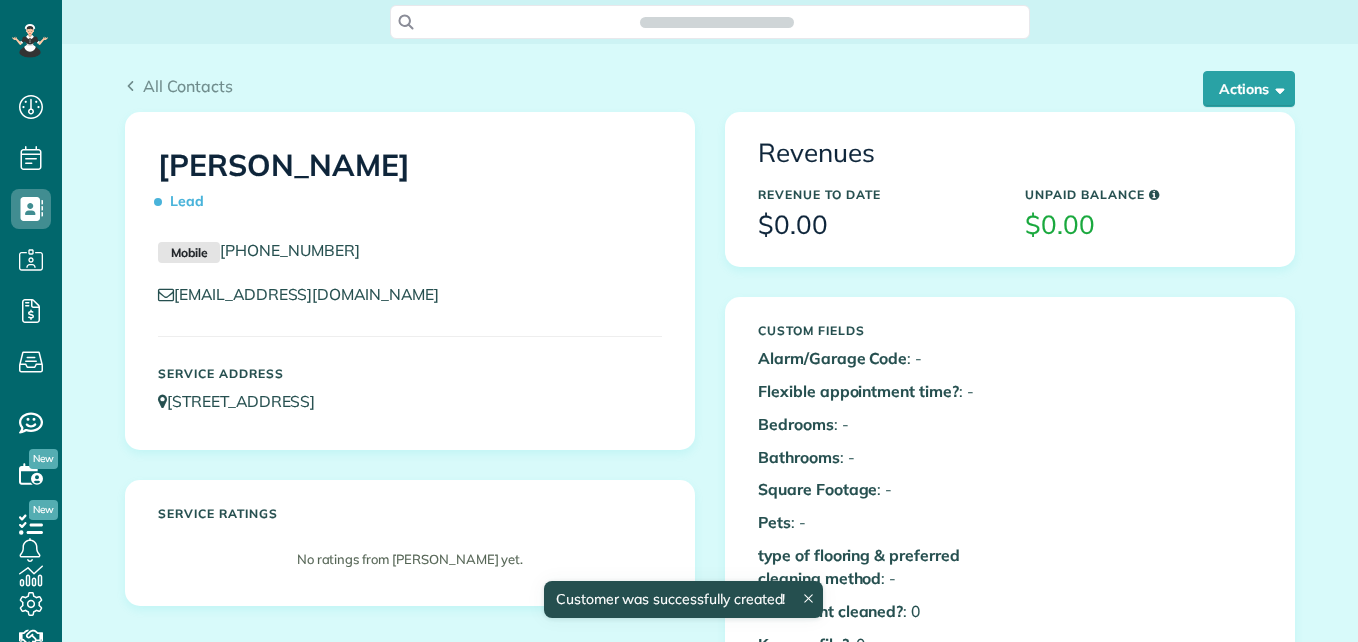 scroll, scrollTop: 0, scrollLeft: 0, axis: both 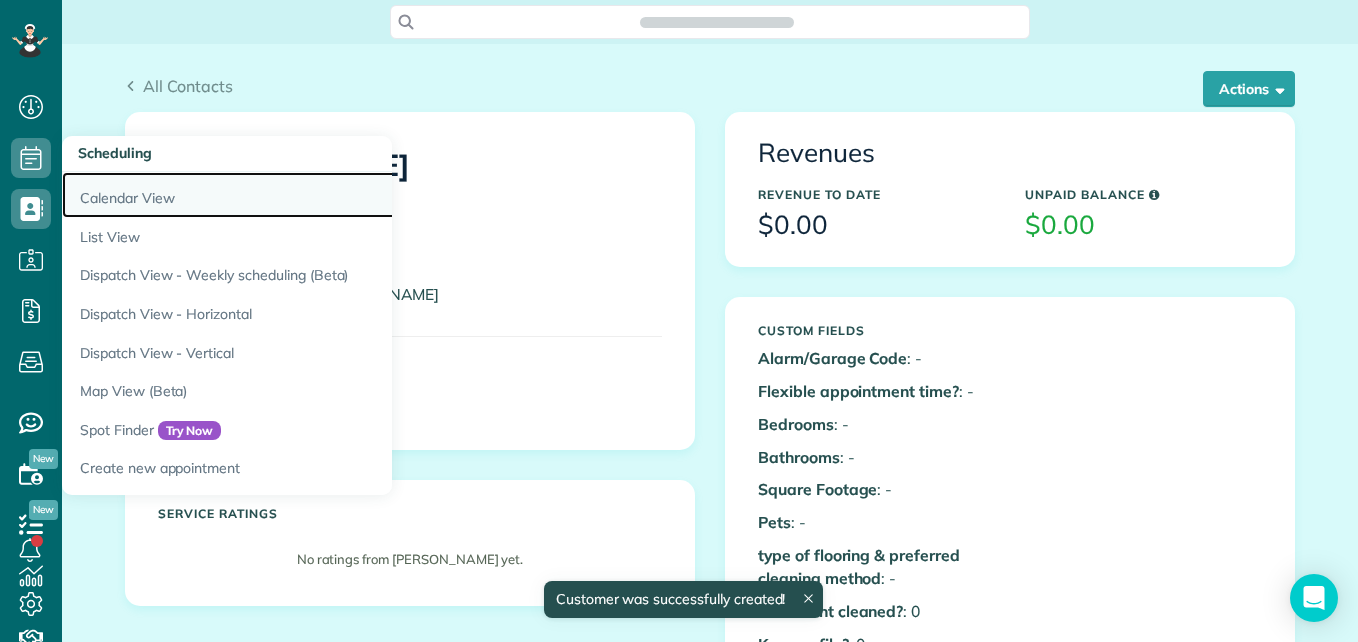 click on "Calendar View" at bounding box center [312, 195] 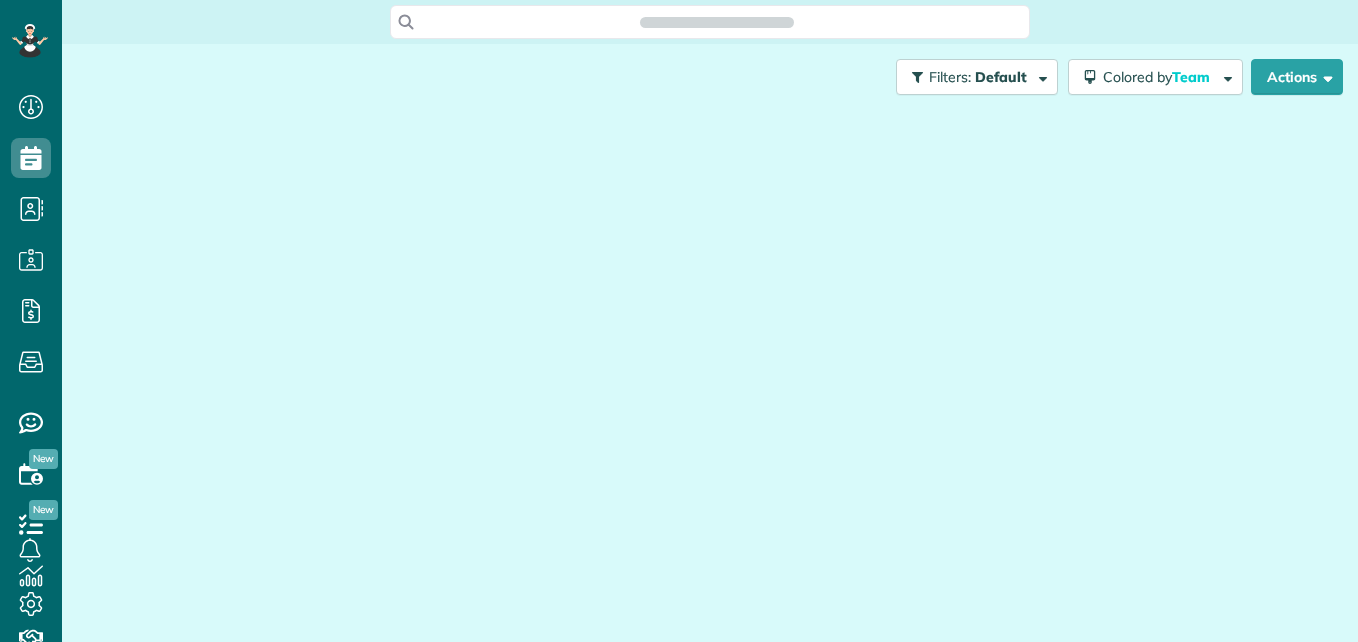 scroll, scrollTop: 0, scrollLeft: 0, axis: both 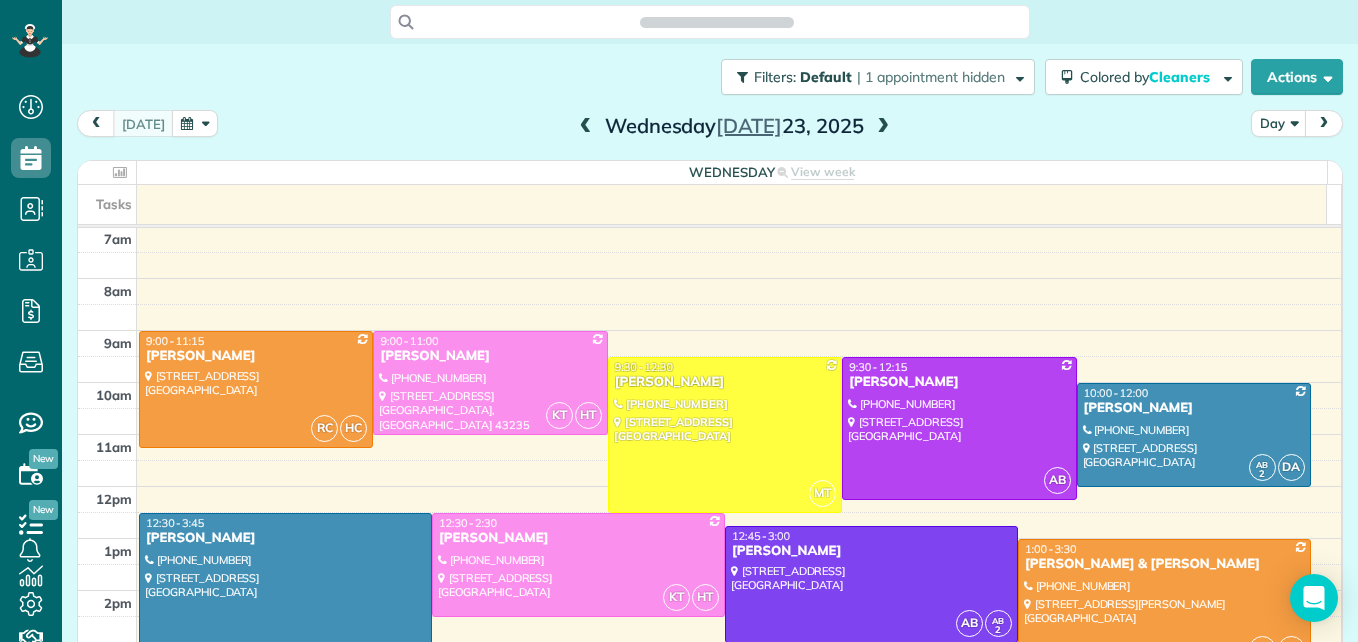 click at bounding box center [195, 123] 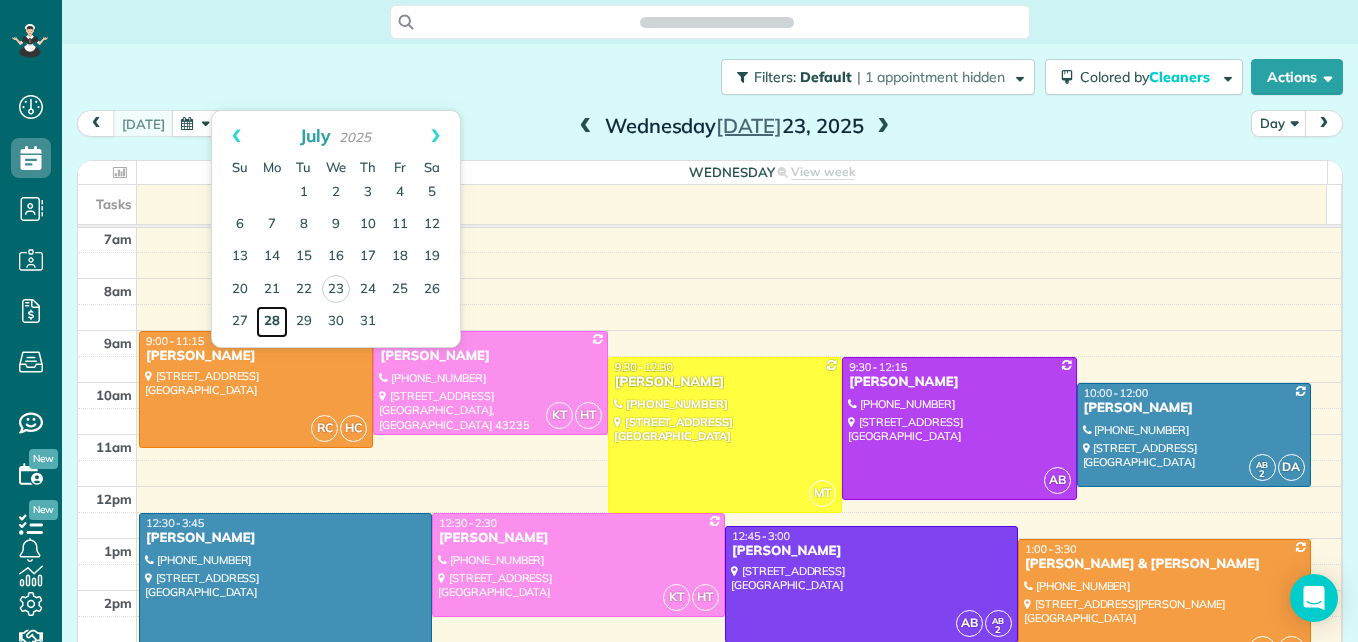 click on "28" at bounding box center (272, 322) 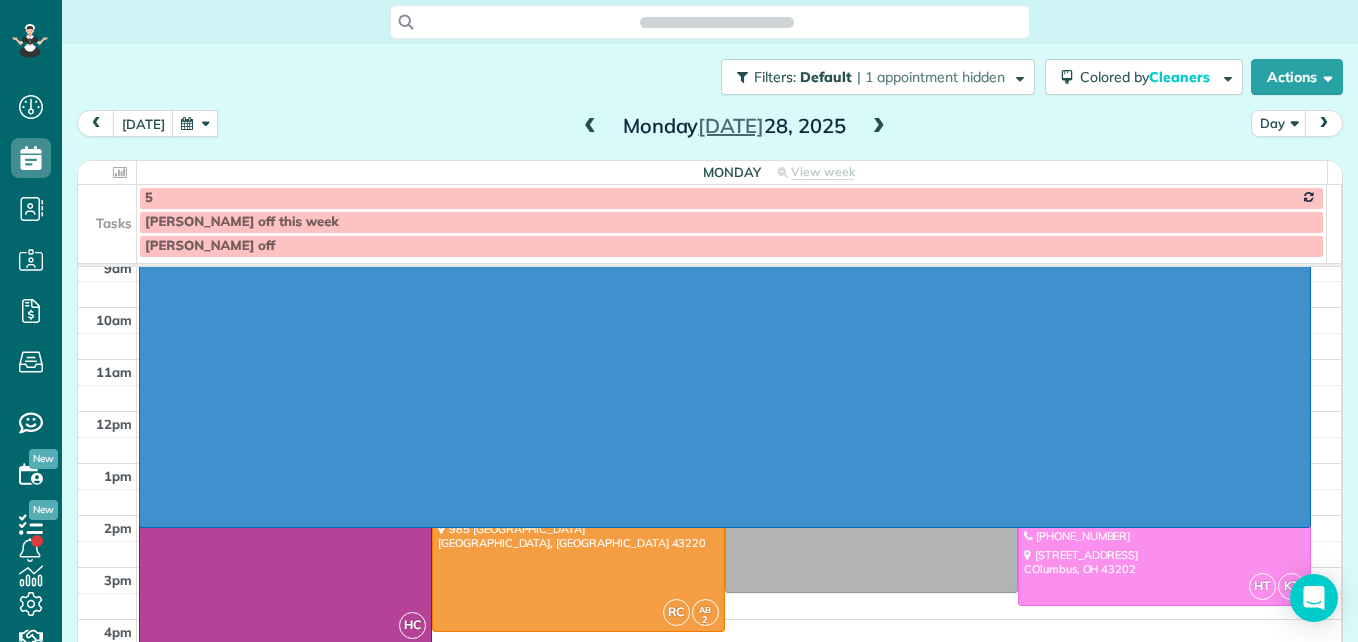 scroll, scrollTop: 347, scrollLeft: 0, axis: vertical 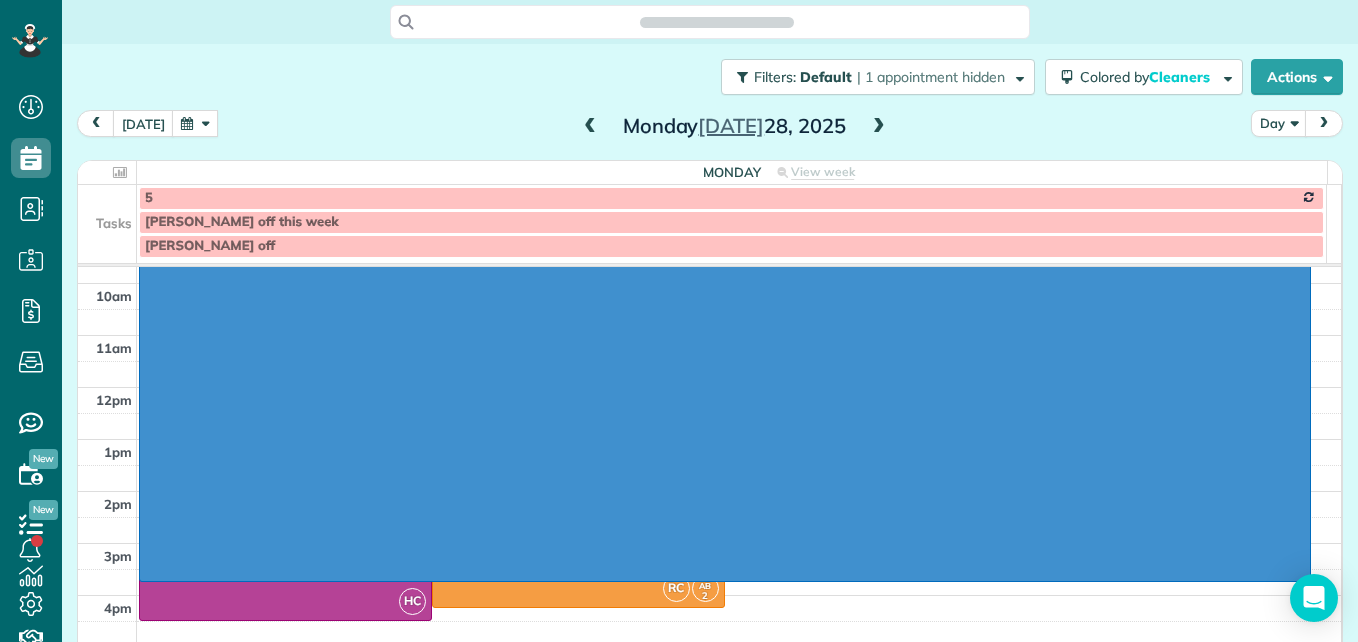 drag, startPoint x: 786, startPoint y: 348, endPoint x: 789, endPoint y: 595, distance: 247.01822 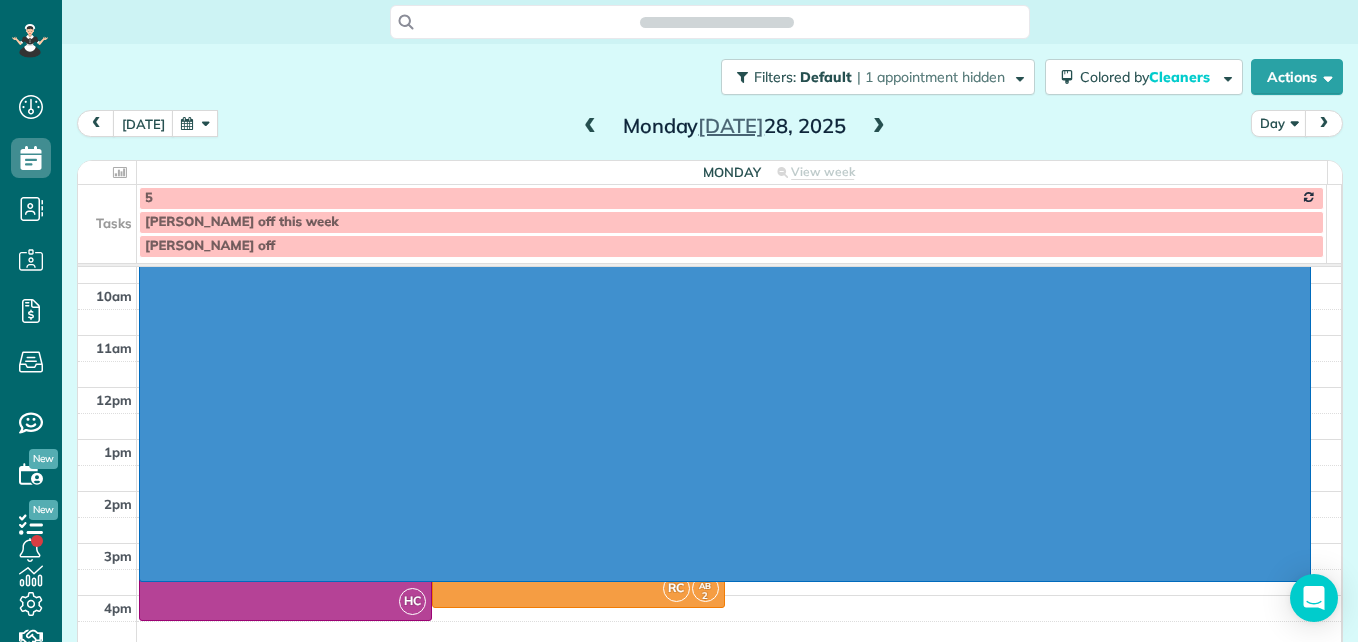click on "3am 4am 5am 6am 7am 8am 9am 10am 11am 12pm 1pm 2pm 3pm 4pm 5pm 8:30 - 3:45 HC 9:00 - 12:00 [PERSON_NAME] [PHONE_NUMBER] [STREET_ADDRESS][PERSON_NAME] HT KT 9:00 - 11:15 [PERSON_NAME] - & [PERSON_NAME] [PHONE_NUMBER] [STREET_ADDRESS] 10:45 - 3:30 [PERSON_NAME] [STREET_ADDRESS] HT KT 11:30 - 1:00 [PERSON_NAME] & [PERSON_NAME] [PHONE_NUMBER] [STREET_ADDRESS] HC 12:30 - 4:30 [PERSON_NAME] [PHONE_NUMBER] [STREET_ADDRESS][PERSON_NAME] RC AB 2 1:00 - 4:15 Paisley [PERSON_NAME][GEOGRAPHIC_DATA] [PHONE_NUMBER] [STREET_ADDRESS] HT KT 1:30 - 3:45 [PERSON_NAME] [PHONE_NUMBER] [STREET_ADDRESS]" at bounding box center [709, 309] 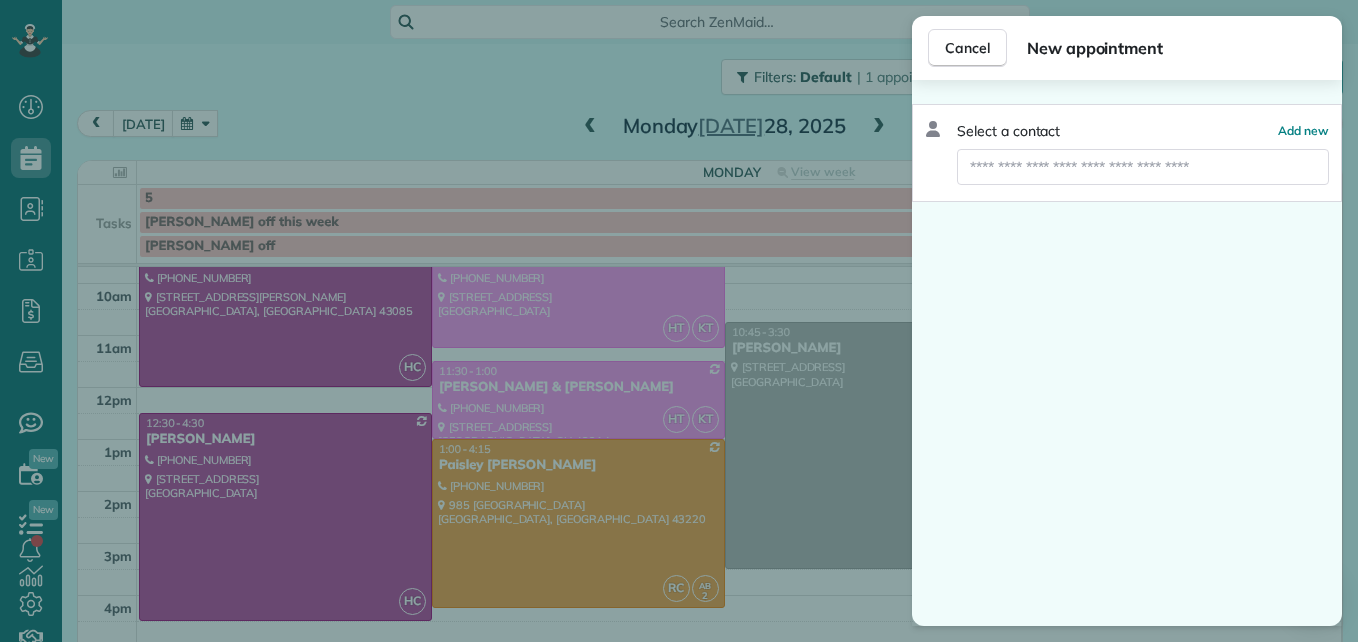 click at bounding box center [1143, 167] 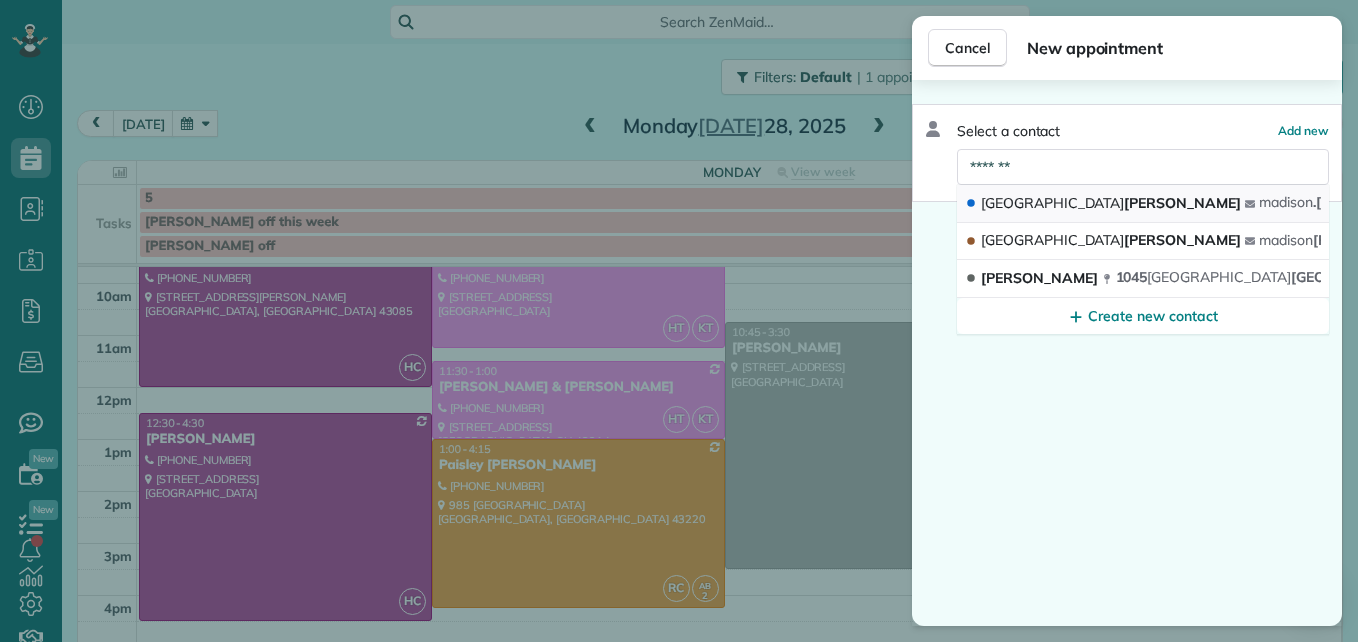 type on "*******" 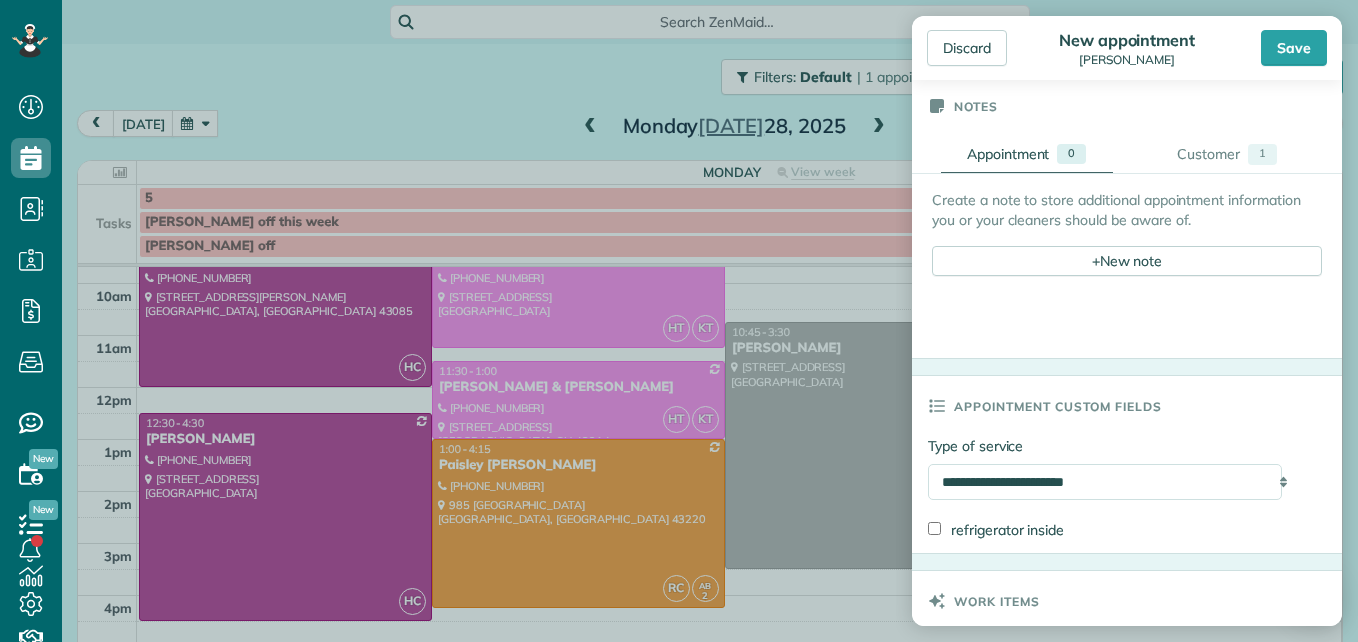 scroll, scrollTop: 900, scrollLeft: 0, axis: vertical 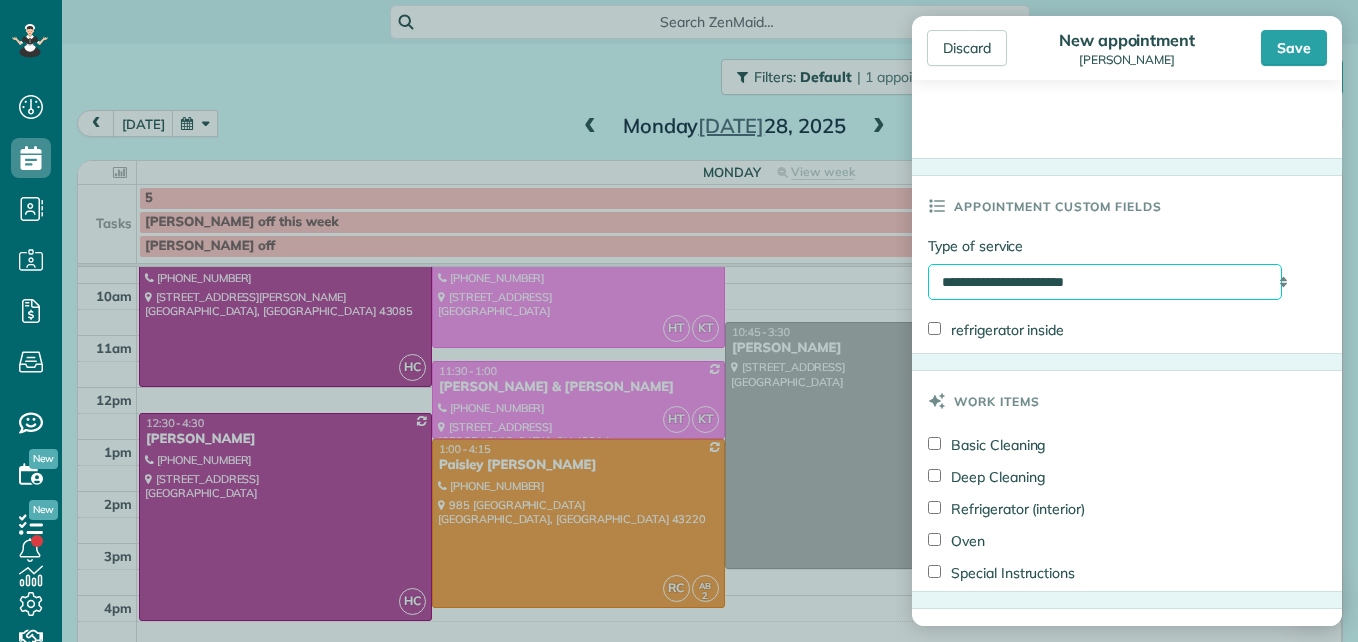 click on "**********" at bounding box center (1105, 282) 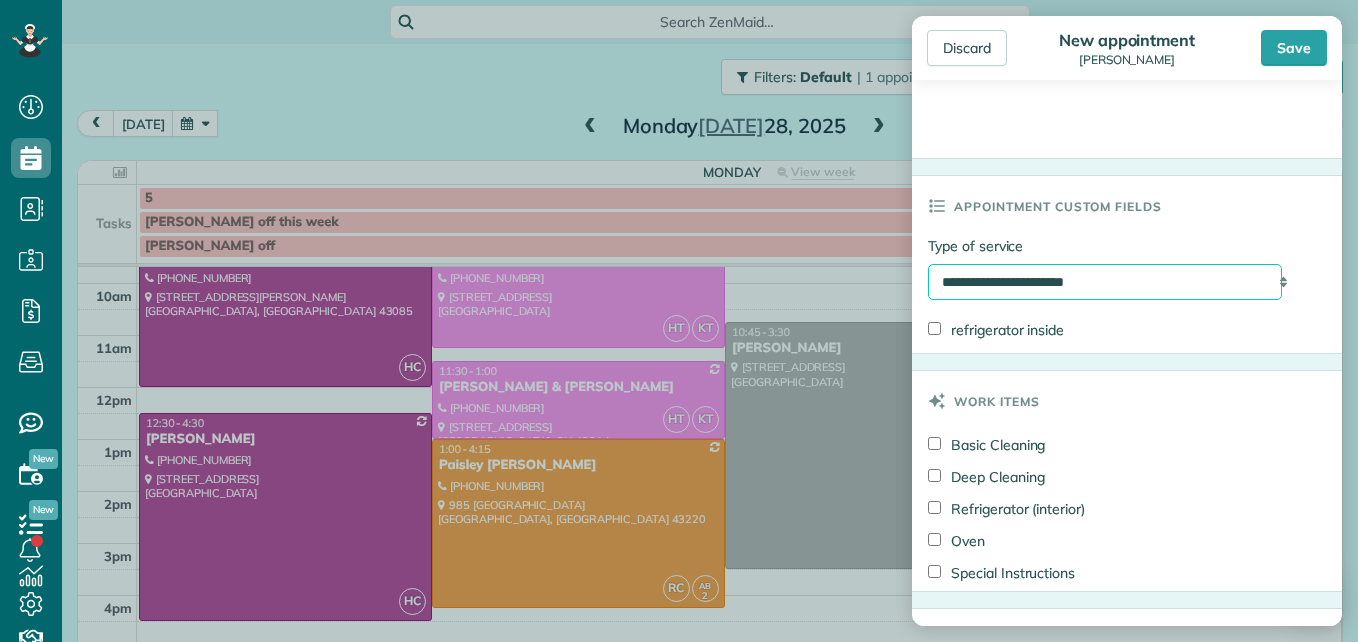 select on "**********" 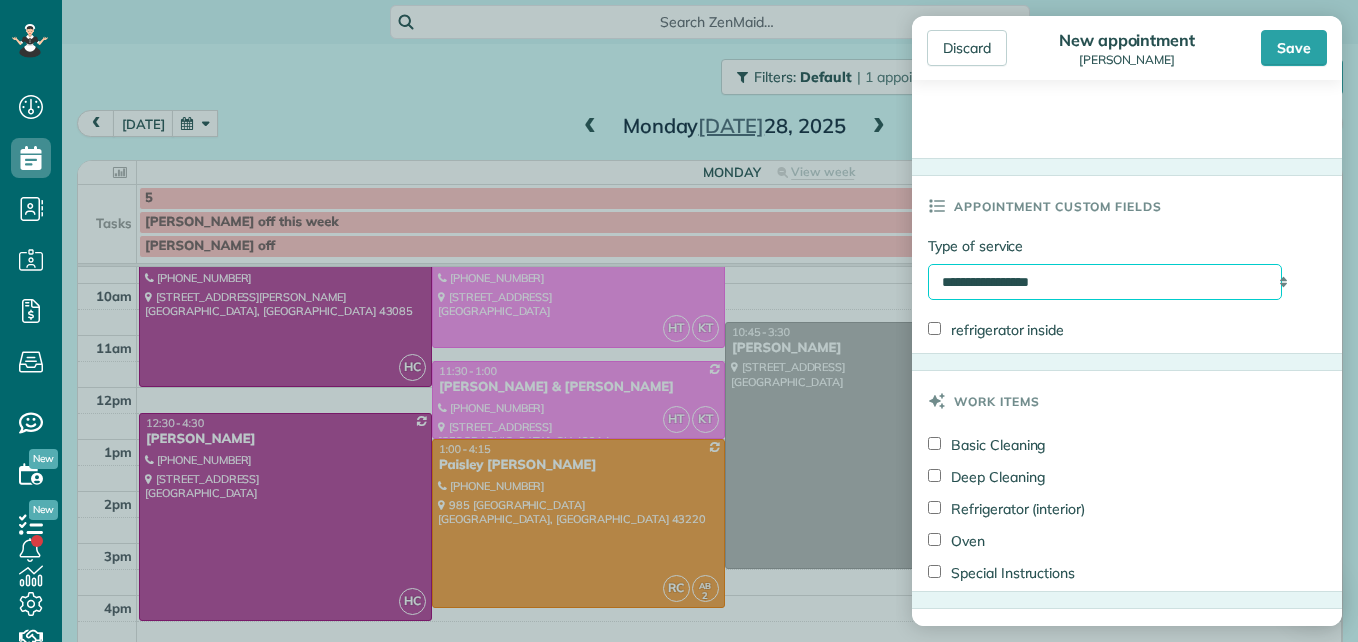 click on "**********" at bounding box center (1105, 282) 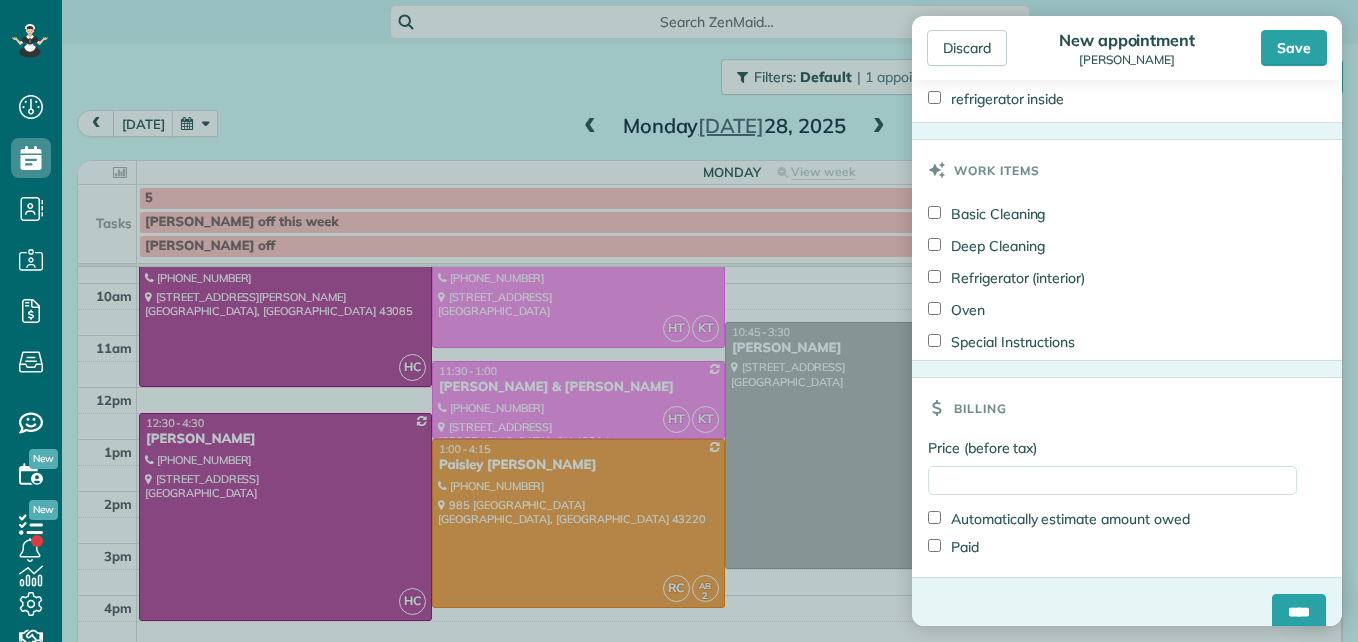 scroll, scrollTop: 1154, scrollLeft: 0, axis: vertical 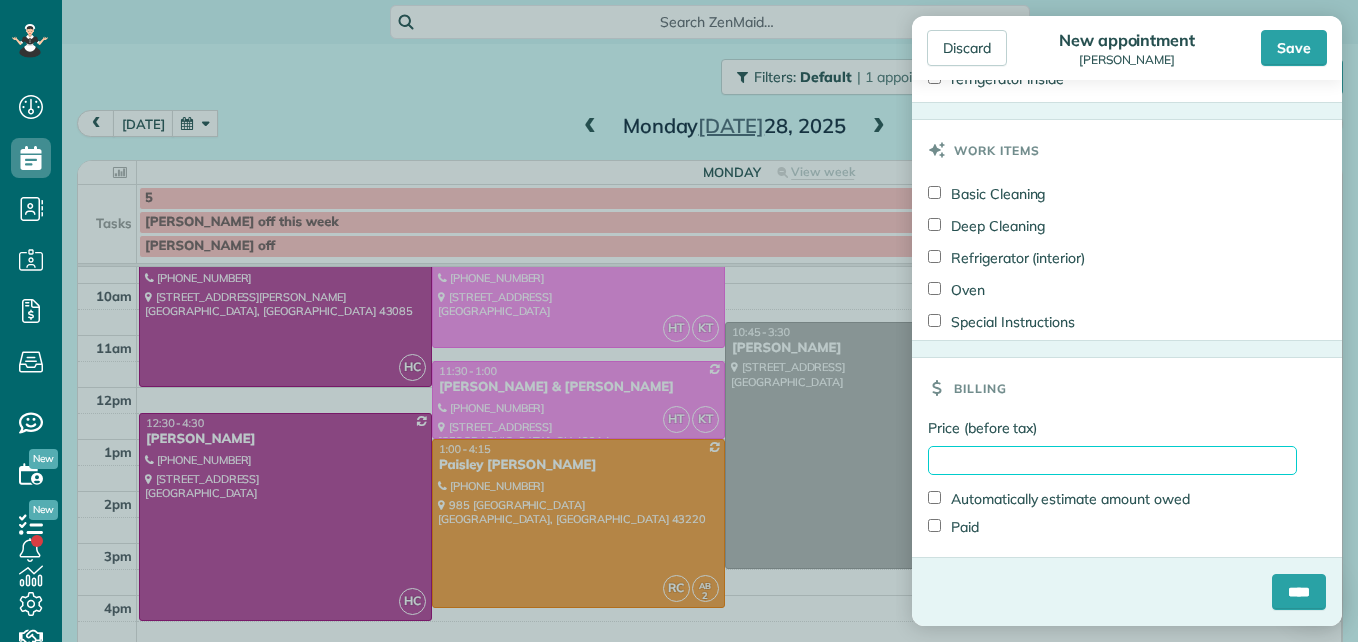 click on "Price (before tax)" at bounding box center [1112, 460] 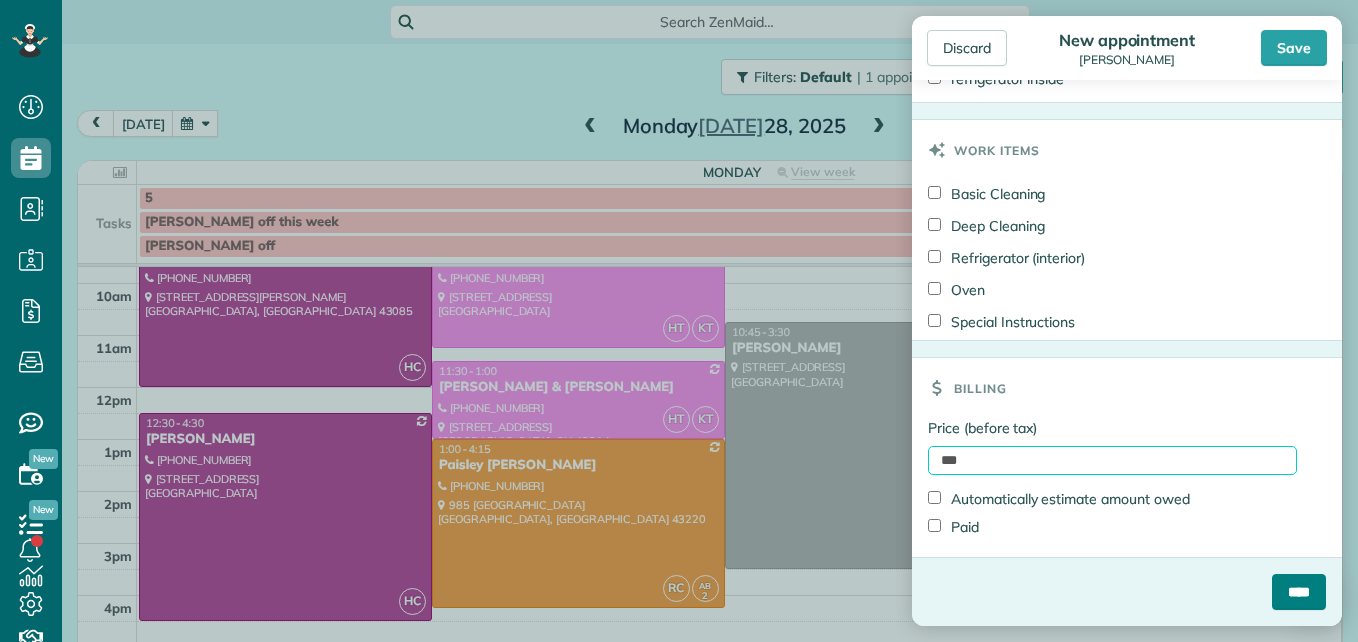 type on "***" 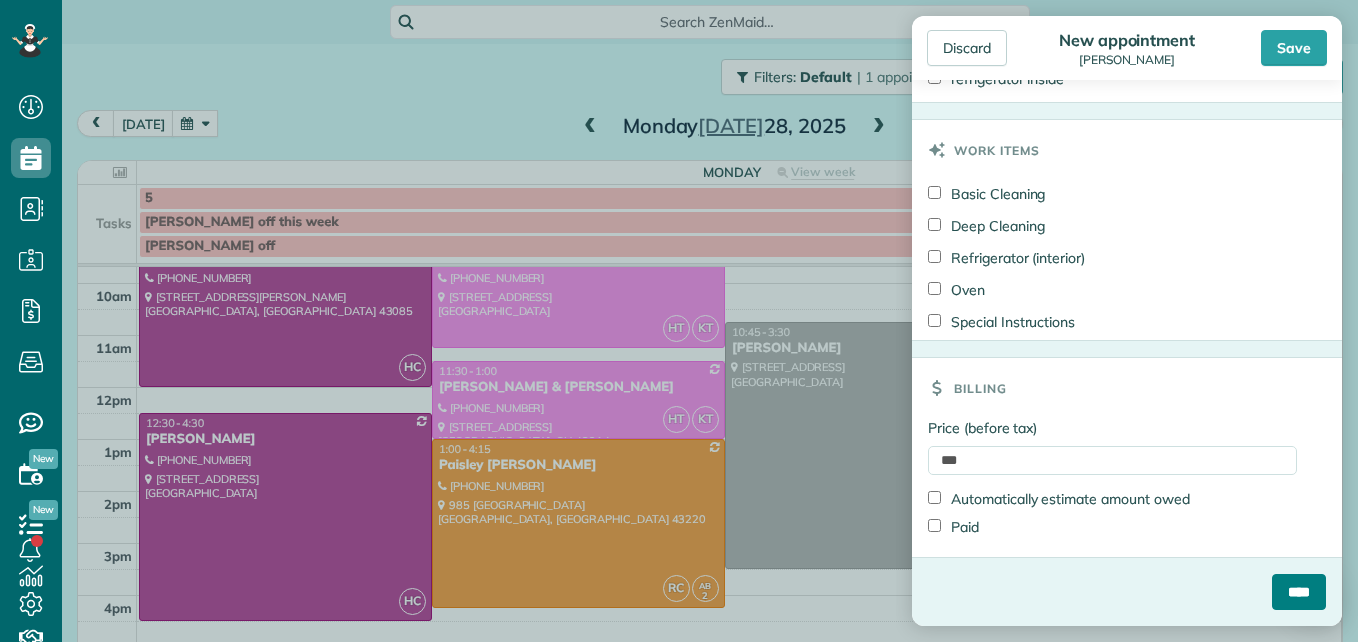 click on "****" at bounding box center [1299, 592] 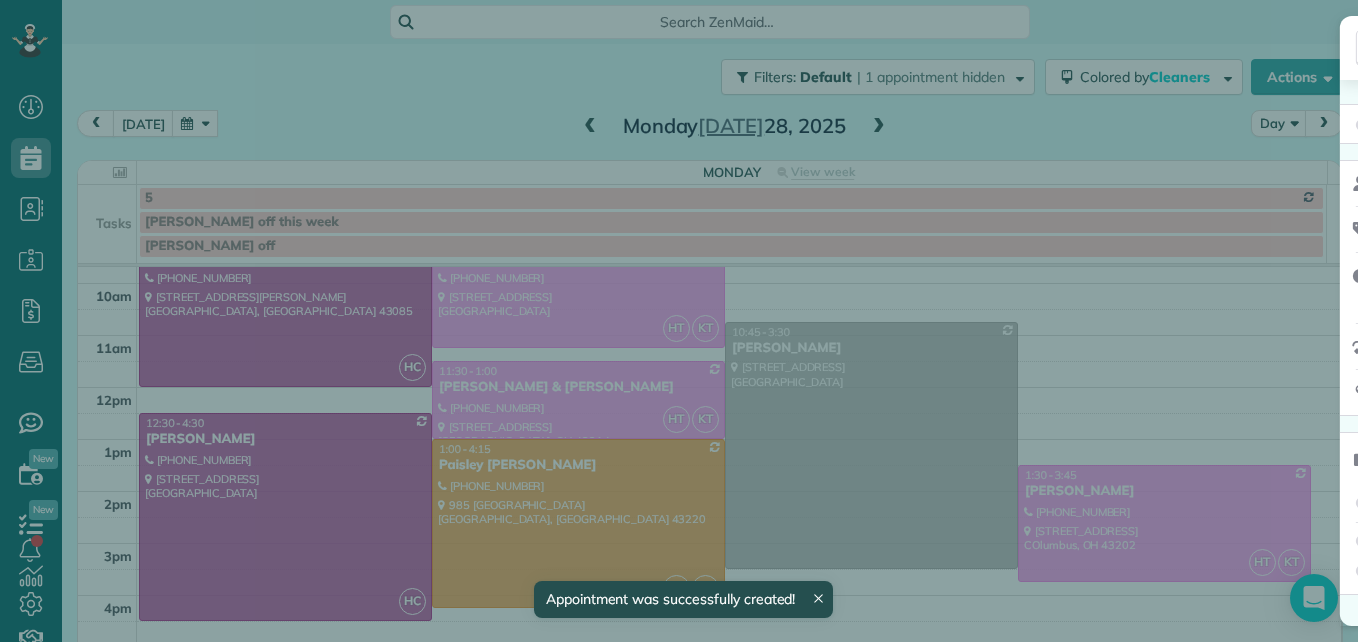scroll, scrollTop: 347, scrollLeft: 0, axis: vertical 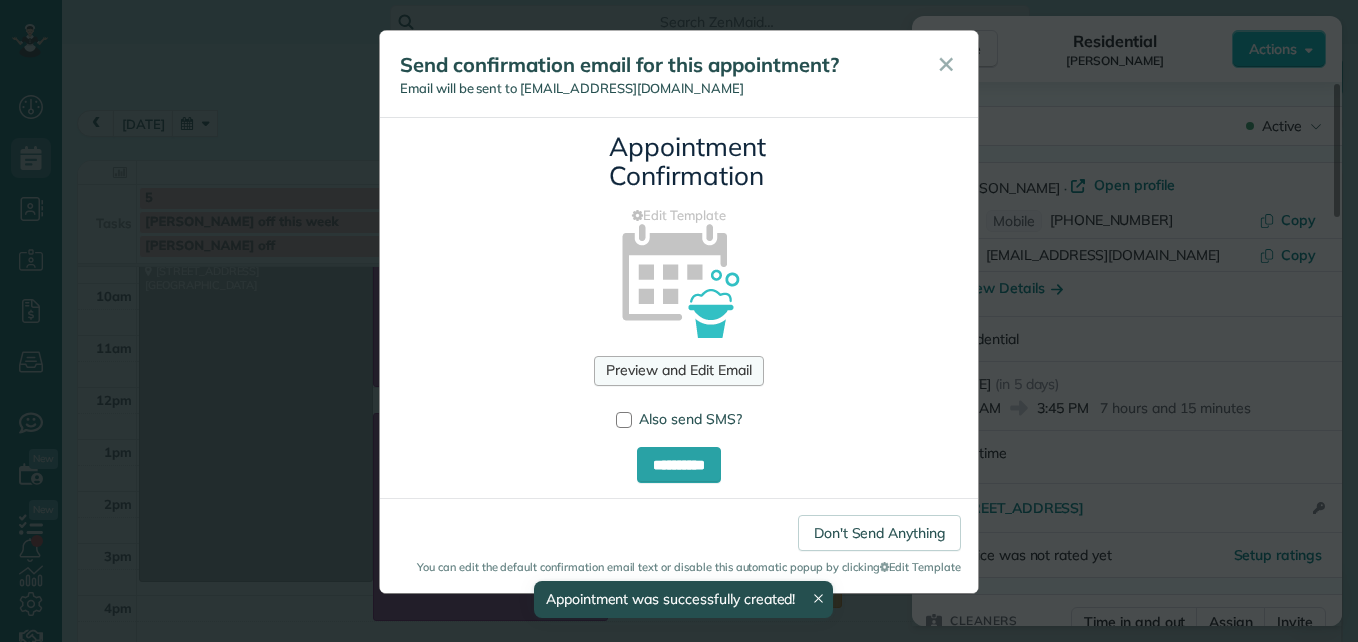 click on "Preview and Edit Email" at bounding box center (678, 371) 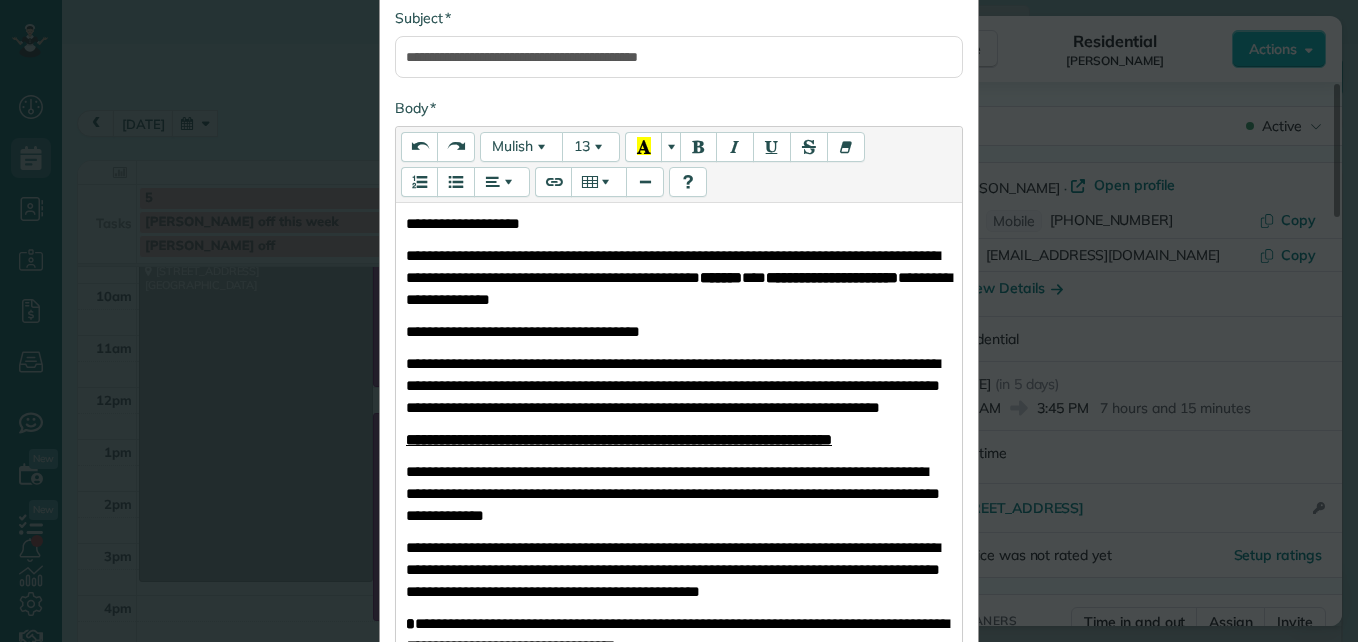 scroll, scrollTop: 400, scrollLeft: 0, axis: vertical 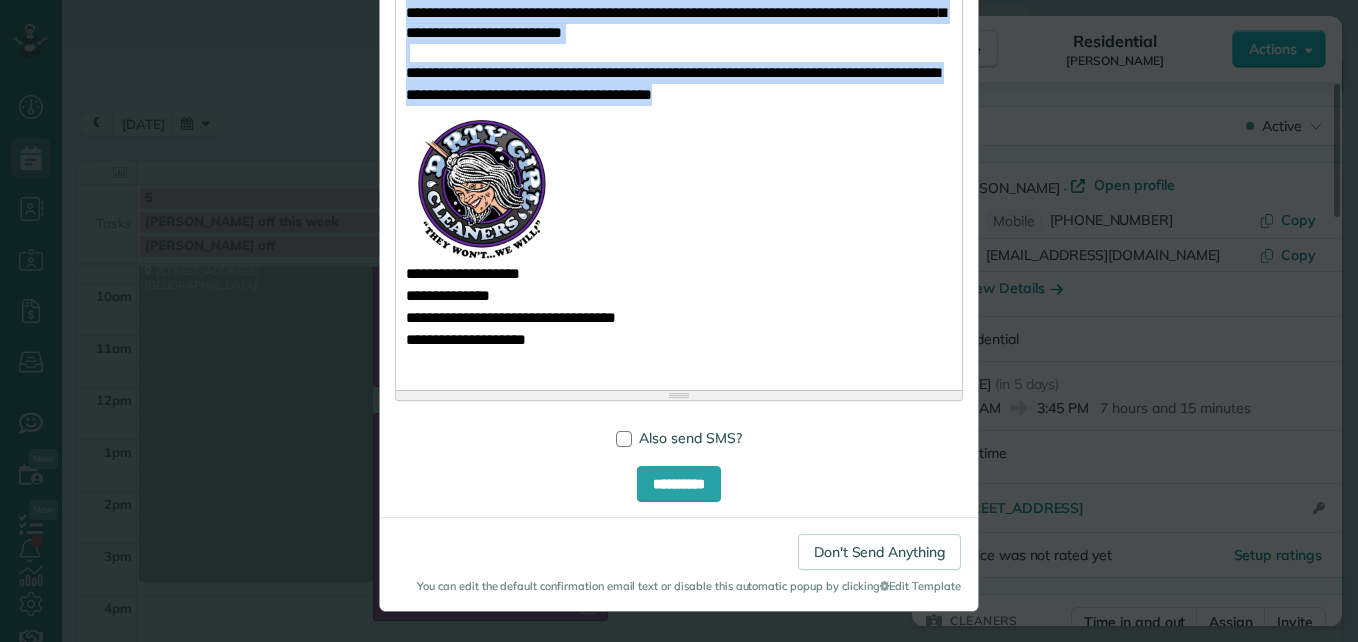 drag, startPoint x: 399, startPoint y: 326, endPoint x: 868, endPoint y: 121, distance: 511.84567 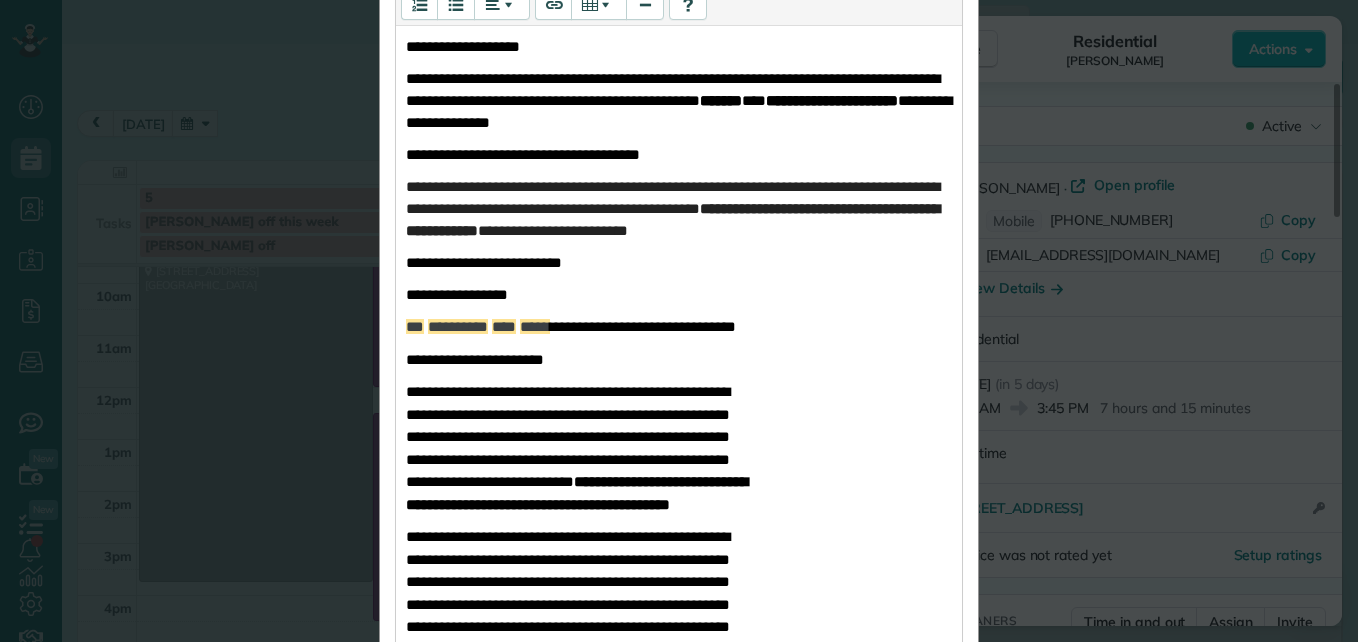 scroll, scrollTop: 532, scrollLeft: 0, axis: vertical 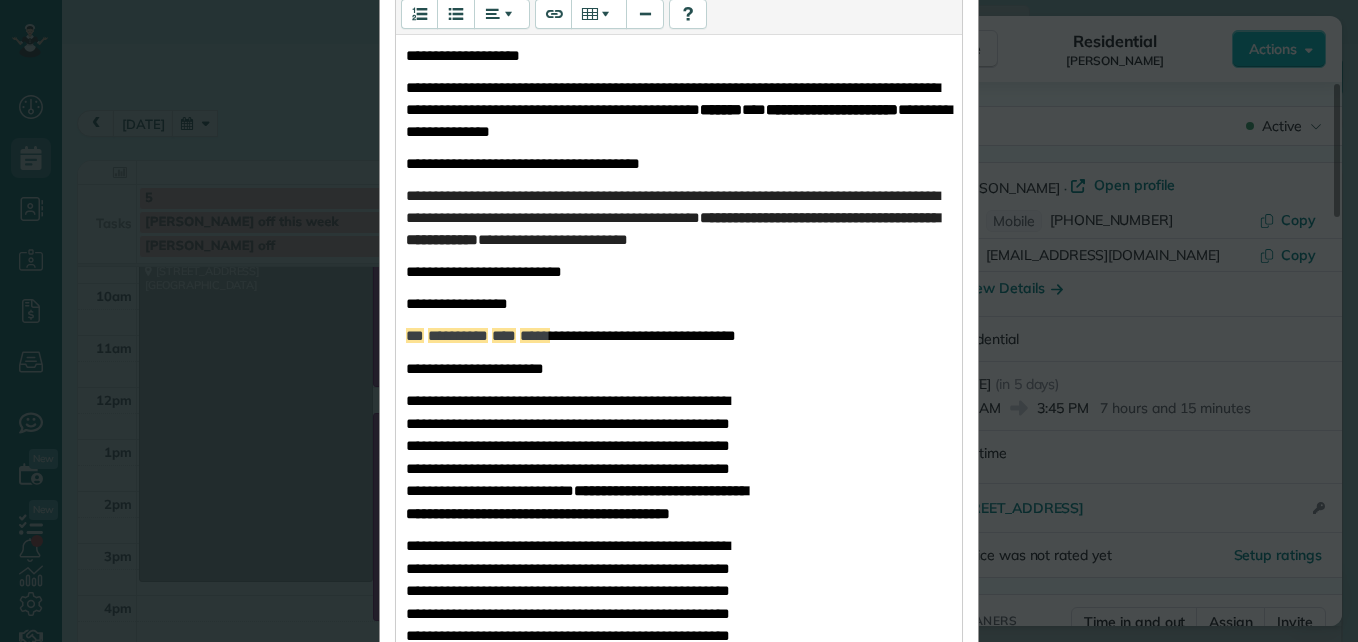 click on "**********" at bounding box center (475, 368) 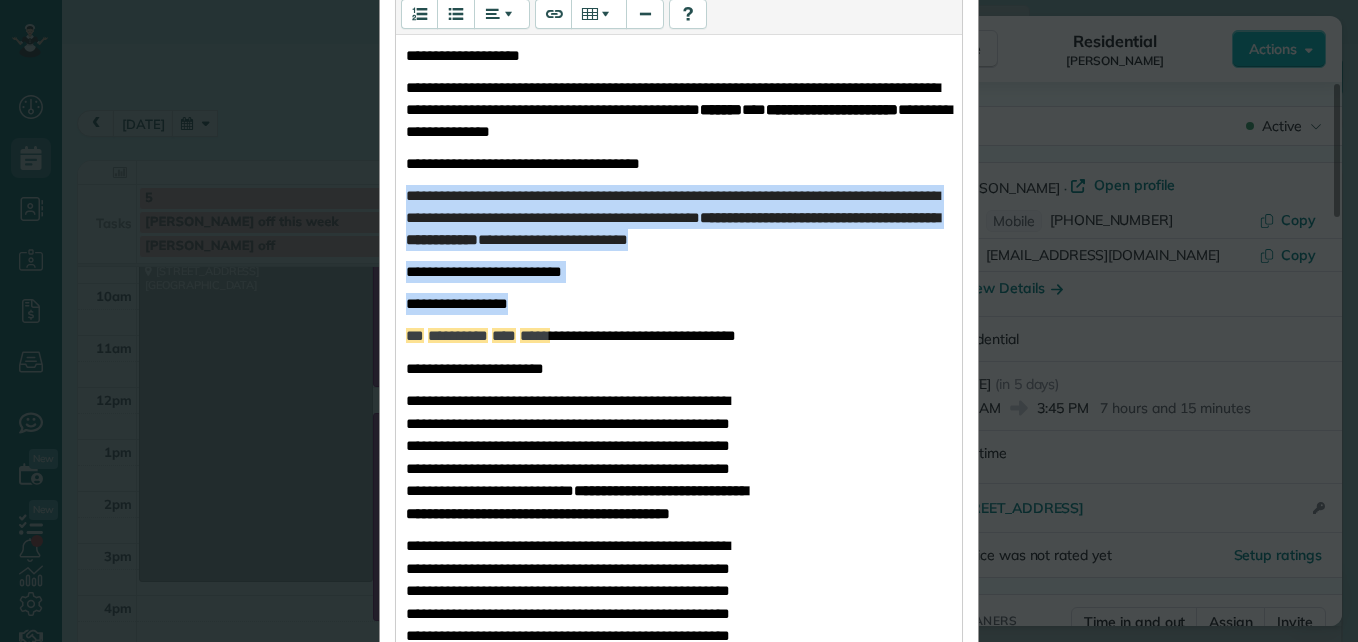 drag, startPoint x: 403, startPoint y: 195, endPoint x: 655, endPoint y: 306, distance: 275.3634 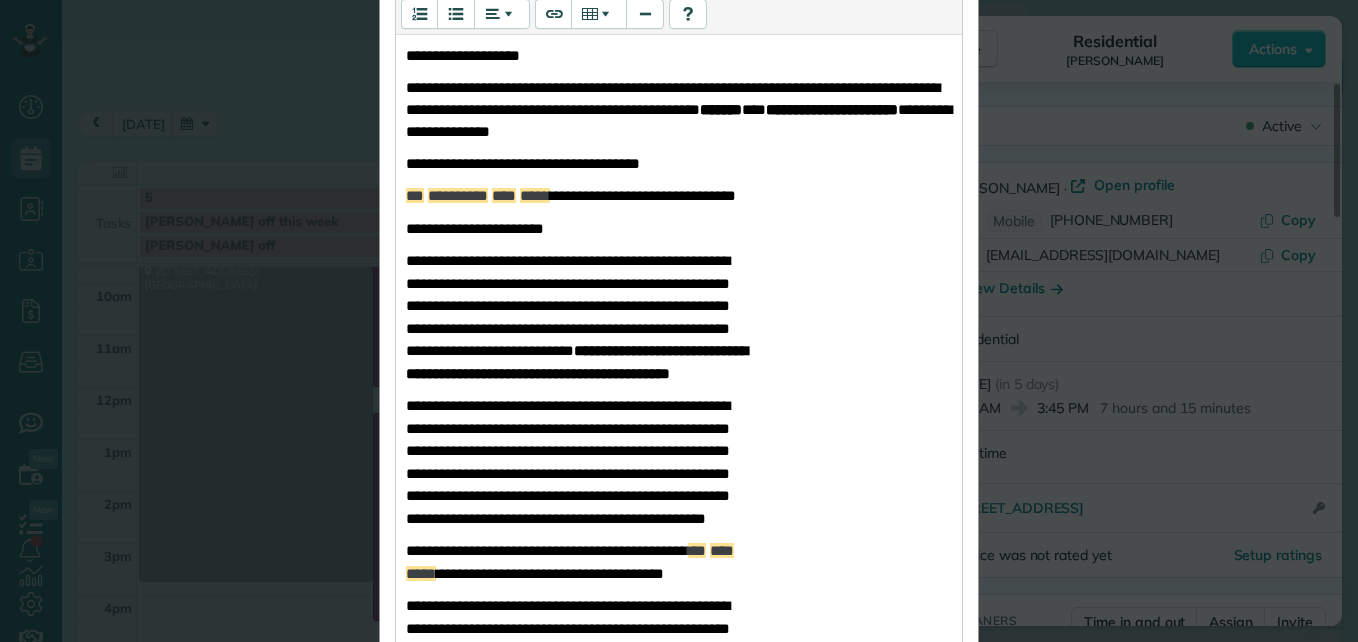 click on "**********" at bounding box center (679, 109) 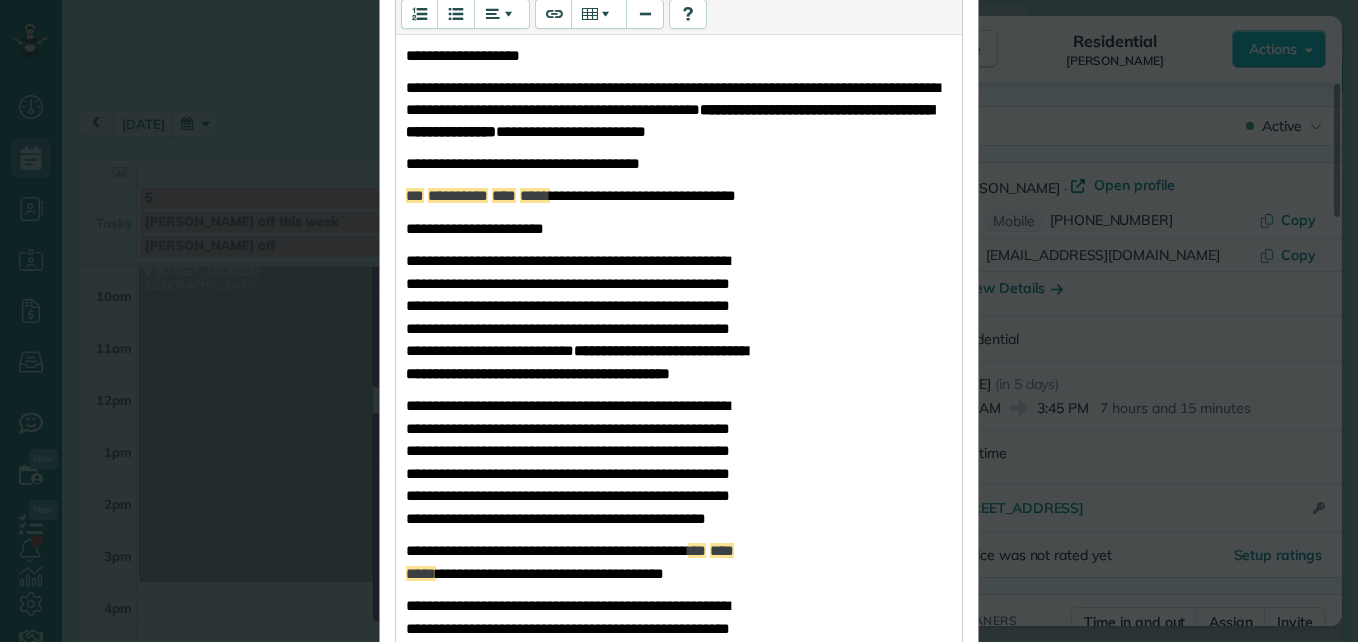 click on "**********" at bounding box center [679, 757] 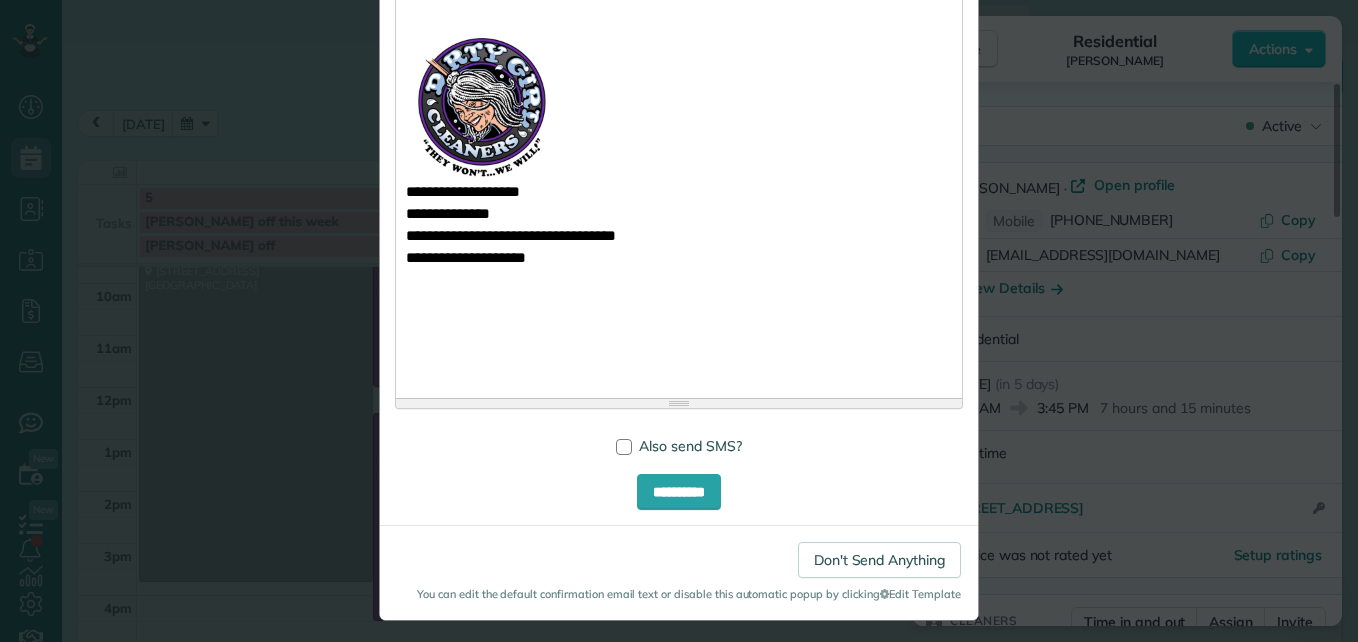 scroll, scrollTop: 1629, scrollLeft: 0, axis: vertical 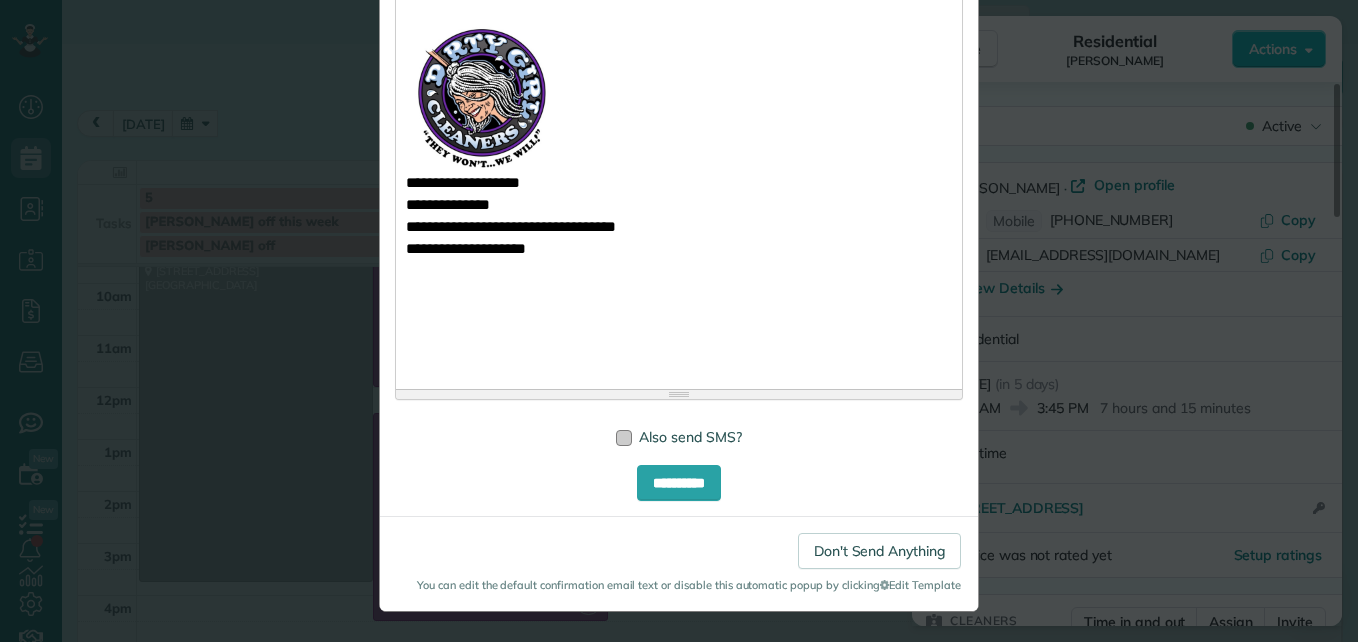 click at bounding box center [624, 438] 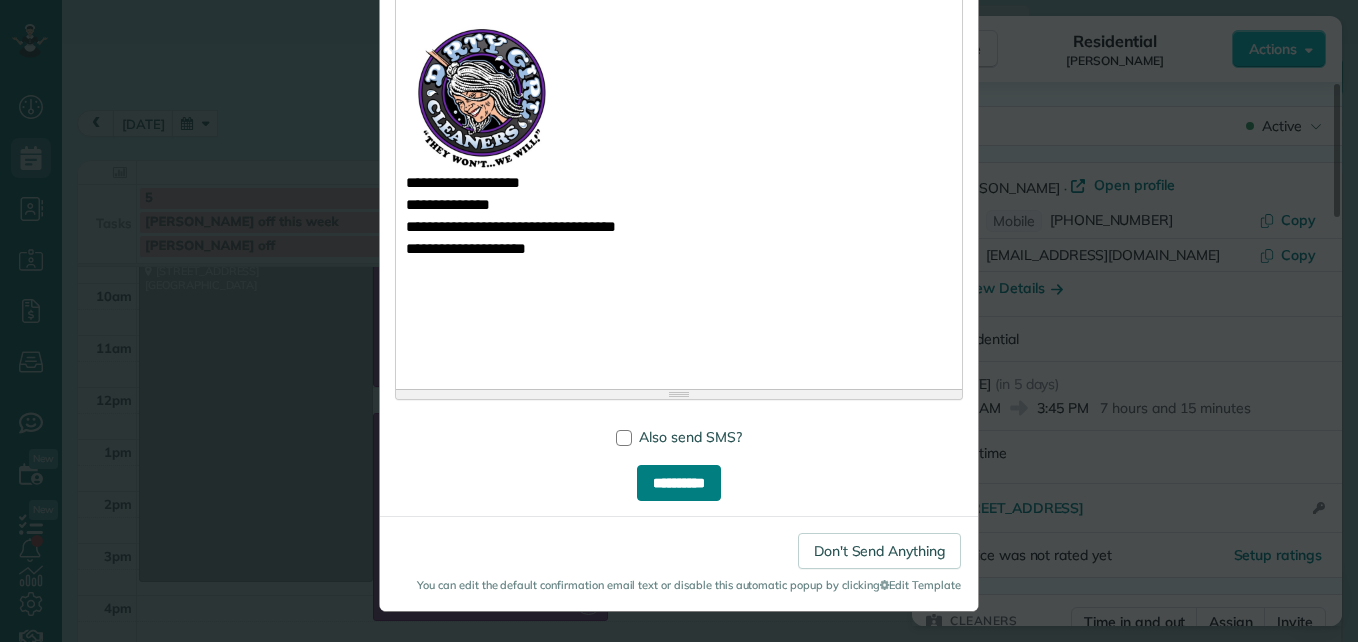 click on "**********" at bounding box center [679, 483] 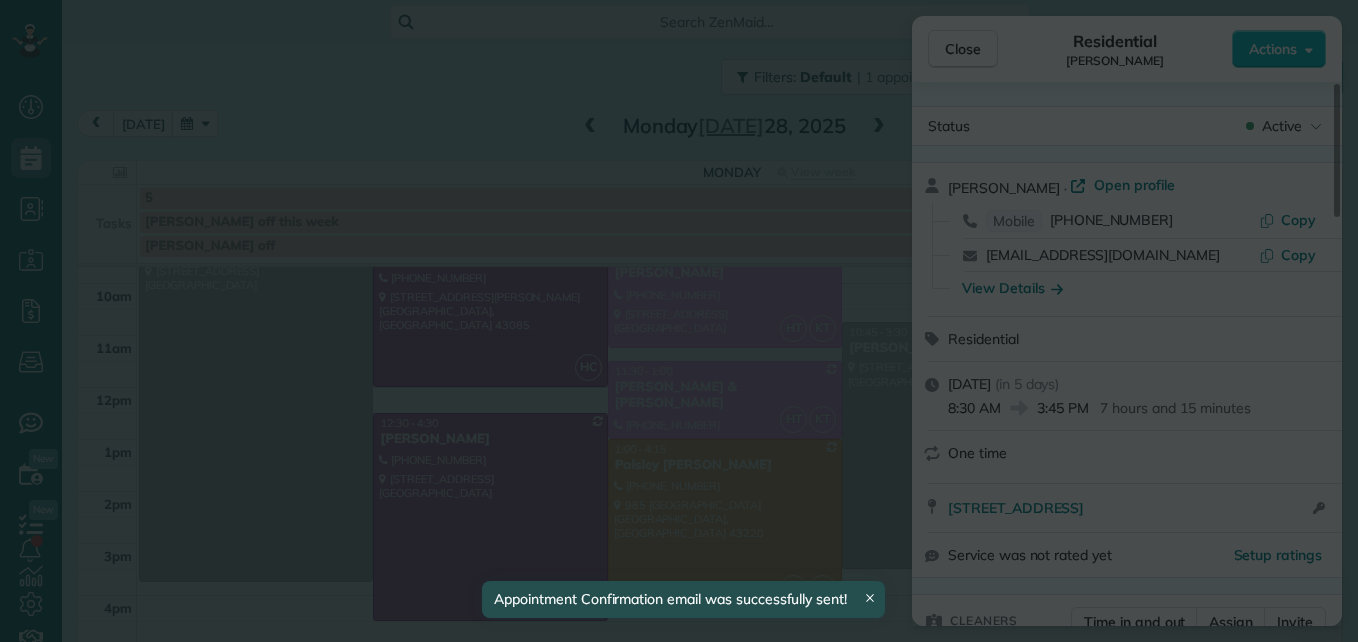 scroll, scrollTop: 347, scrollLeft: 0, axis: vertical 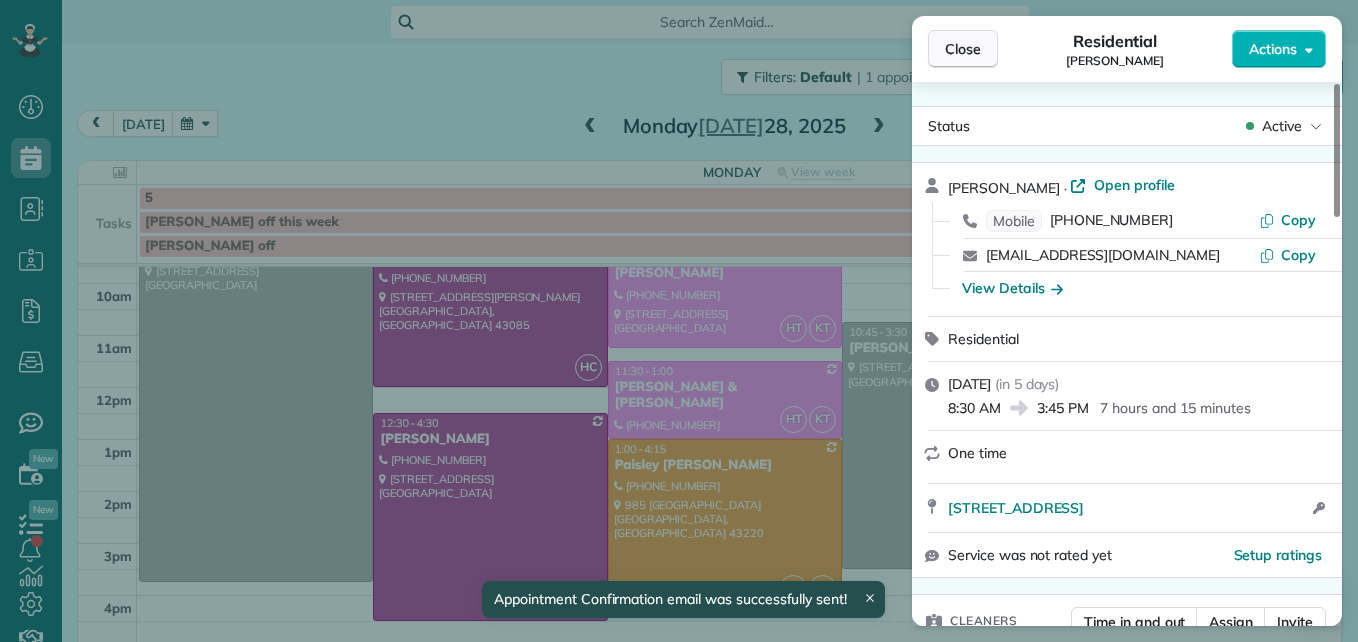 click on "Close" at bounding box center [963, 49] 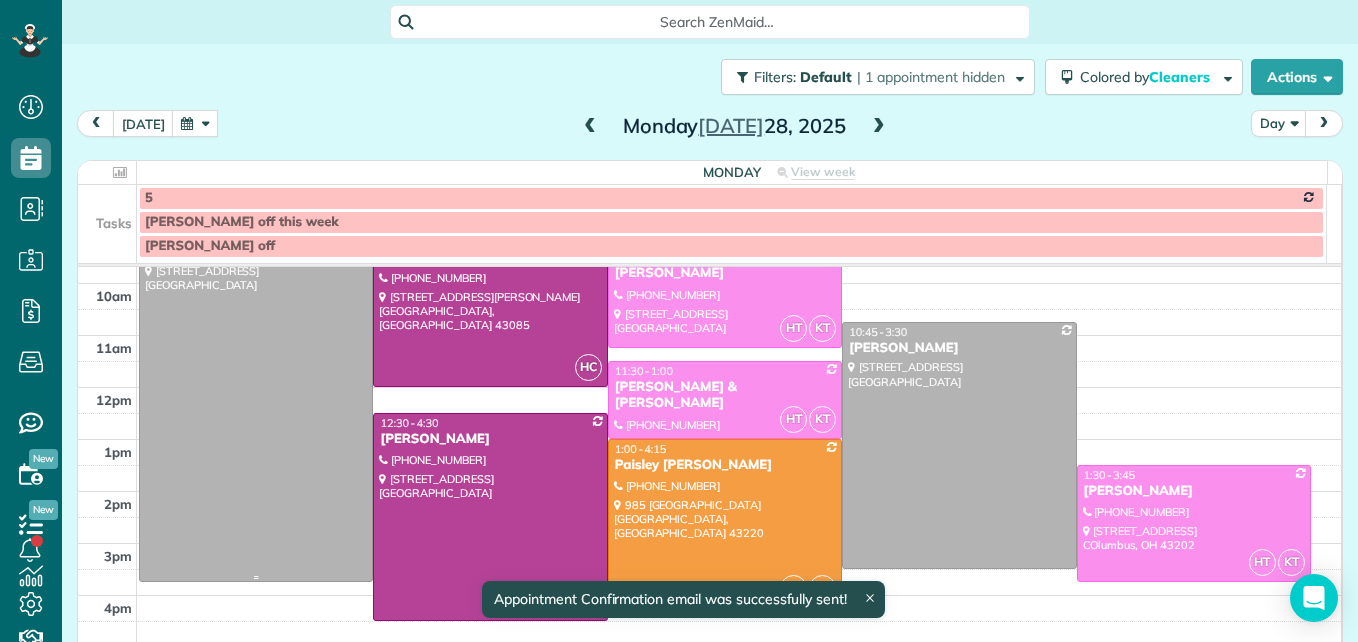 click at bounding box center (256, 393) 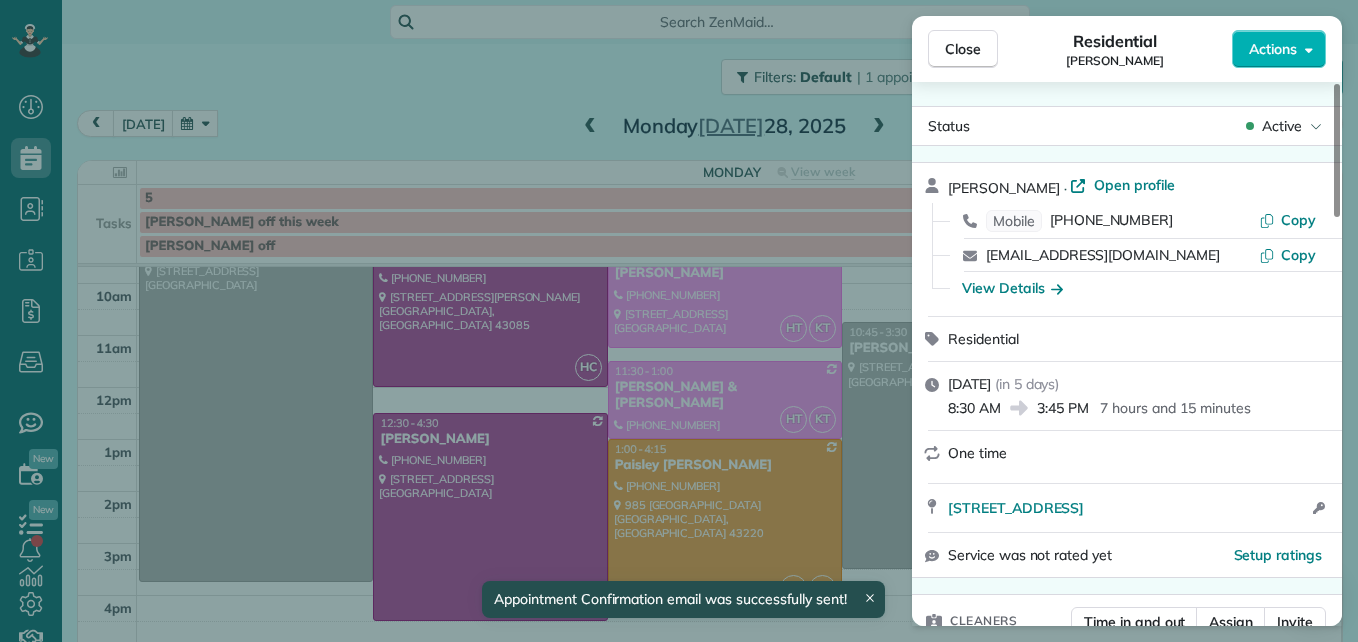 scroll, scrollTop: 100, scrollLeft: 0, axis: vertical 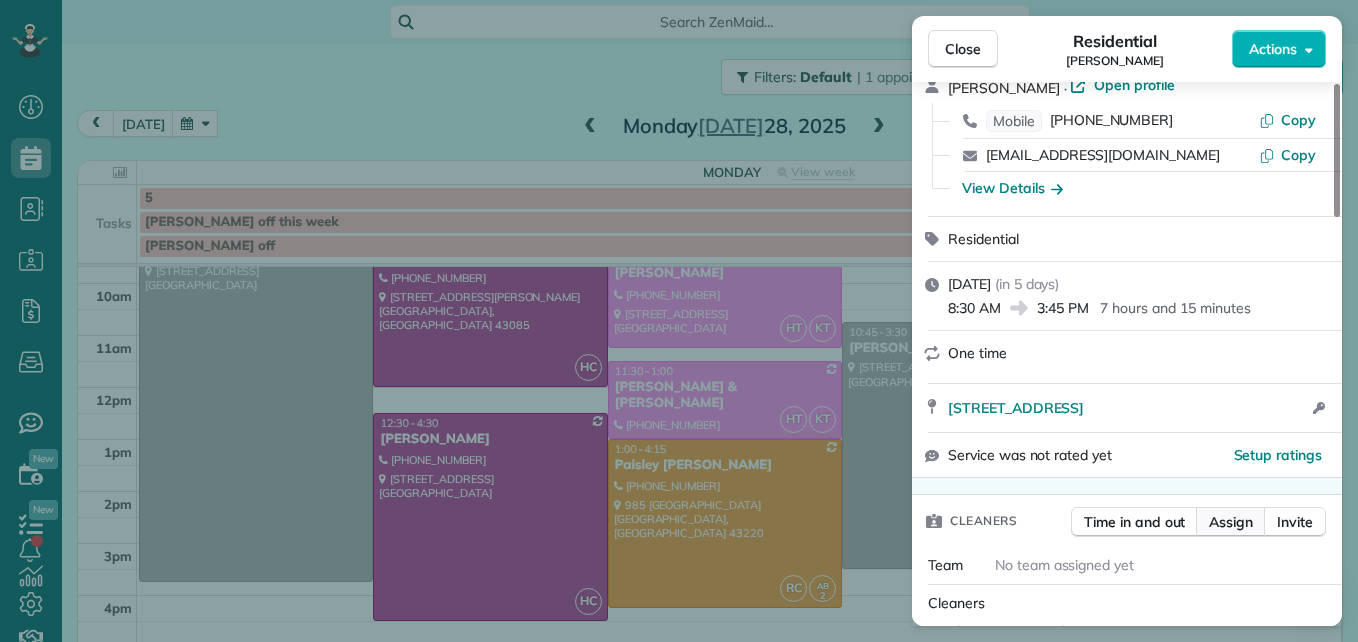 click on "Assign" at bounding box center [1231, 522] 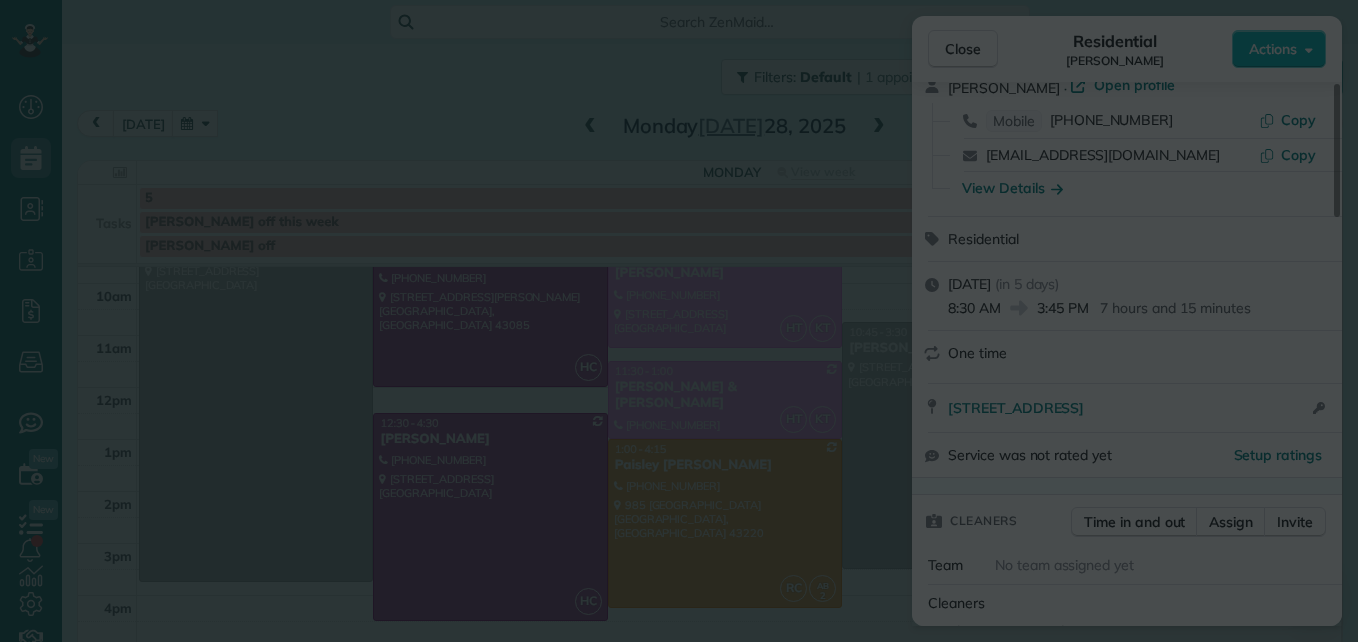 scroll, scrollTop: 0, scrollLeft: 0, axis: both 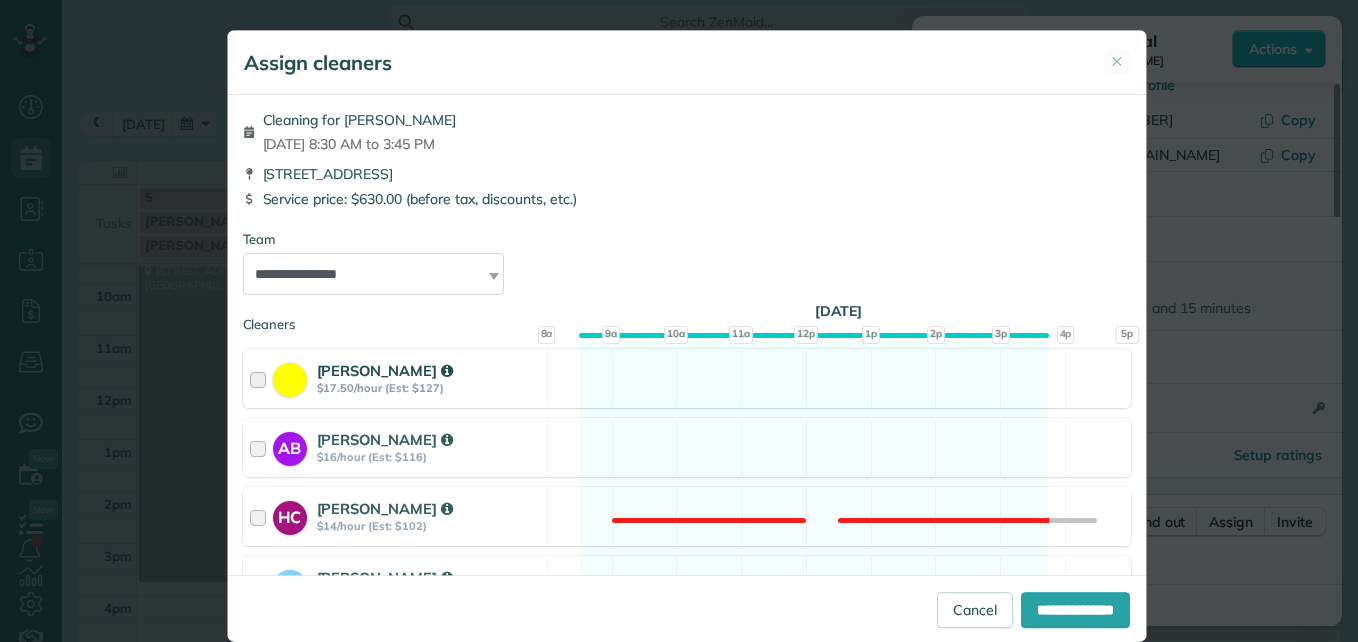click at bounding box center (261, 378) 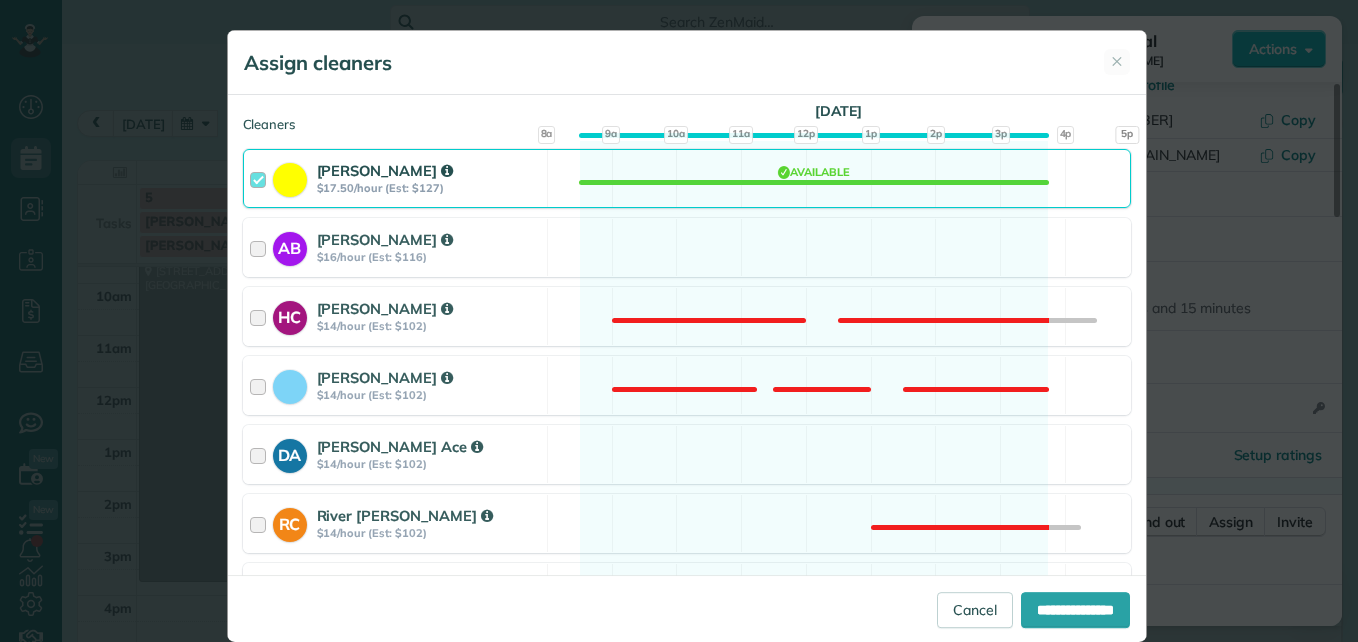scroll, scrollTop: 300, scrollLeft: 0, axis: vertical 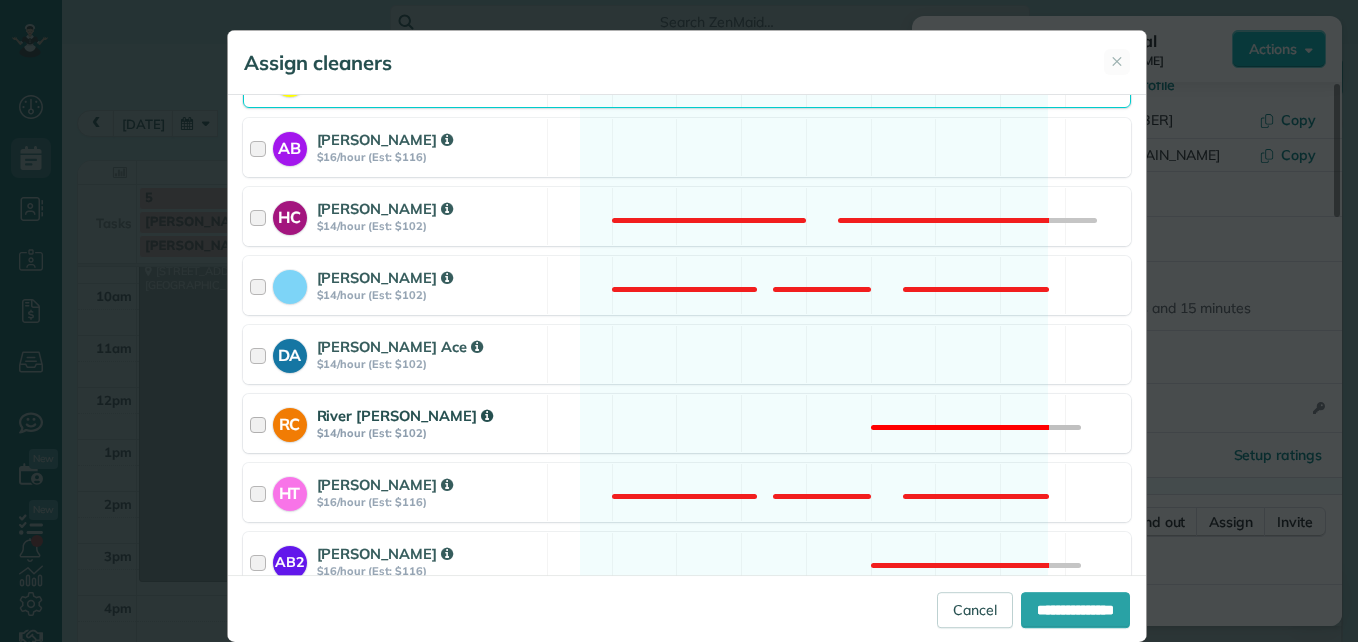 click at bounding box center [261, 423] 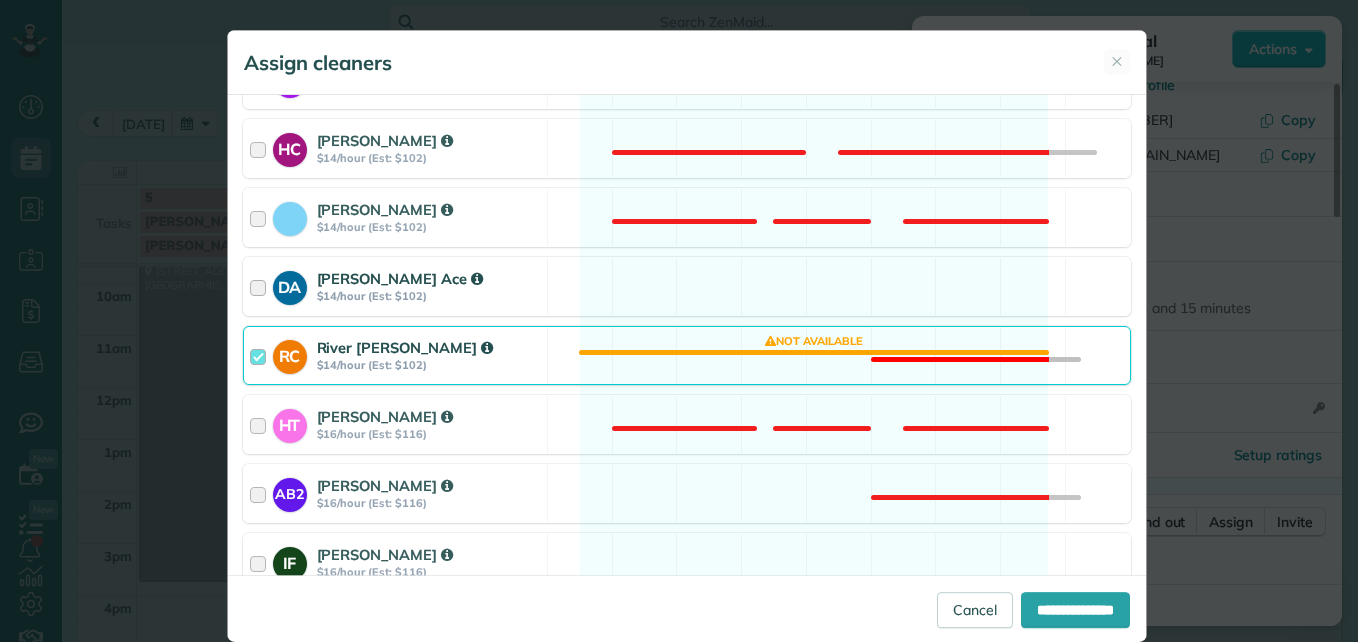scroll, scrollTop: 400, scrollLeft: 0, axis: vertical 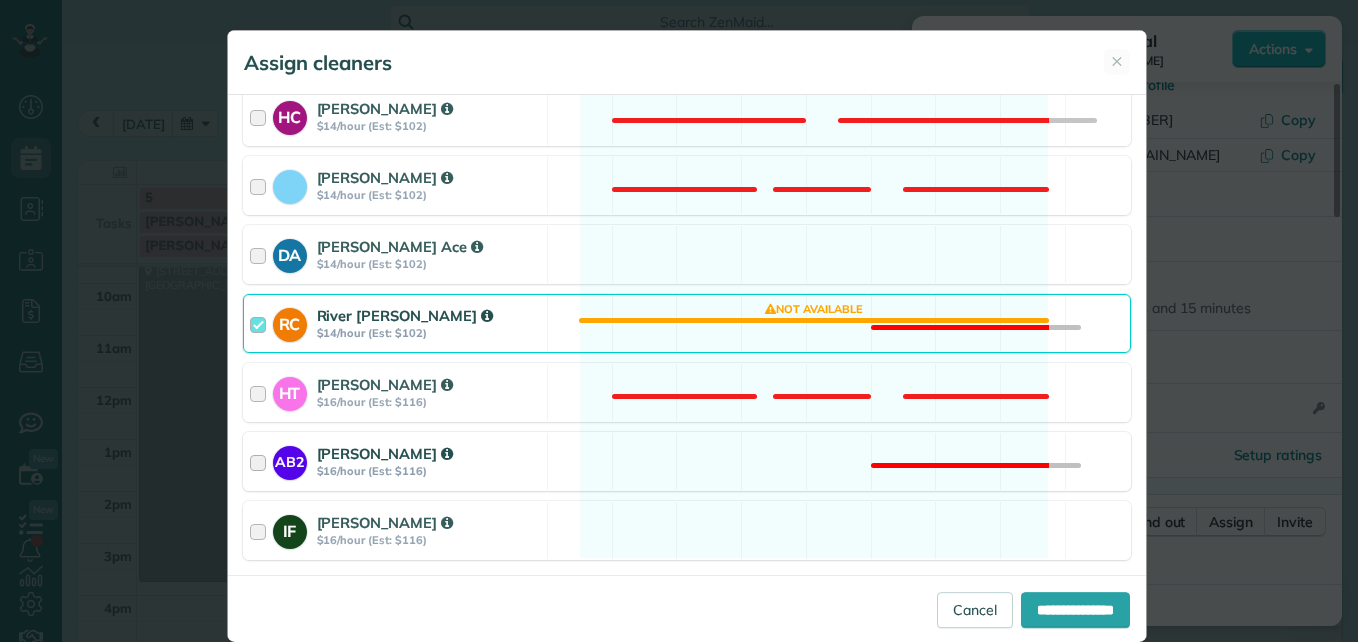 click at bounding box center [261, 461] 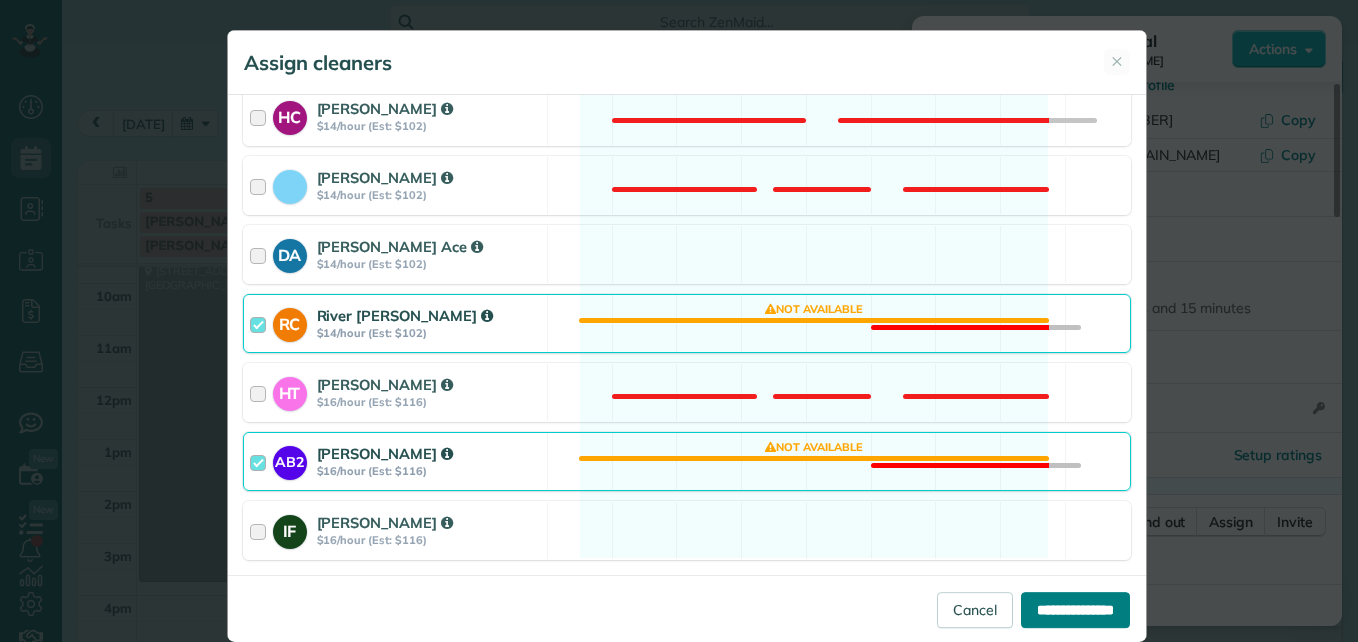 click on "**********" at bounding box center (1075, 610) 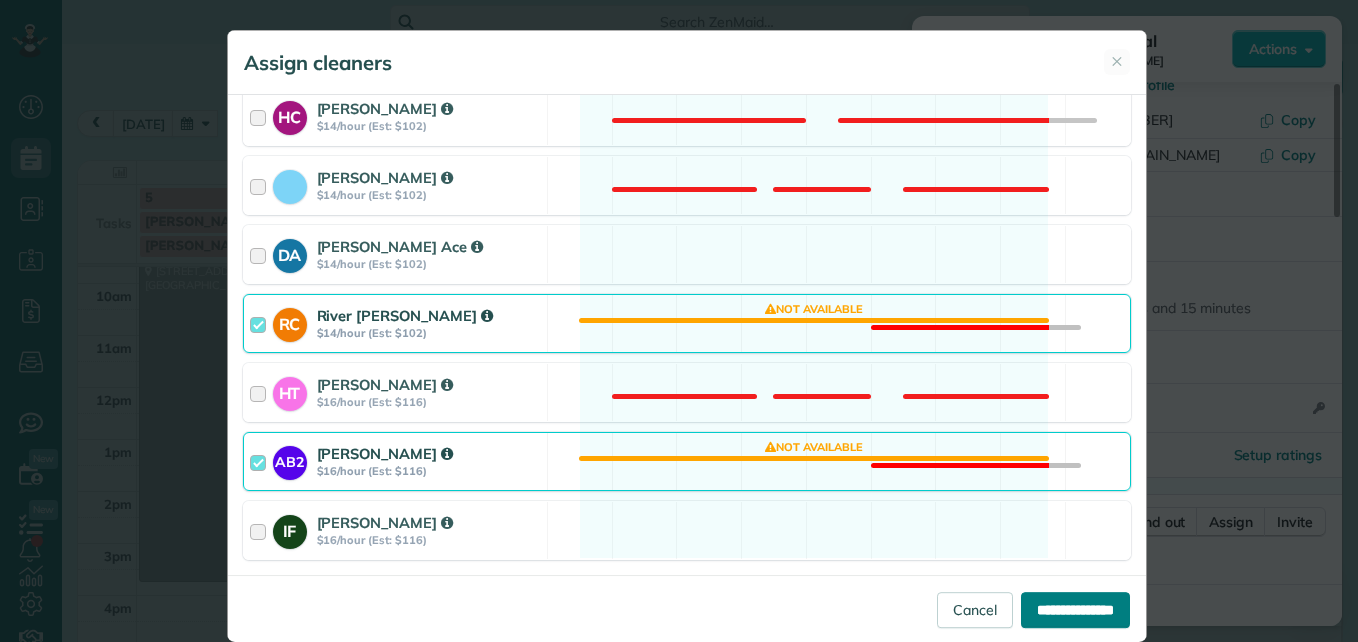 type on "**********" 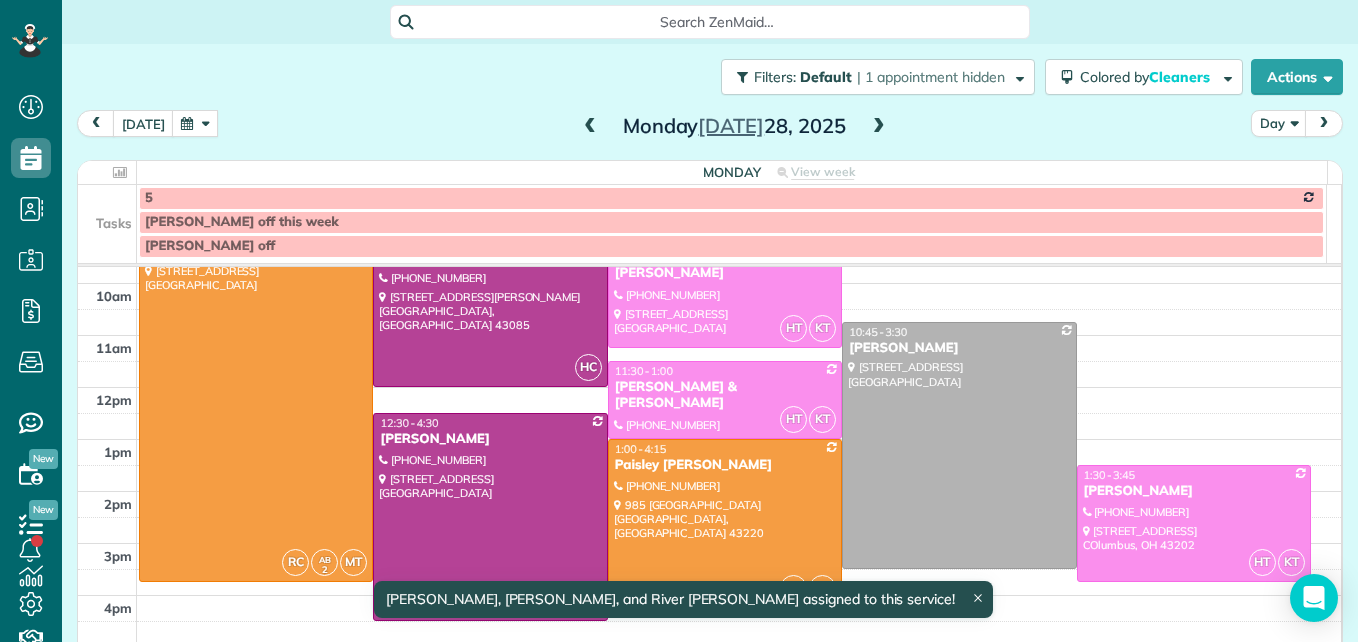scroll, scrollTop: 347, scrollLeft: 0, axis: vertical 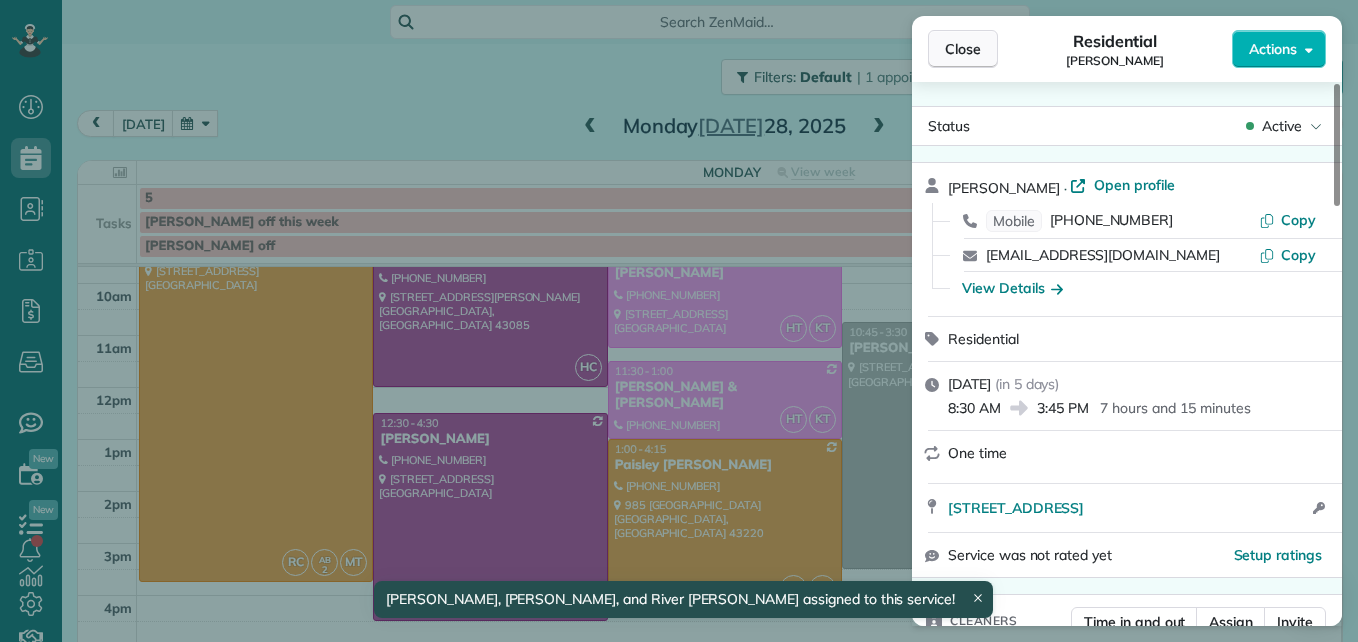 click on "Close" at bounding box center (963, 49) 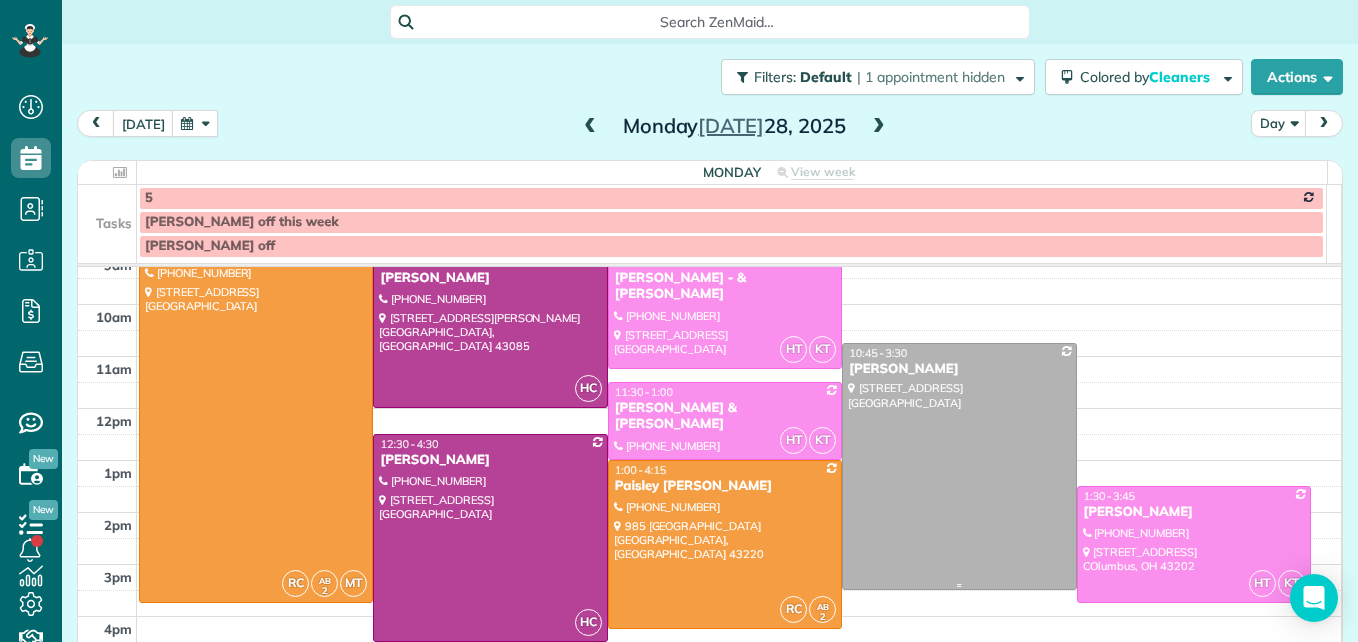 scroll, scrollTop: 278, scrollLeft: 0, axis: vertical 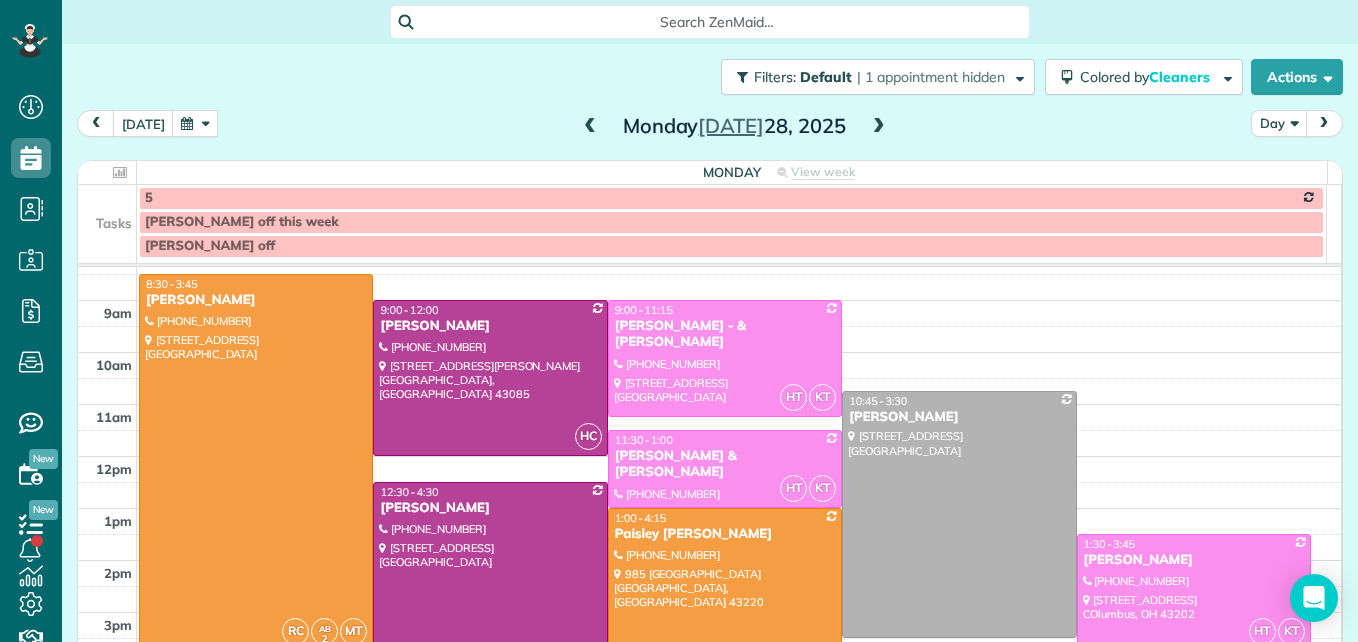 click on "Day" at bounding box center [1279, 123] 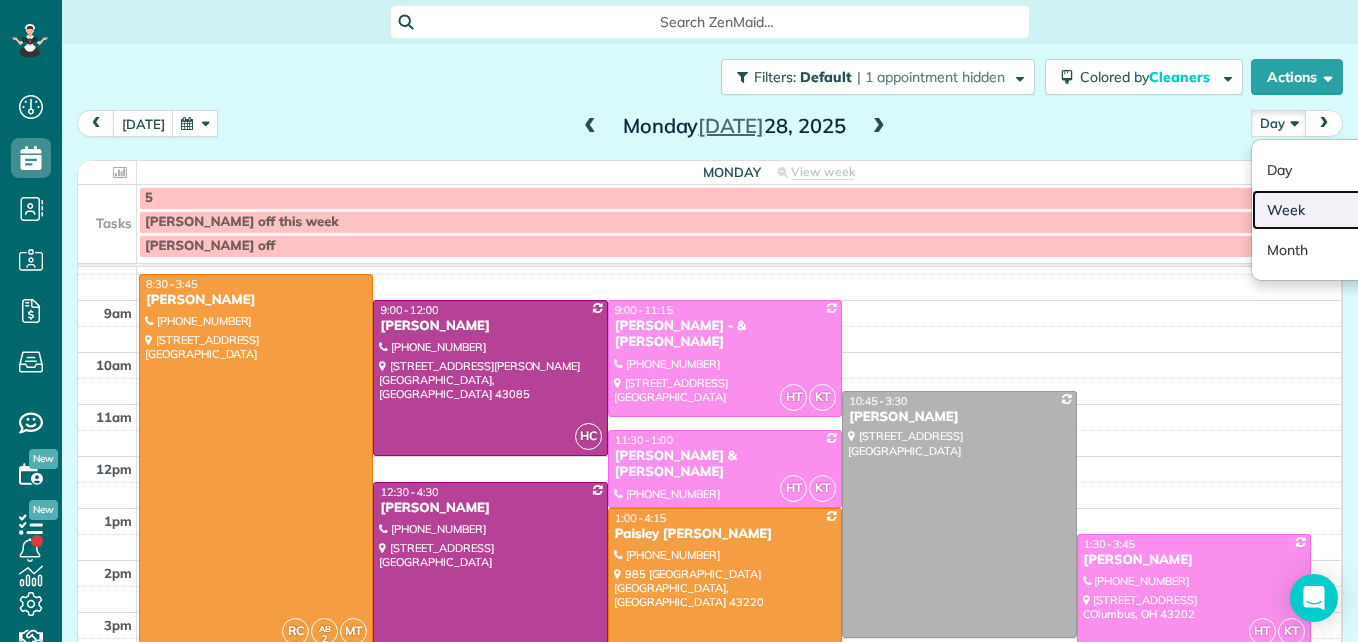 click on "Week" at bounding box center (1331, 210) 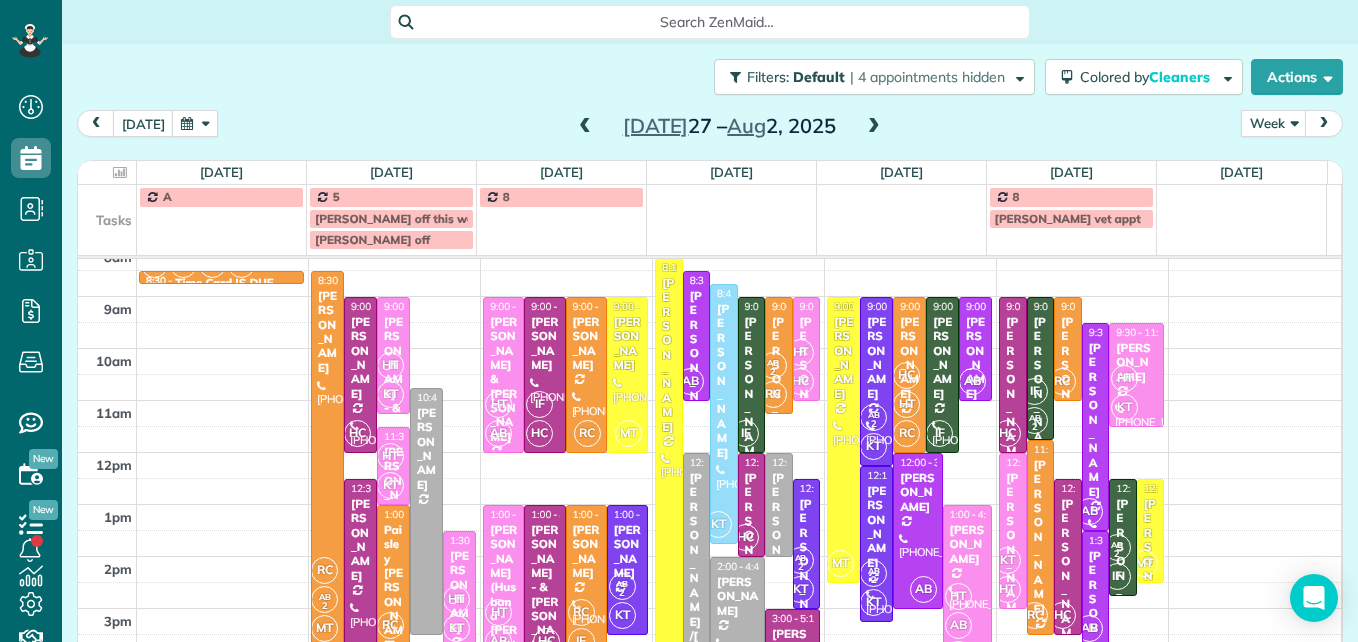 scroll, scrollTop: 309, scrollLeft: 0, axis: vertical 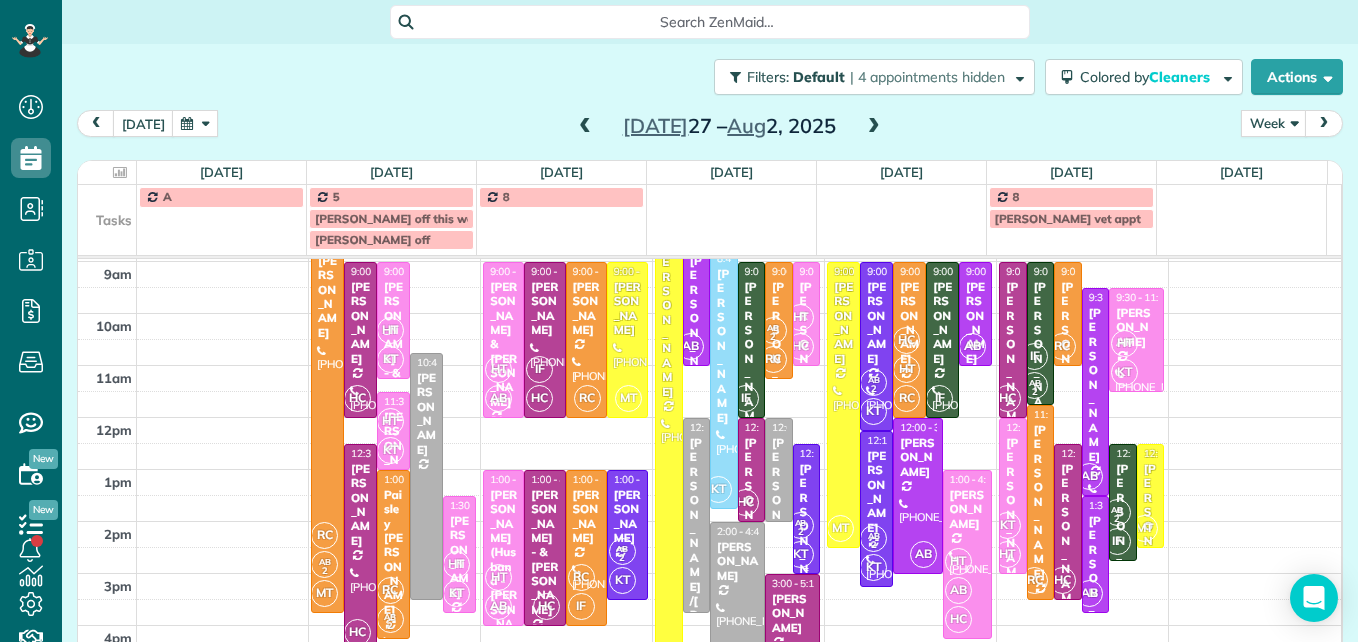 click on "[PERSON_NAME]" at bounding box center (806, 541) 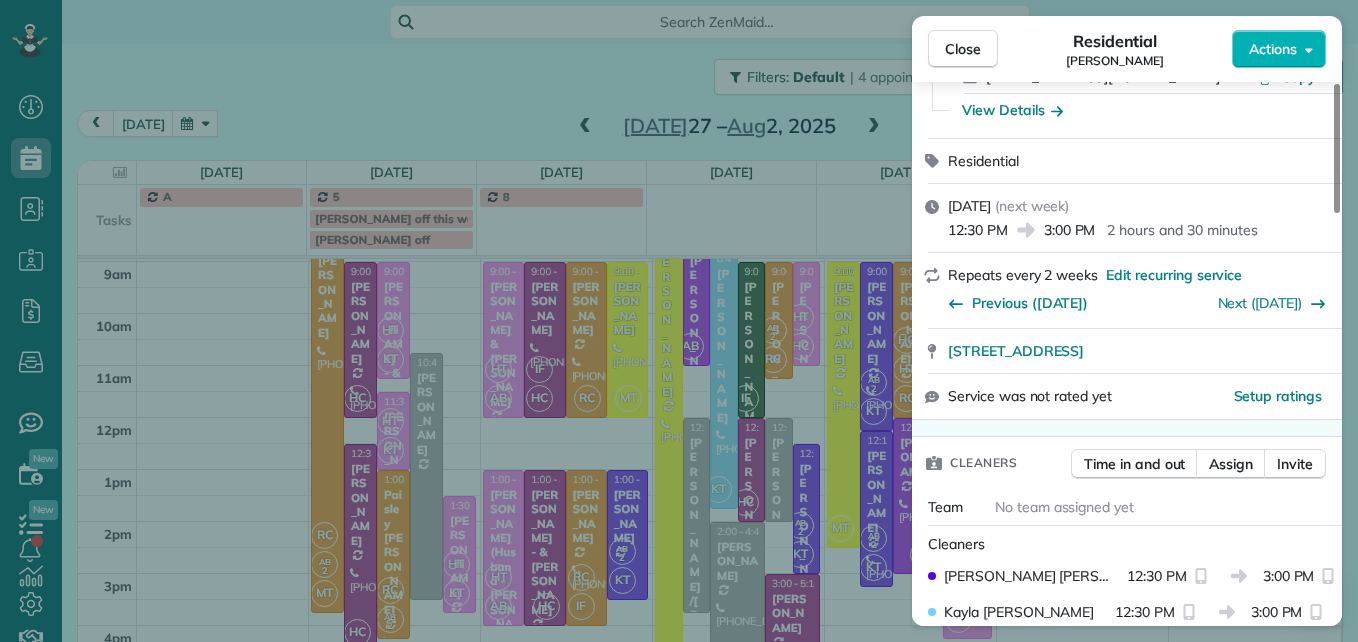 scroll, scrollTop: 200, scrollLeft: 0, axis: vertical 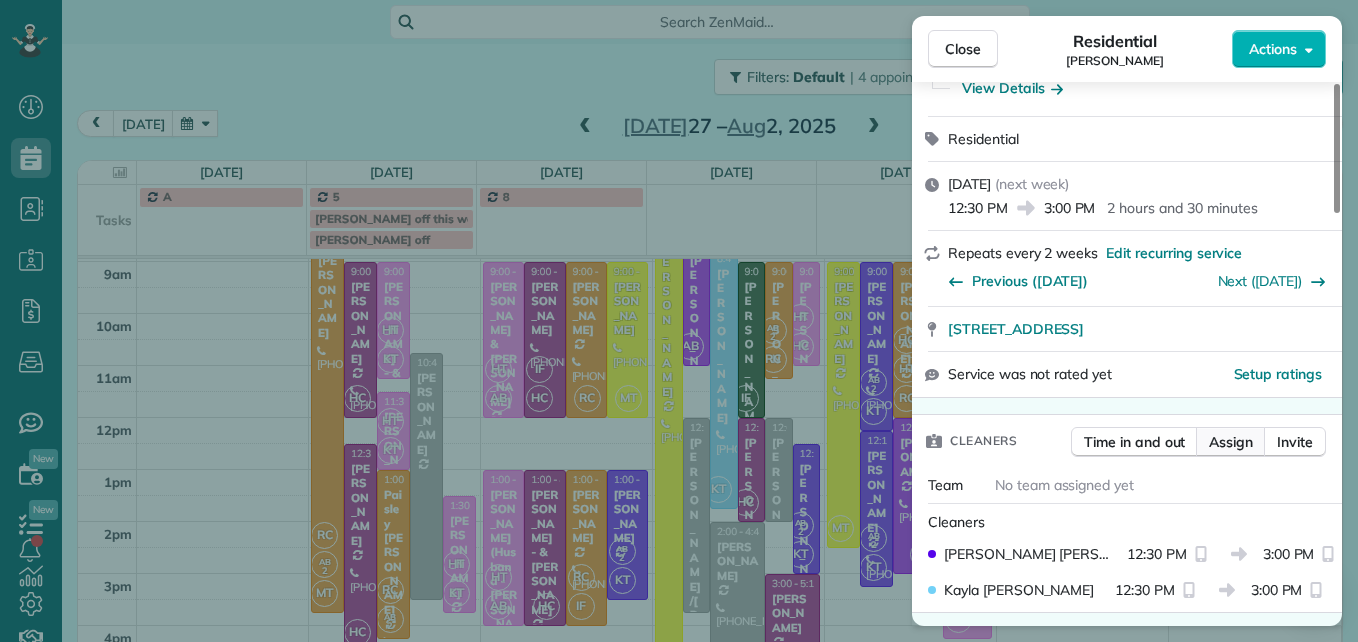 click on "Assign" at bounding box center [1231, 442] 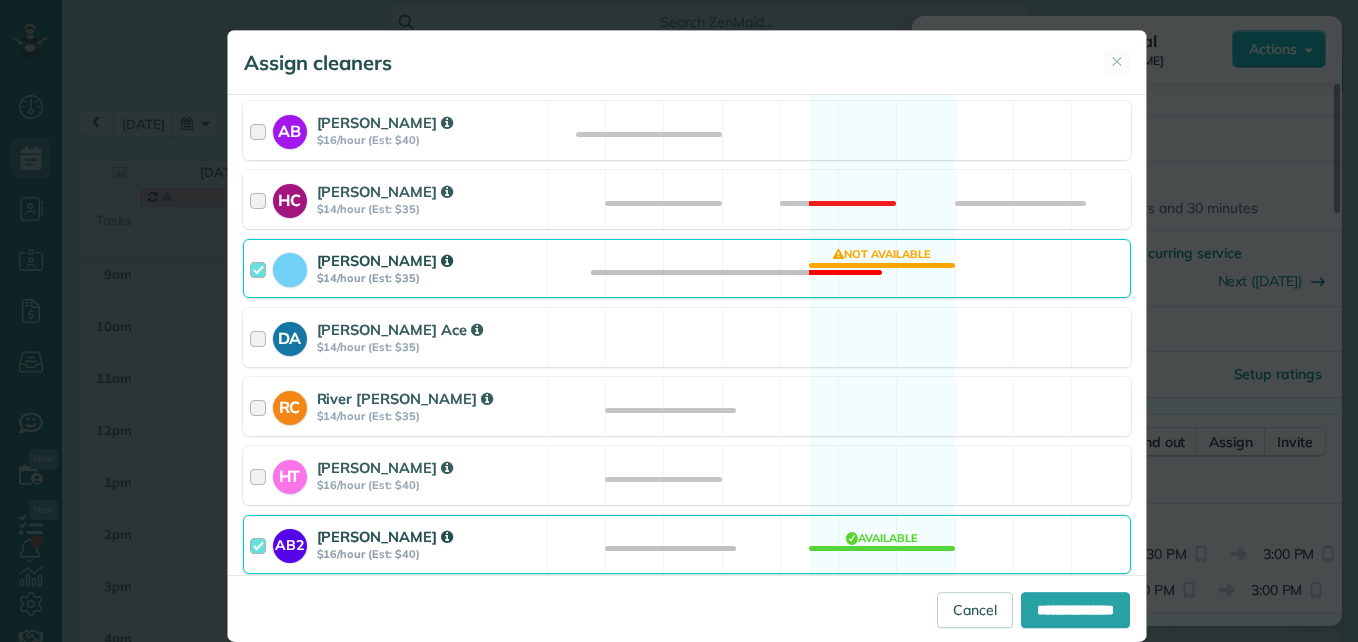 scroll, scrollTop: 500, scrollLeft: 0, axis: vertical 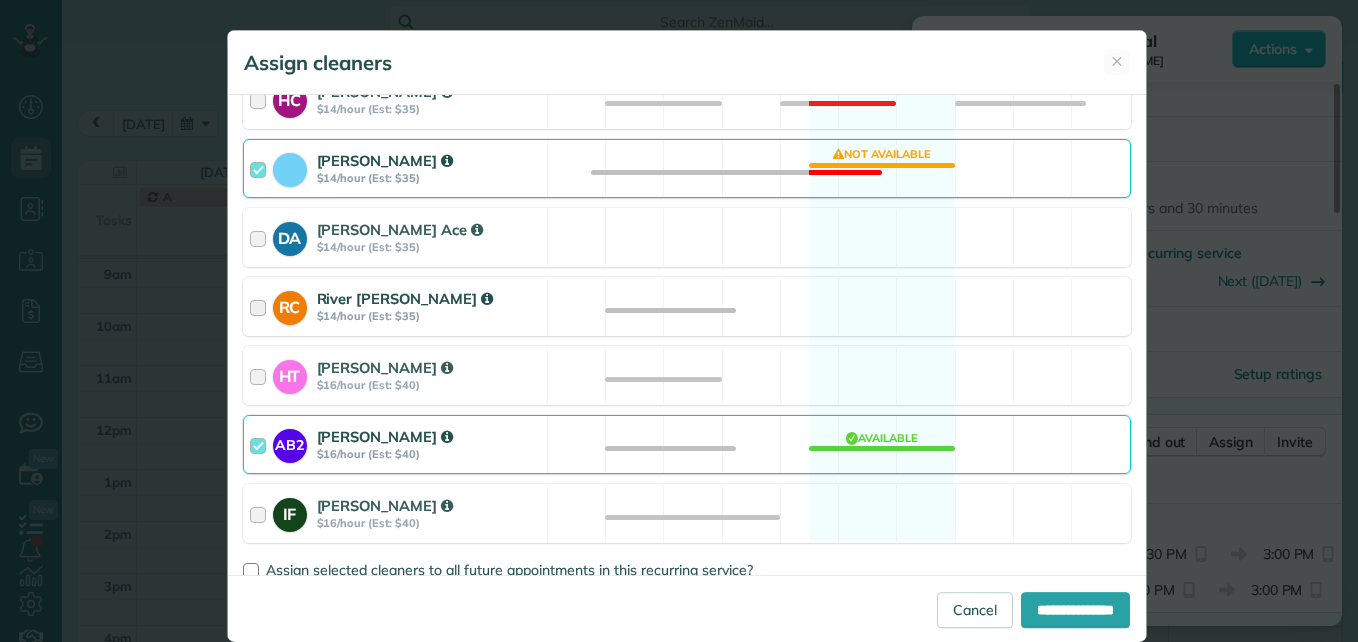 click at bounding box center [261, 306] 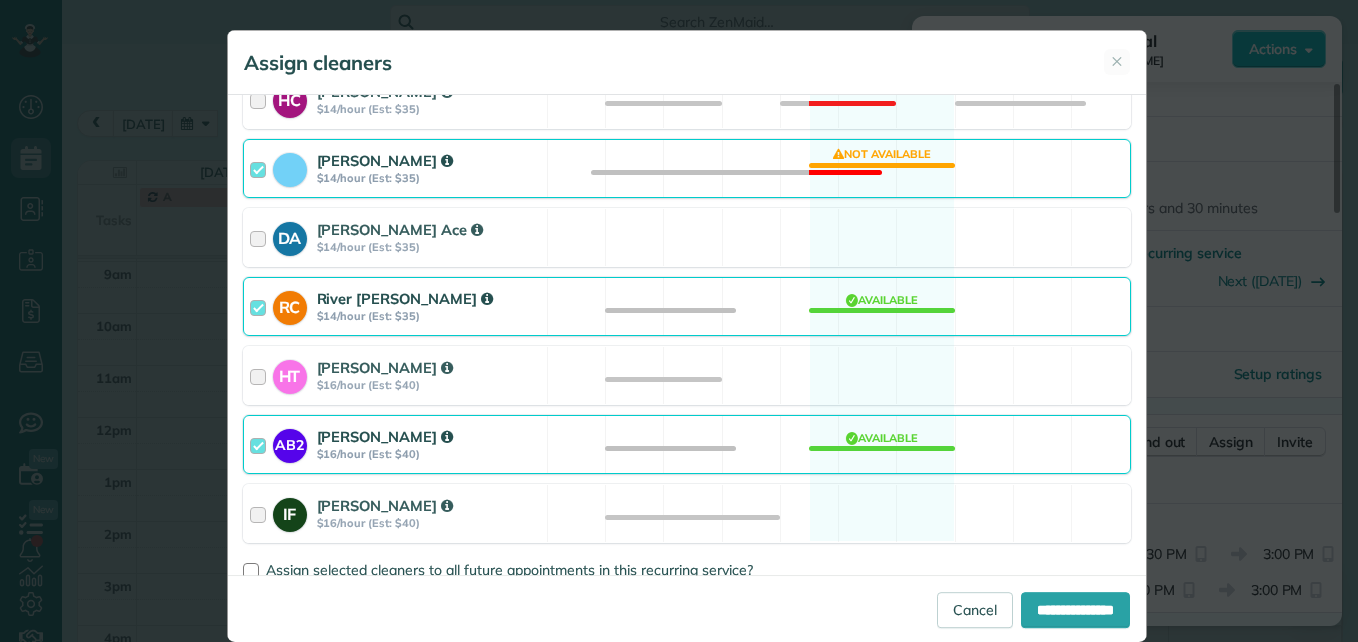 click at bounding box center (261, 168) 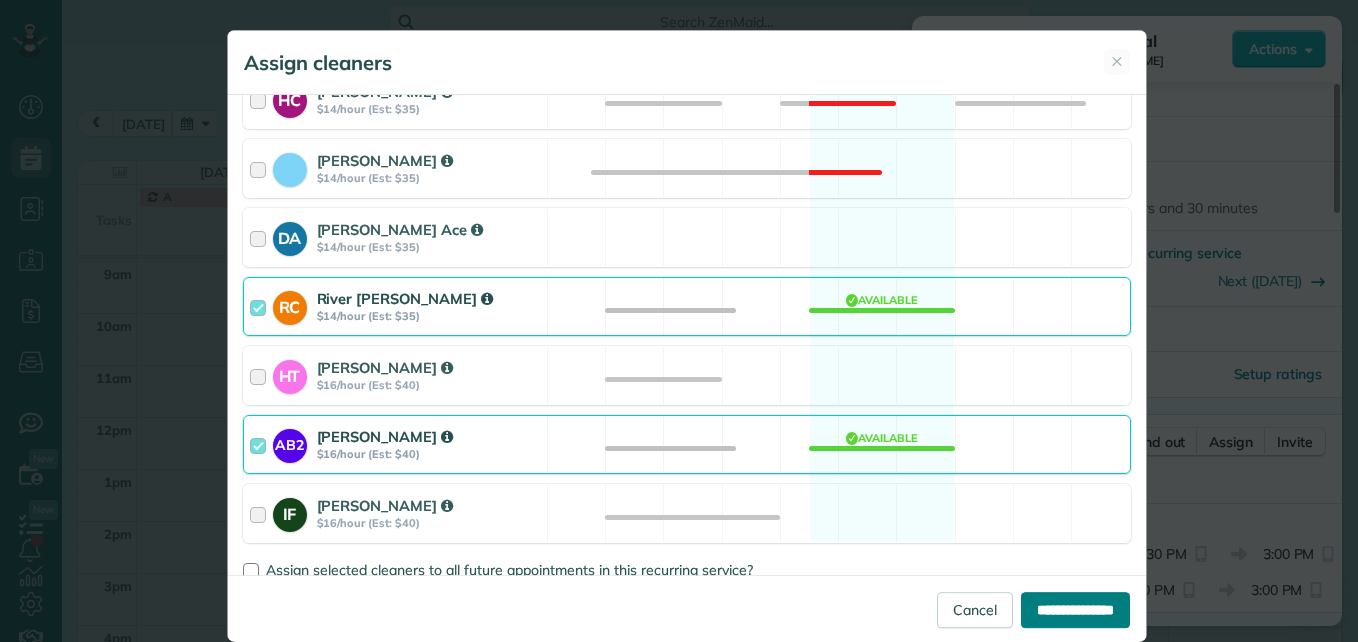 click on "**********" at bounding box center [1075, 610] 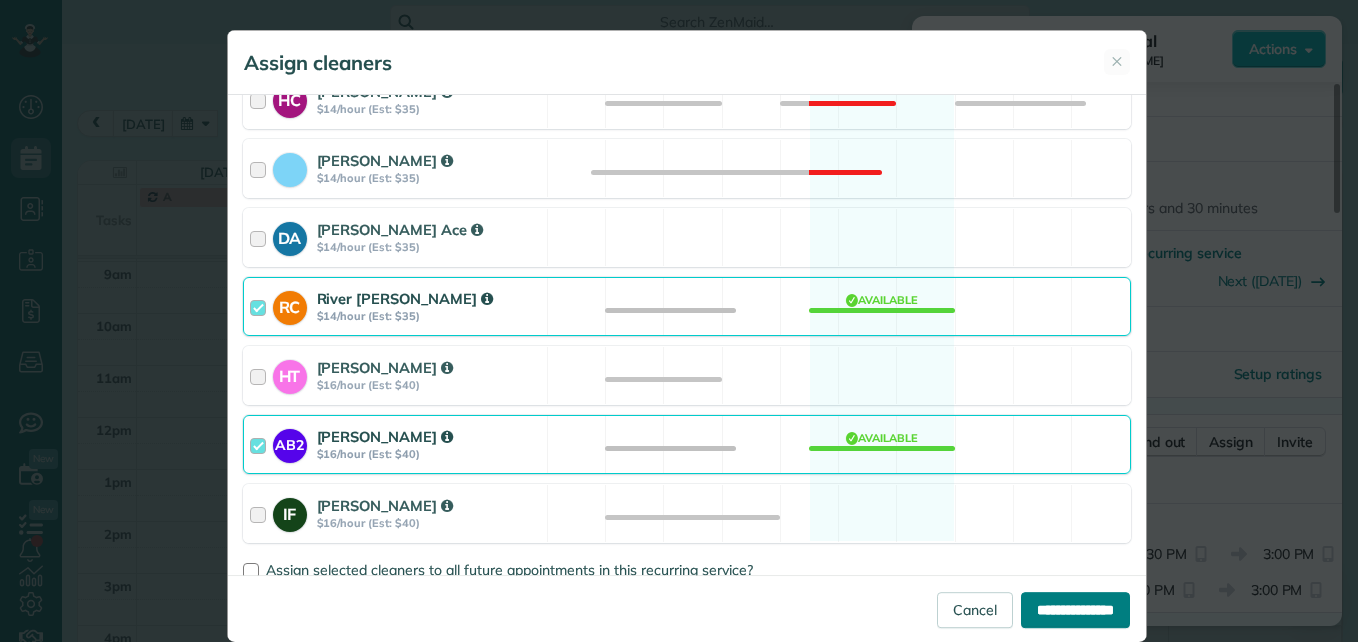 type on "**********" 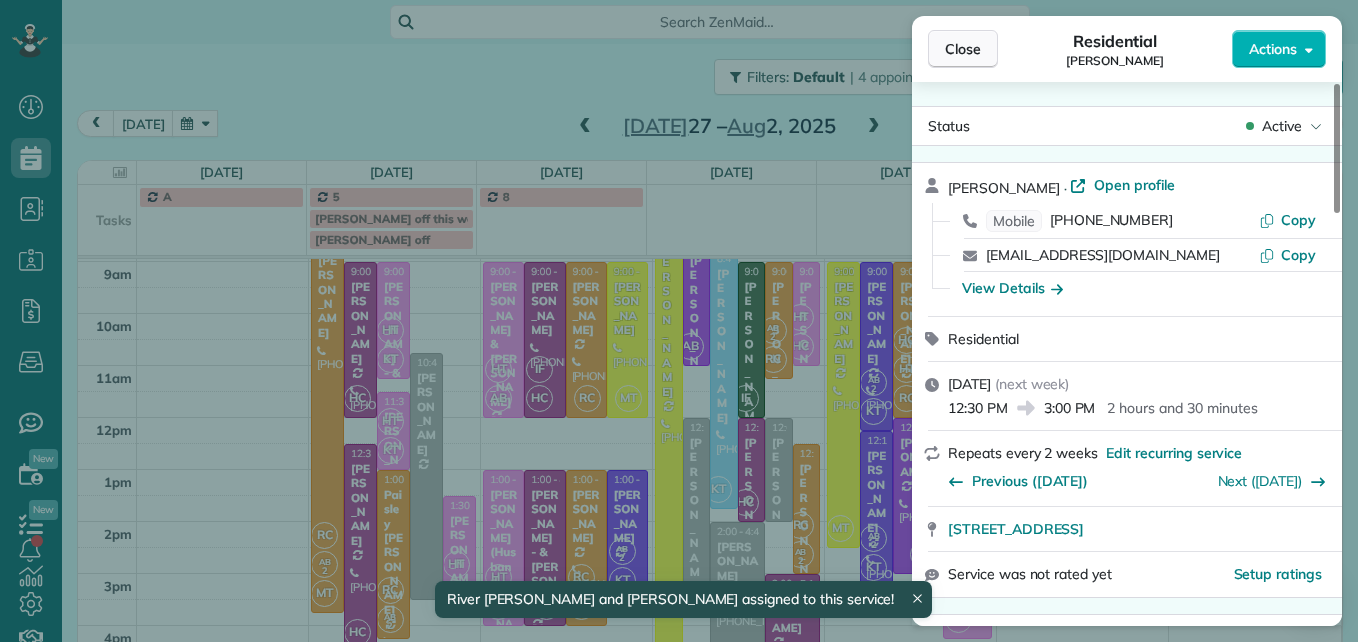 click on "Close" at bounding box center (963, 49) 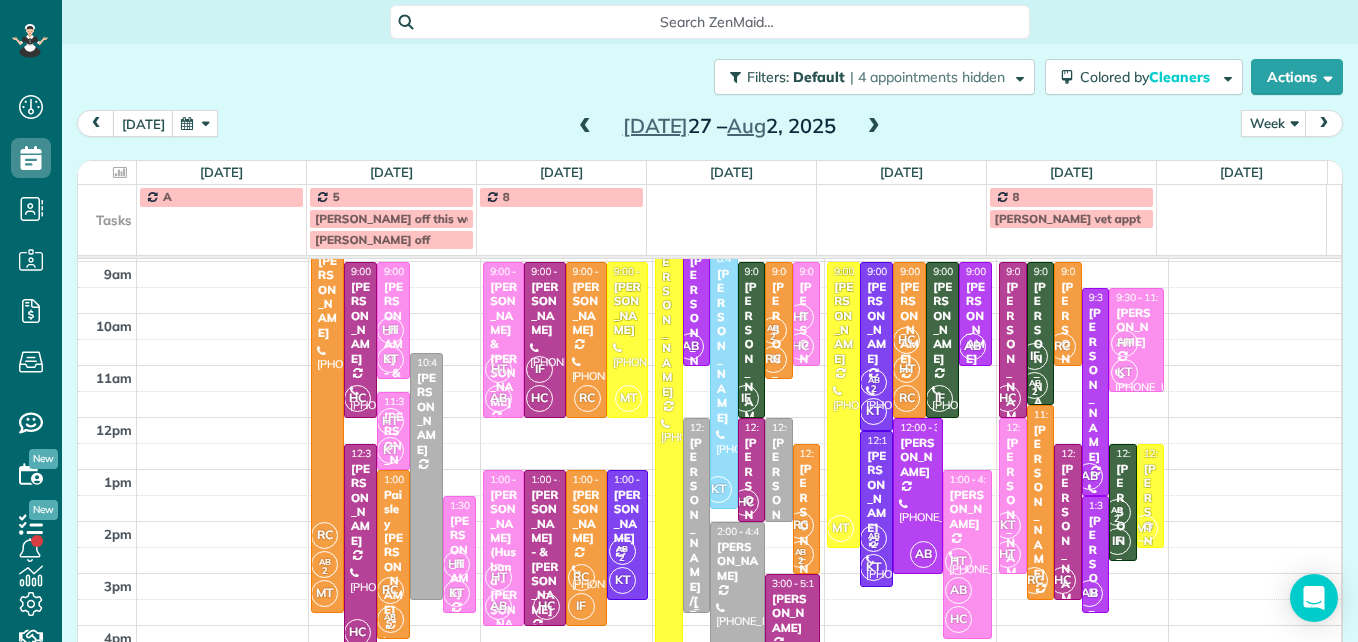 click on "[PERSON_NAME]/[PERSON_NAME]" at bounding box center [696, 601] 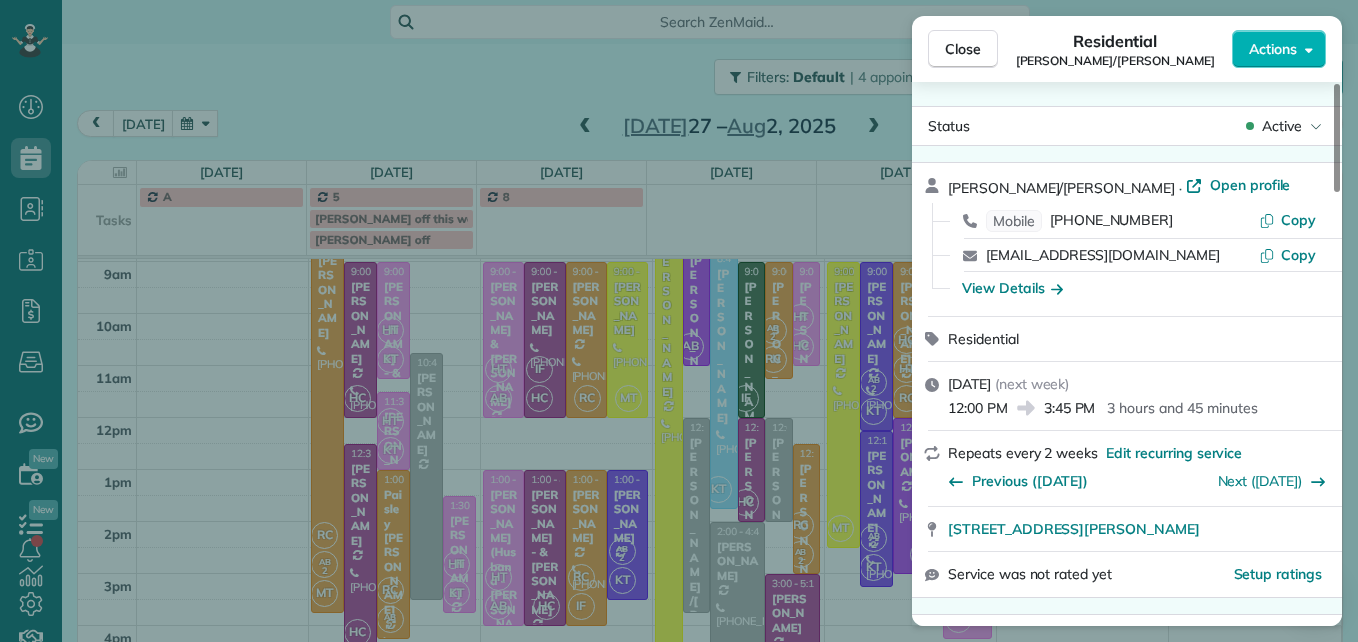 scroll, scrollTop: 100, scrollLeft: 0, axis: vertical 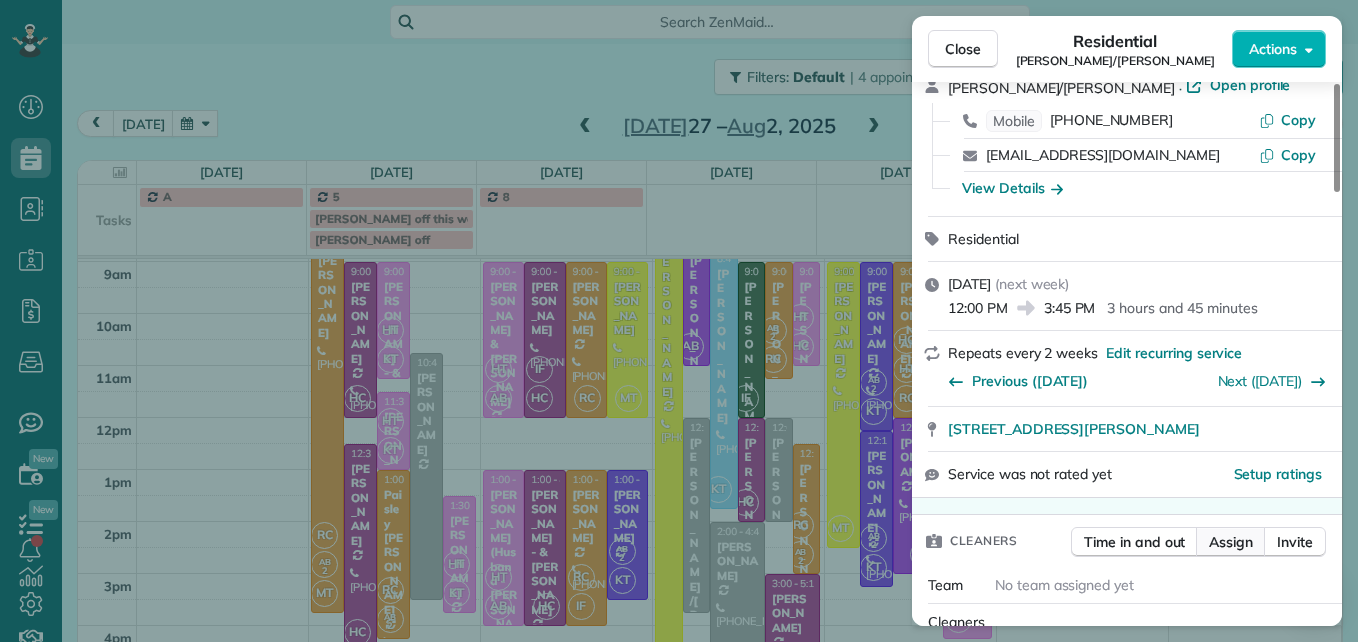 click on "Assign" at bounding box center [1231, 542] 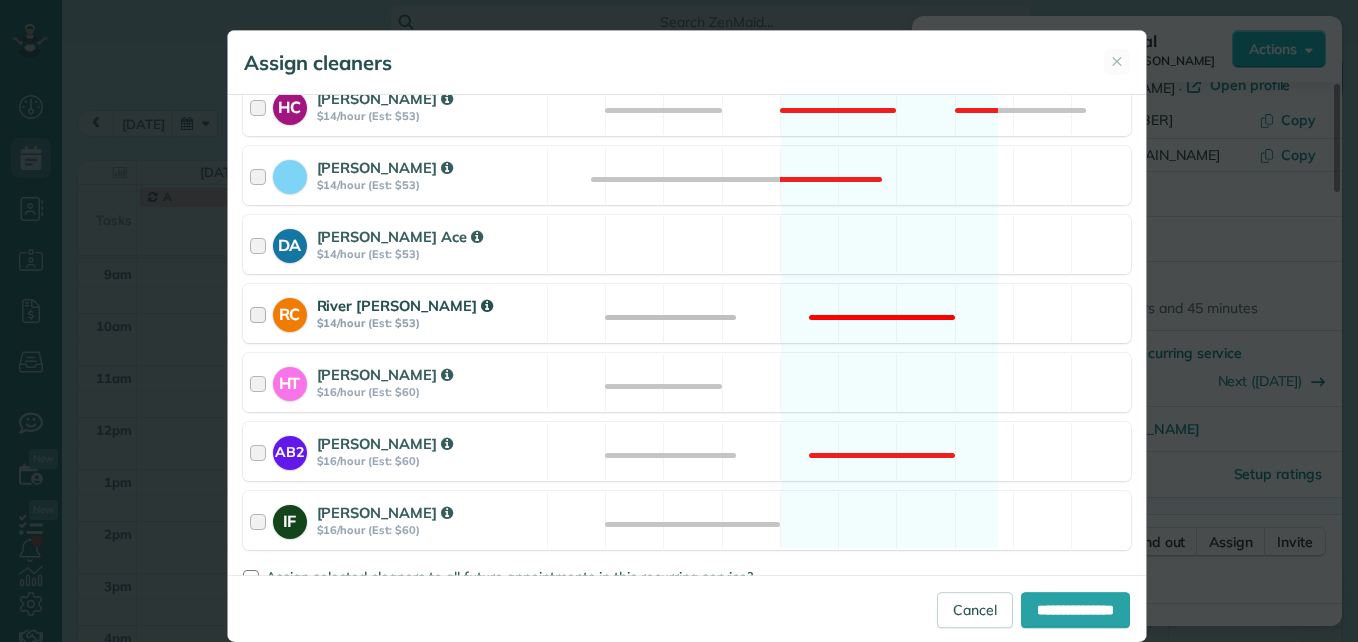 scroll, scrollTop: 500, scrollLeft: 0, axis: vertical 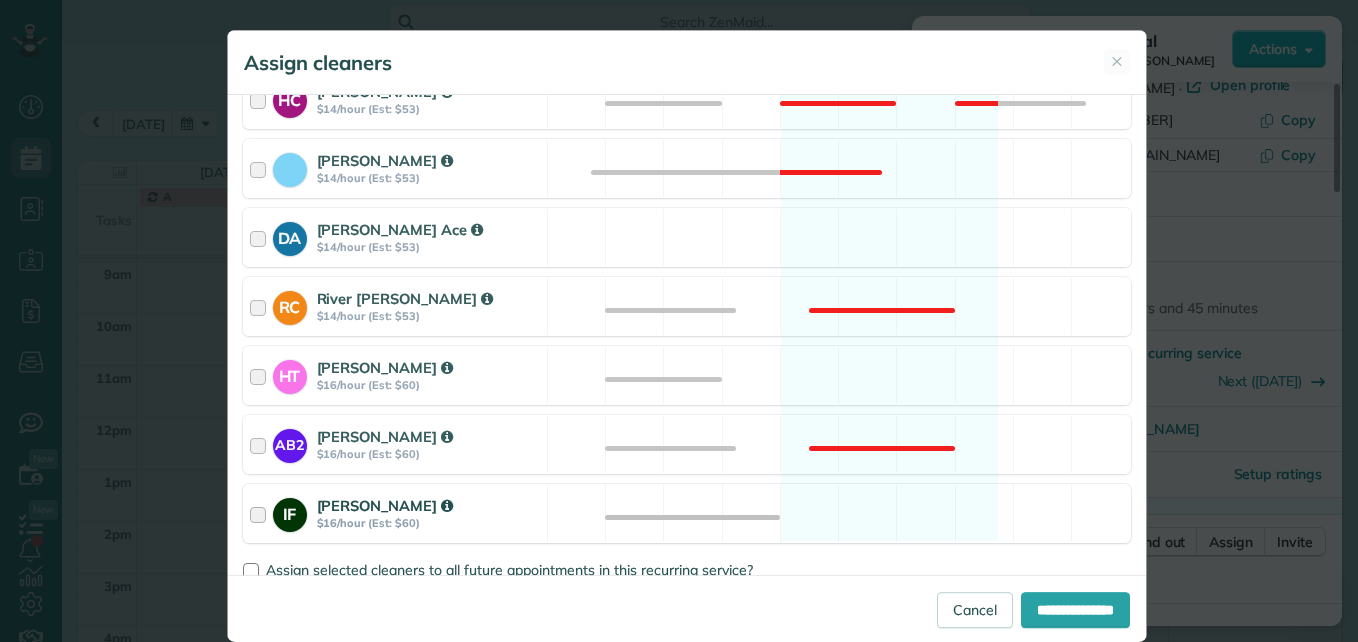click at bounding box center (261, 513) 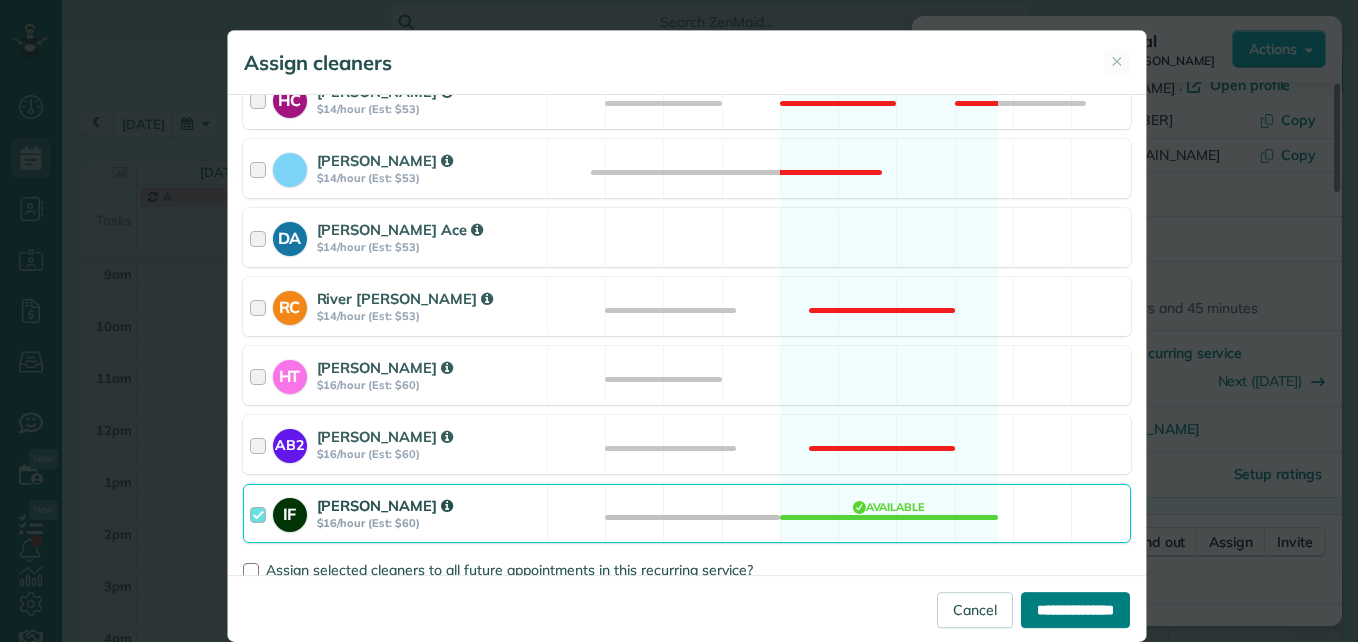 click on "**********" at bounding box center (1075, 610) 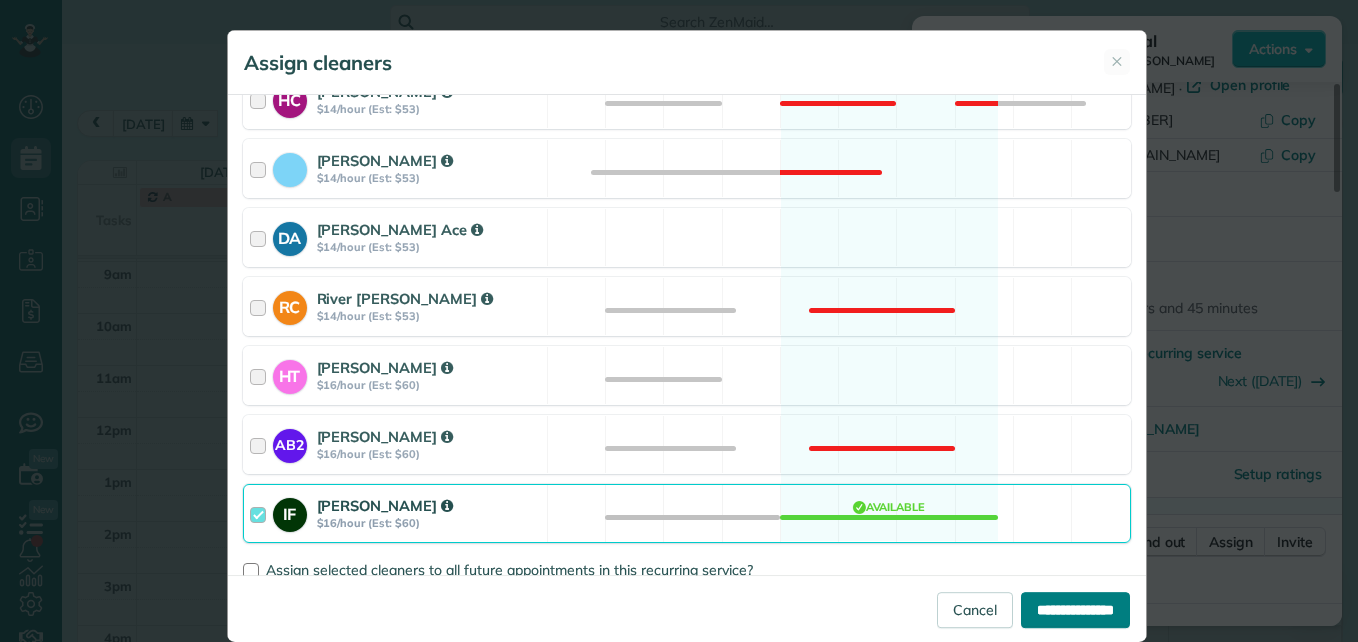 type on "**********" 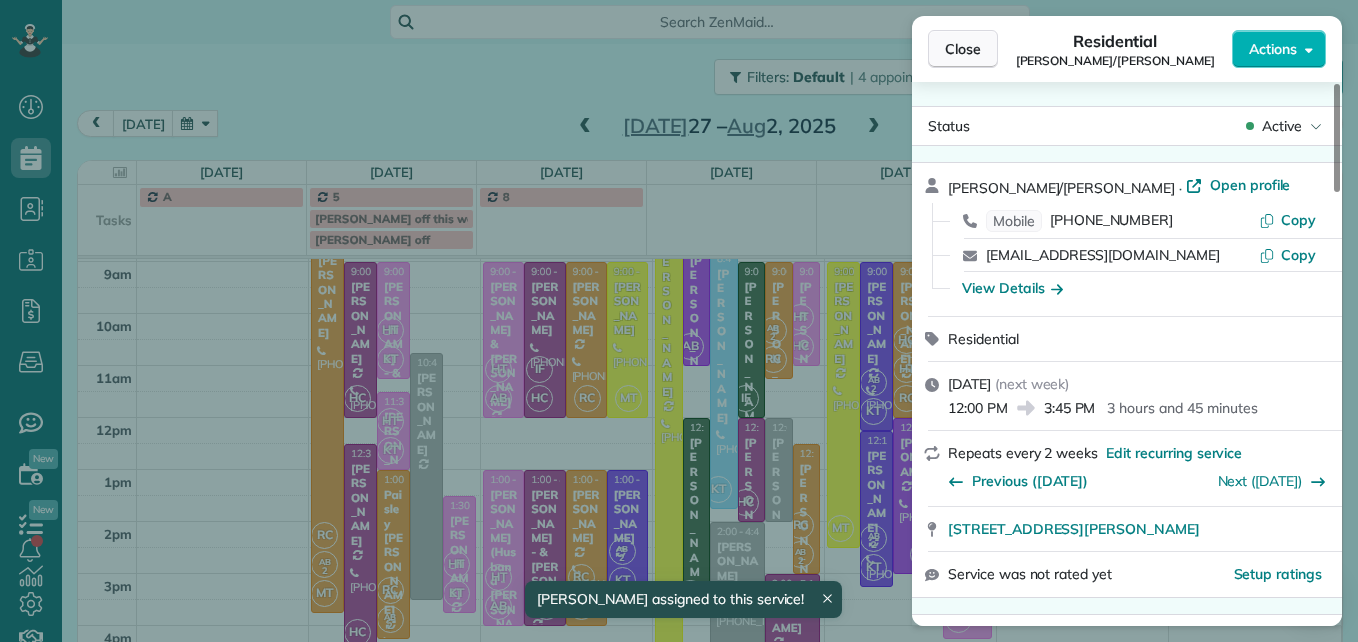 click on "Close" at bounding box center [963, 49] 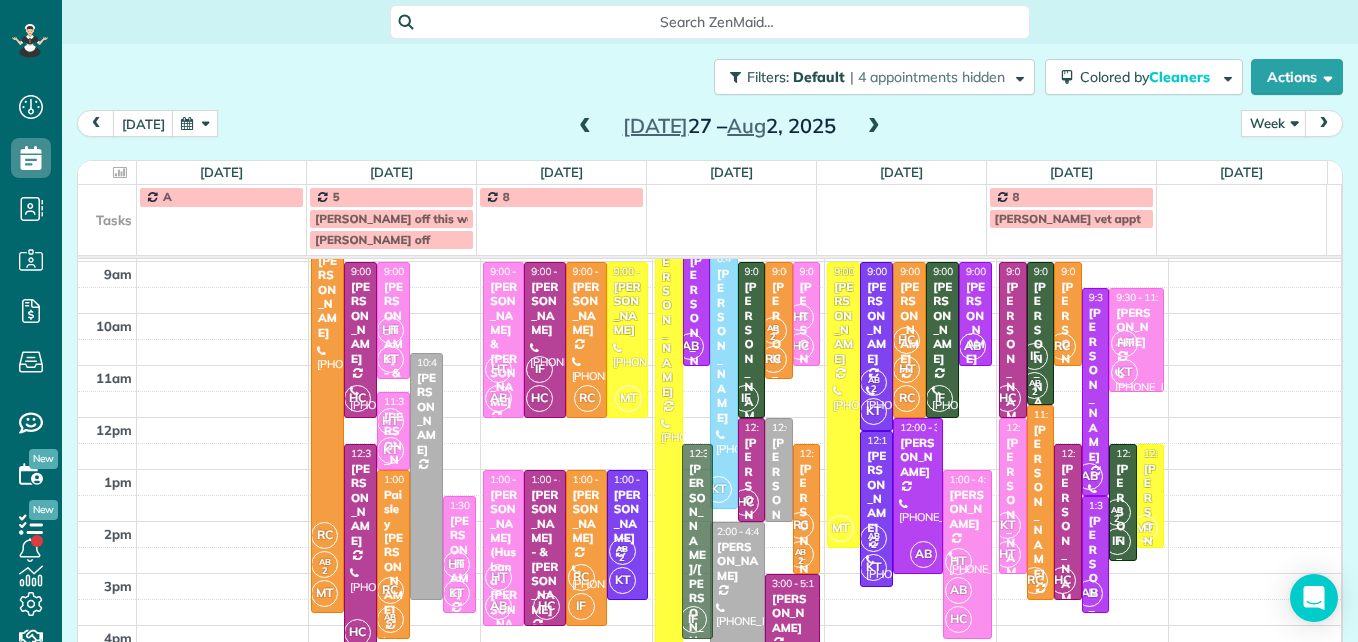 drag, startPoint x: 682, startPoint y: 489, endPoint x: 681, endPoint y: 509, distance: 20.024984 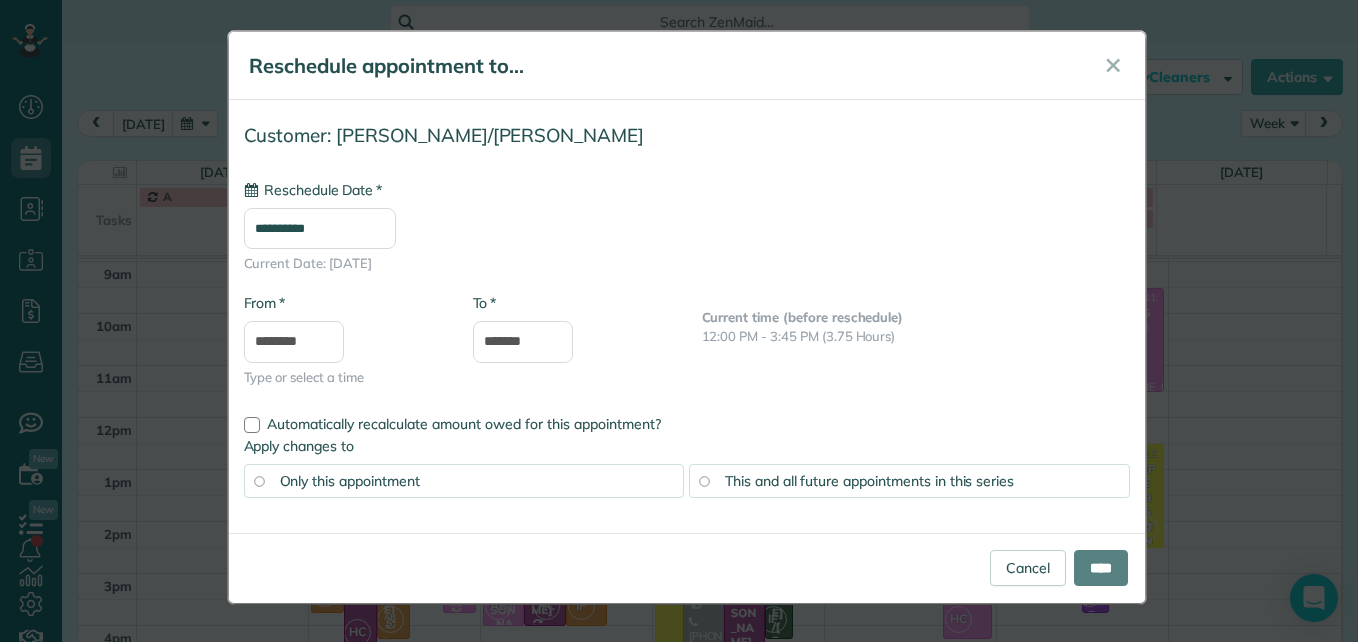 type on "**********" 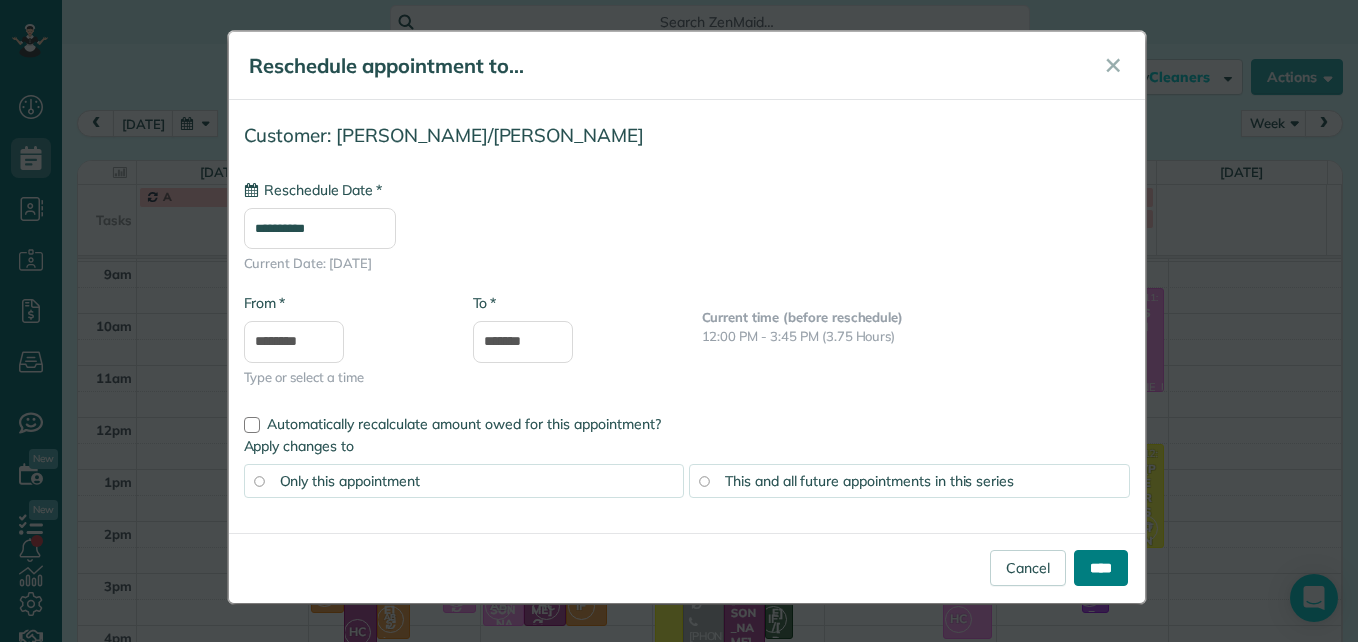 click on "****" at bounding box center [1101, 568] 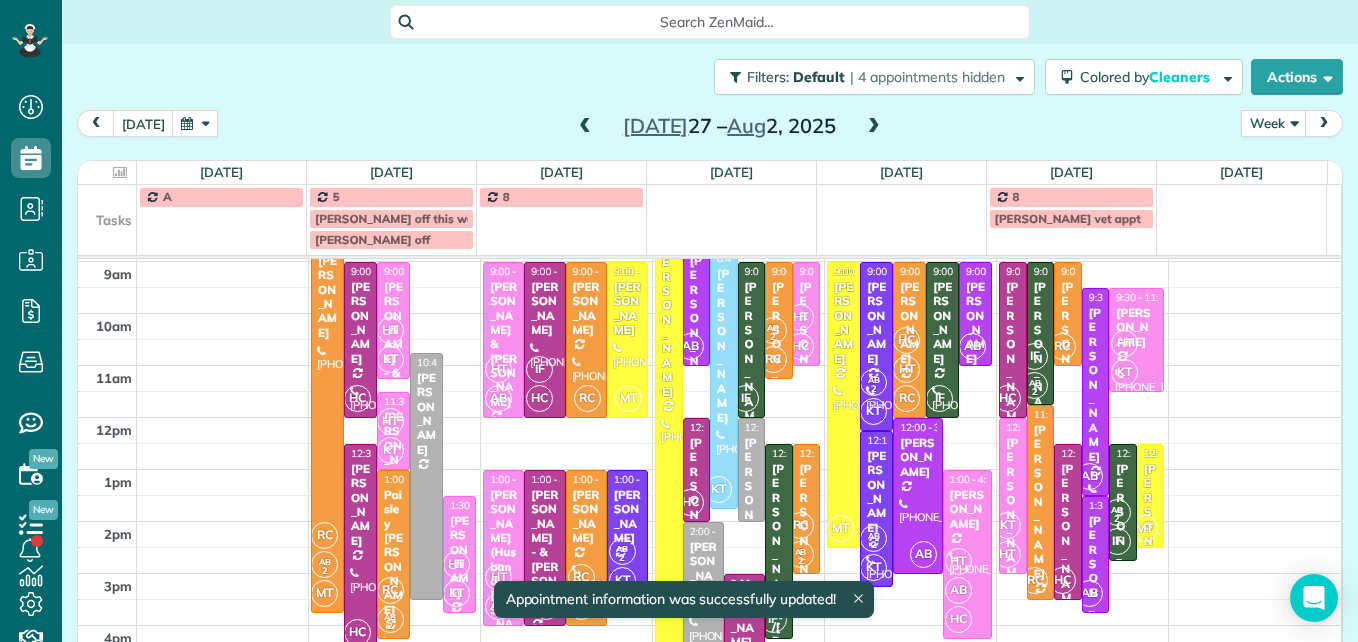 click on "[PERSON_NAME]" at bounding box center [751, 515] 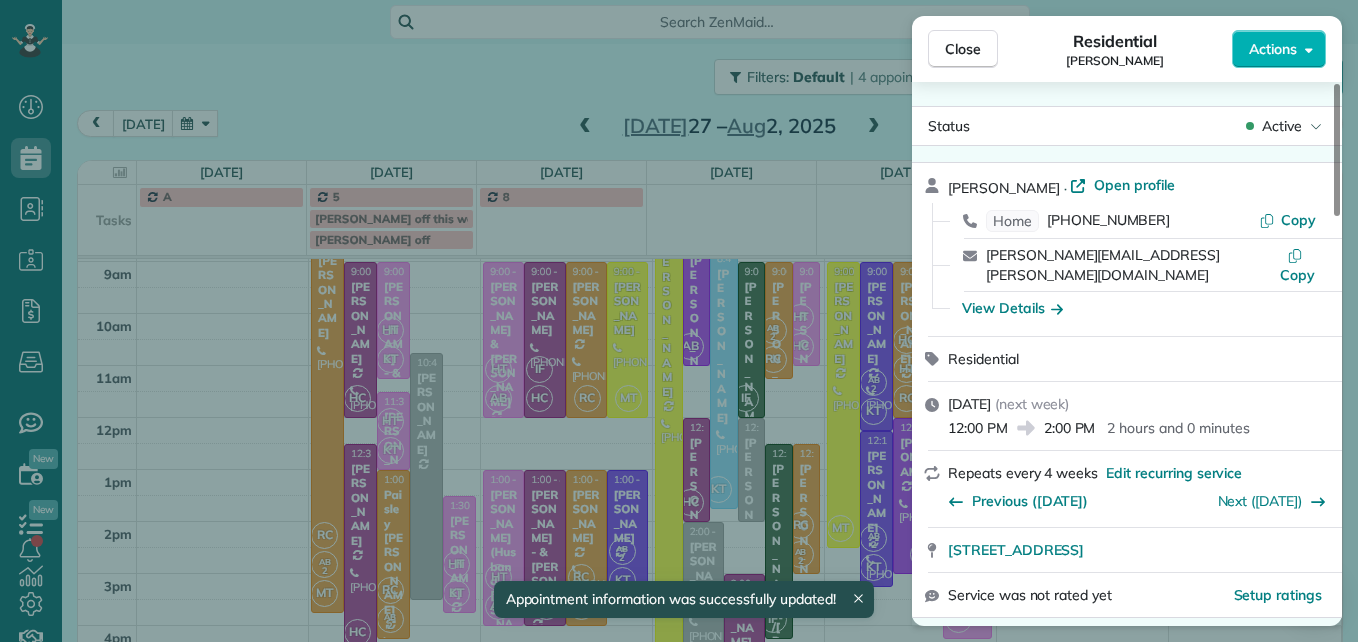 scroll, scrollTop: 100, scrollLeft: 0, axis: vertical 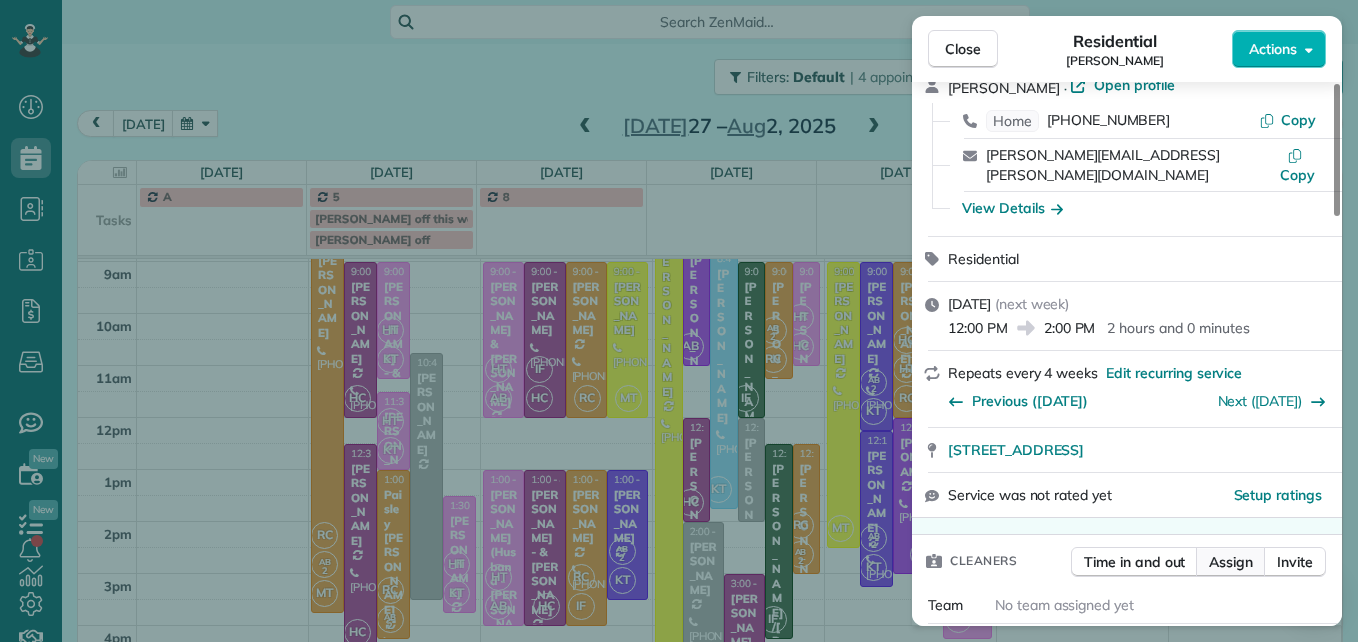 click on "Assign" at bounding box center (1231, 562) 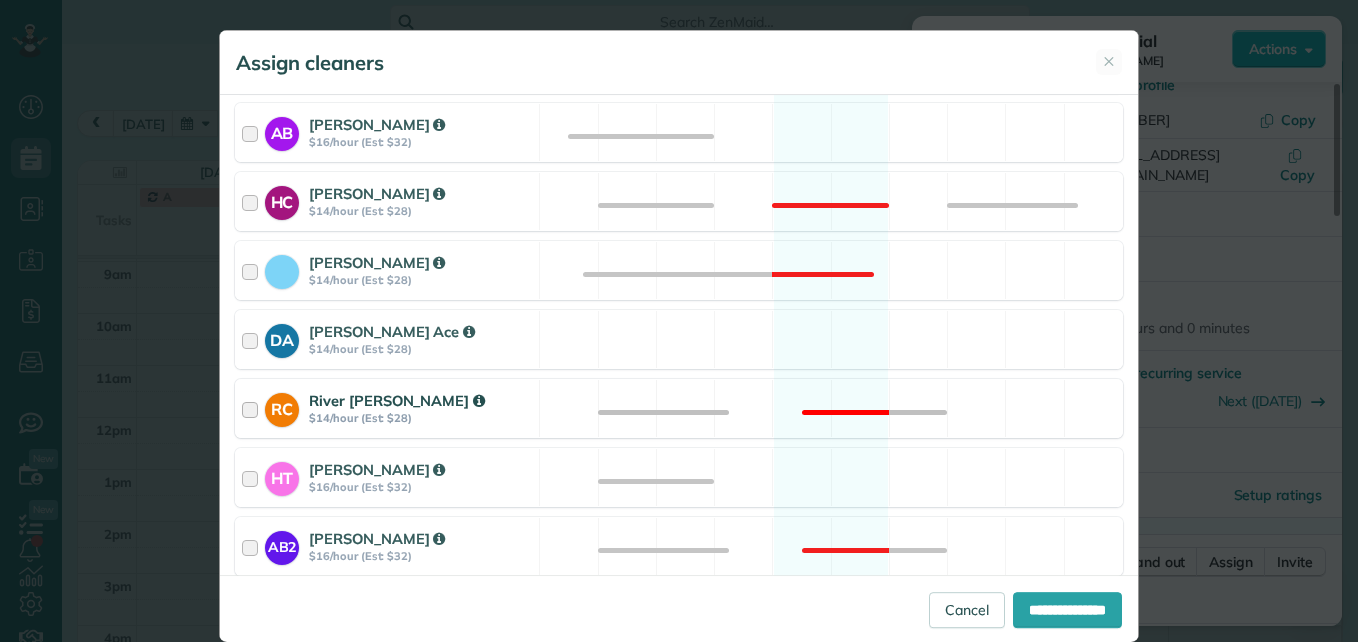scroll, scrollTop: 400, scrollLeft: 0, axis: vertical 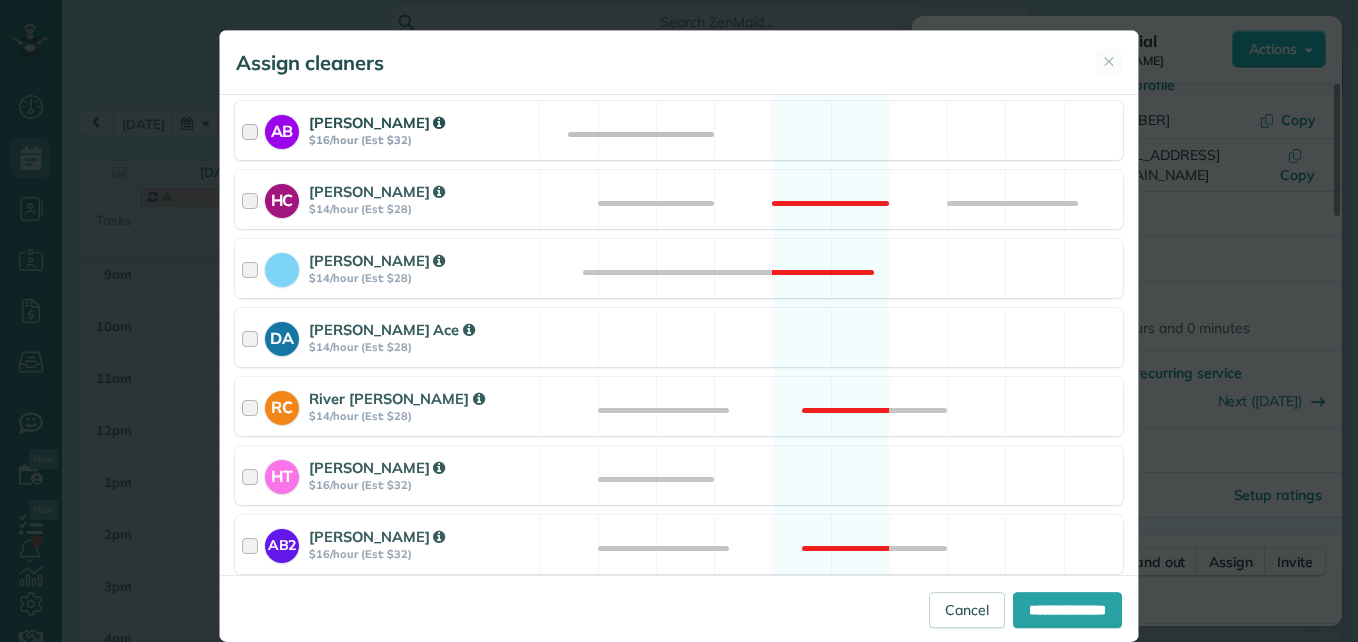 click at bounding box center [253, 130] 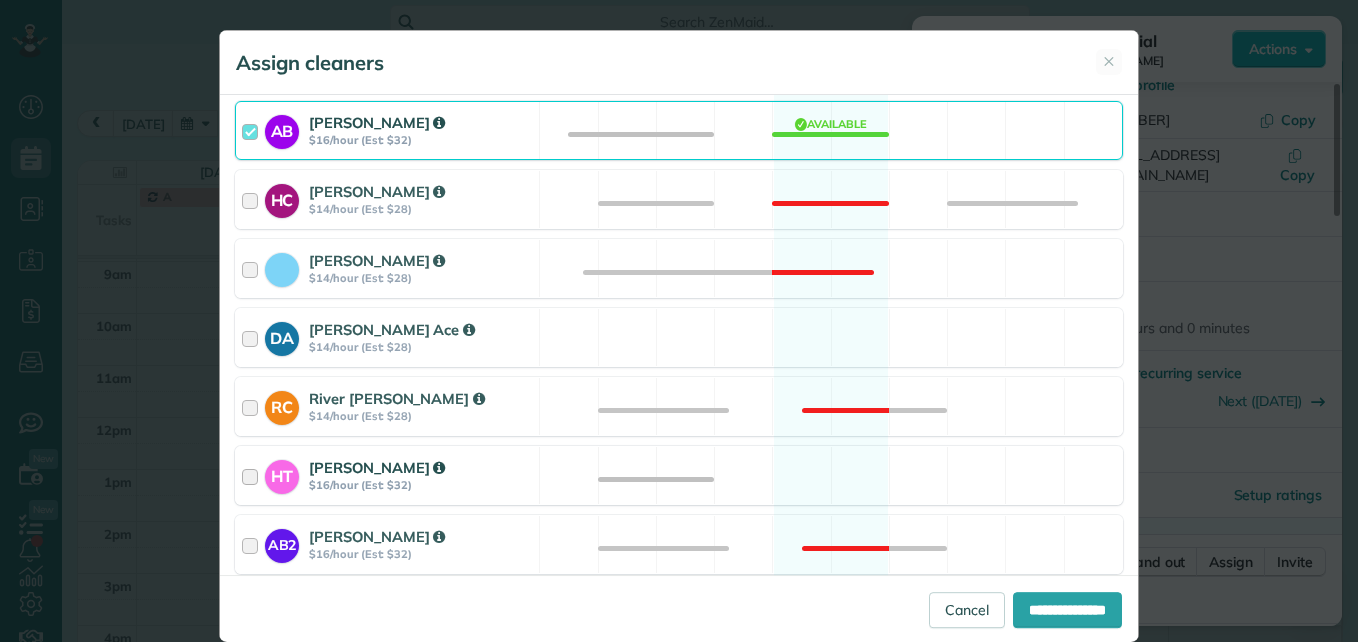click at bounding box center [253, 475] 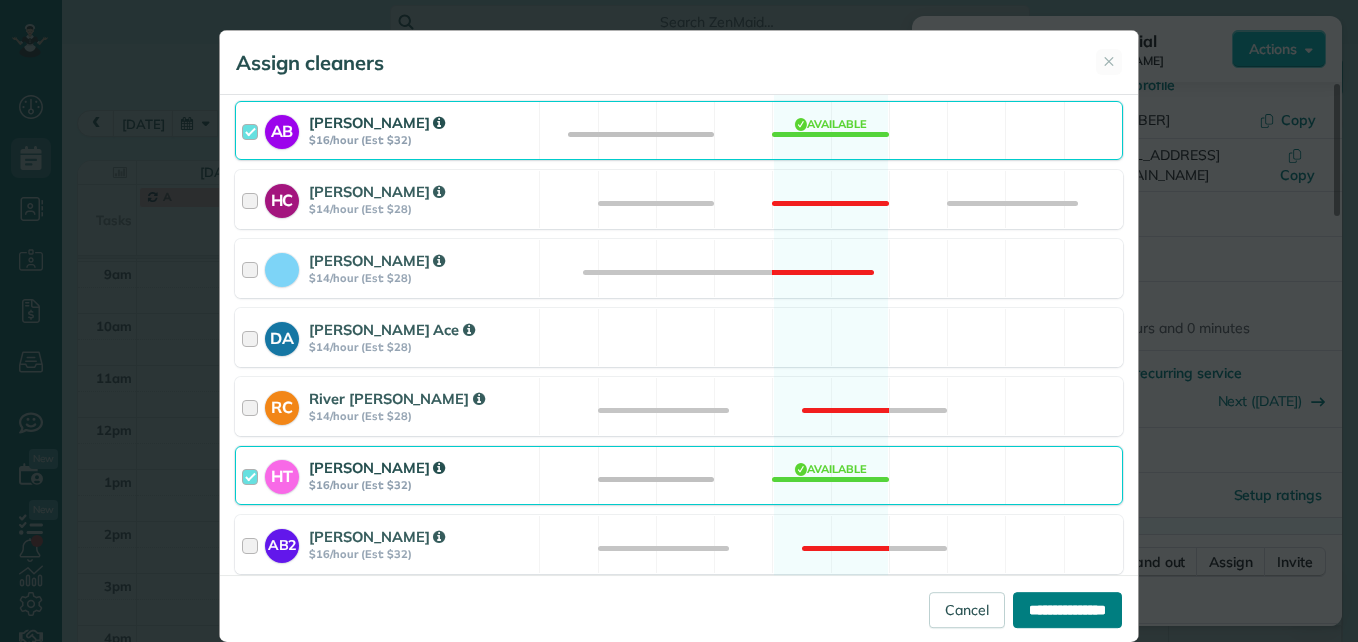 click on "**********" at bounding box center [1067, 610] 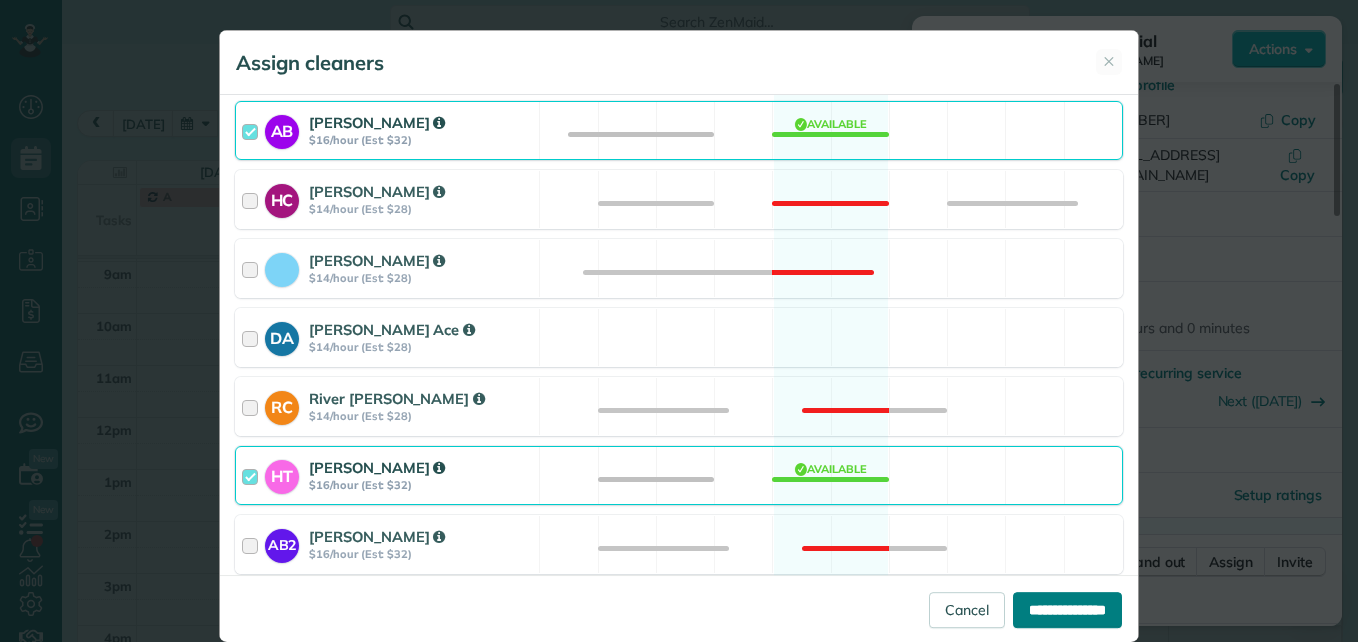 type on "**********" 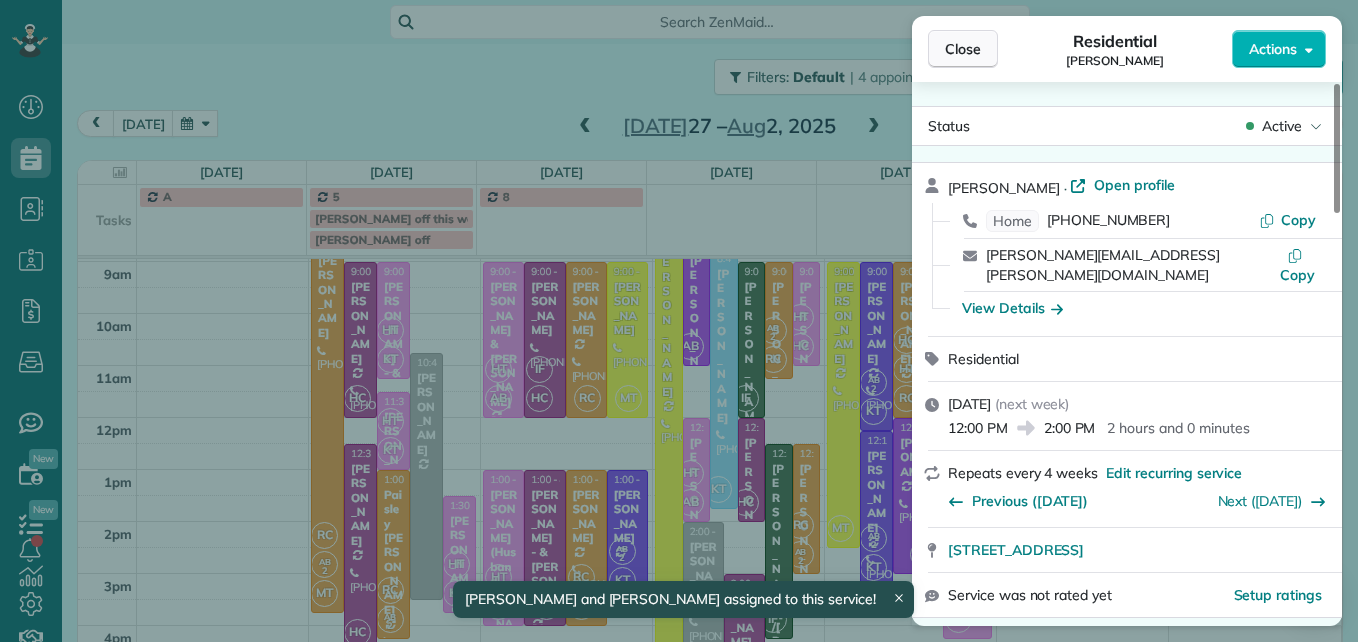 click on "Close" at bounding box center (963, 49) 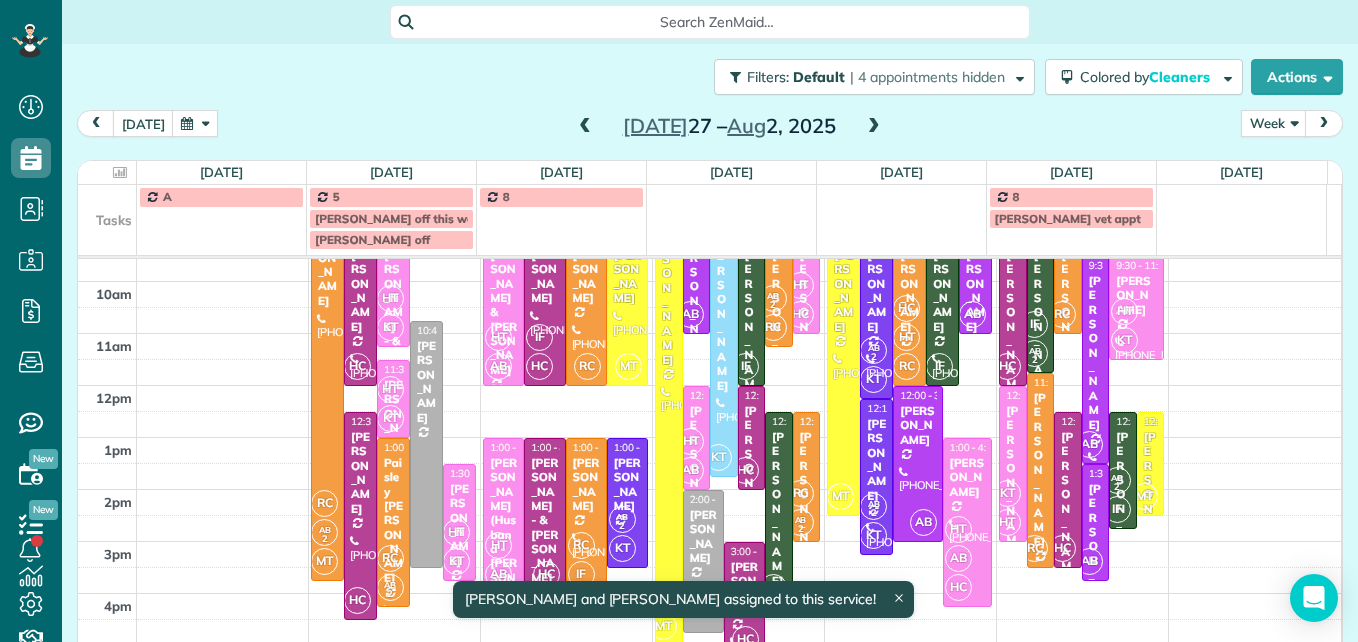 scroll, scrollTop: 370, scrollLeft: 0, axis: vertical 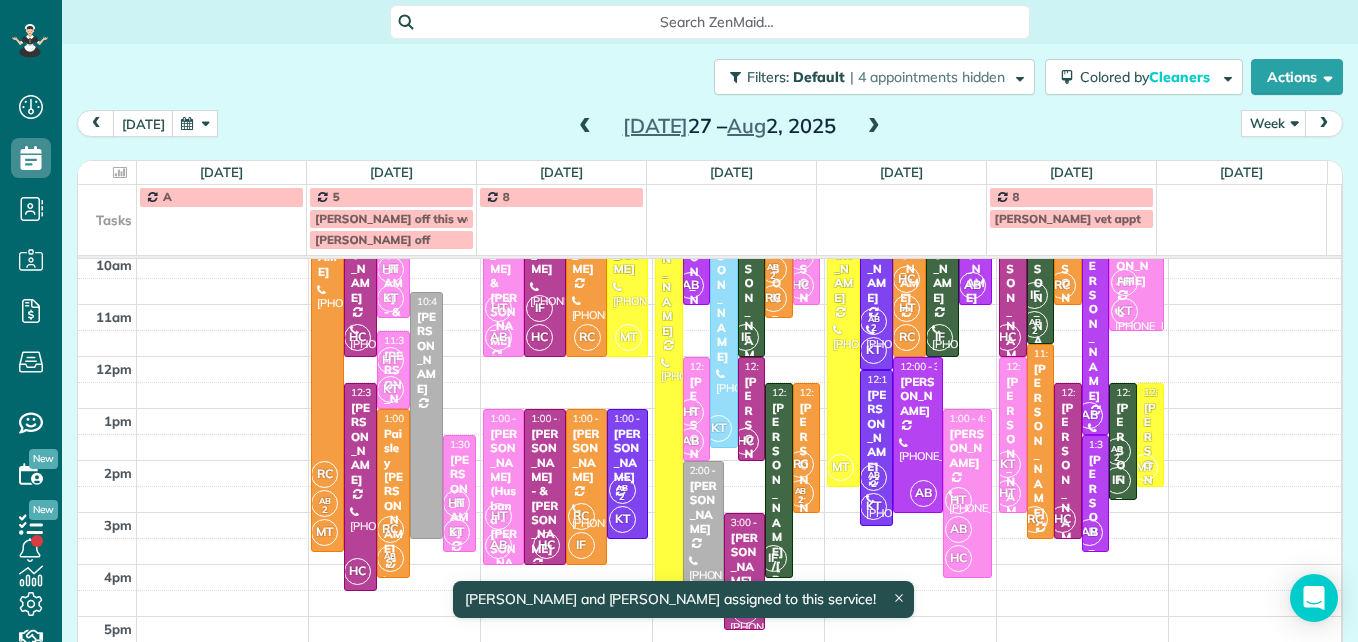 click on "[PERSON_NAME]" at bounding box center (703, 508) 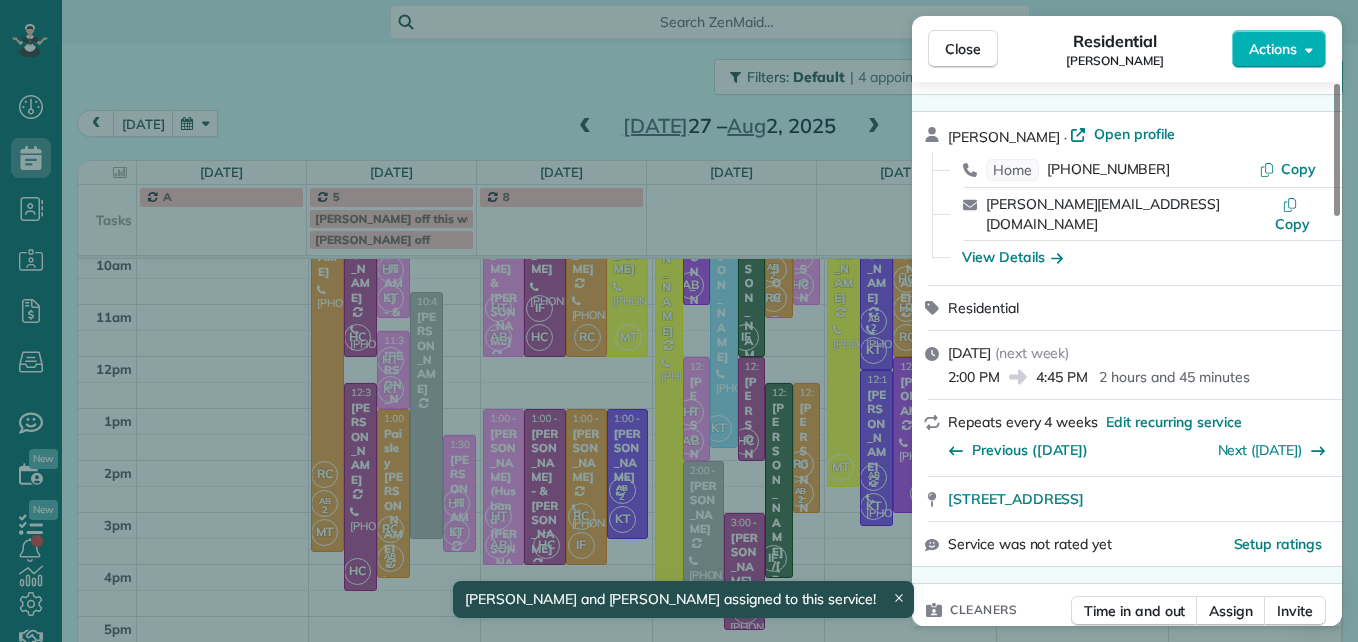 scroll, scrollTop: 100, scrollLeft: 0, axis: vertical 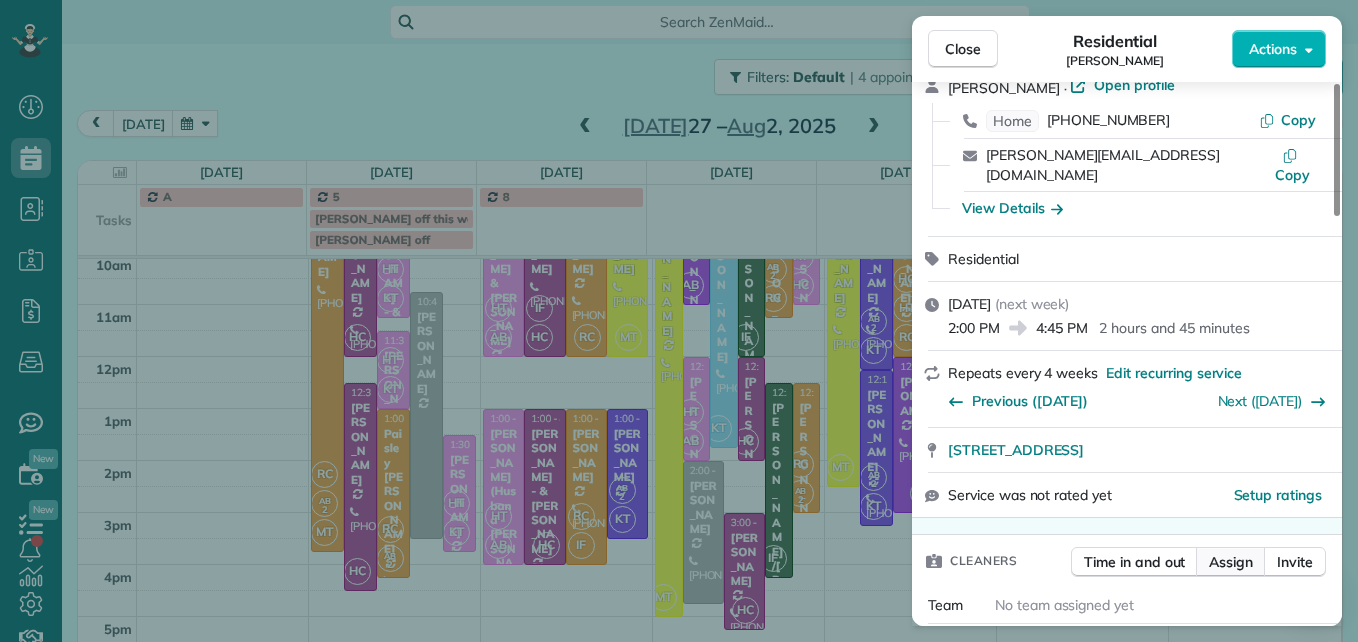 click on "Assign" at bounding box center (1231, 562) 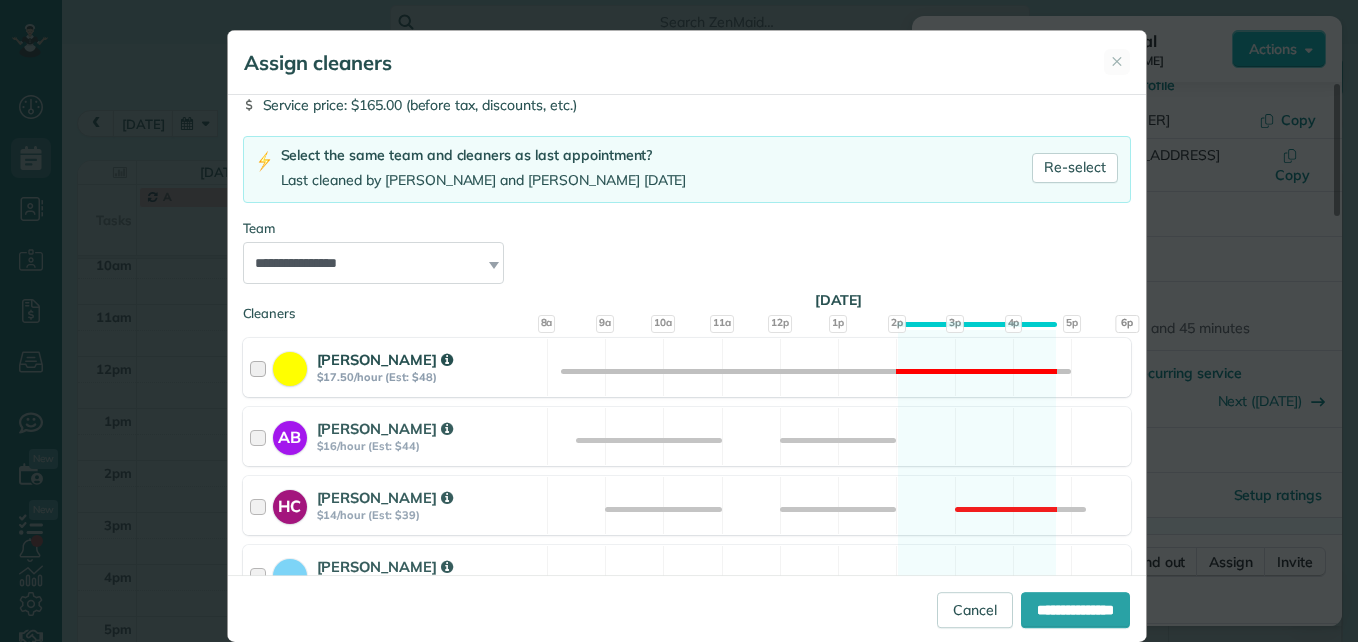 scroll, scrollTop: 300, scrollLeft: 0, axis: vertical 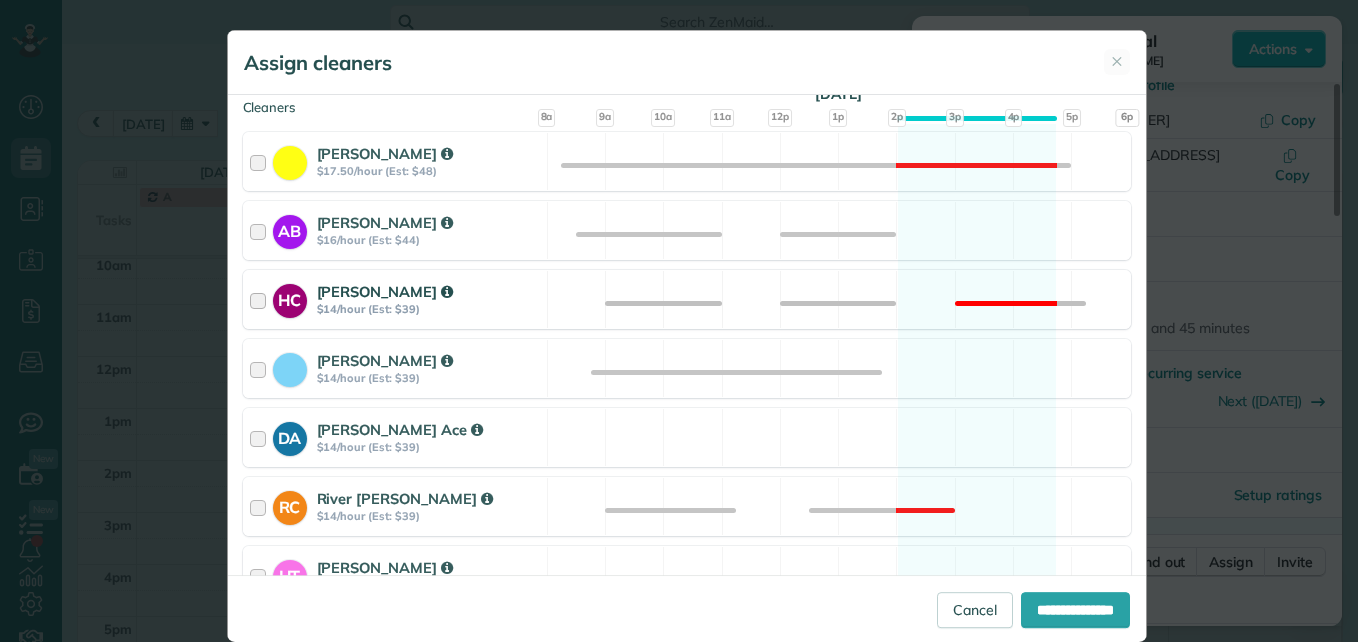 click at bounding box center (261, 299) 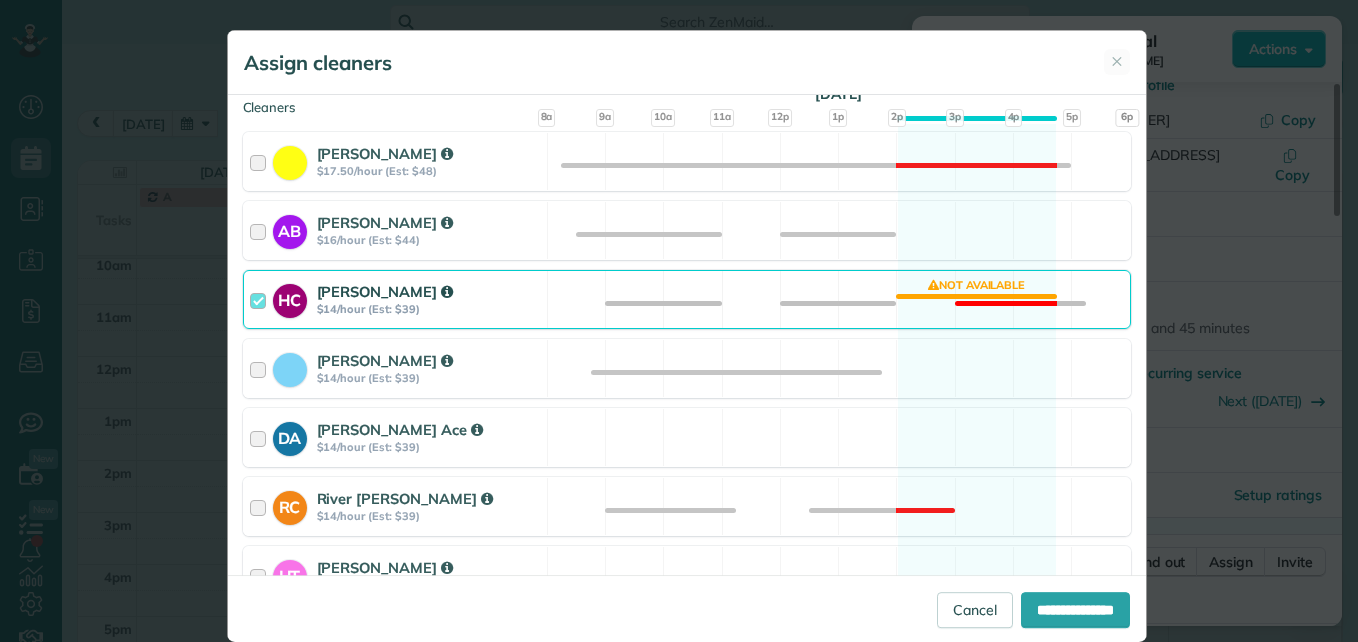 click at bounding box center (261, 299) 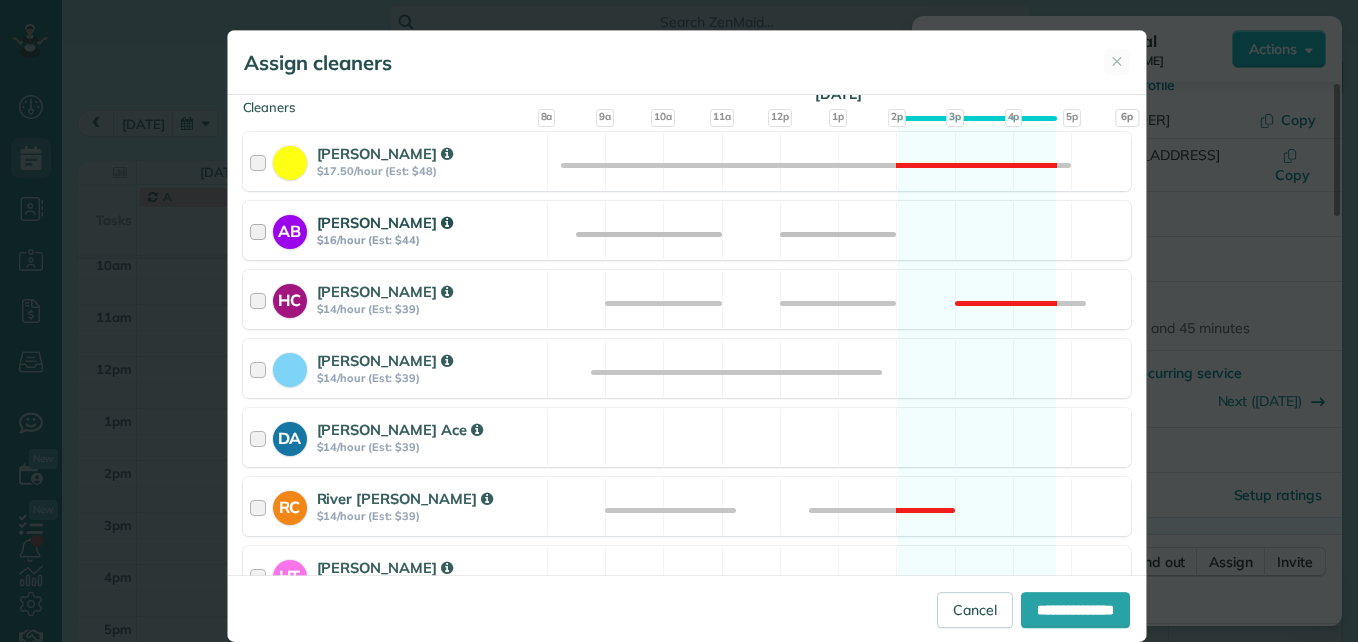 drag, startPoint x: 250, startPoint y: 307, endPoint x: 246, endPoint y: 230, distance: 77.10383 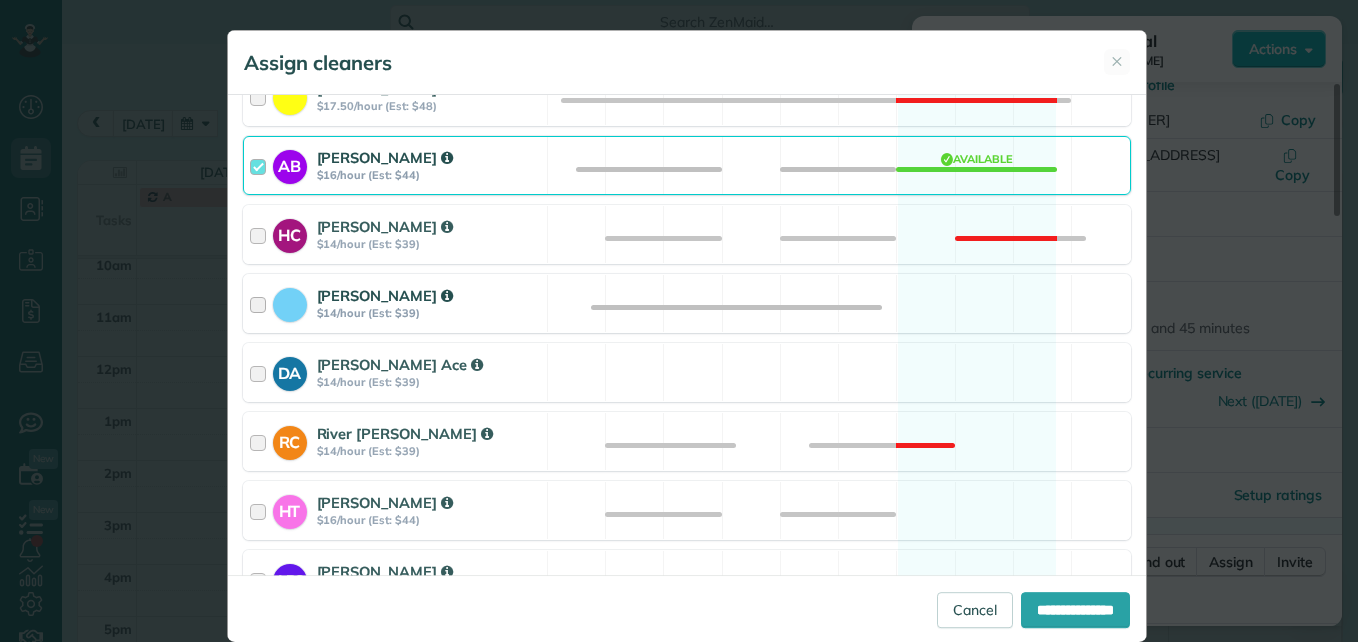 scroll, scrollTop: 400, scrollLeft: 0, axis: vertical 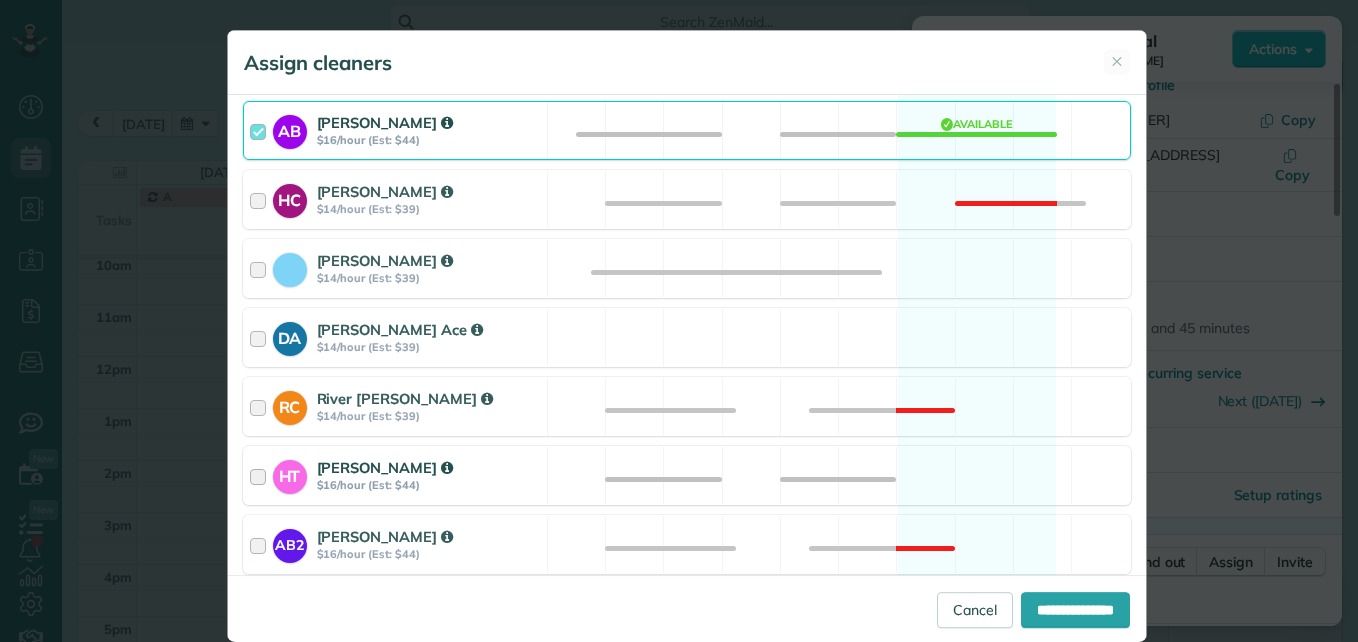 click at bounding box center [261, 475] 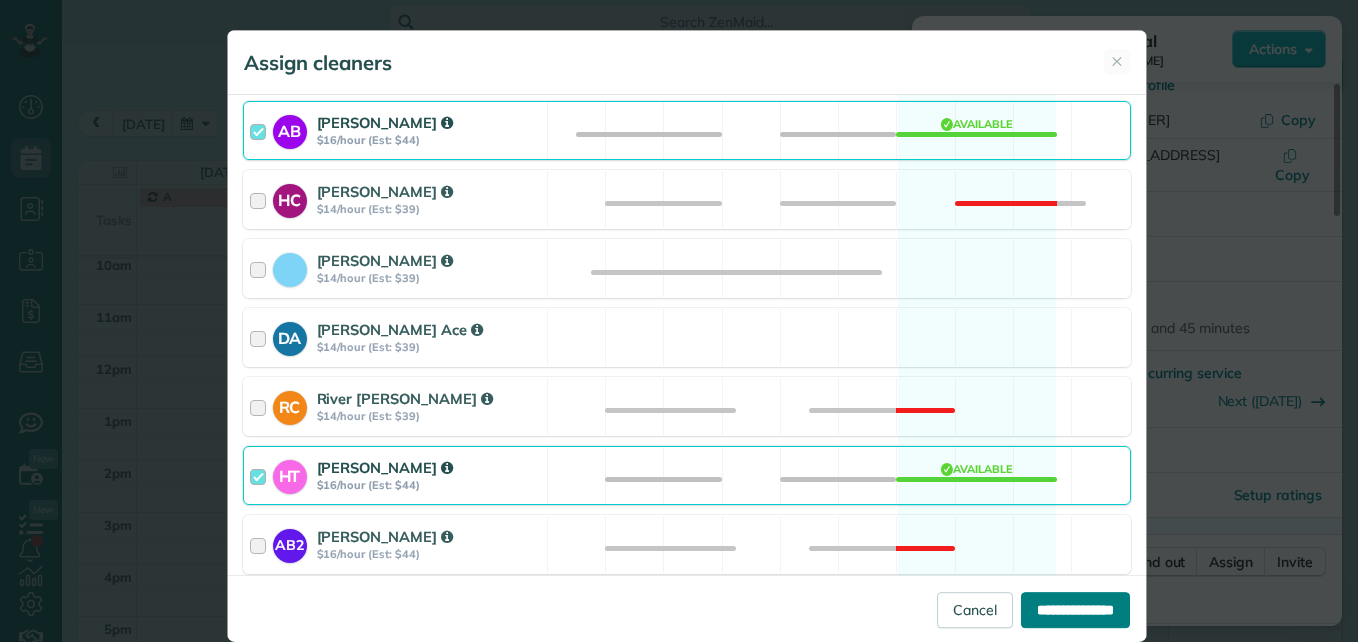 click on "**********" at bounding box center [1075, 610] 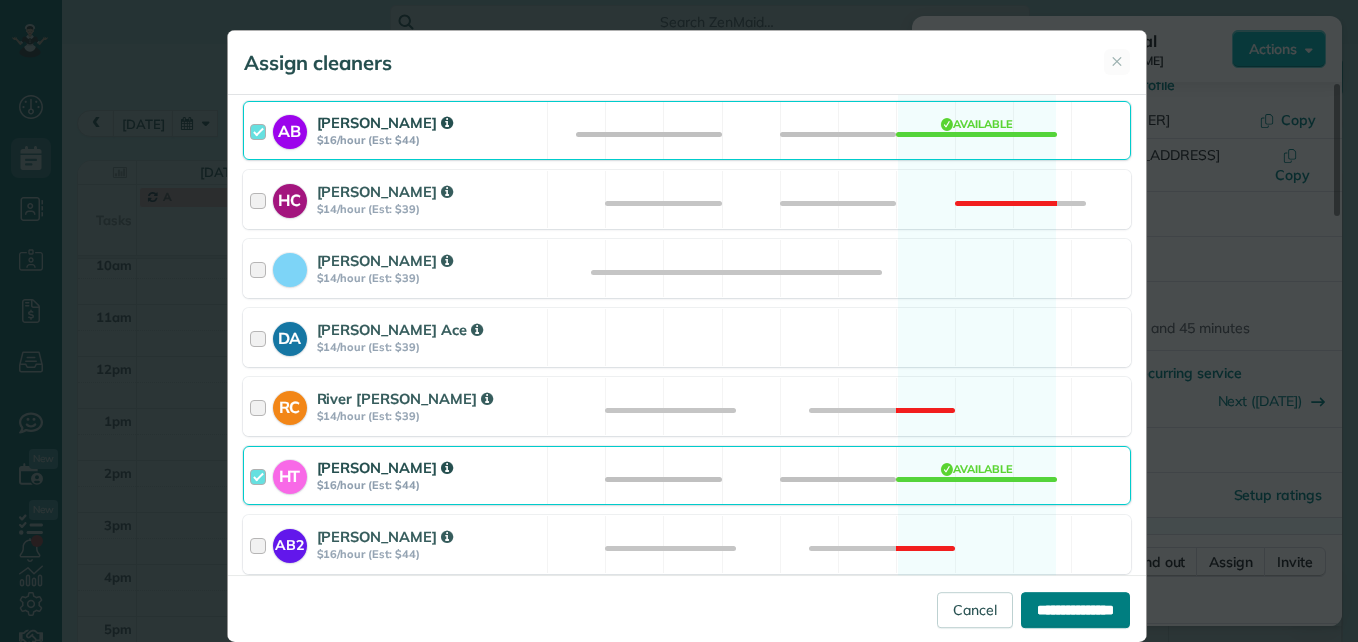type on "**********" 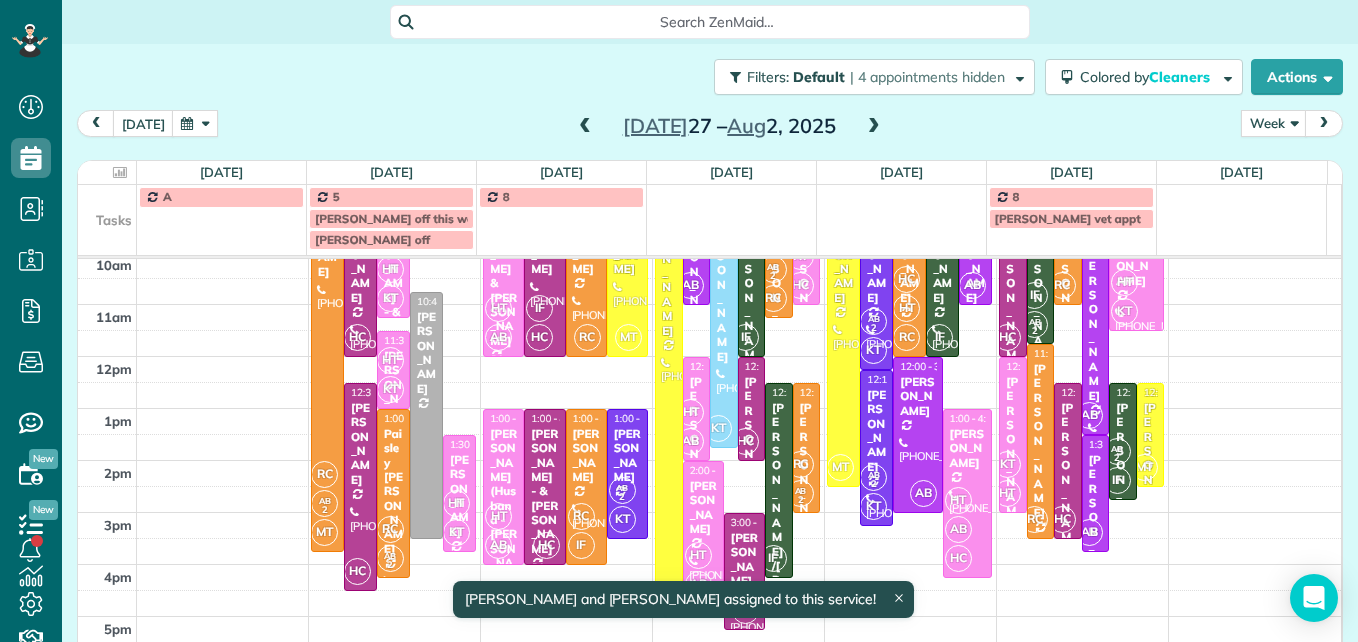 scroll, scrollTop: 370, scrollLeft: 0, axis: vertical 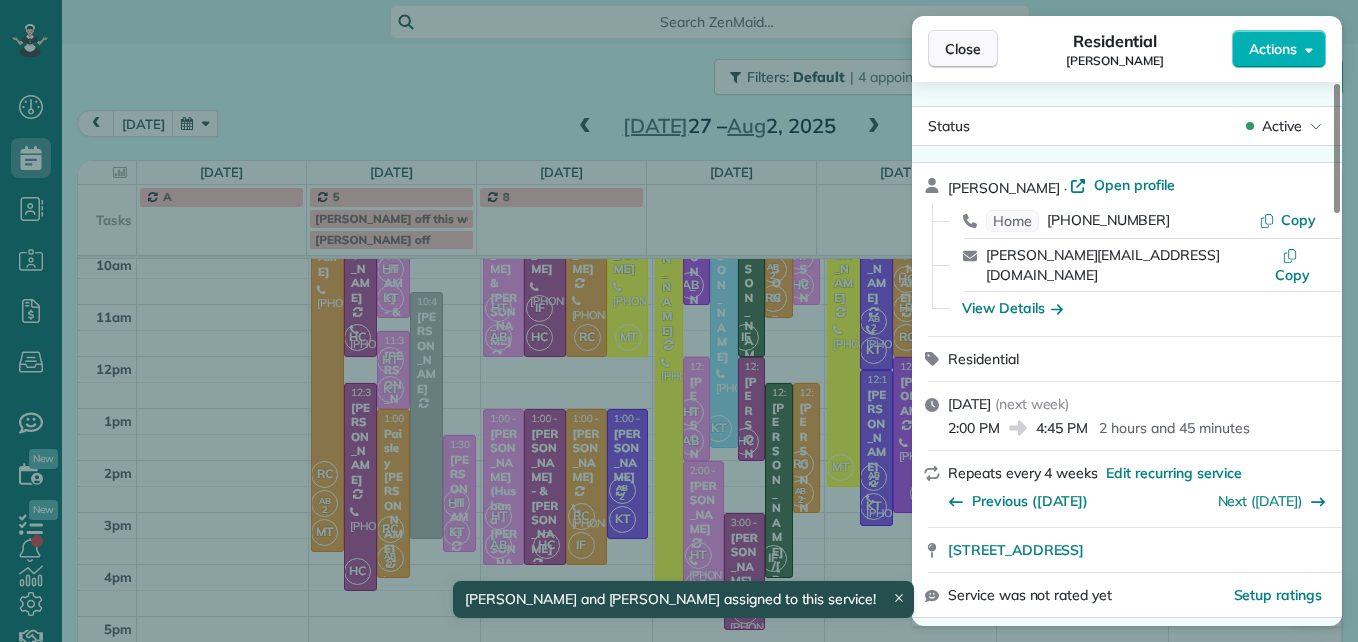 click on "Close" at bounding box center [963, 49] 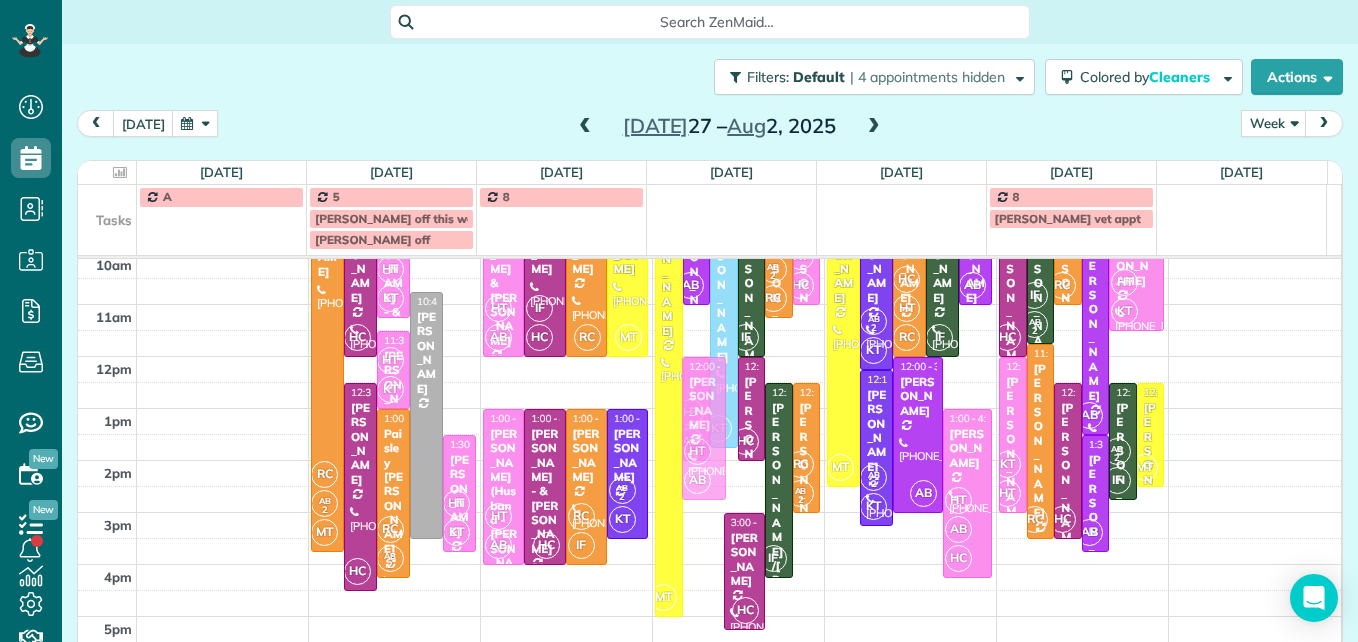 drag, startPoint x: 685, startPoint y: 510, endPoint x: 680, endPoint y: 396, distance: 114.1096 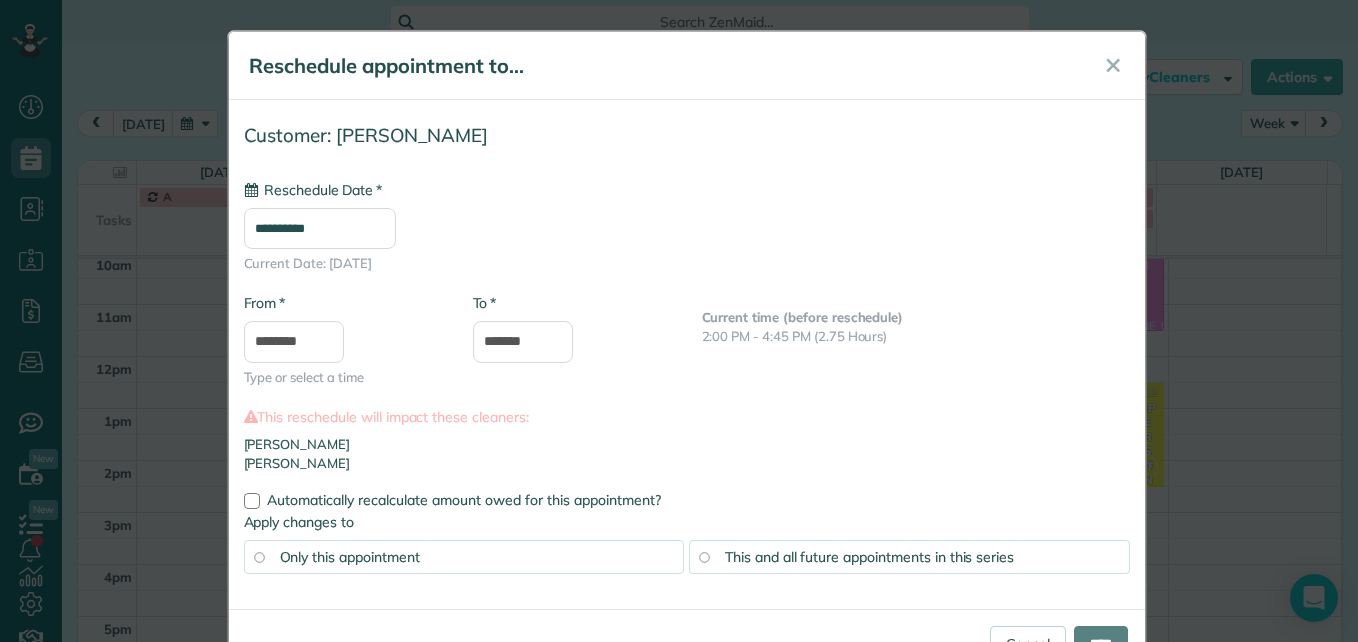 type on "**********" 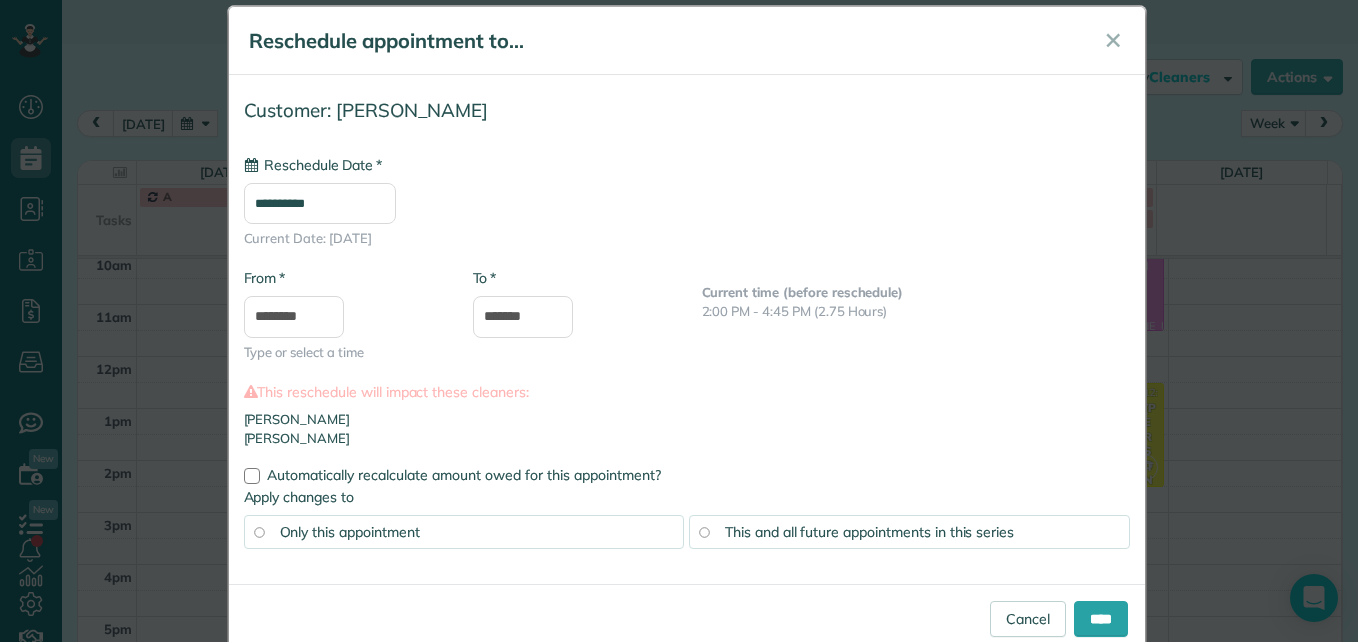 scroll, scrollTop: 69, scrollLeft: 0, axis: vertical 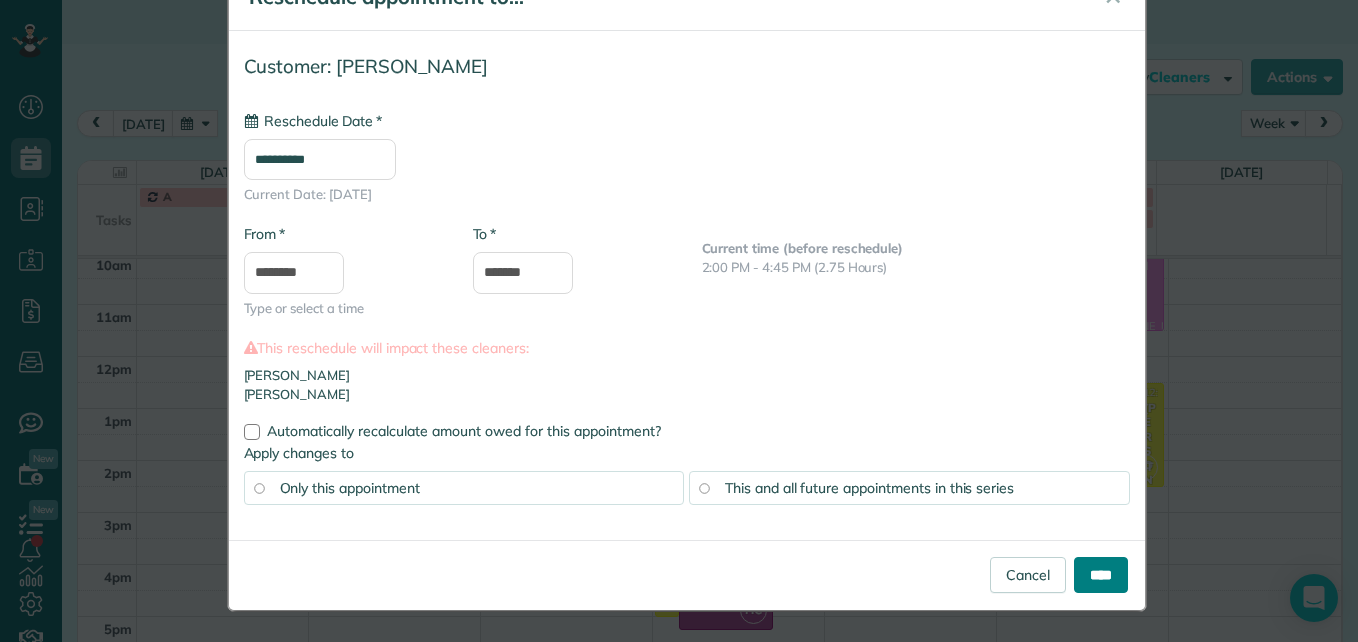 click on "****" at bounding box center (1101, 575) 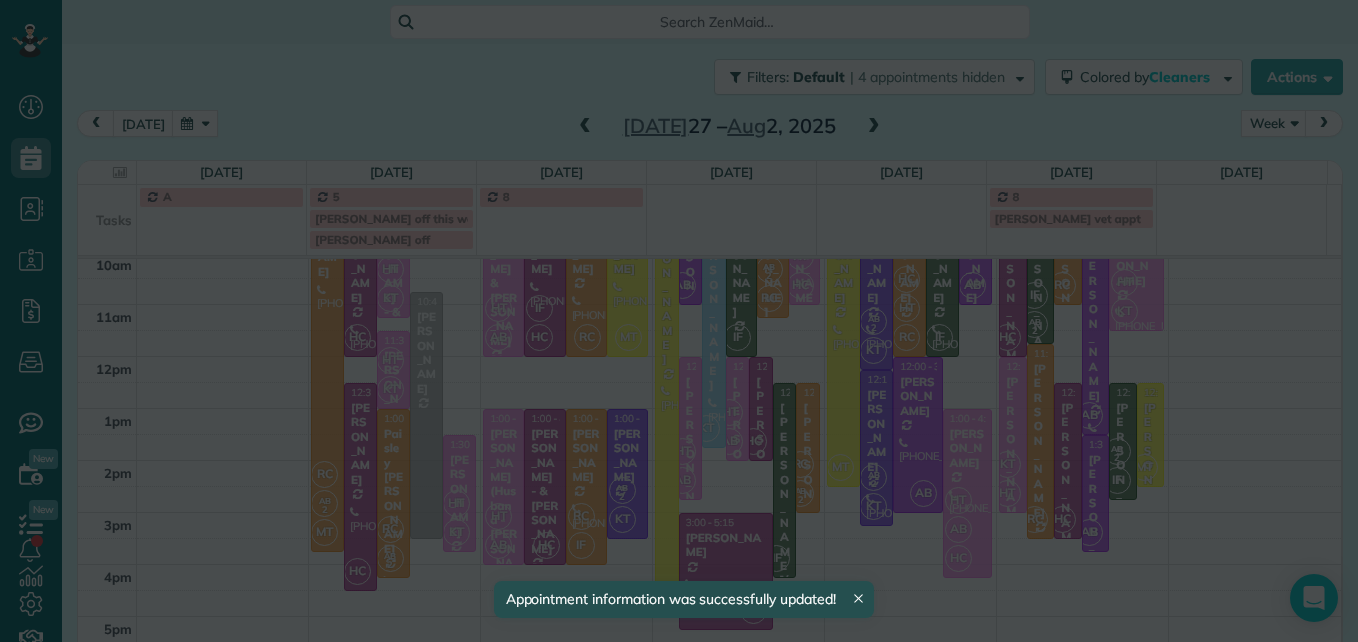 scroll, scrollTop: 370, scrollLeft: 0, axis: vertical 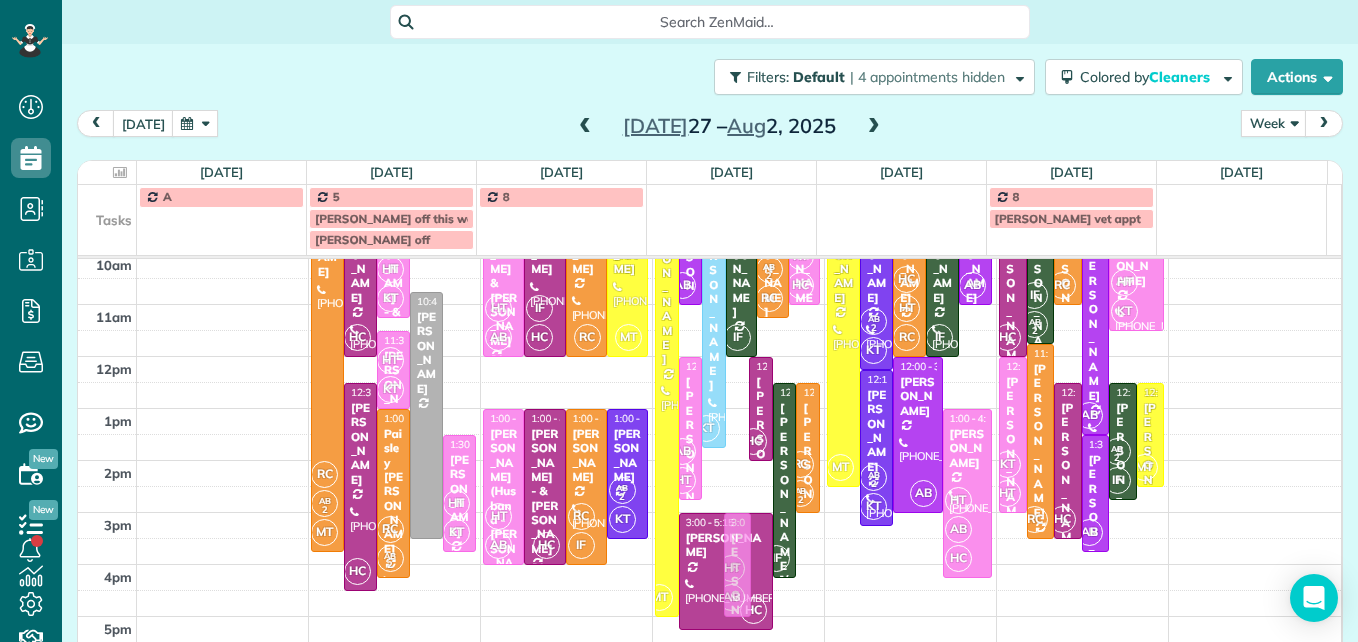 drag, startPoint x: 721, startPoint y: 403, endPoint x: 720, endPoint y: 553, distance: 150.00333 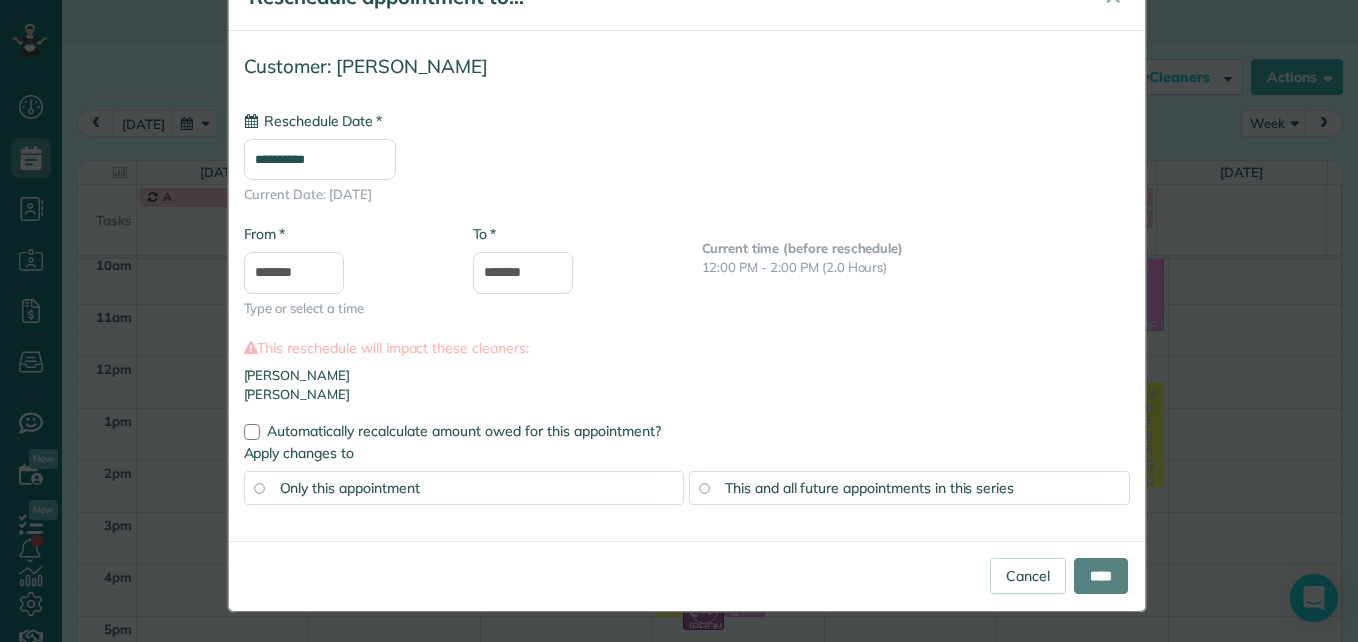 scroll, scrollTop: 0, scrollLeft: 0, axis: both 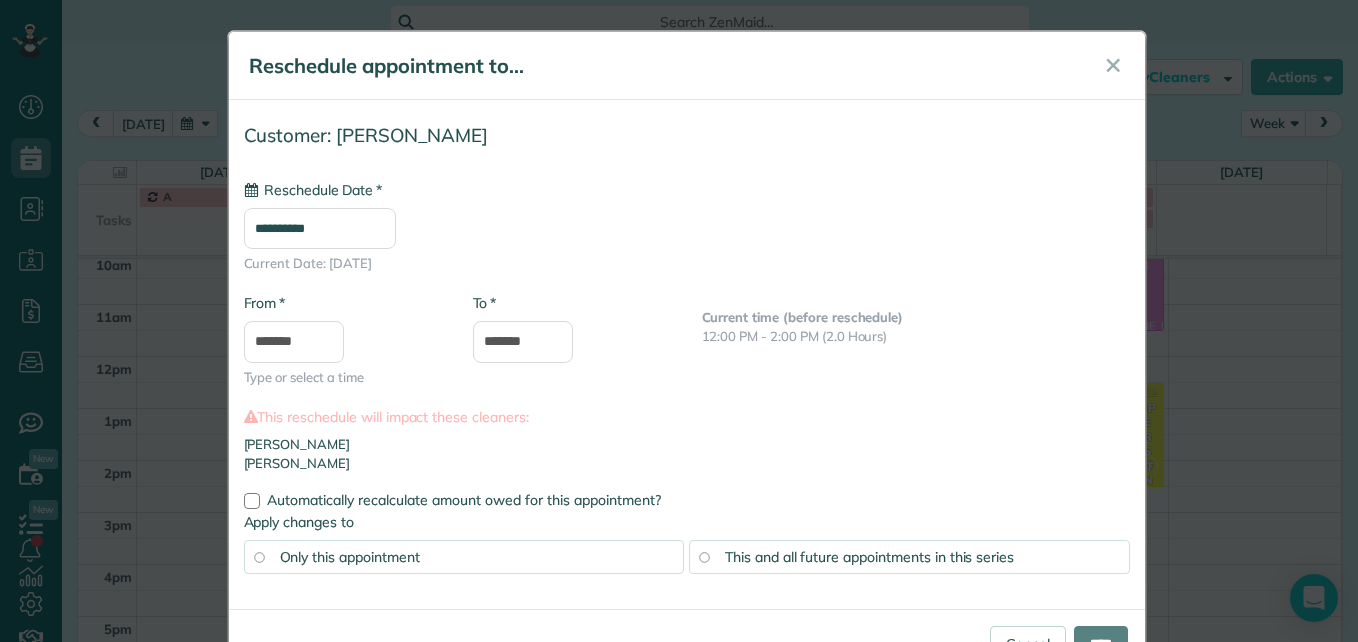 type on "**********" 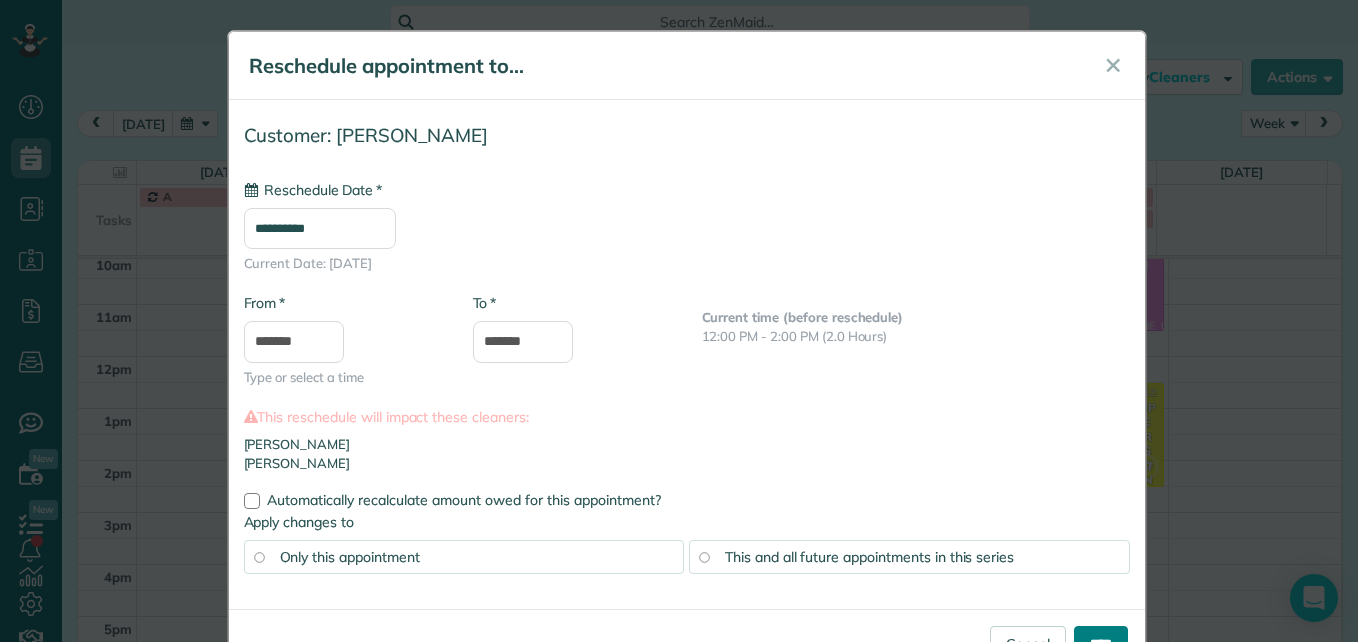 scroll, scrollTop: 69, scrollLeft: 0, axis: vertical 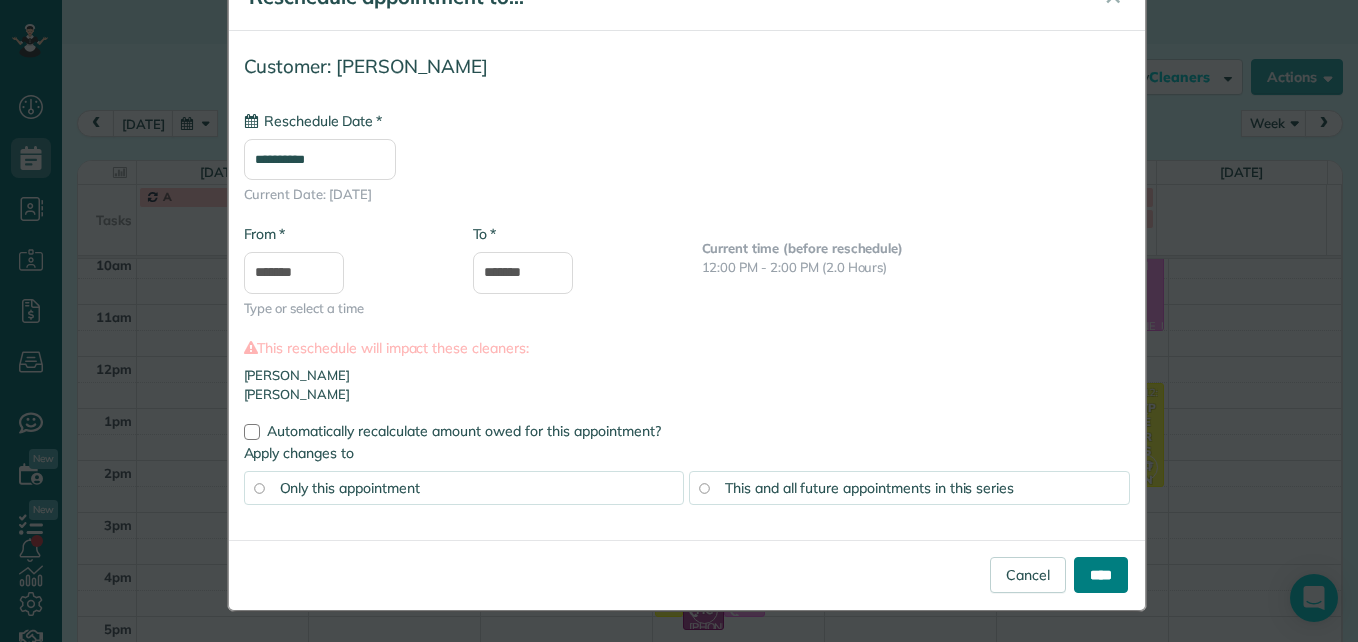 click on "****" at bounding box center (1101, 575) 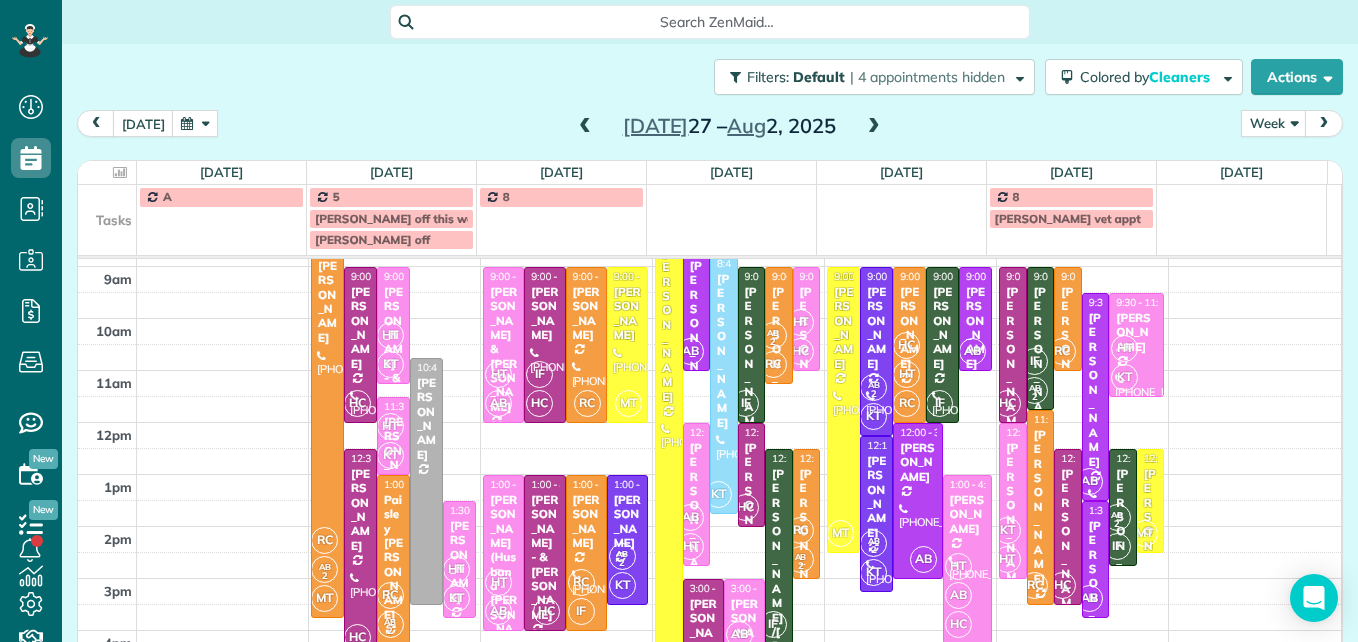 scroll, scrollTop: 270, scrollLeft: 0, axis: vertical 